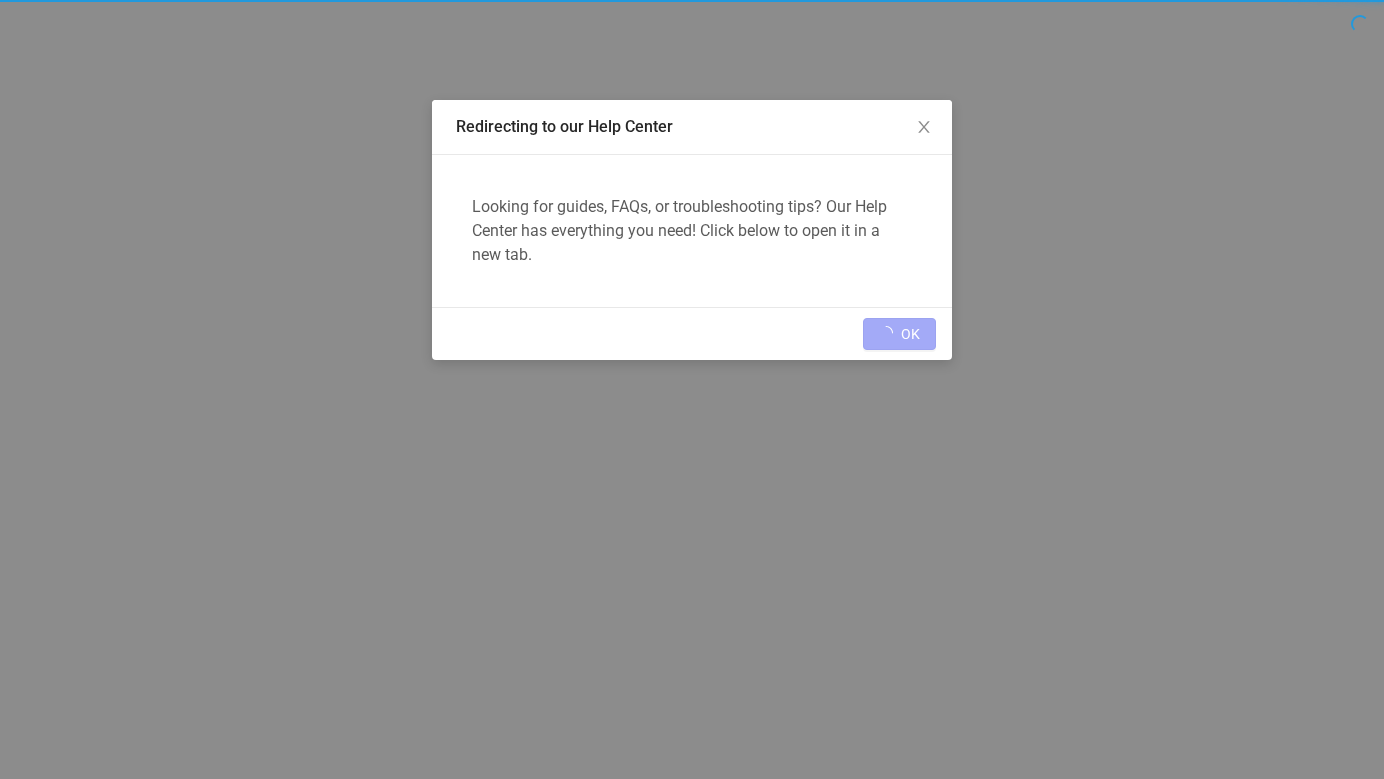 scroll, scrollTop: 0, scrollLeft: 0, axis: both 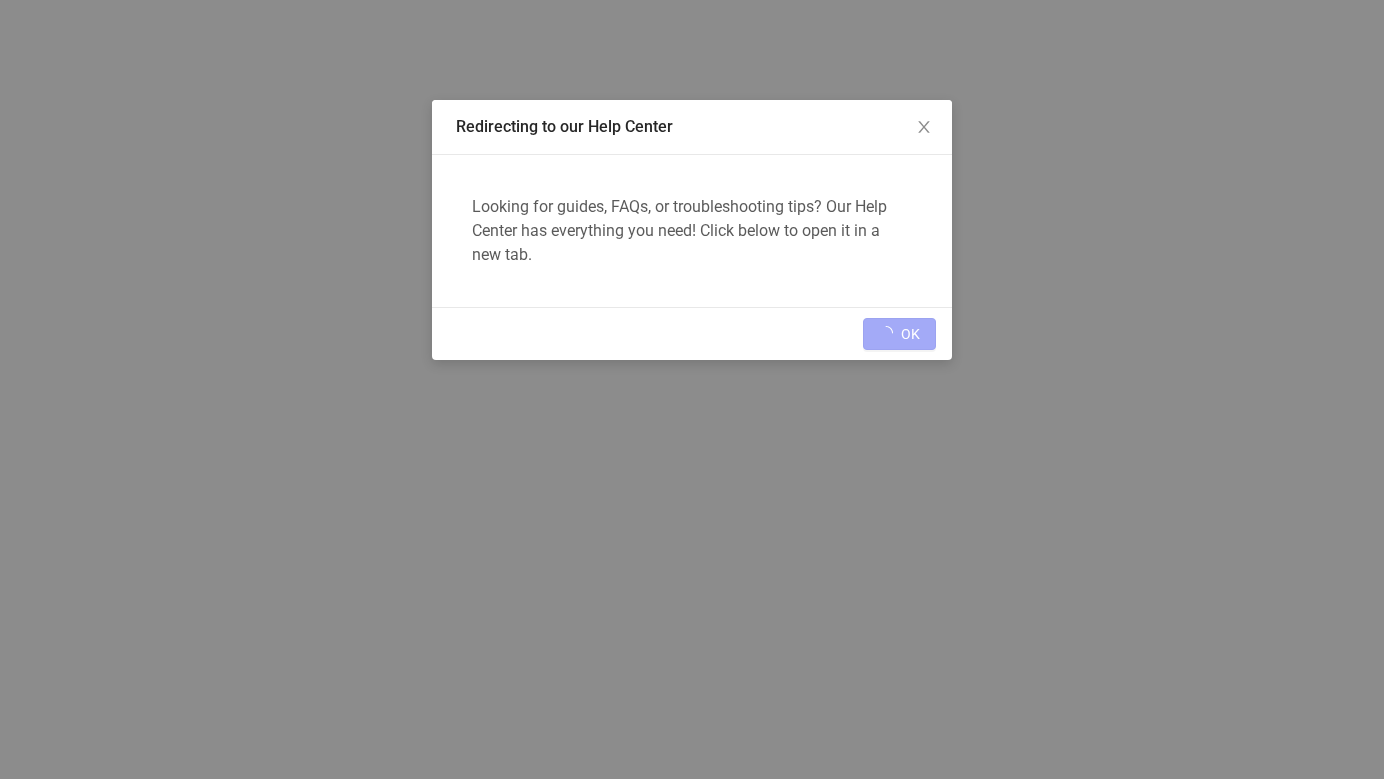 click on "OK" at bounding box center (692, 333) 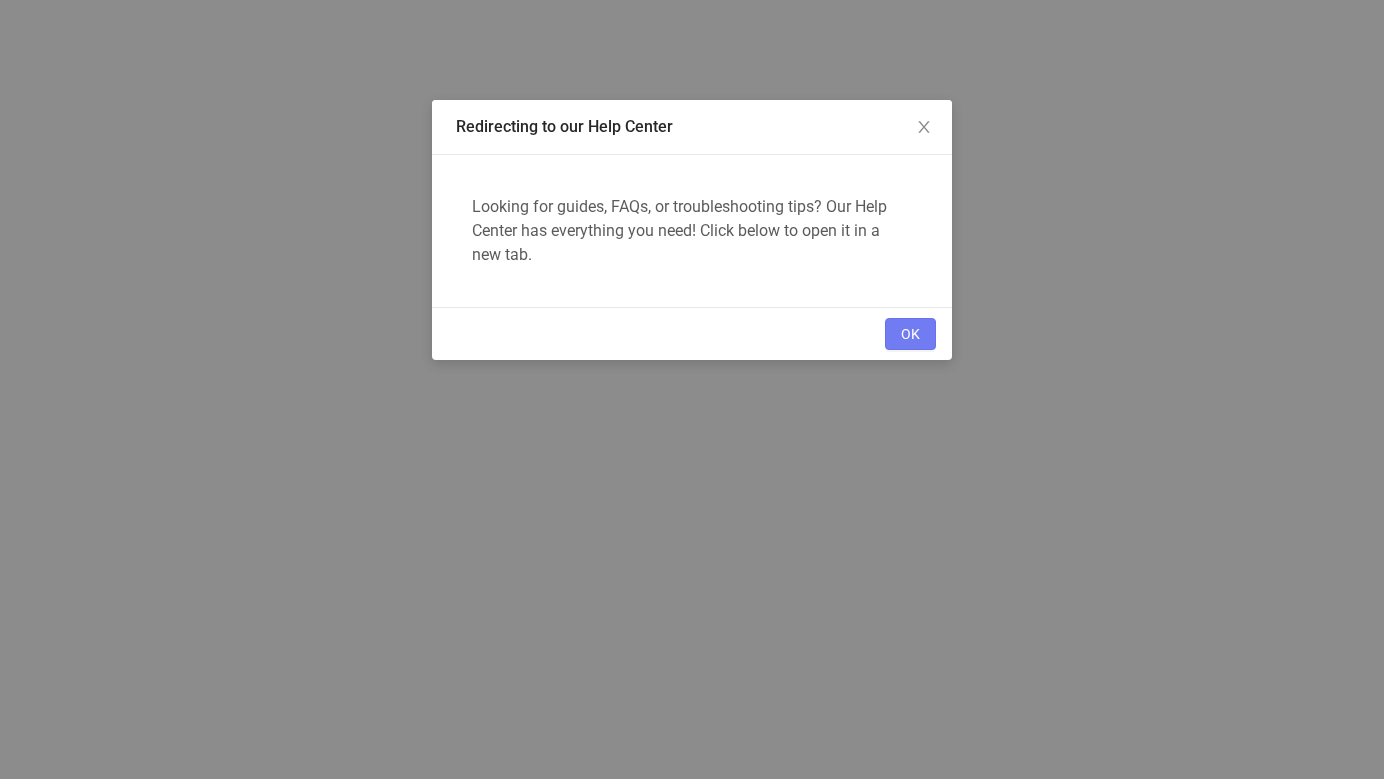 click on "OK" at bounding box center (910, 334) 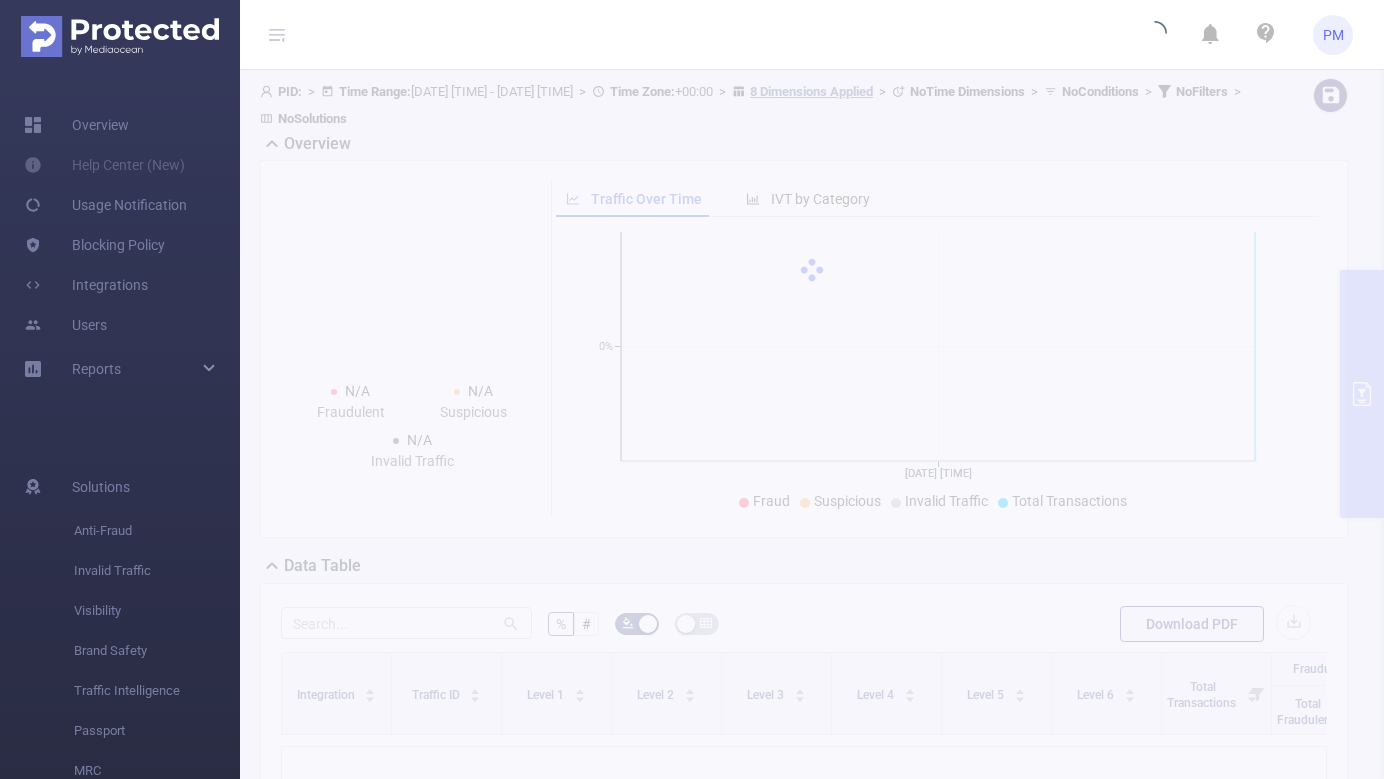 scroll, scrollTop: 0, scrollLeft: 0, axis: both 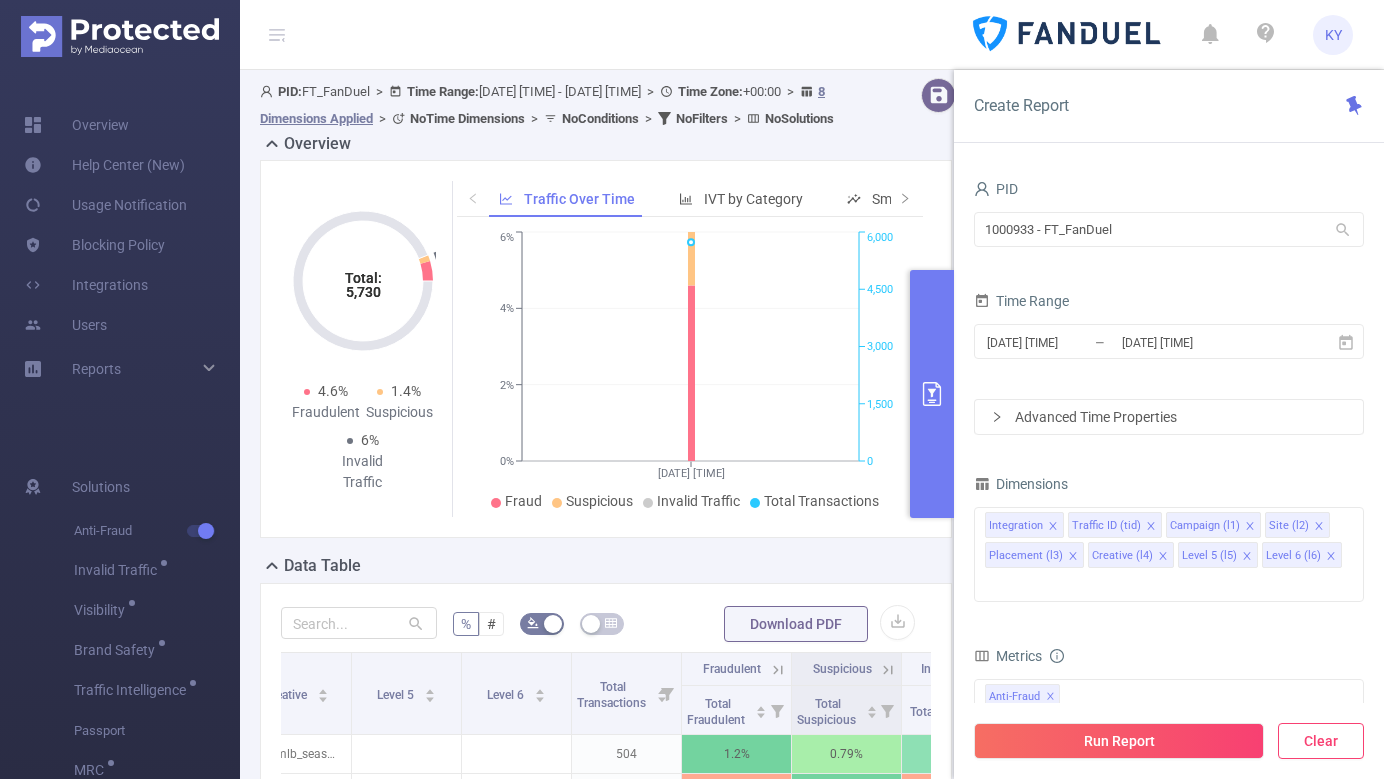 click on "Clear" at bounding box center [1321, 741] 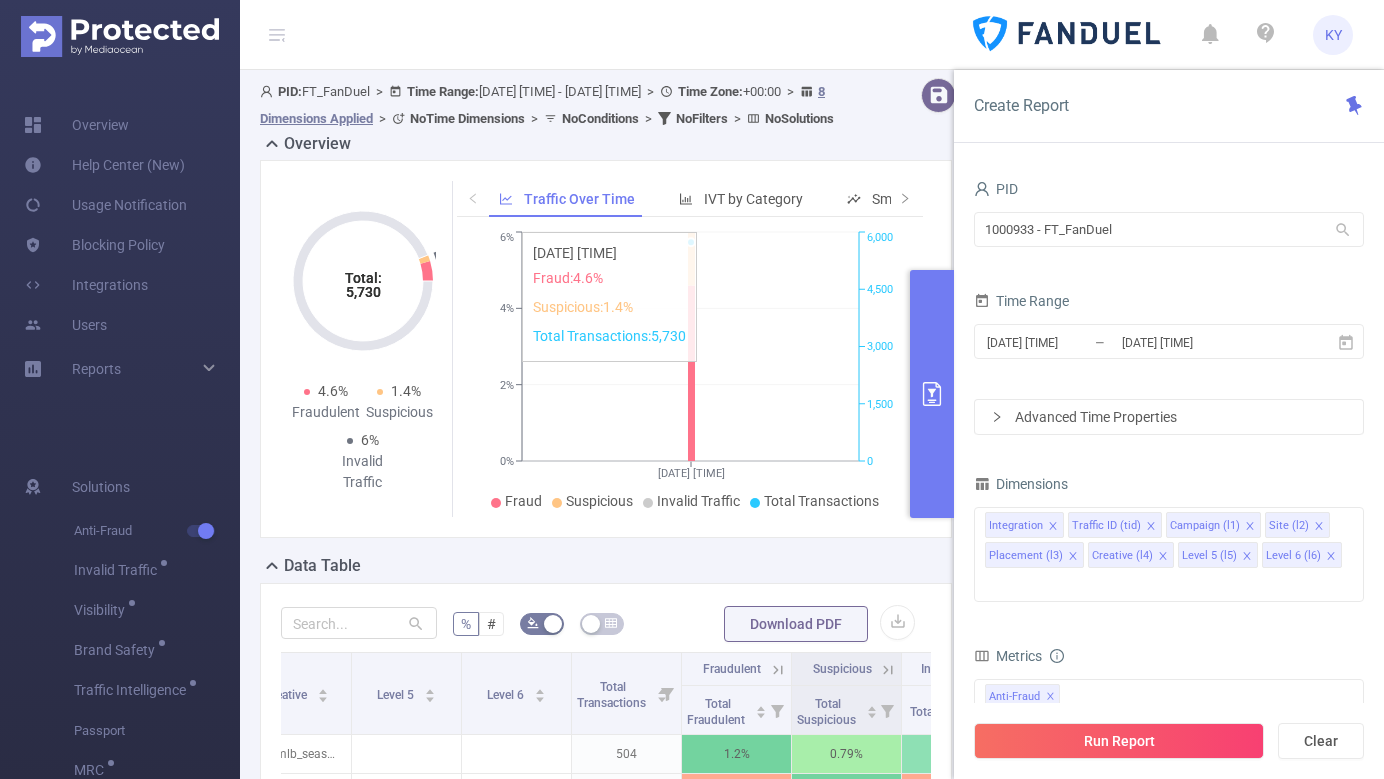type 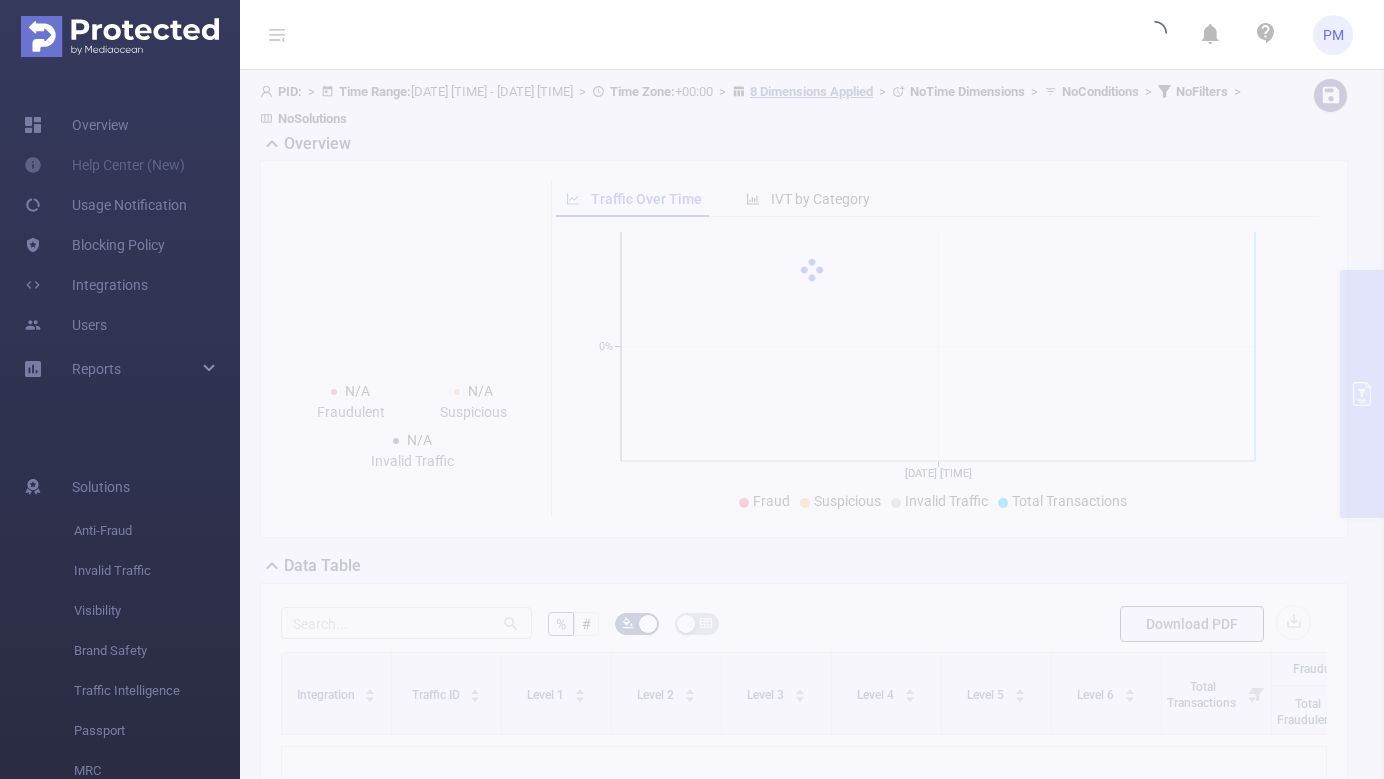 scroll, scrollTop: 0, scrollLeft: 0, axis: both 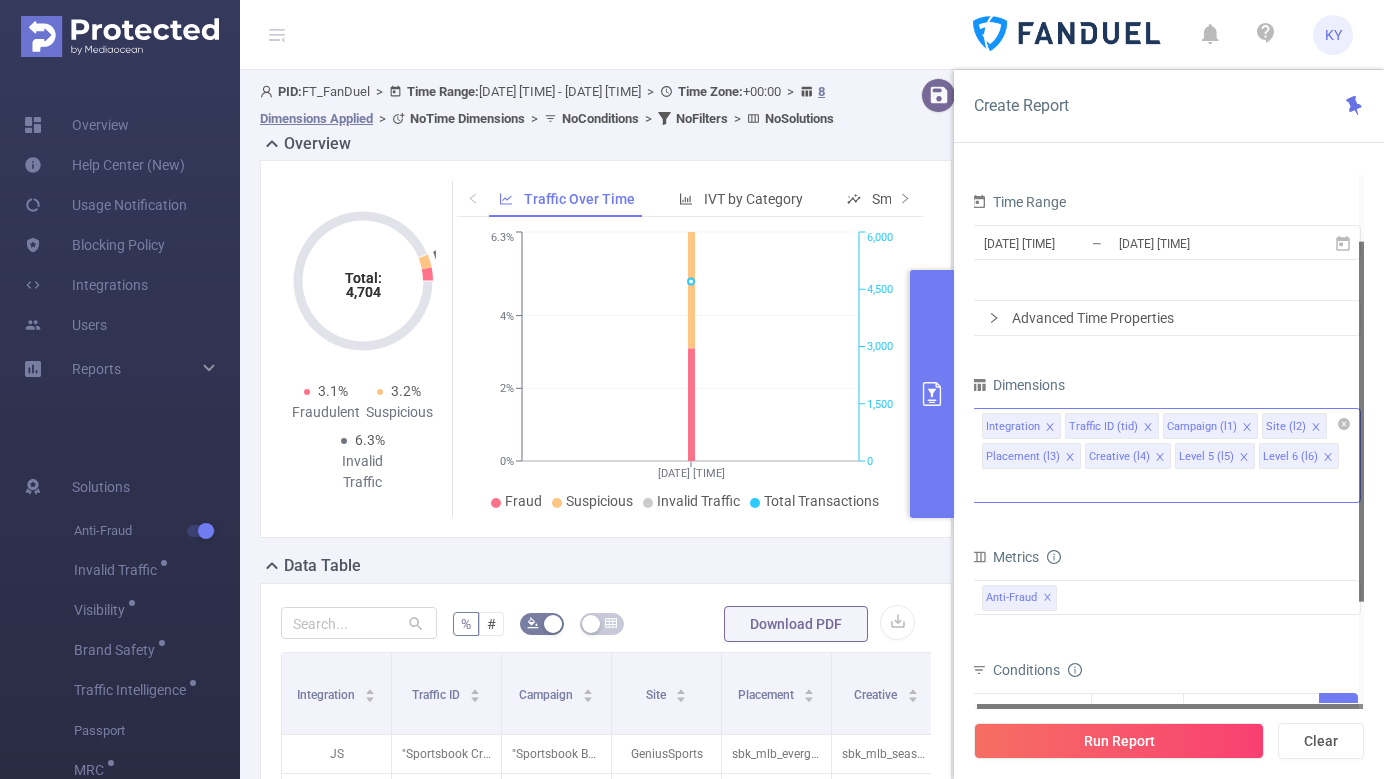 click on "Integration Traffic ID (tid) Campaign (l1) Site (l2) Placement (l3) Creative (l4) Level 5 (l5) Level 6 (l6)" at bounding box center (1166, 455) 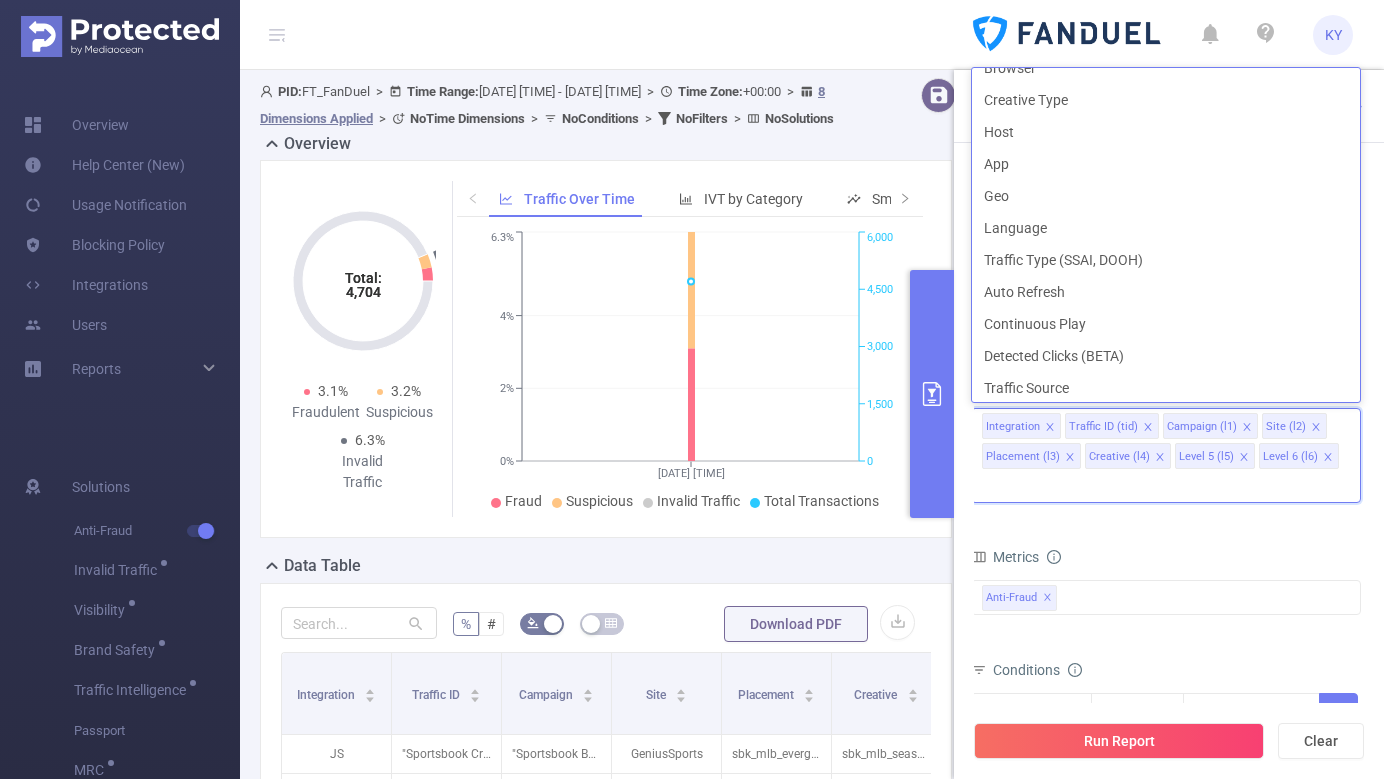 scroll, scrollTop: 386, scrollLeft: 0, axis: vertical 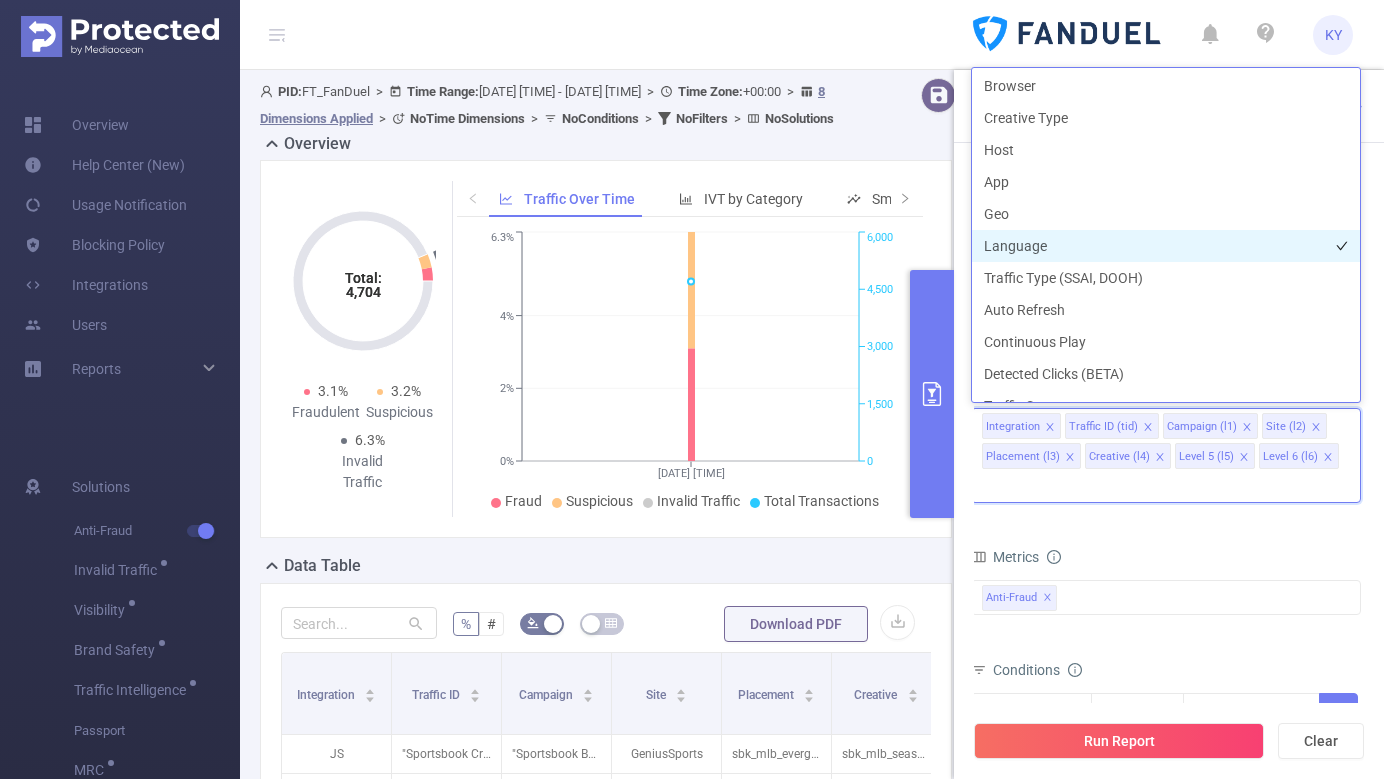 click on "Language" at bounding box center [1166, 246] 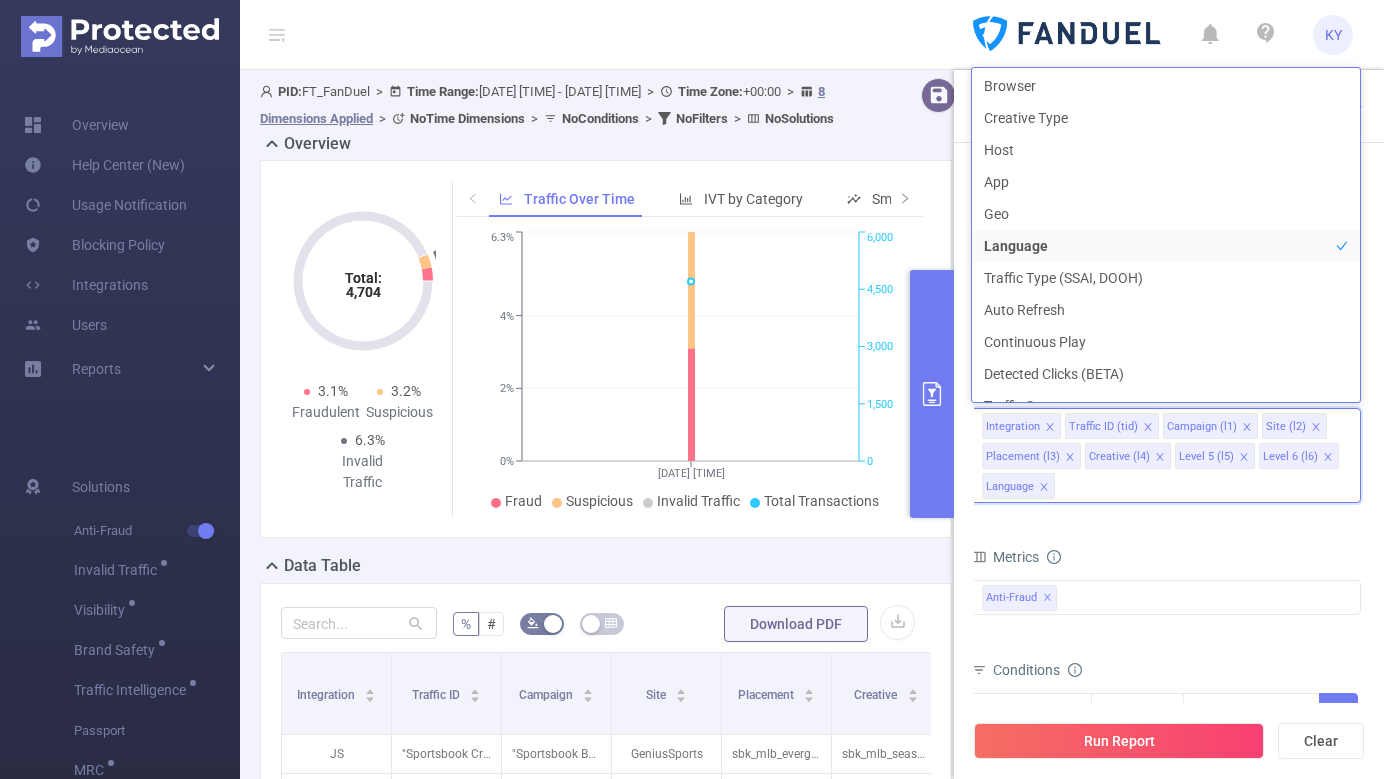 click on "Dimensions Integration Traffic ID (tid) Campaign (l1) Site (l2) Placement (l3) Creative (l4) Level 5 (l5) Level 6 (l6) Language      Metrics Total Fraudulent Bot/Virus Hostile Tools Tunneled Traffic Non Malicious Bots View Fraud Publisher Fraud Reputation Total Suspicious Bot/Virus Hostile Tools Tunneled Traffic Non Malicious Bots View Fraud Publisher Fraud Reputation Total IVT   Anti-Fraud    ✕    Conditions  Integration Contains   Add    Filters Total Transactions ≥ Add" at bounding box center [1166, 623] 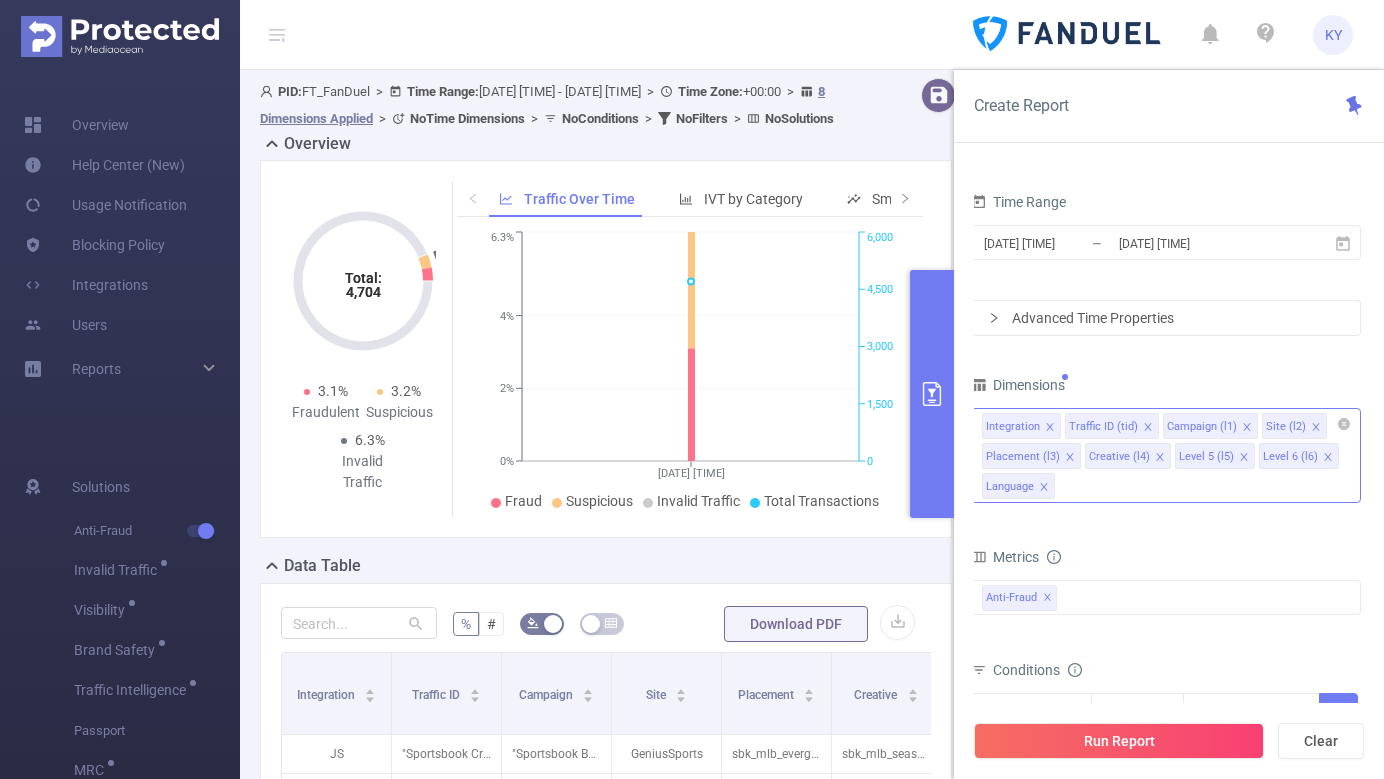 click on "Integration Traffic ID (tid) Campaign (l1) Site (l2) Placement (l3) Creative (l4) Level 5 (l5) Level 6 (l6) Language" at bounding box center (1166, 455) 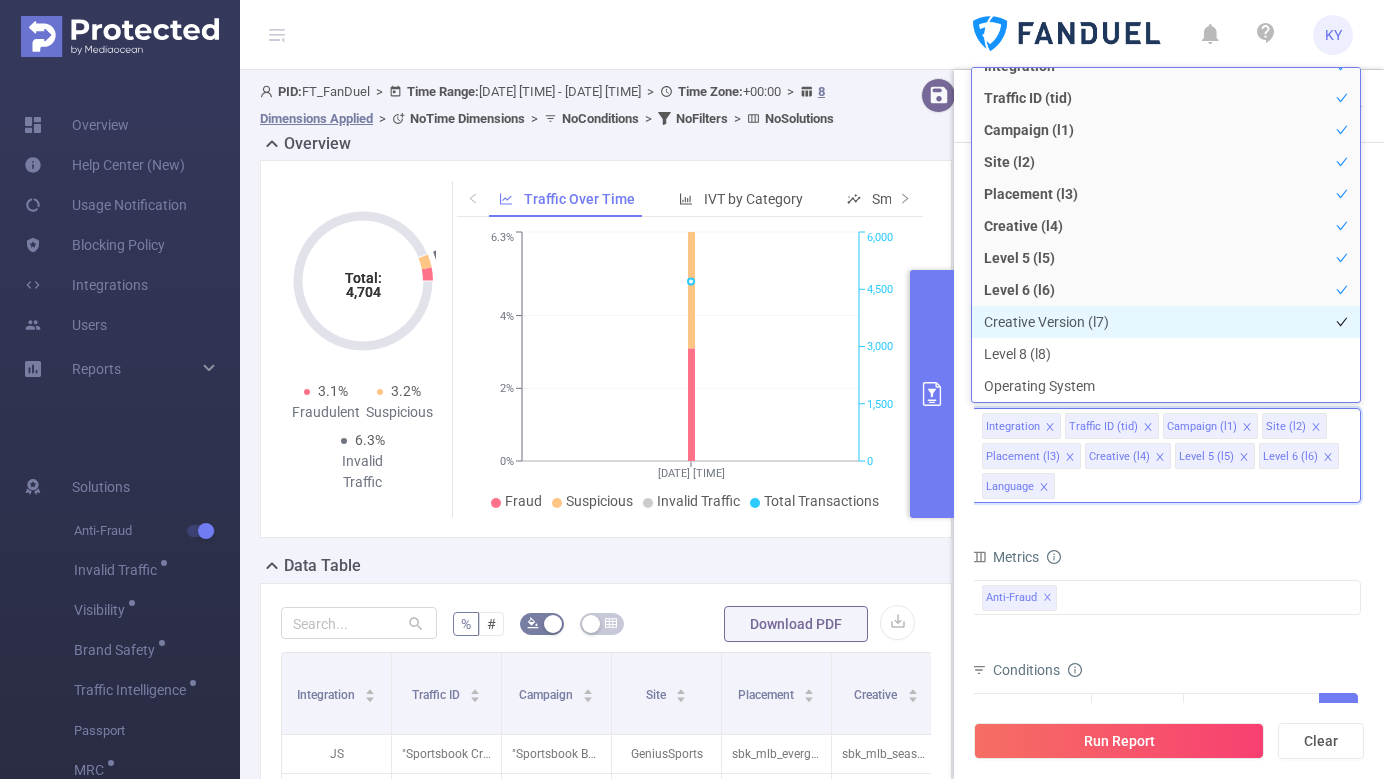 scroll, scrollTop: 569, scrollLeft: 0, axis: vertical 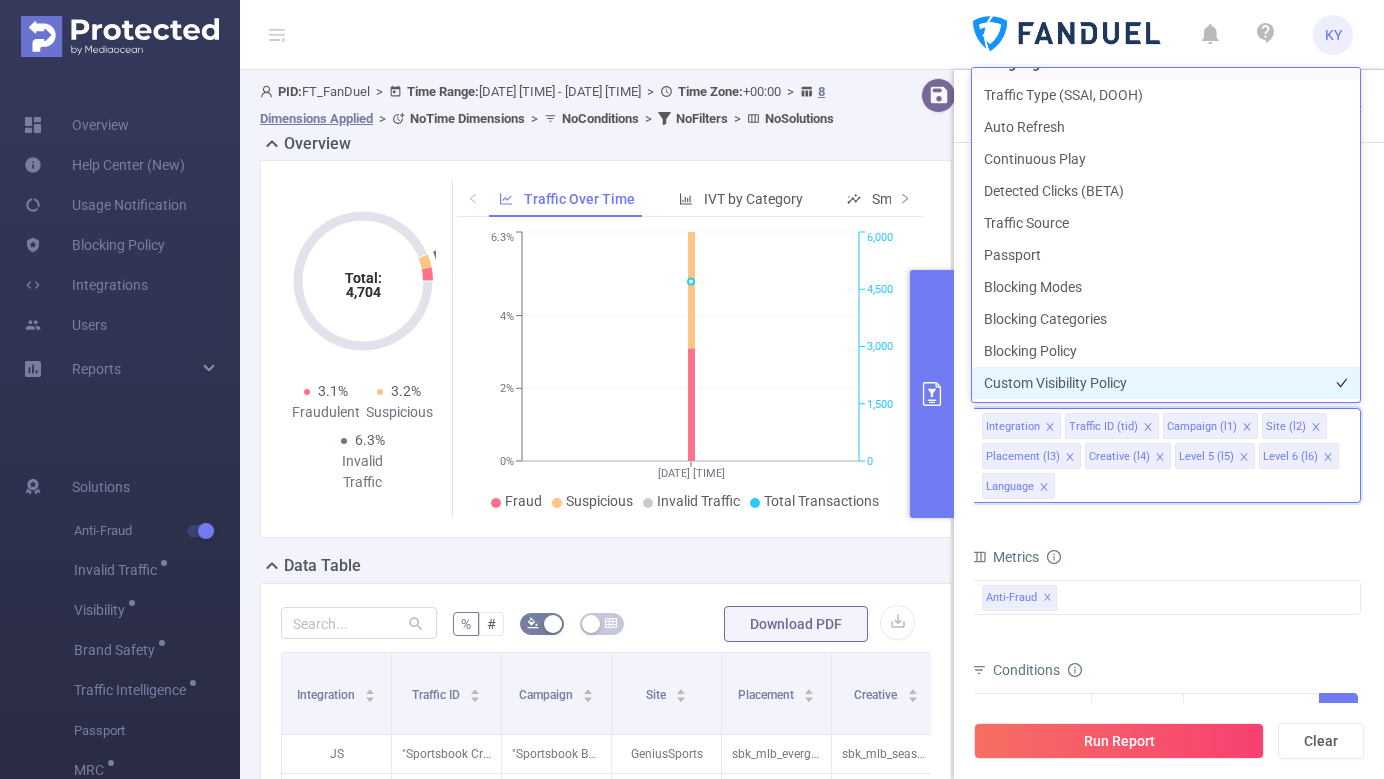 click on "Custom Visibility Policy" at bounding box center (1166, 383) 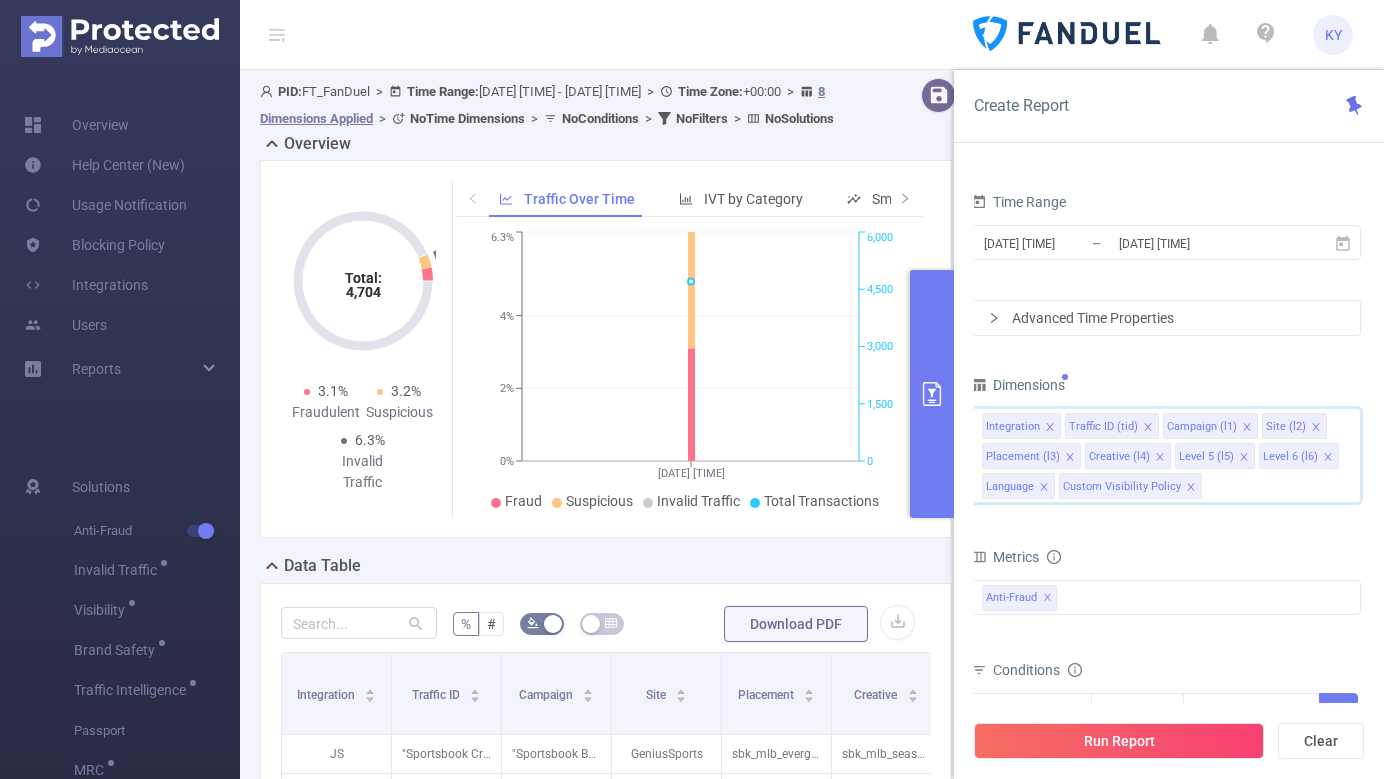 scroll, scrollTop: 0, scrollLeft: 0, axis: both 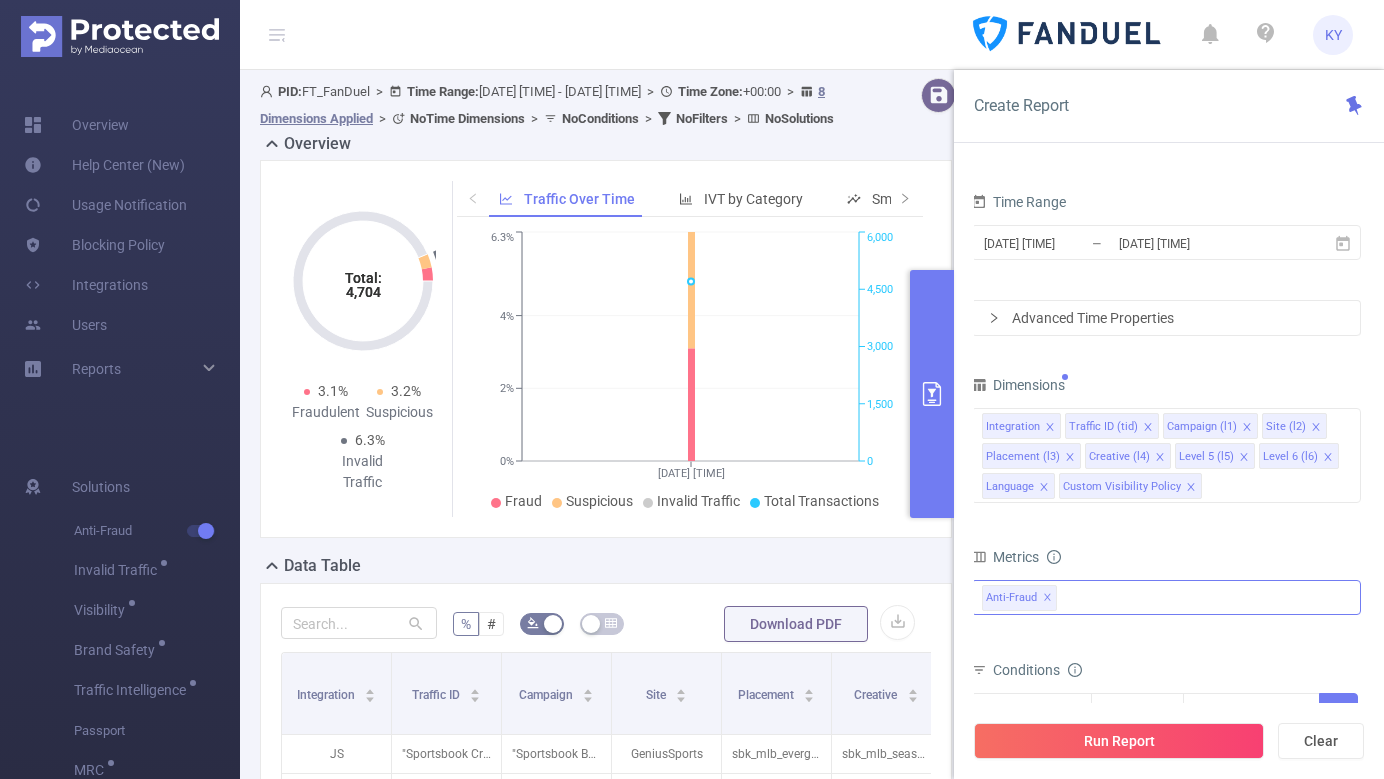 click on "Anti-Fraud    ✕" at bounding box center (1166, 597) 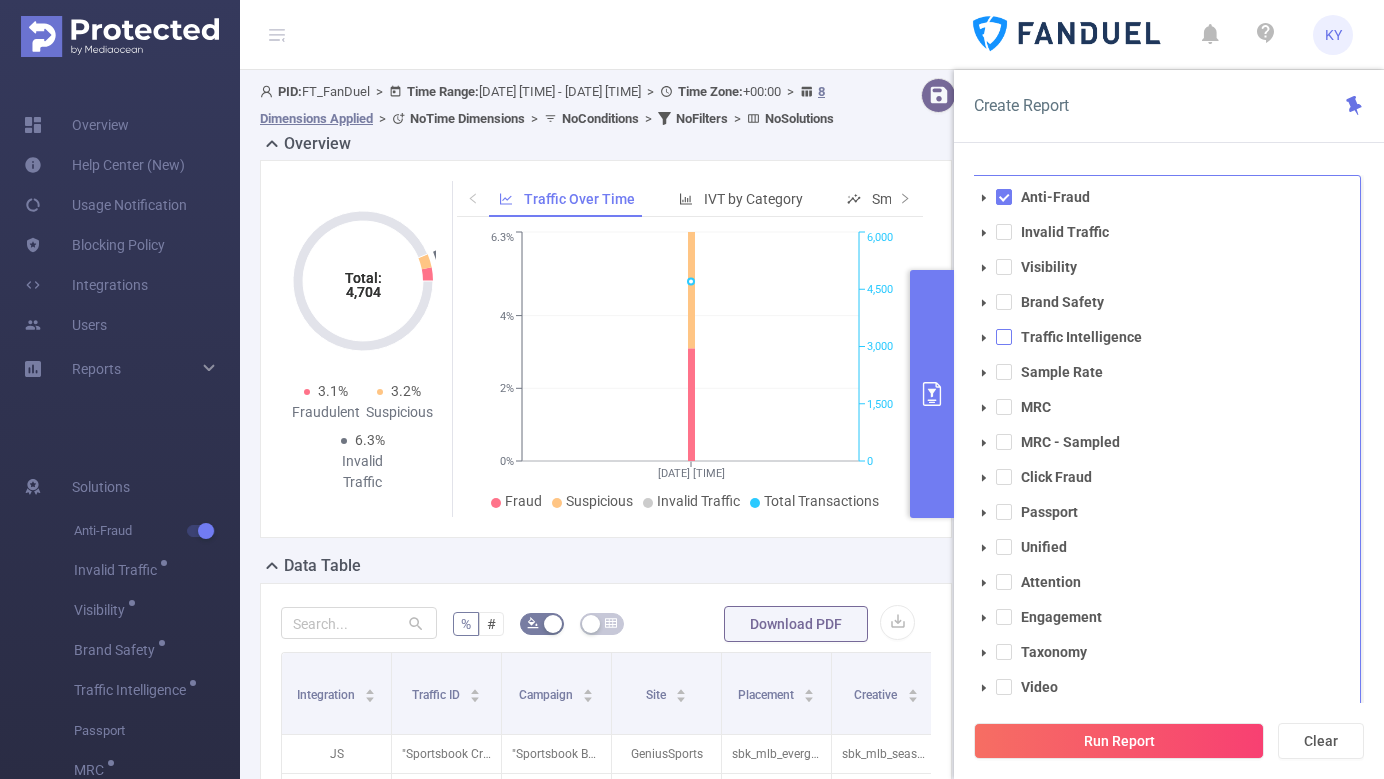 click at bounding box center (1004, 337) 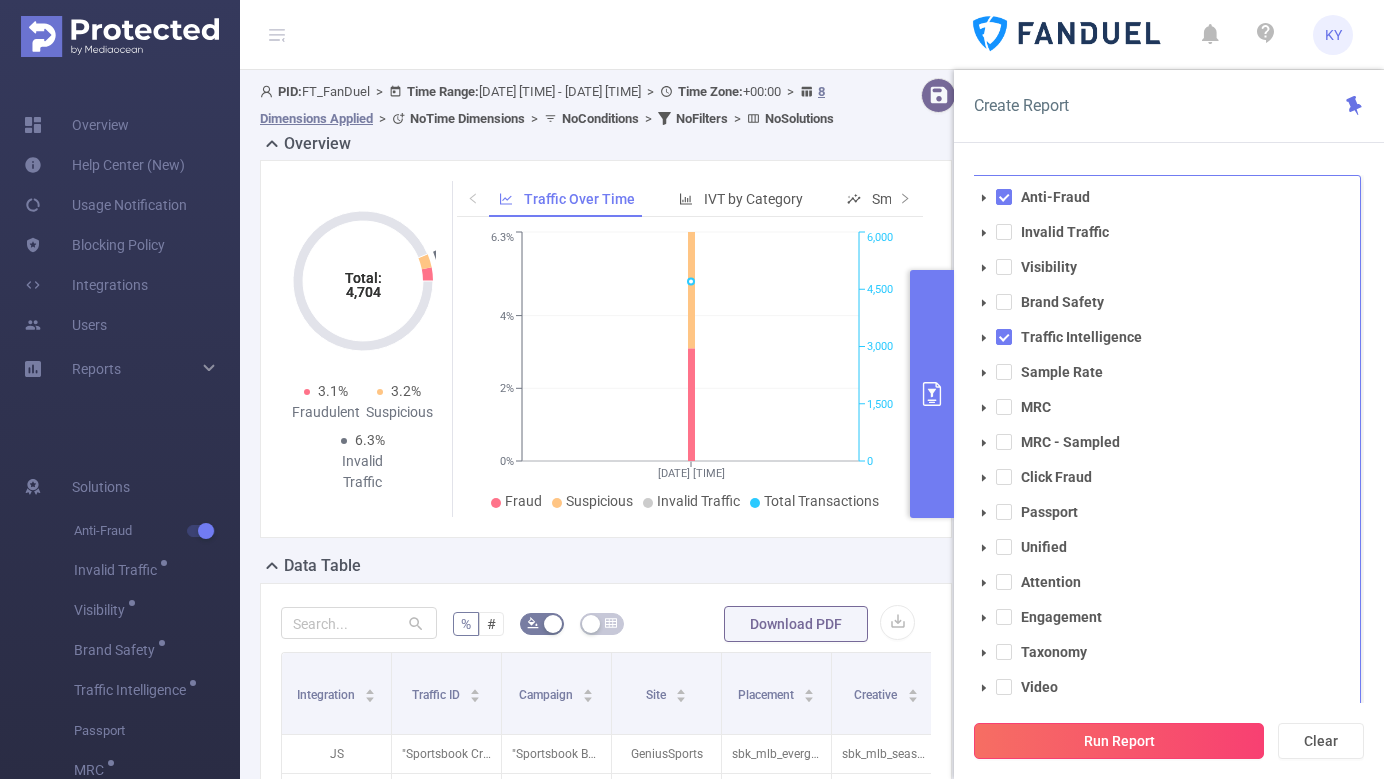 click on "Run Report" at bounding box center (1119, 741) 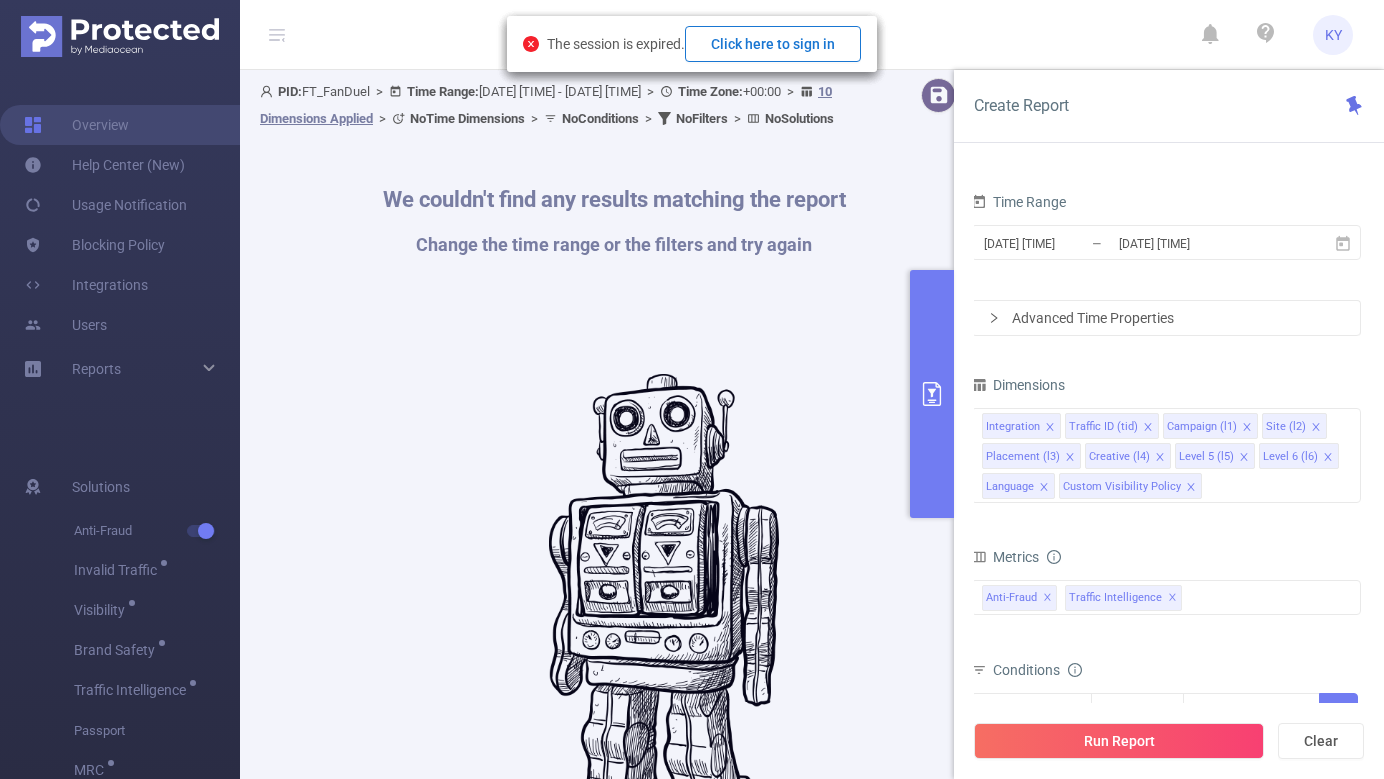 click on "Click here to sign in" at bounding box center (773, 44) 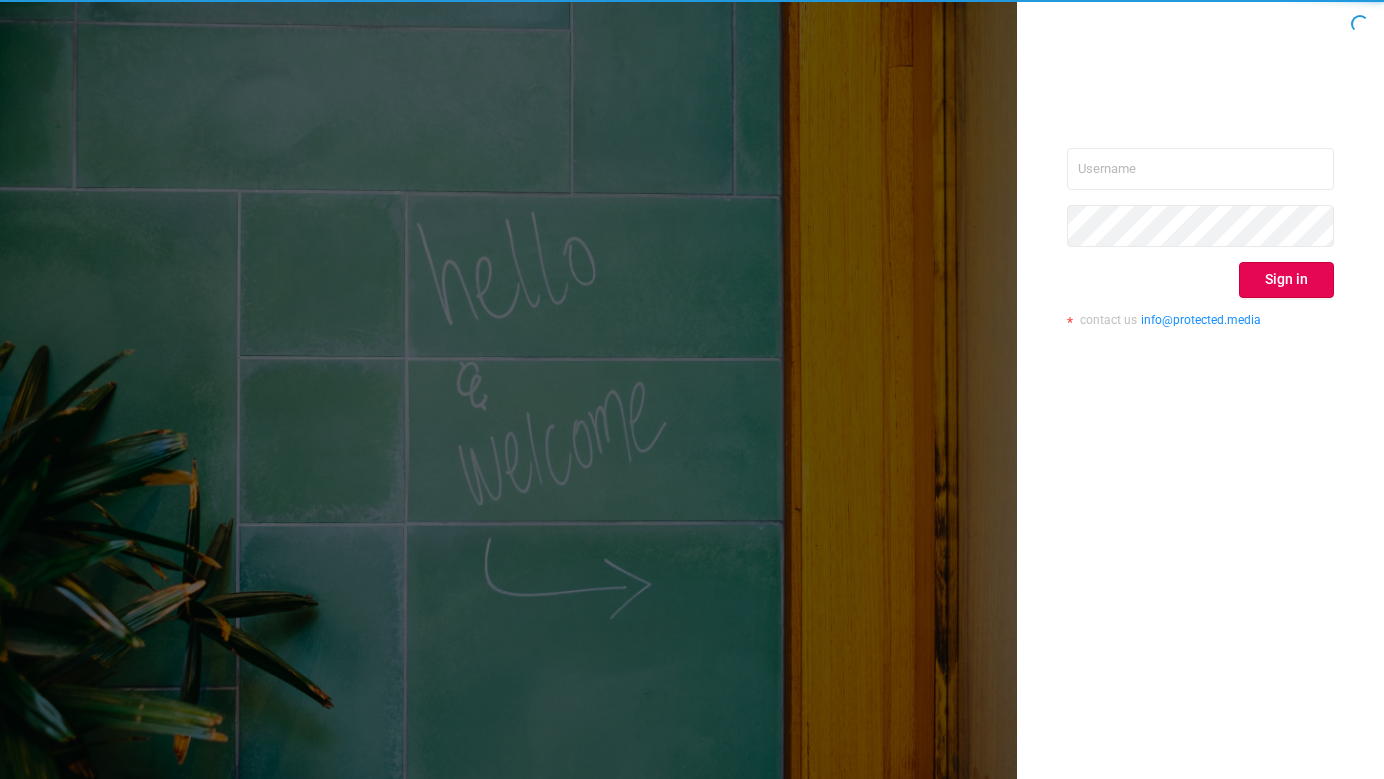 scroll, scrollTop: 0, scrollLeft: 0, axis: both 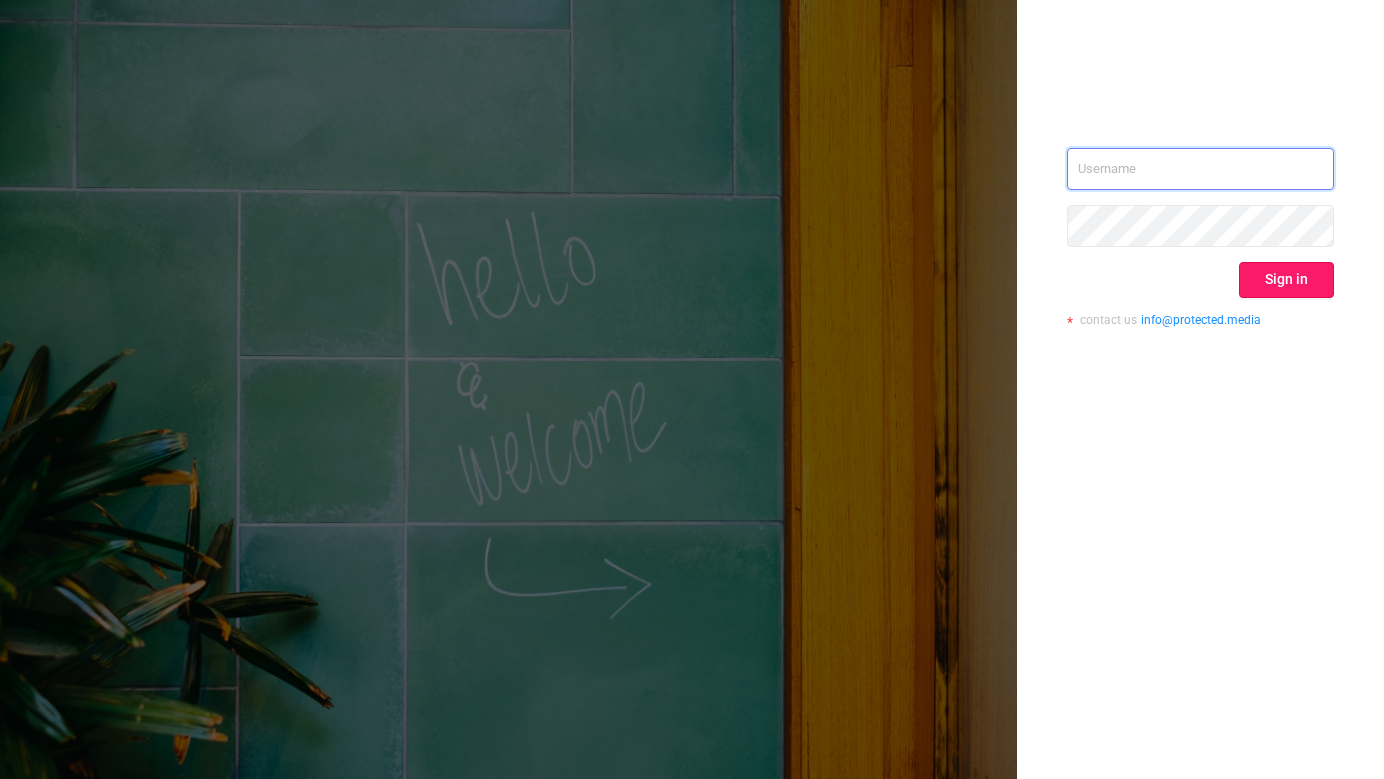 type on "[EMAIL]" 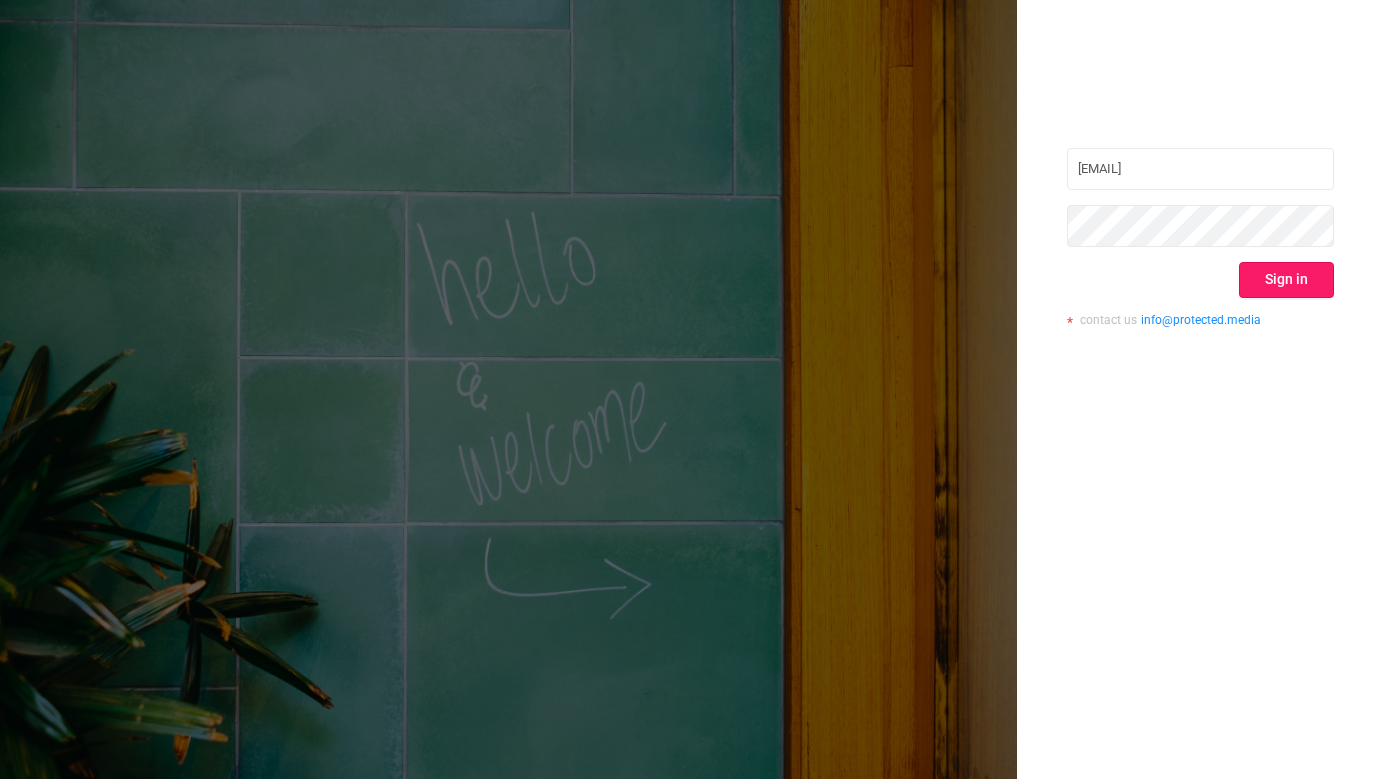 click on "Sign in" at bounding box center [1286, 280] 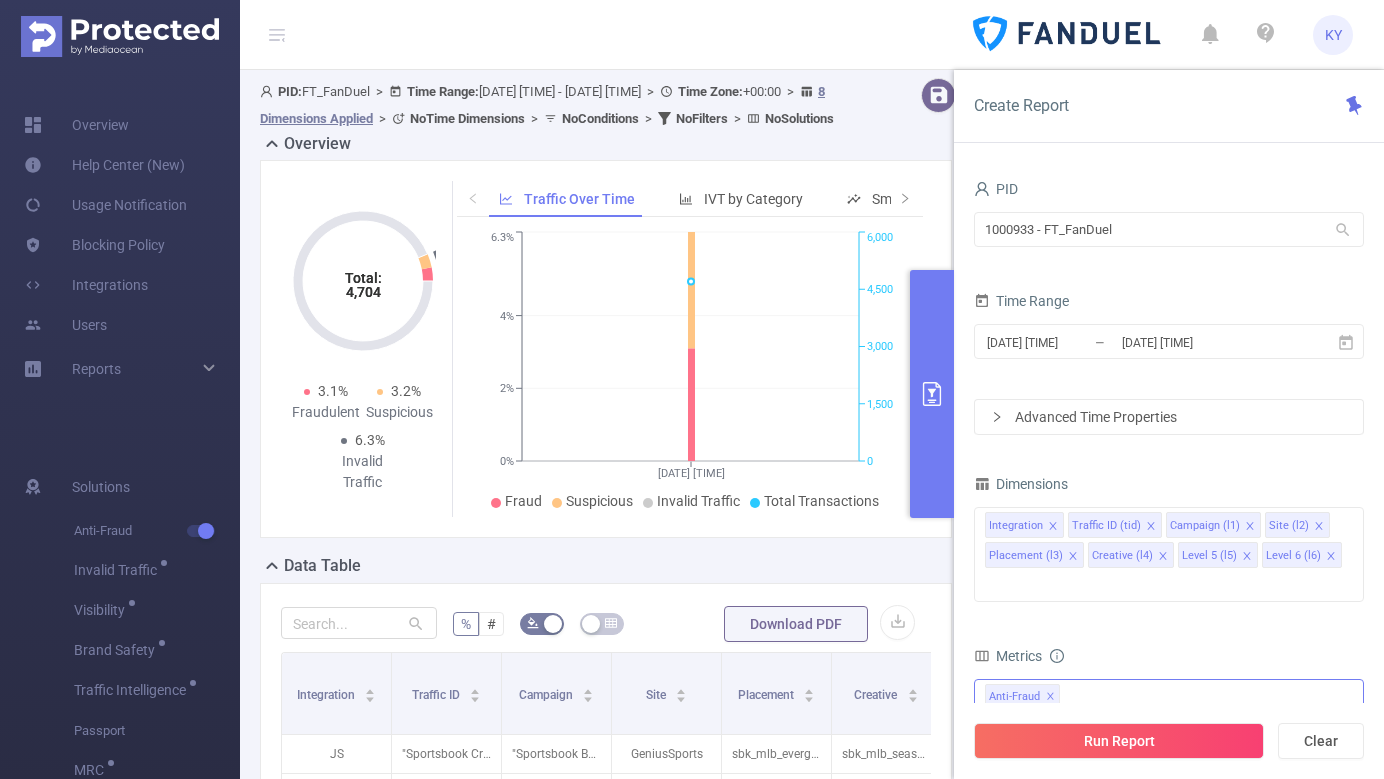 click on "Anti-Fraud    ✕" at bounding box center [1169, 696] 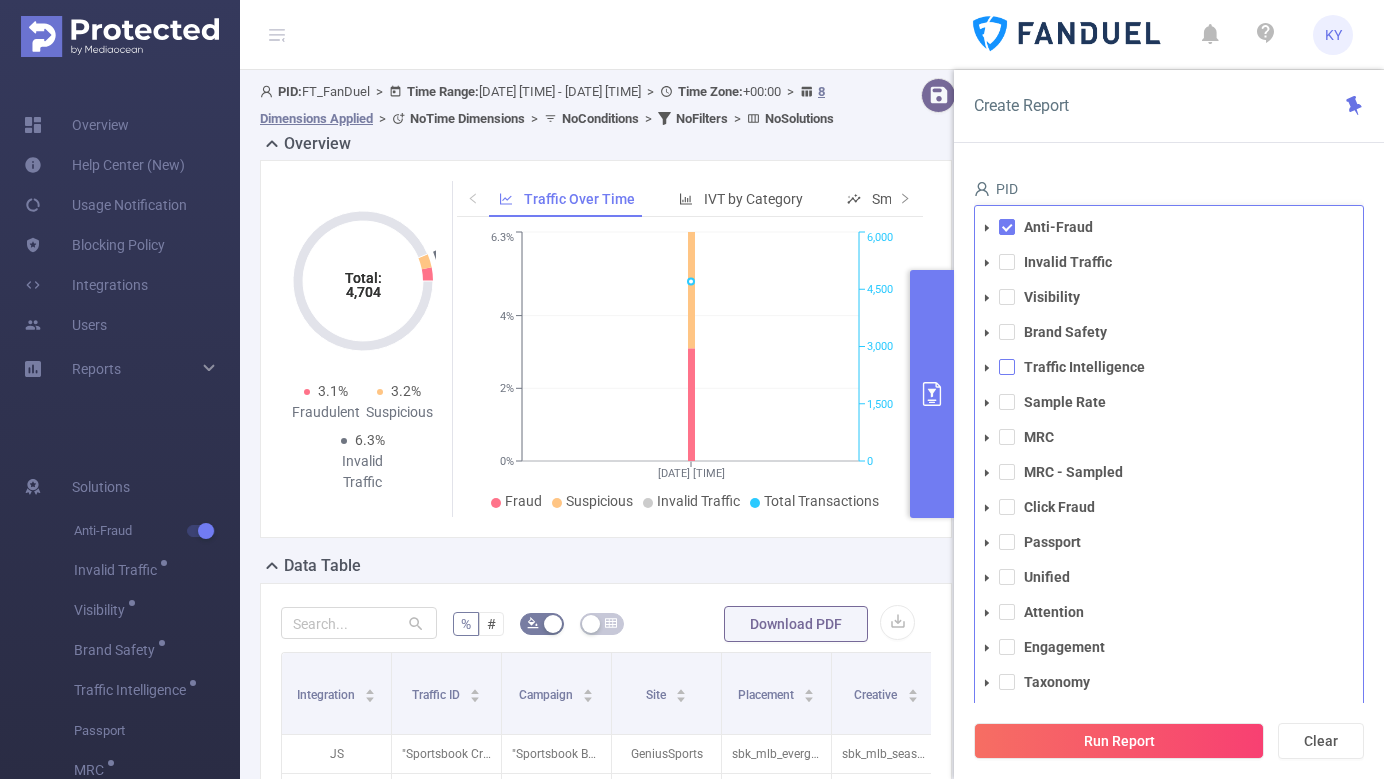 click at bounding box center (1007, 367) 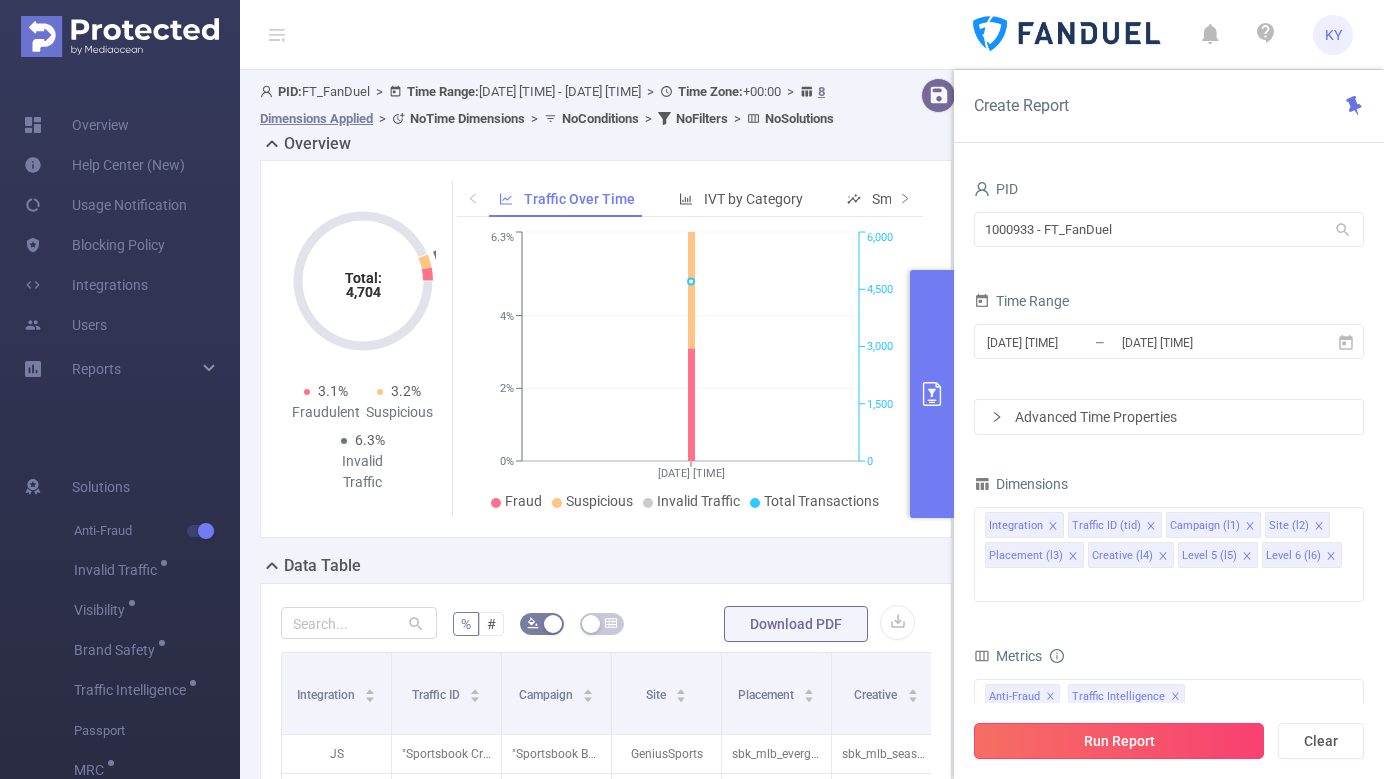 click on "Run Report" at bounding box center [1119, 741] 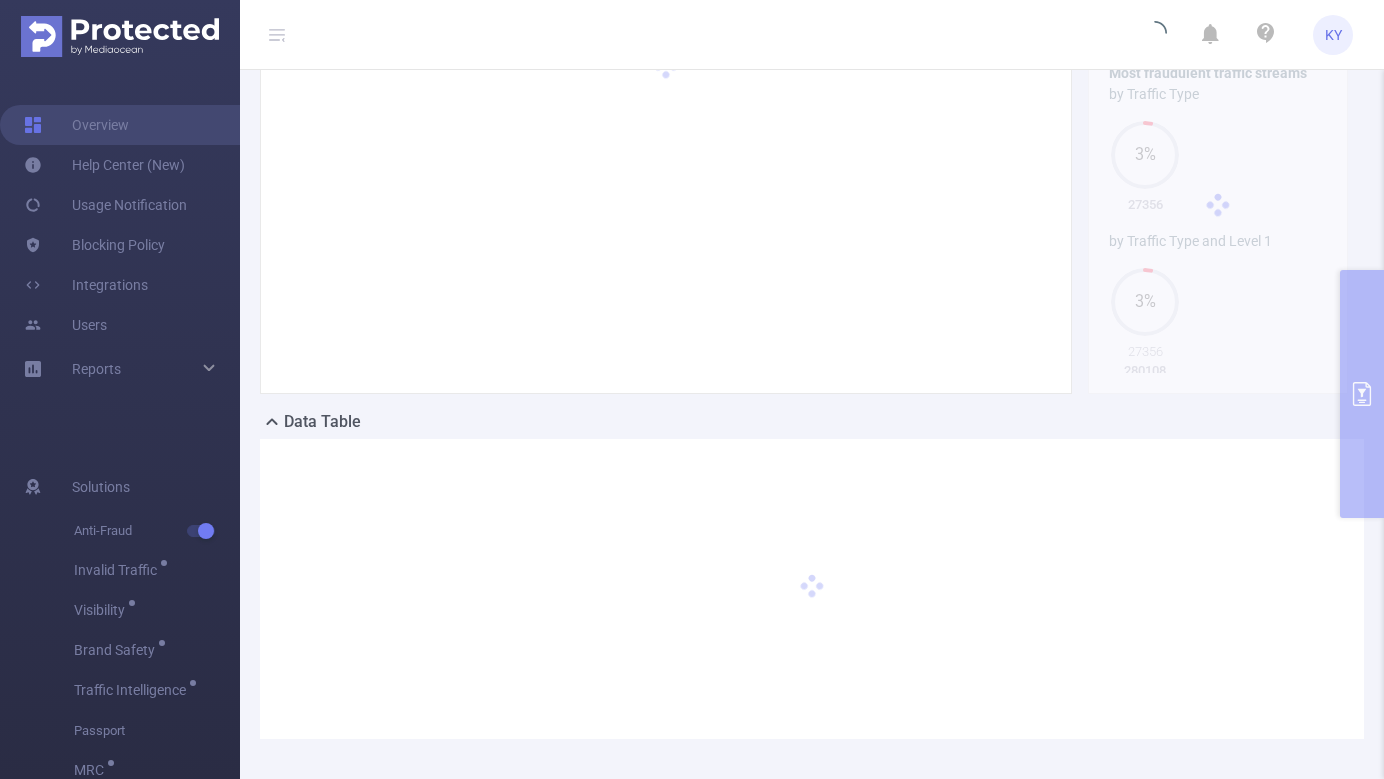 scroll, scrollTop: 228, scrollLeft: 0, axis: vertical 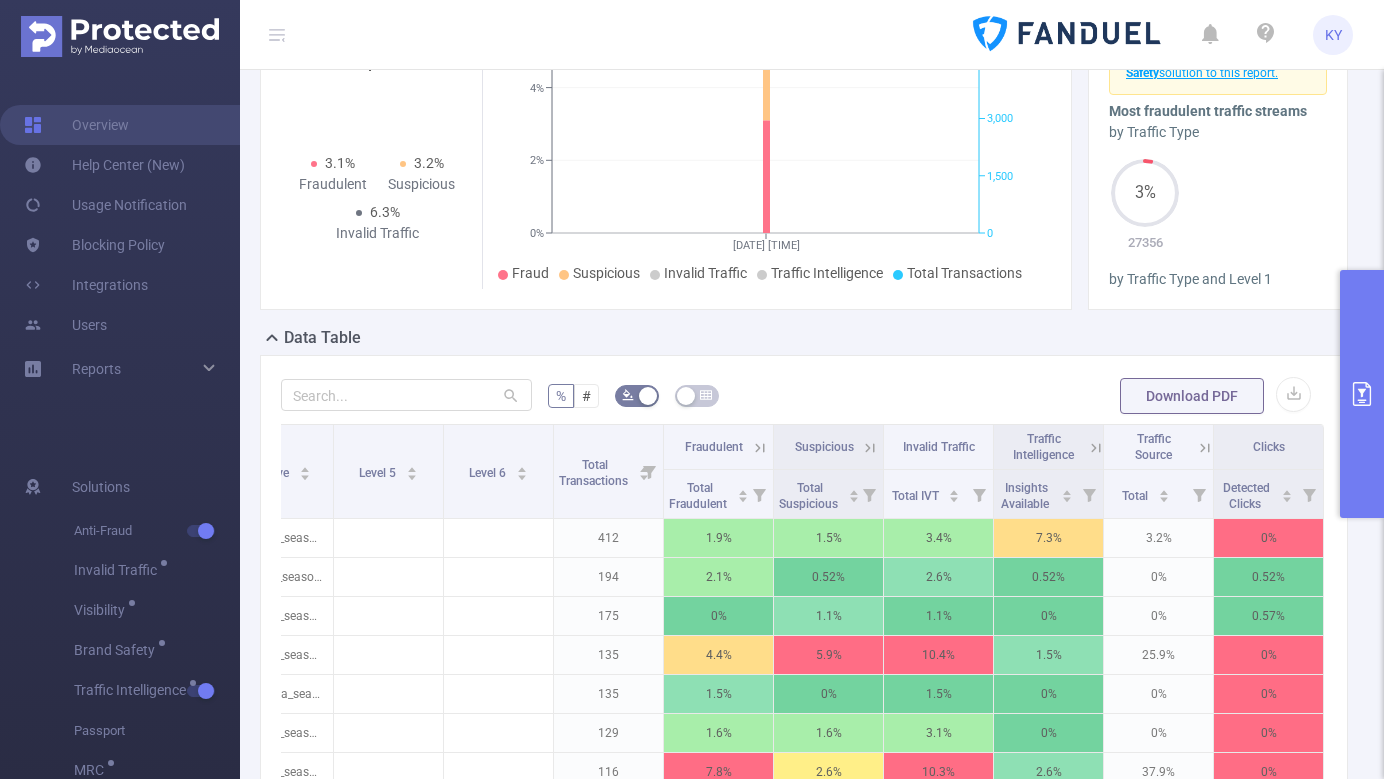 click at bounding box center (1093, 447) 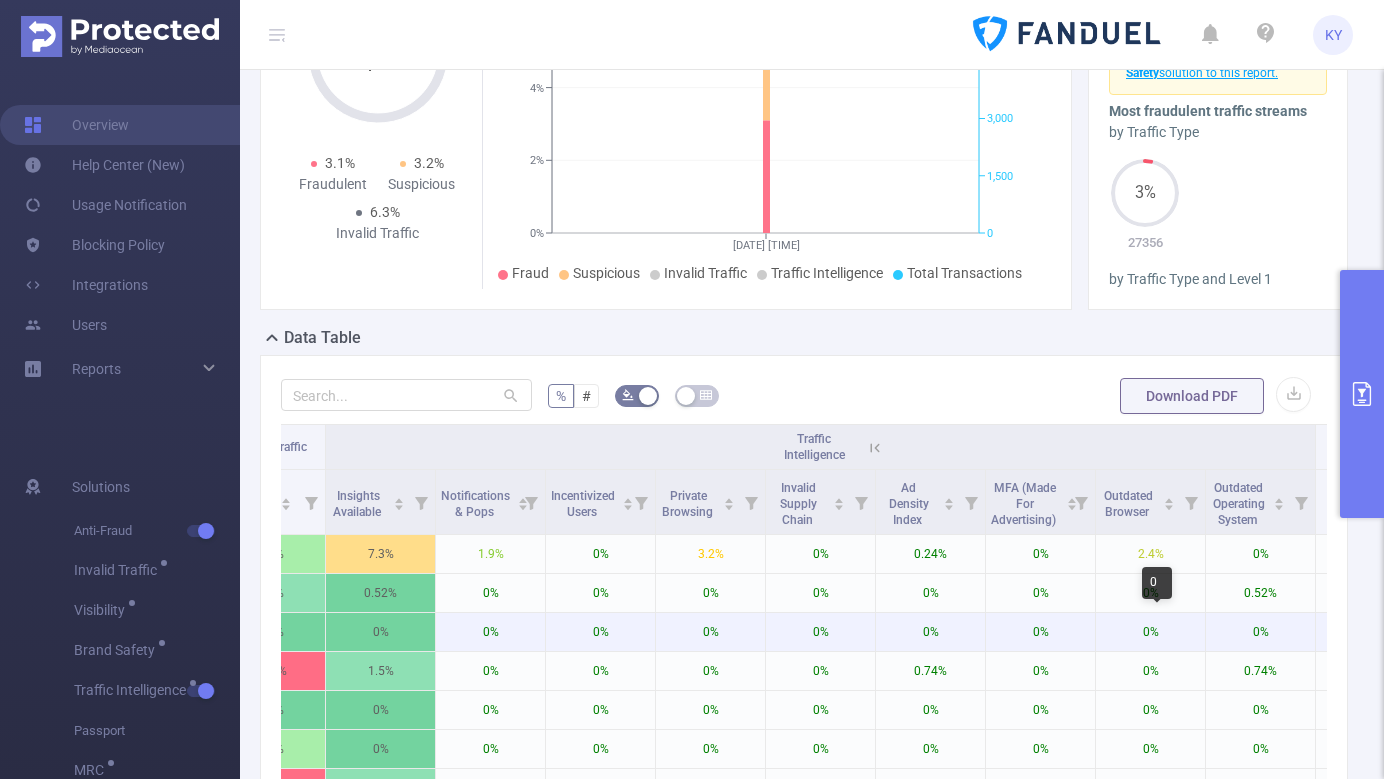 scroll, scrollTop: 0, scrollLeft: 1372, axis: horizontal 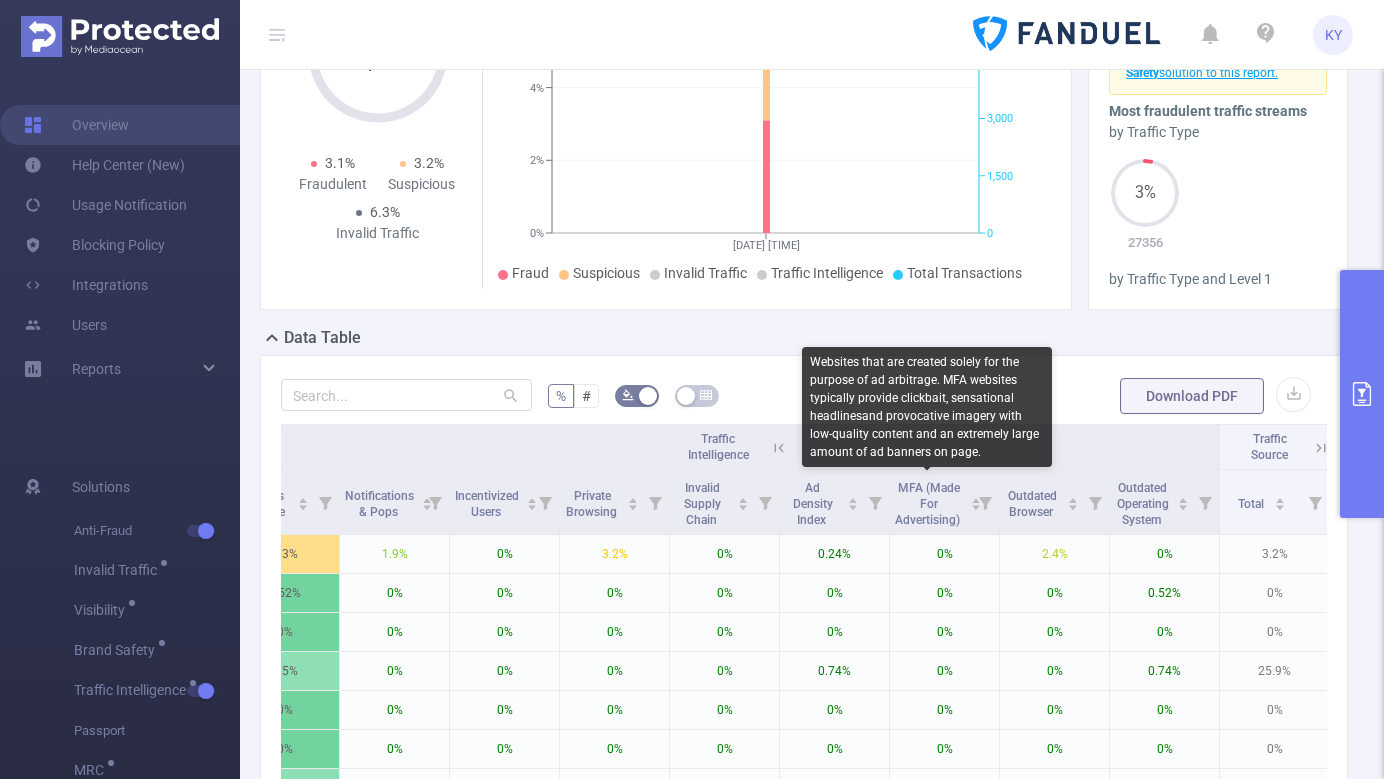 click on "Websites that are created solely for the purpose of ad arbitrage. MFA websites typically provide clickbait, sensational headlinesand provocative imagery with low-quality content and an extremely large amount of ad banners on page." at bounding box center [927, 407] 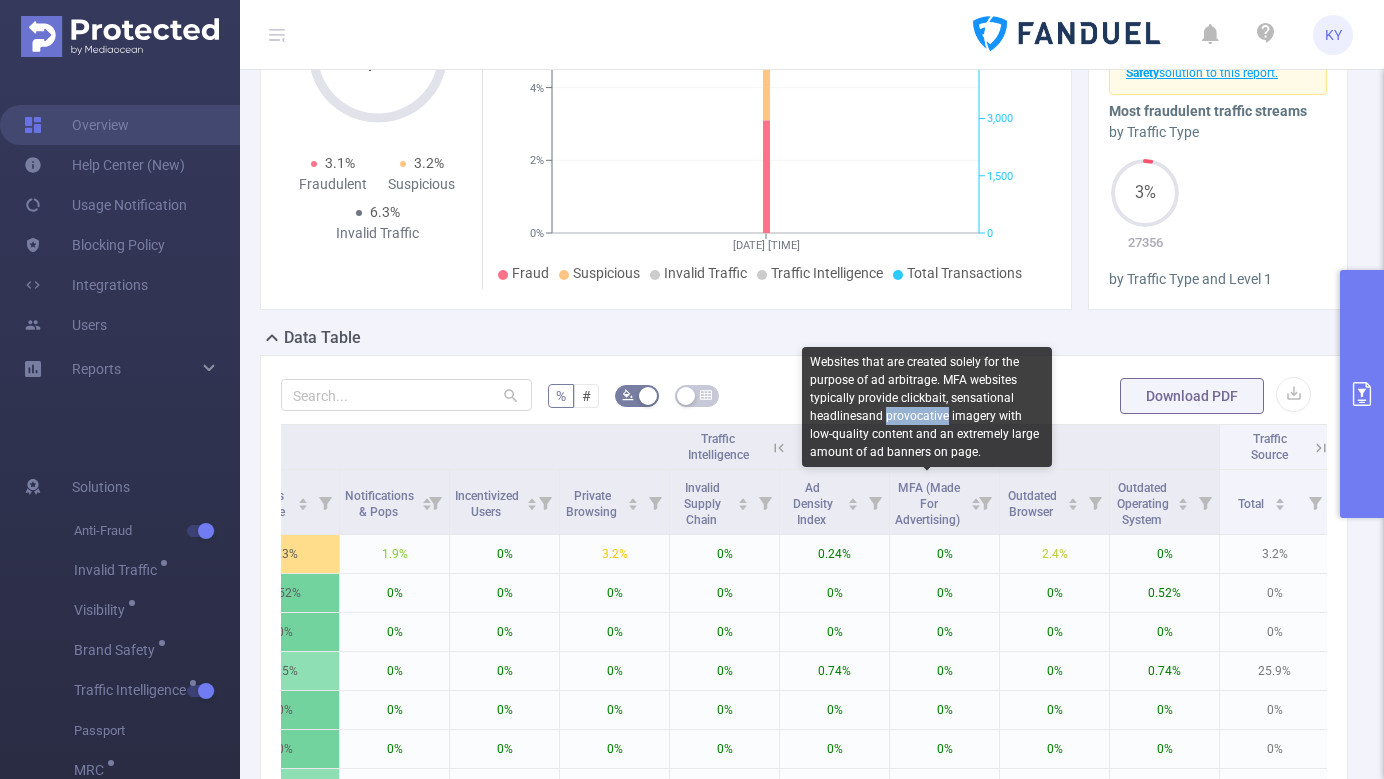 click on "Websites that are created solely for the purpose of ad arbitrage. MFA websites typically provide clickbait, sensational headlinesand provocative imagery with low-quality content and an extremely large amount of ad banners on page." at bounding box center (927, 407) 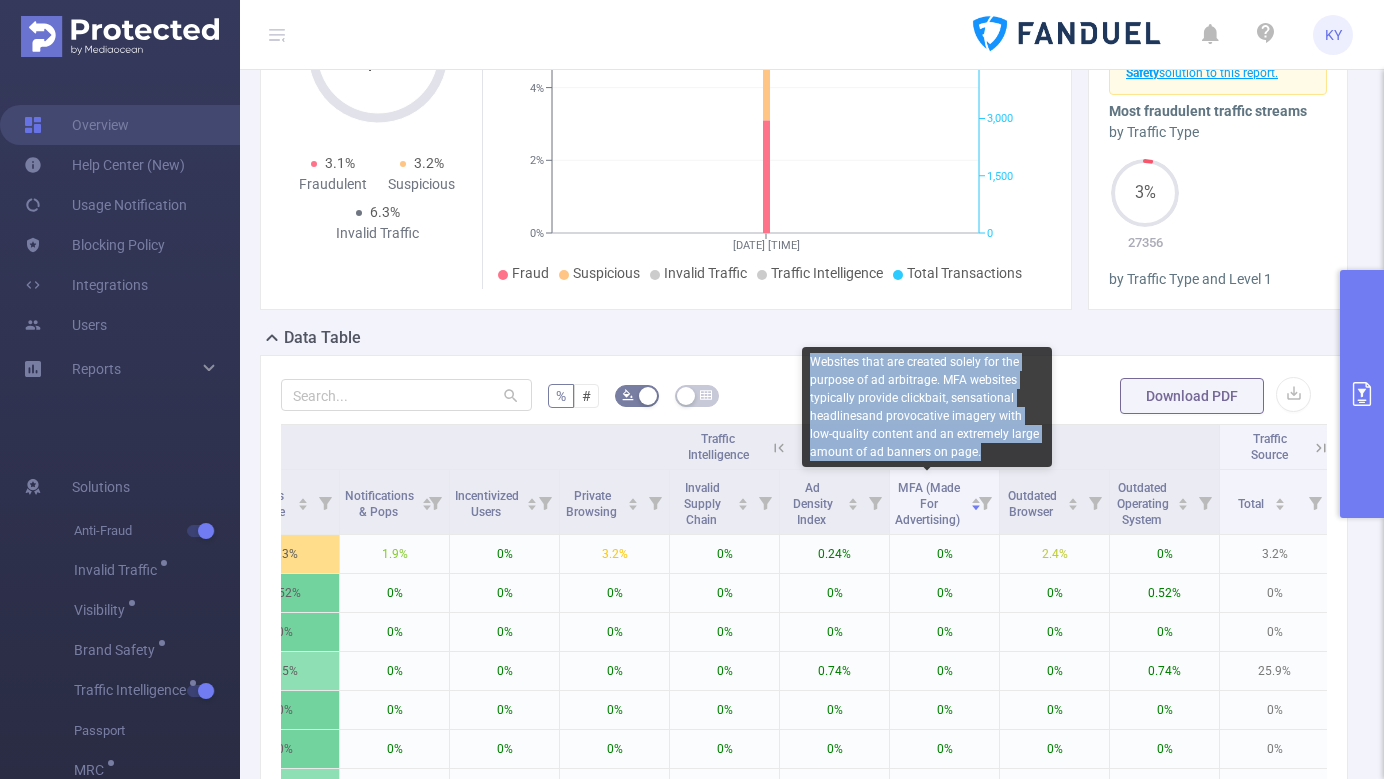 click on "Websites that are created solely for the purpose of ad arbitrage. MFA websites typically provide clickbait, sensational headlinesand provocative imagery with low-quality content and an extremely large amount of ad banners on page." at bounding box center (927, 407) 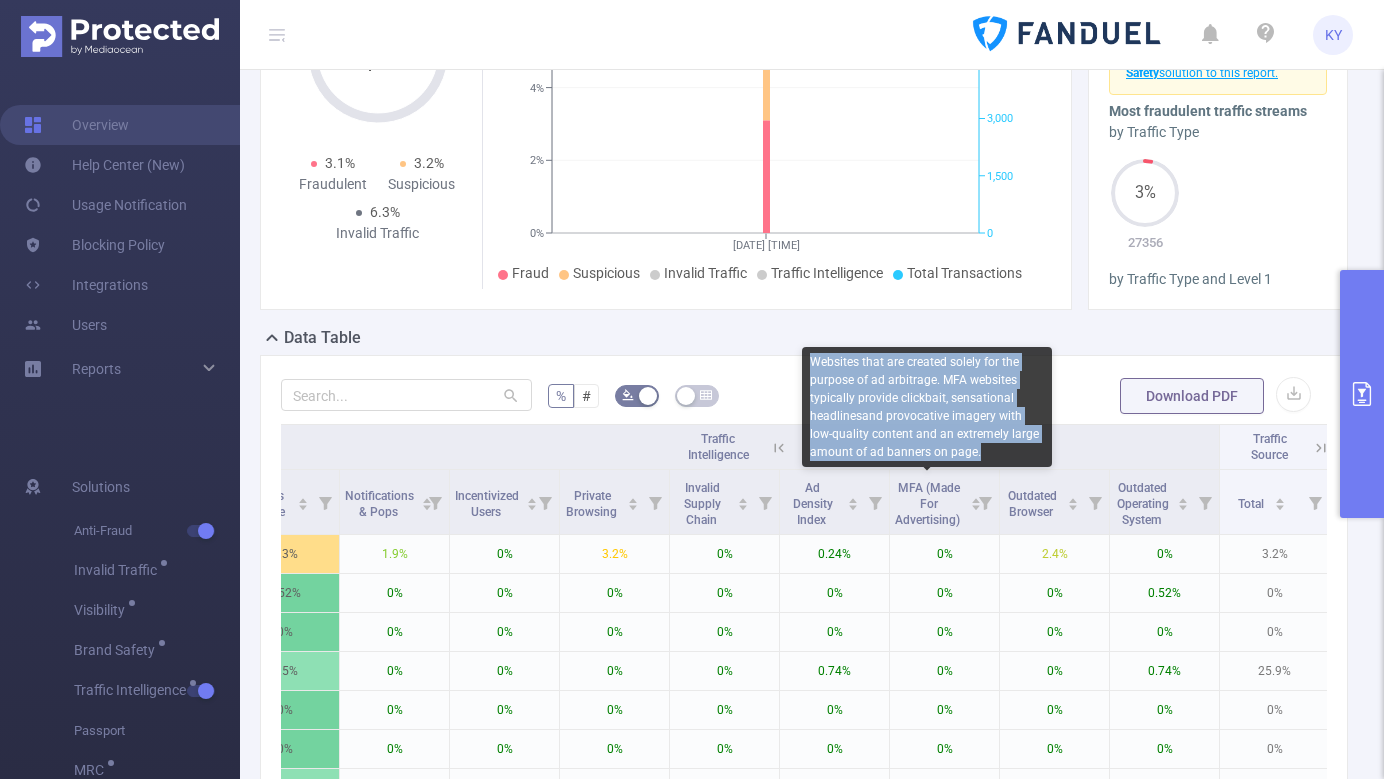 copy on "Websites that are created solely for the purpose of ad arbitrage. MFA websites typically provide clickbait, sensational headlinesand provocative imagery with low-quality content and an extremely large amount of ad banners on page." 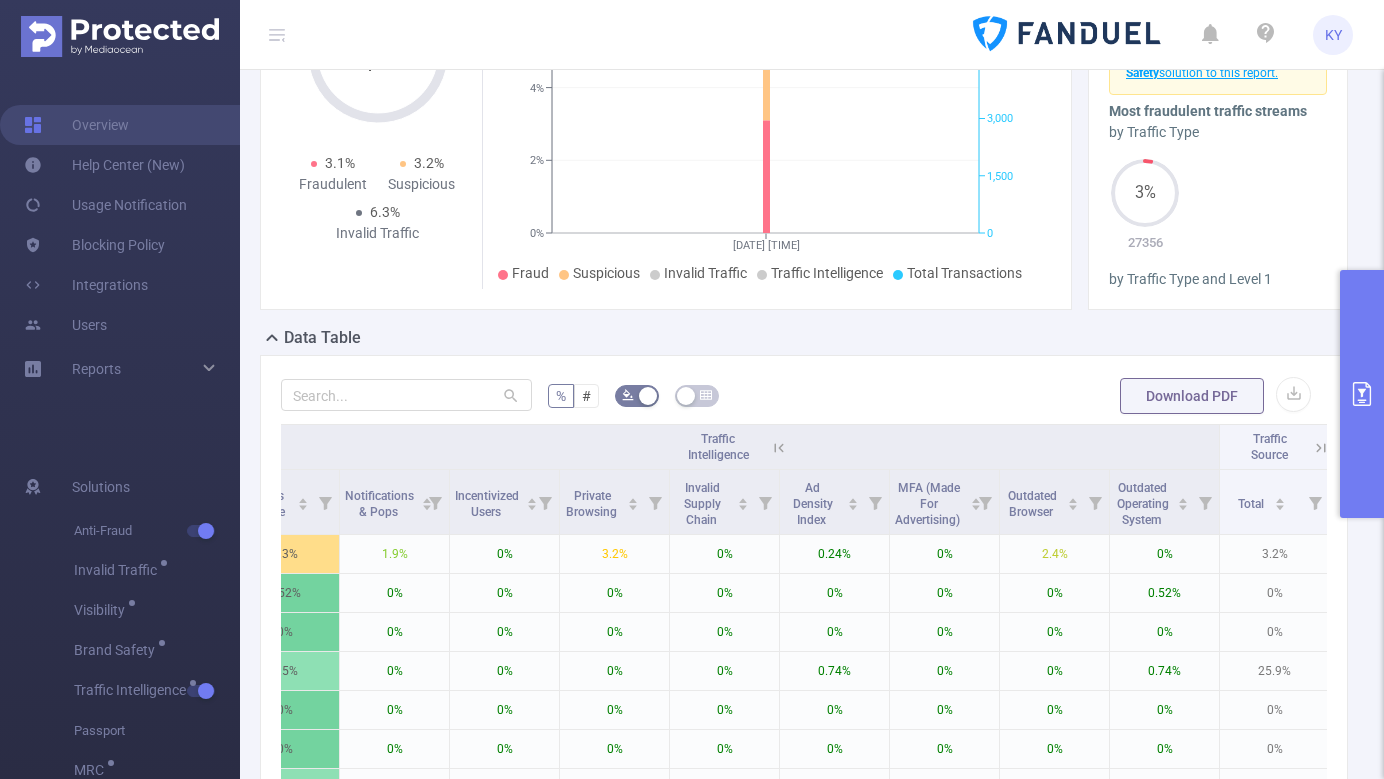 click at bounding box center (1362, 394) 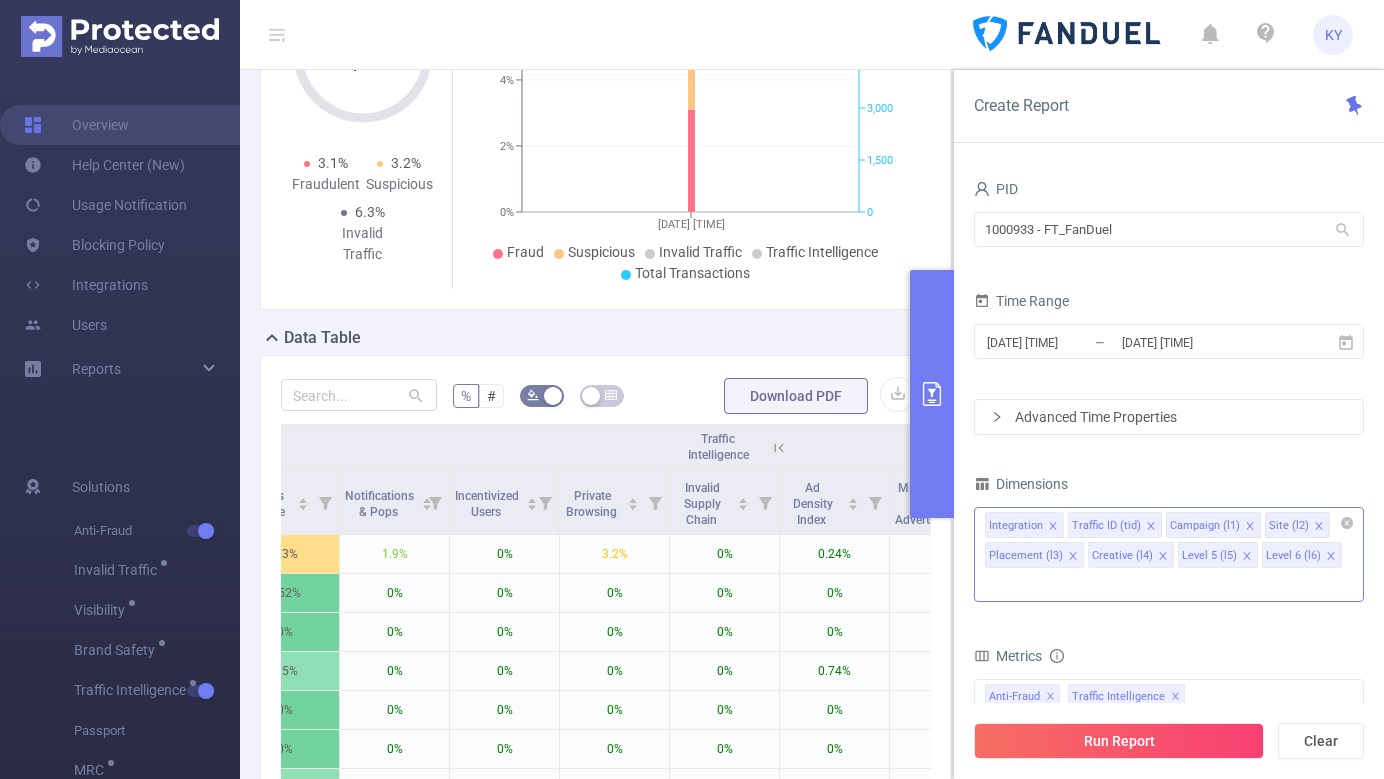 click at bounding box center (990, 585) 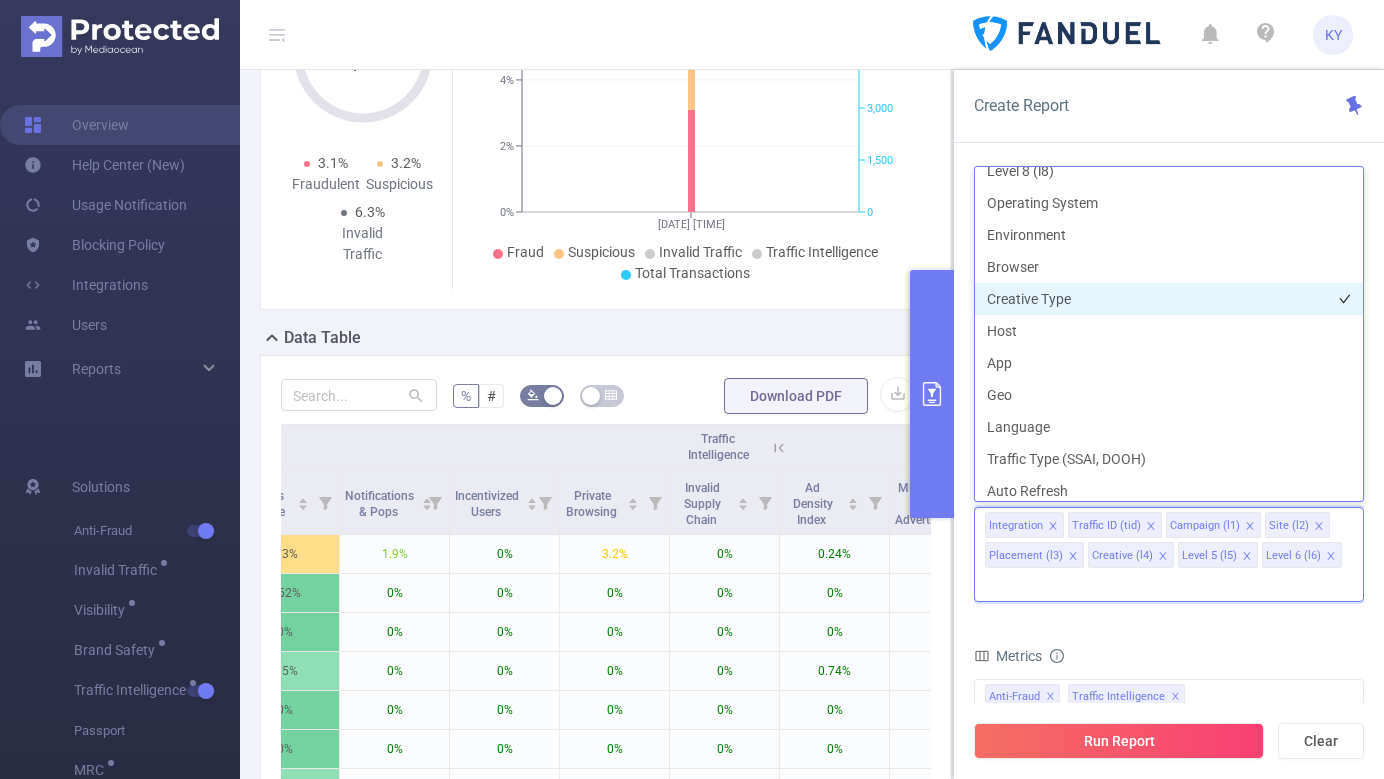scroll, scrollTop: 569, scrollLeft: 0, axis: vertical 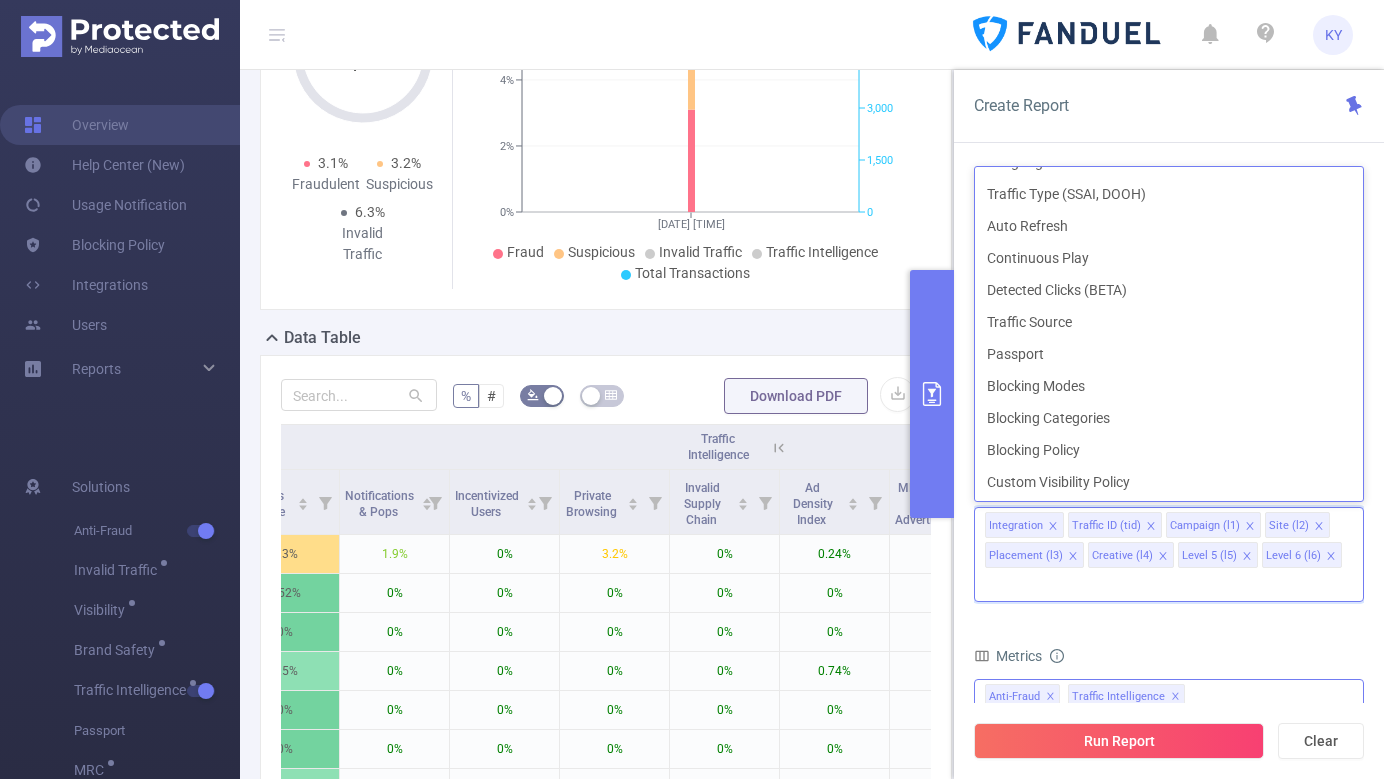click on "Anti-Fraud    ✕ Anti-Fraud Invalid Traffic Visibility Brand Safety Traffic Intelligence Sample Rate MRC MRC - Sampled Click Fraud Passport Unified Attention Engagement Taxonomy Video Traffic Intelligence    ✕" at bounding box center (1169, 696) 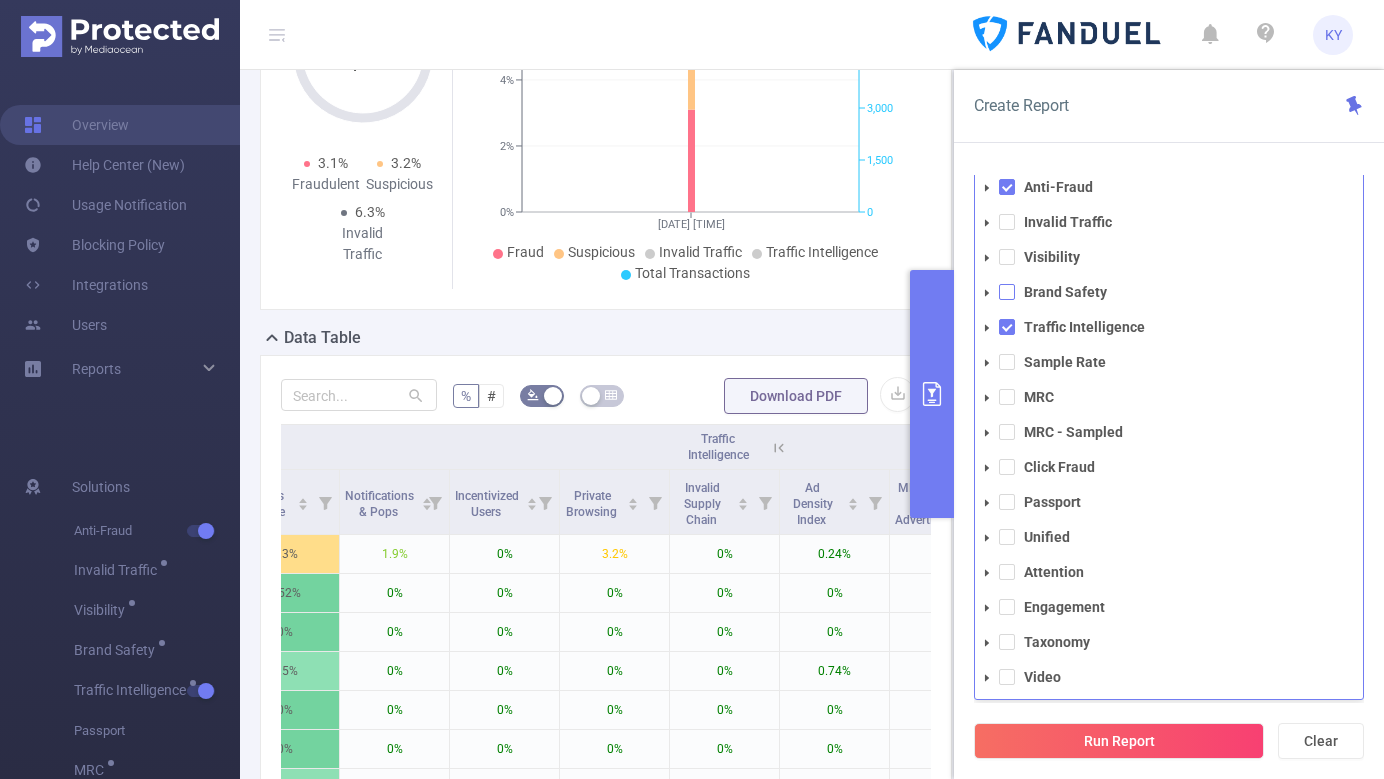 click at bounding box center [1007, 292] 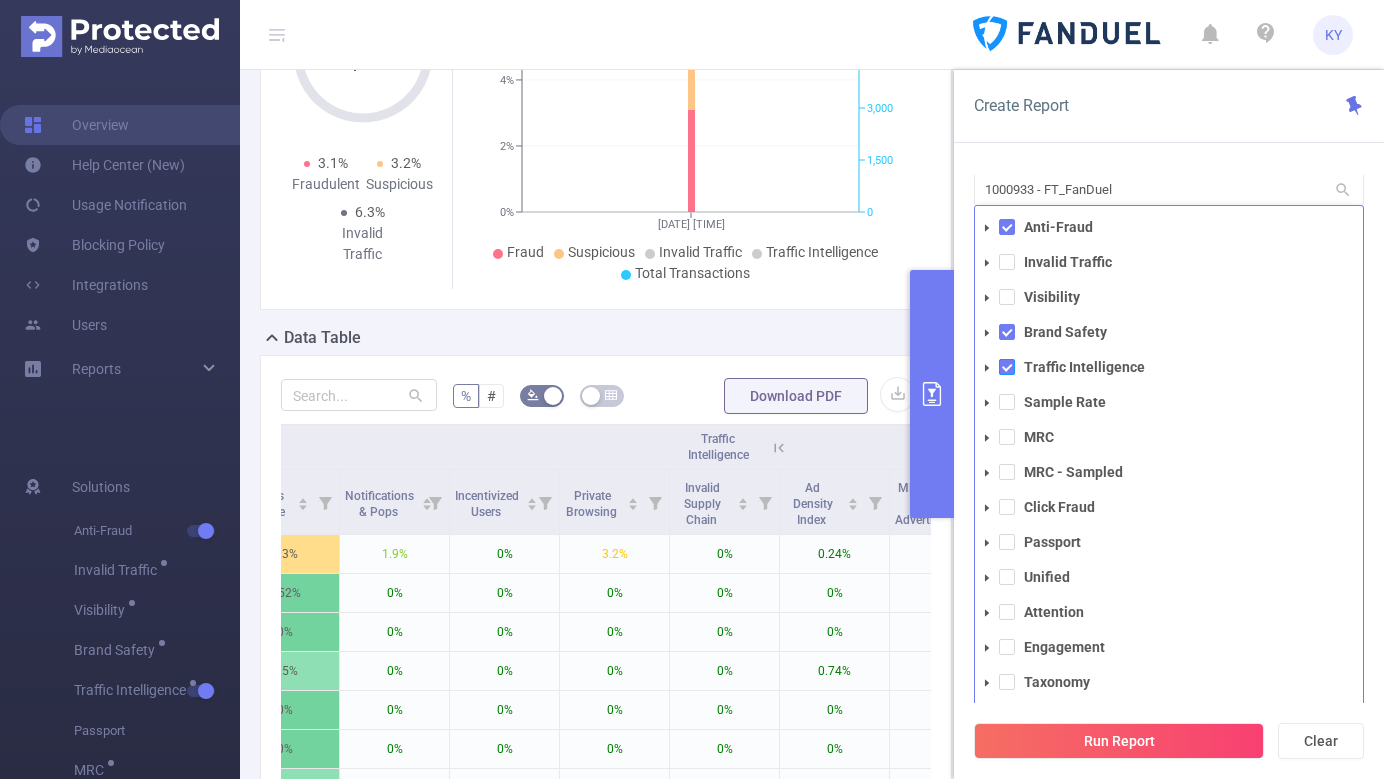 click at bounding box center [1007, 367] 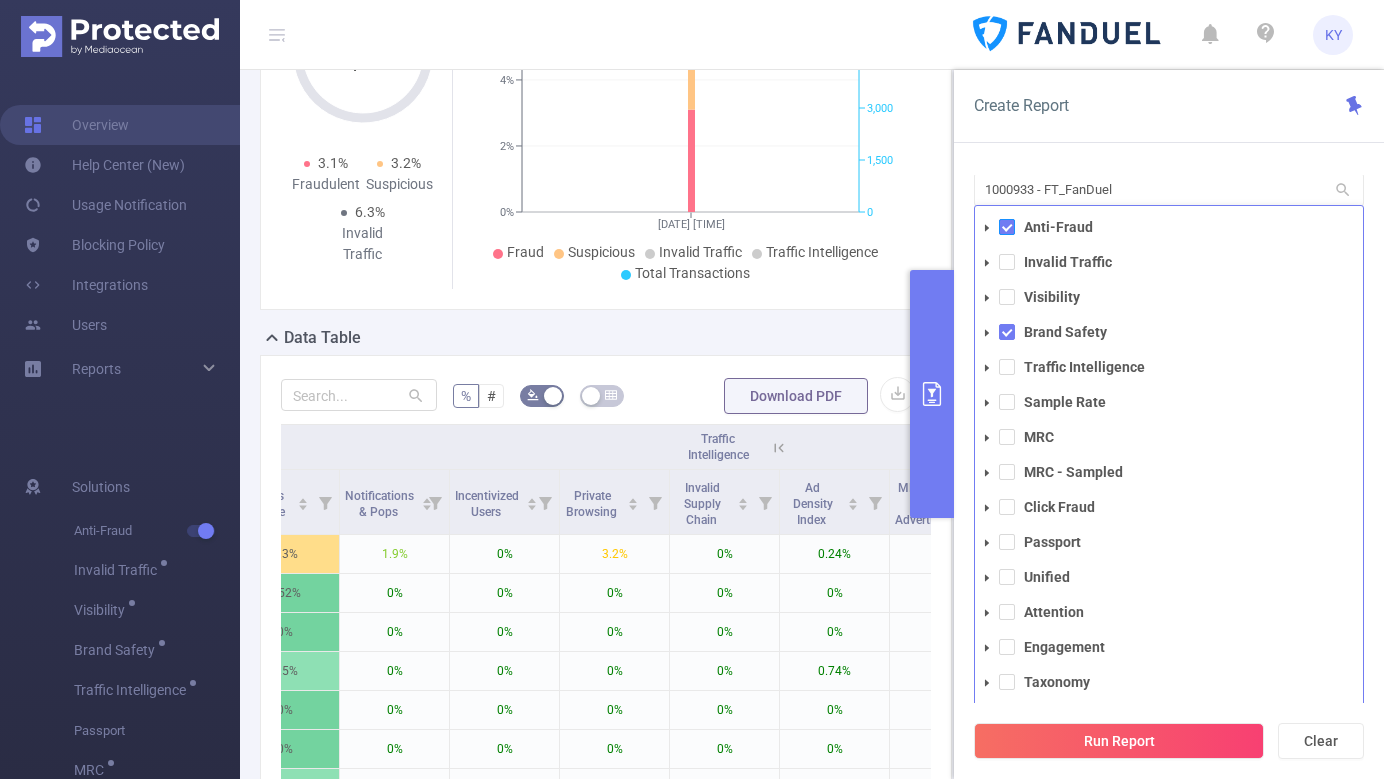 click at bounding box center (1007, 227) 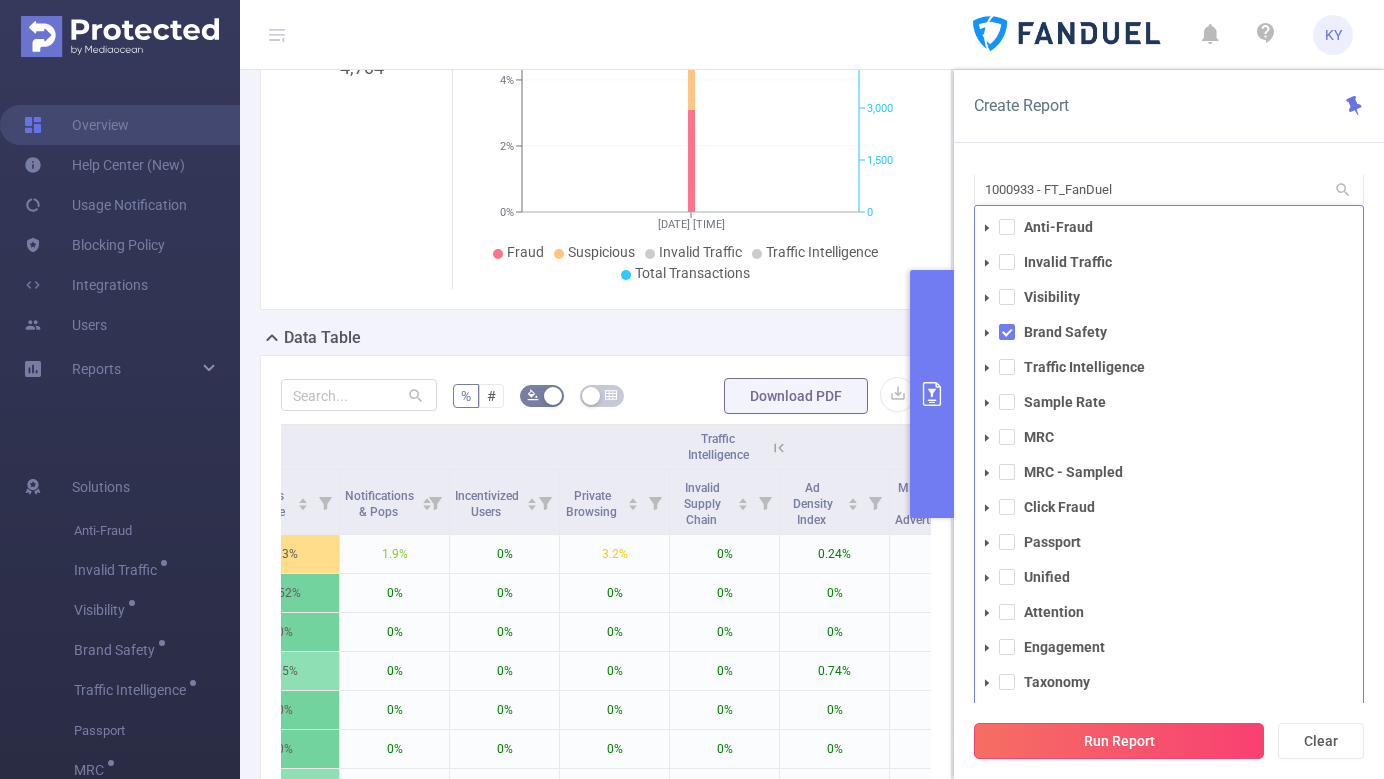 click on "Run Report" at bounding box center (1119, 741) 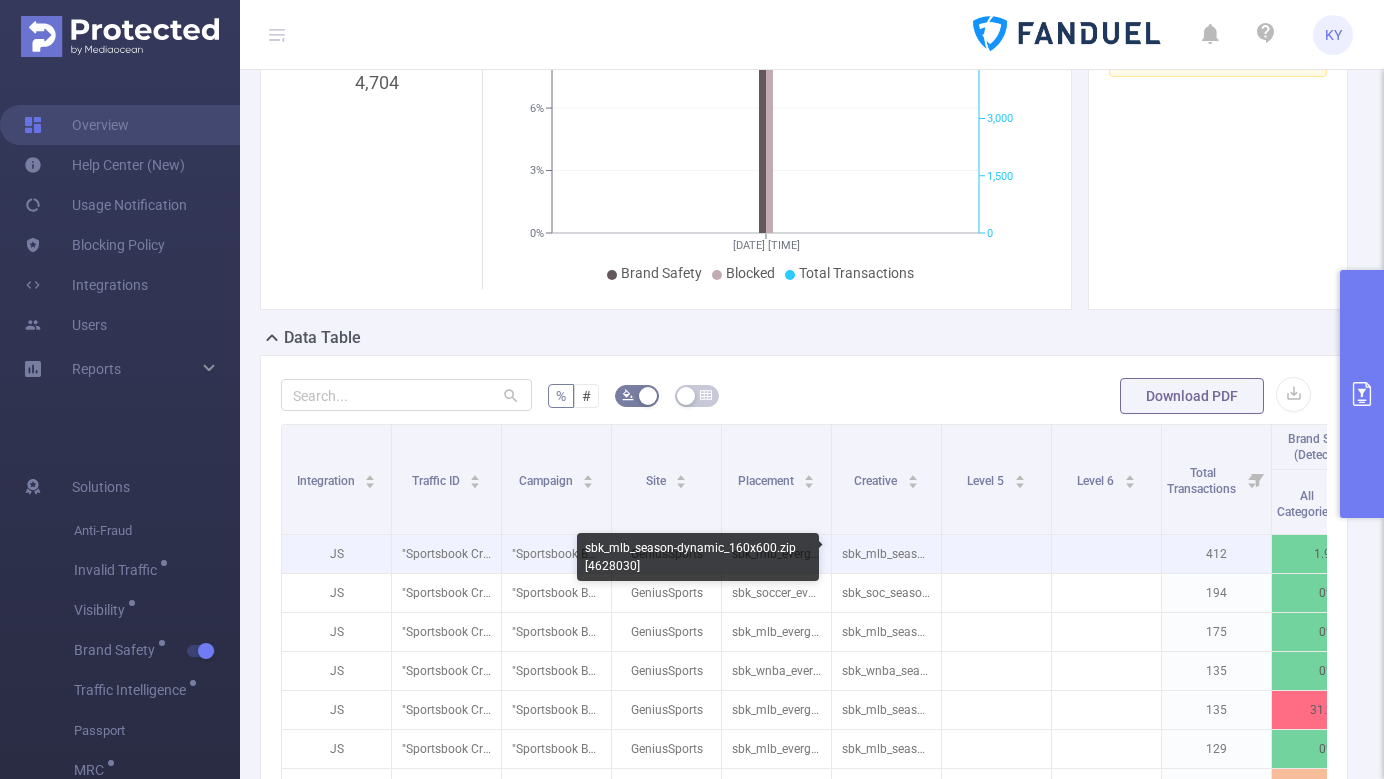 scroll, scrollTop: 0, scrollLeft: 388, axis: horizontal 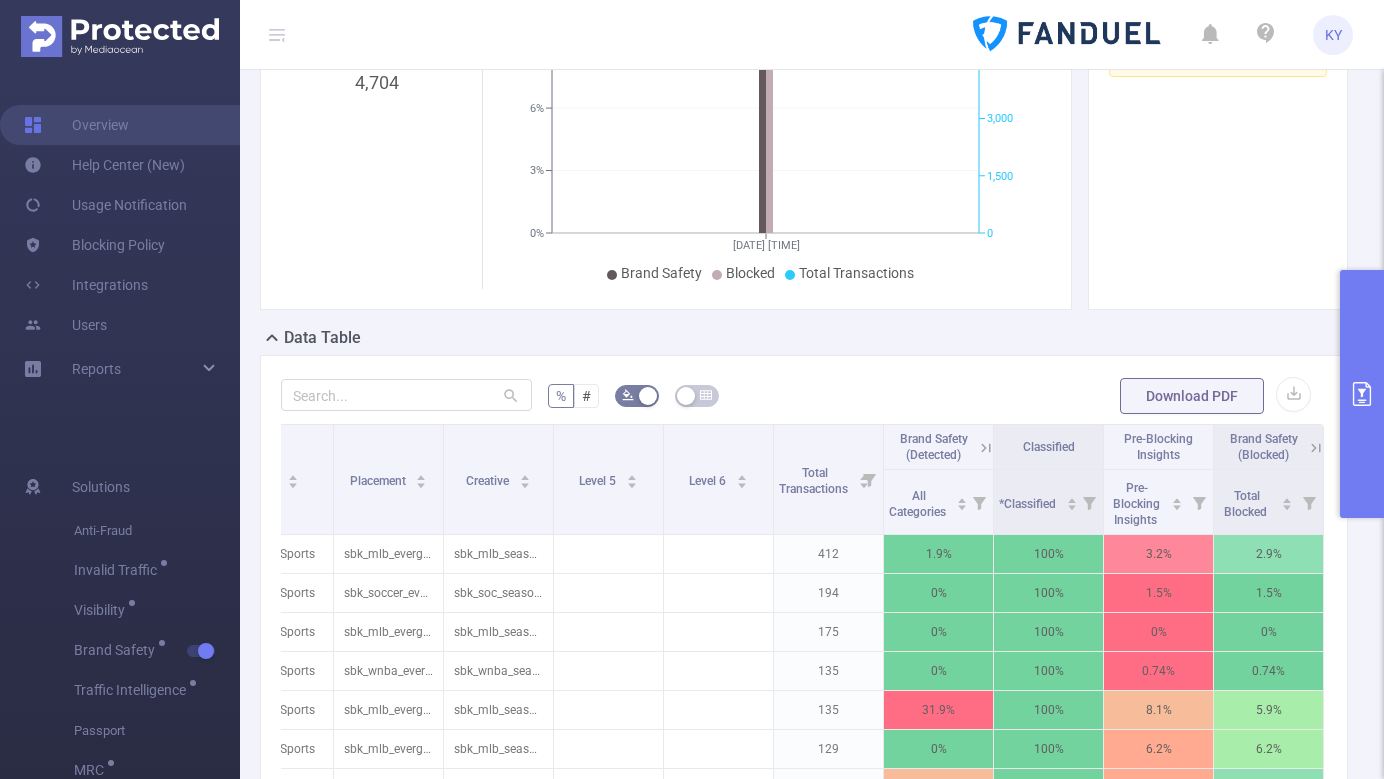 click 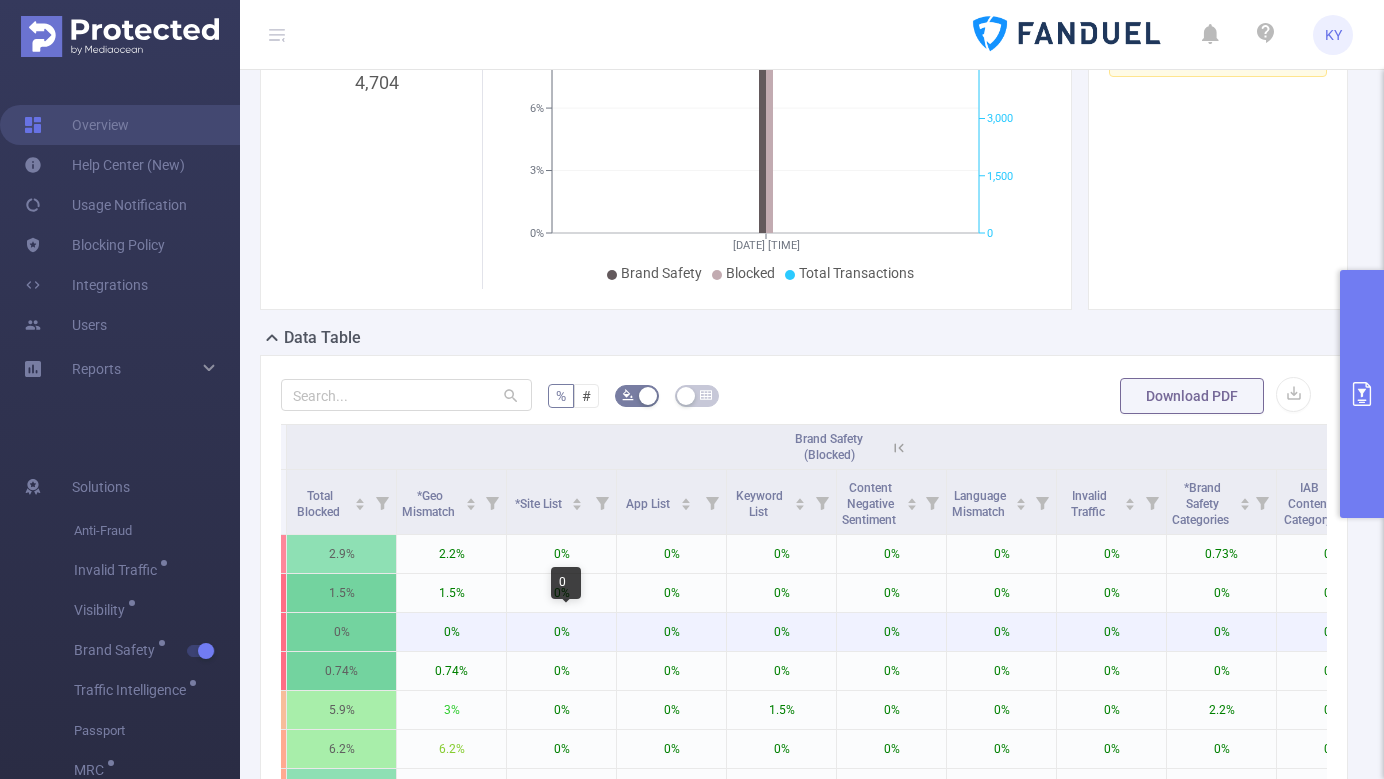 scroll, scrollTop: 0, scrollLeft: 1378, axis: horizontal 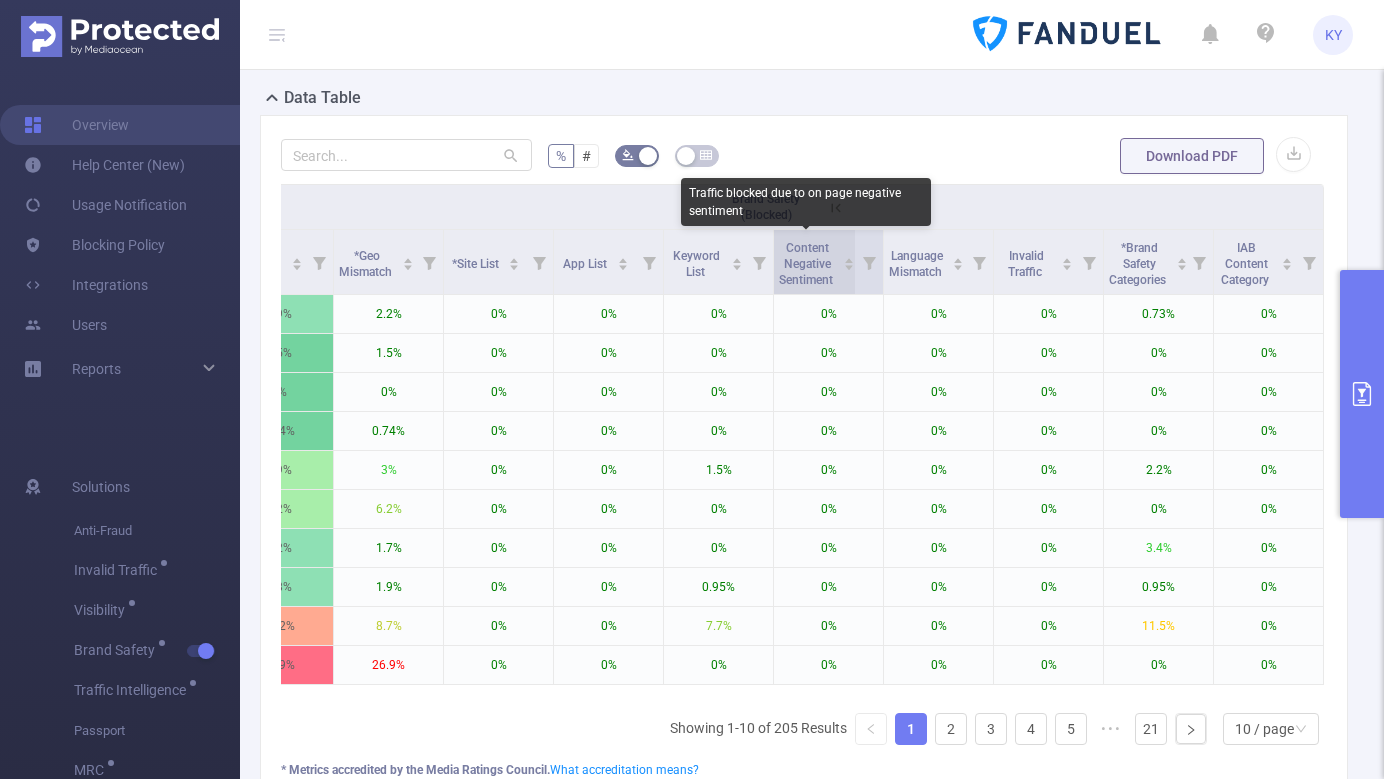 drag, startPoint x: 789, startPoint y: 244, endPoint x: 830, endPoint y: 272, distance: 49.648766 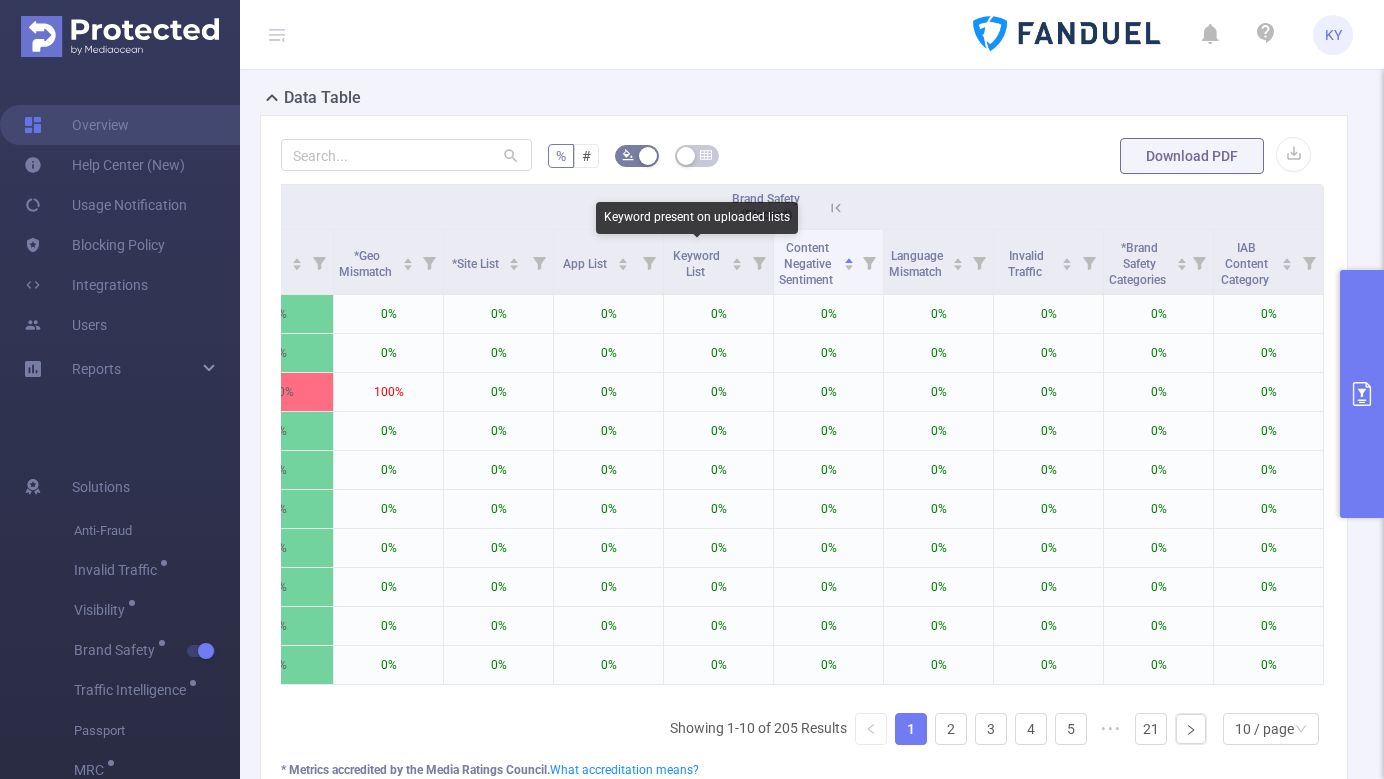 click on "Keyword present on uploaded lists" at bounding box center (697, 218) 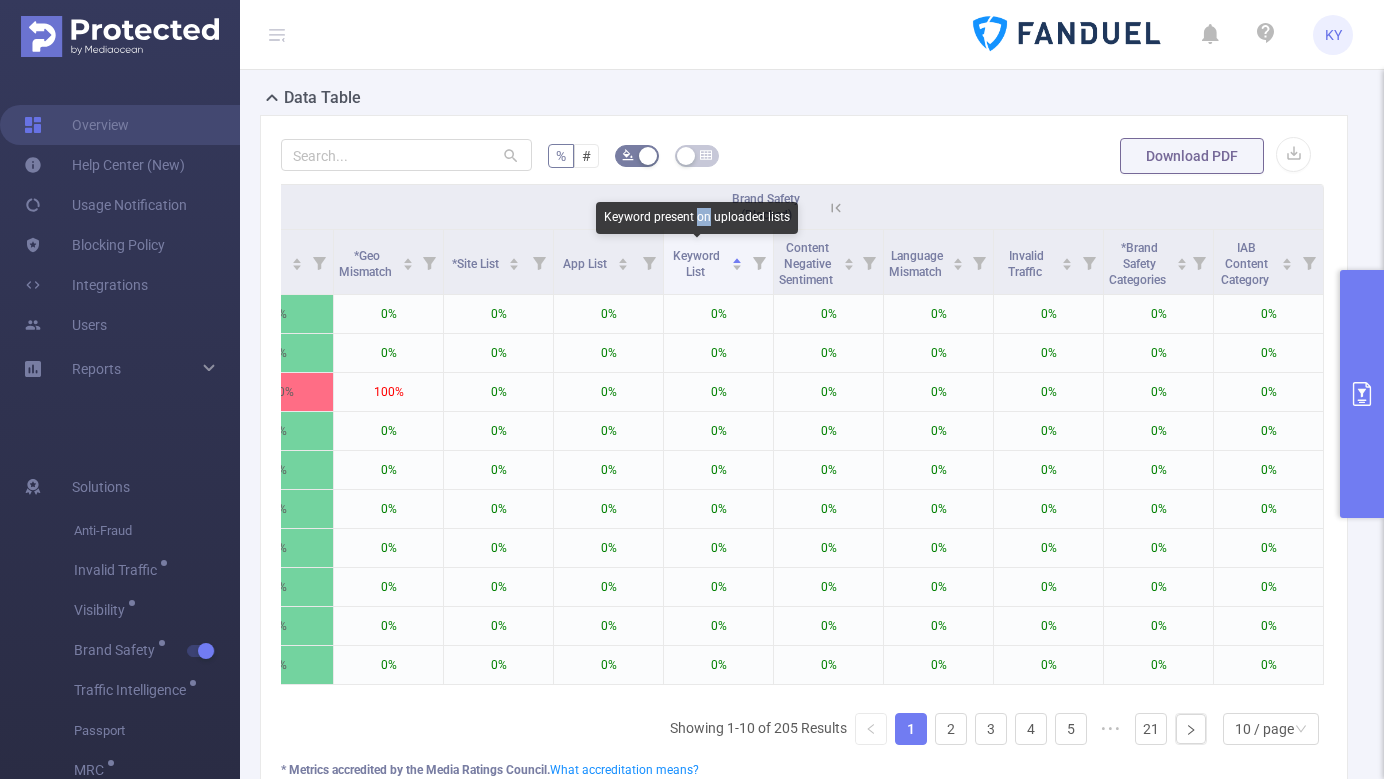 click on "Keyword present on uploaded lists" at bounding box center [697, 218] 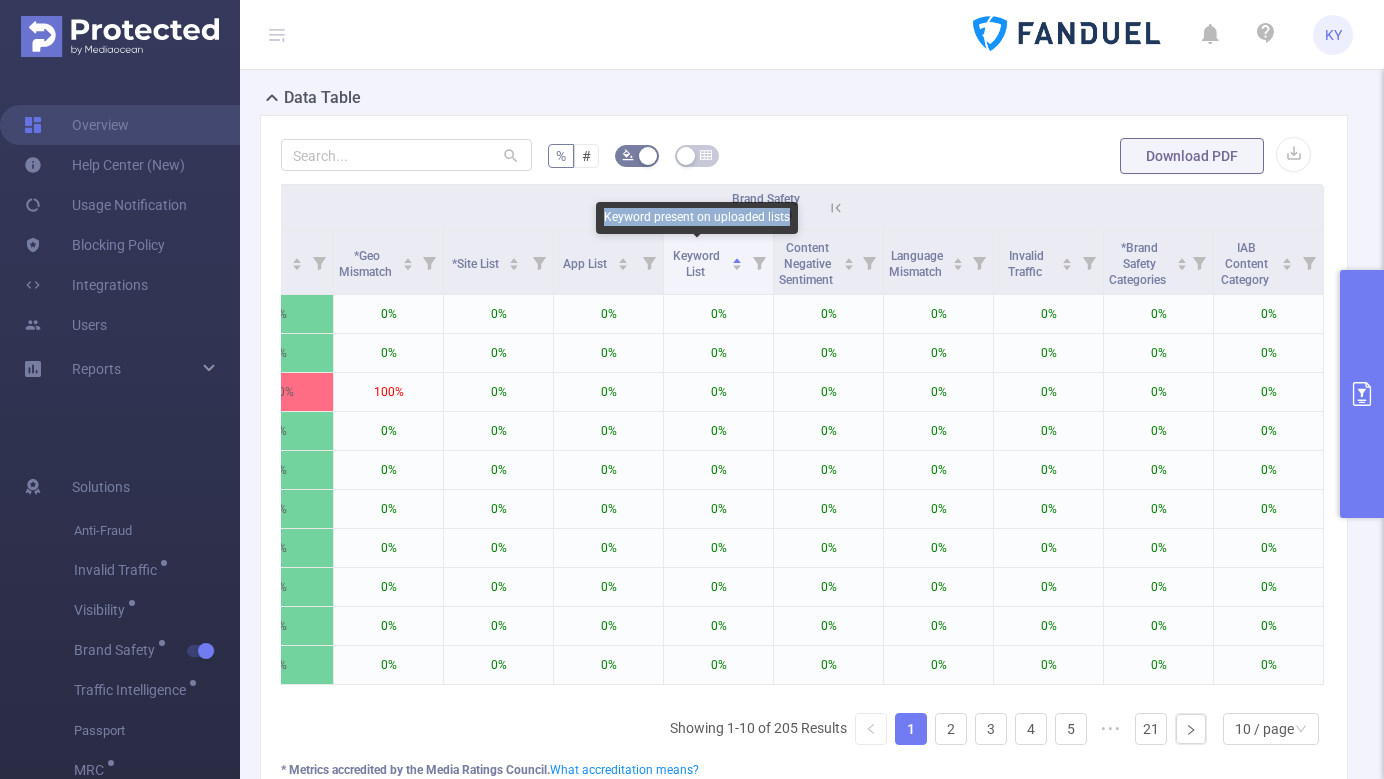 click on "Keyword present on uploaded lists" at bounding box center (697, 218) 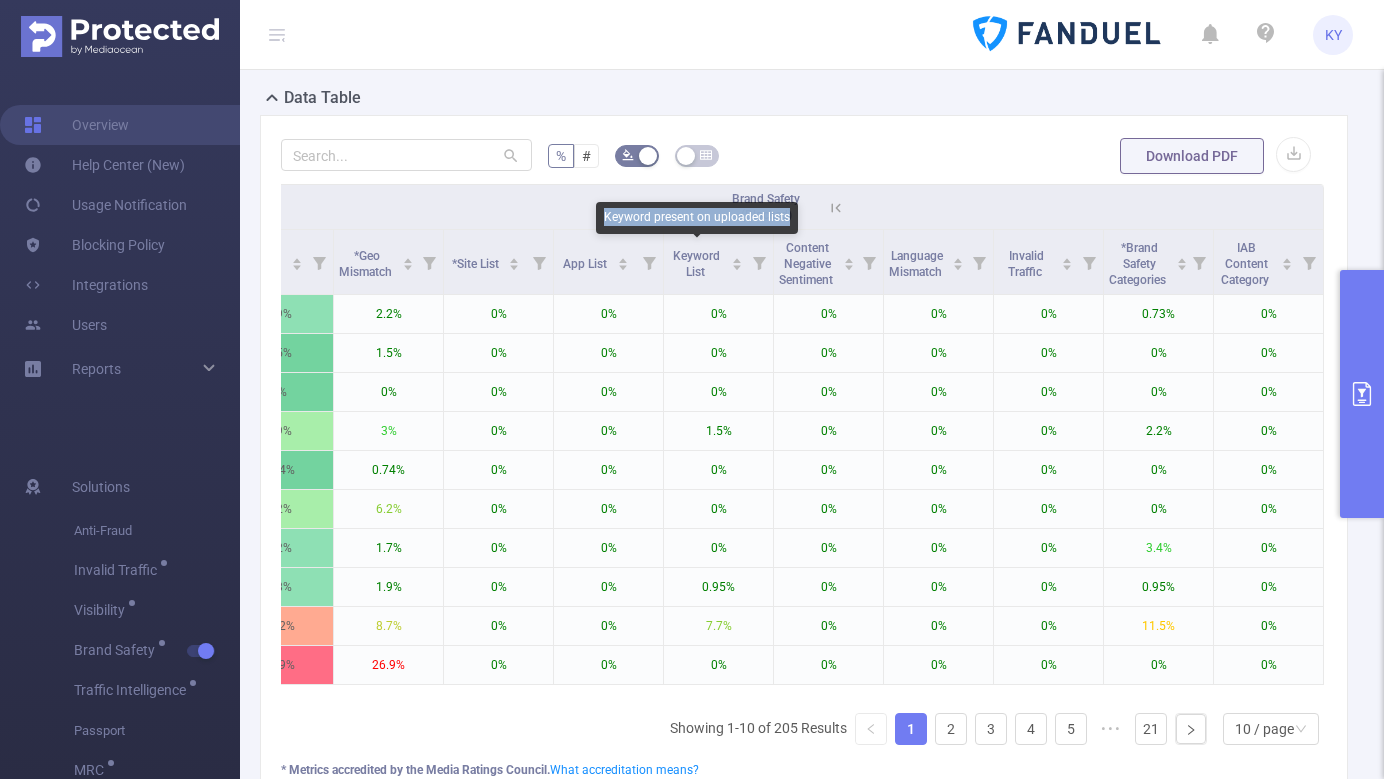 copy on "Keyword present on uploaded lists" 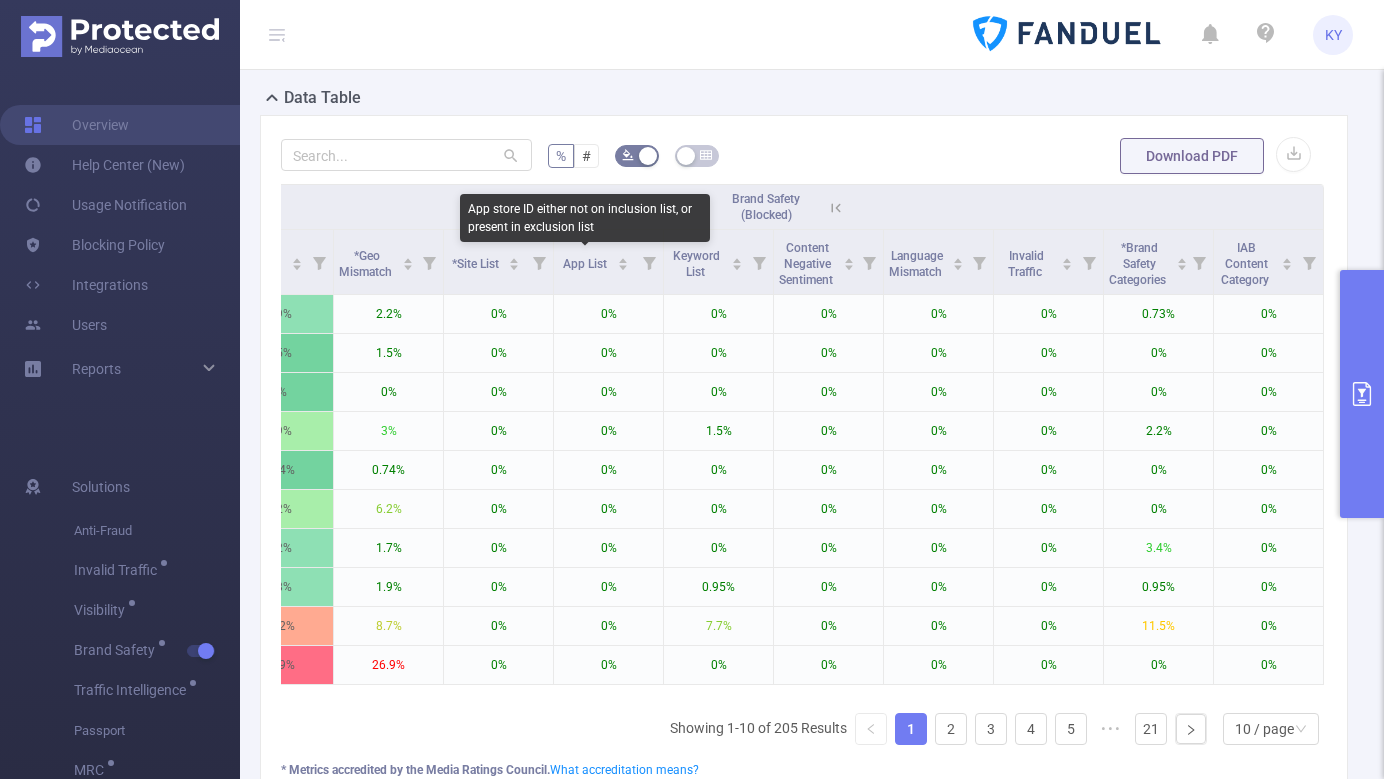 click on "App store ID either not on inclusion list, or present in exclusion list" at bounding box center [585, 218] 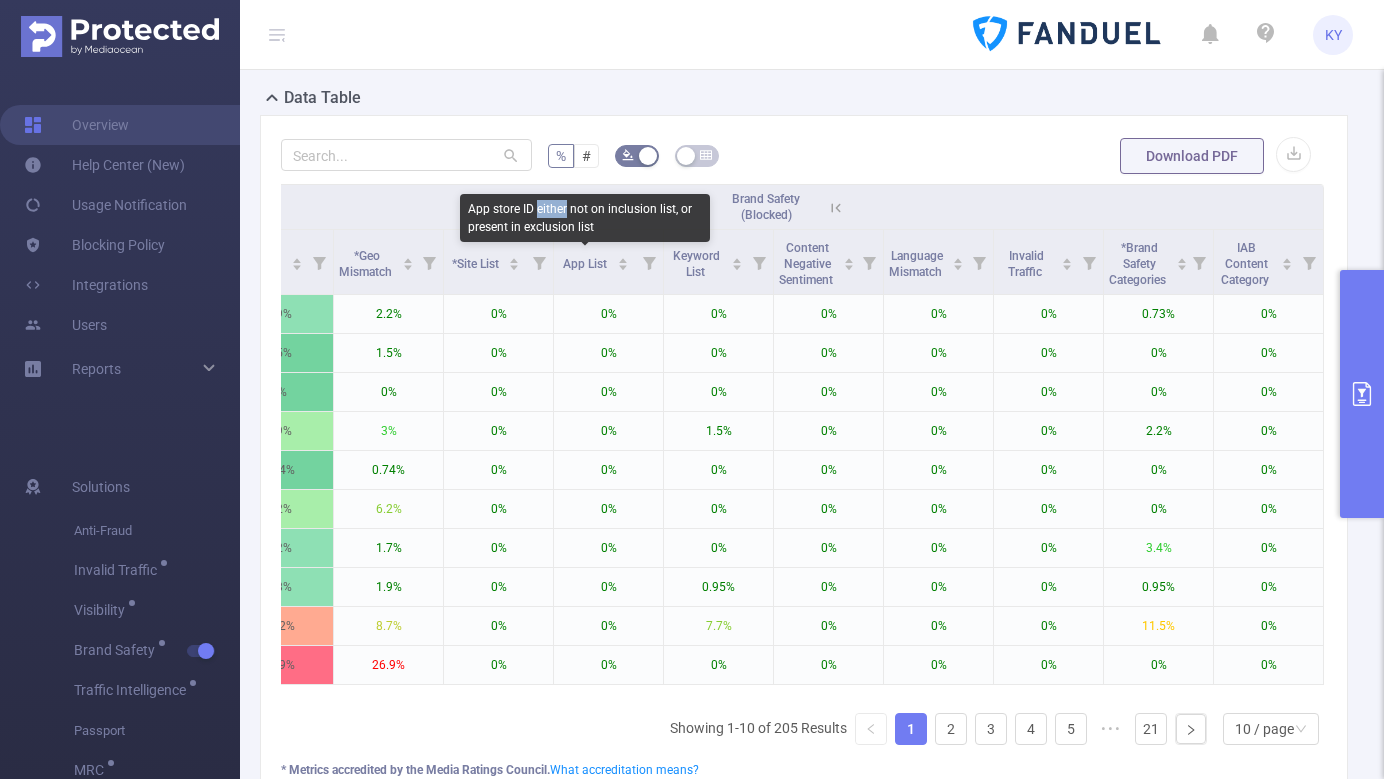 click on "App store ID either not on inclusion list, or present in exclusion list" at bounding box center [585, 218] 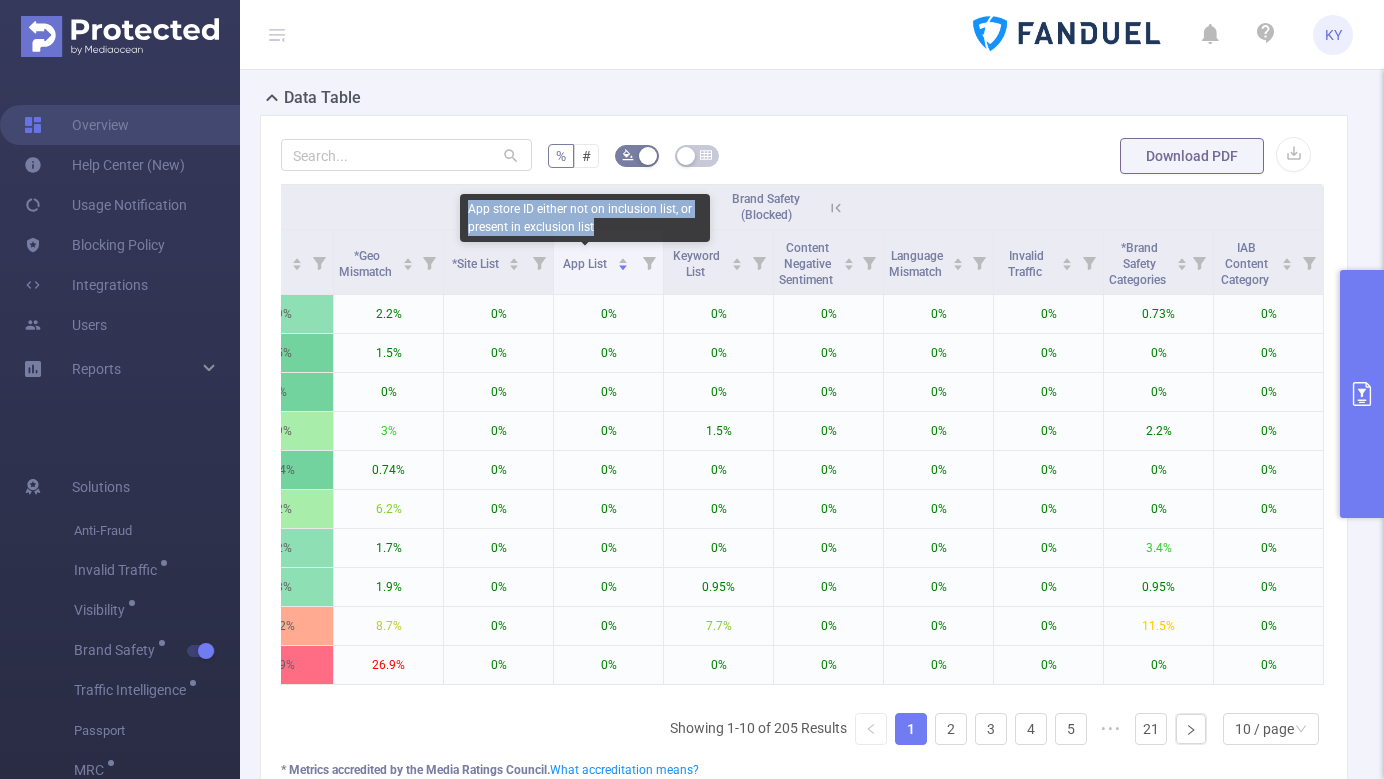 click on "App store ID either not on inclusion list, or present in exclusion list" at bounding box center [585, 218] 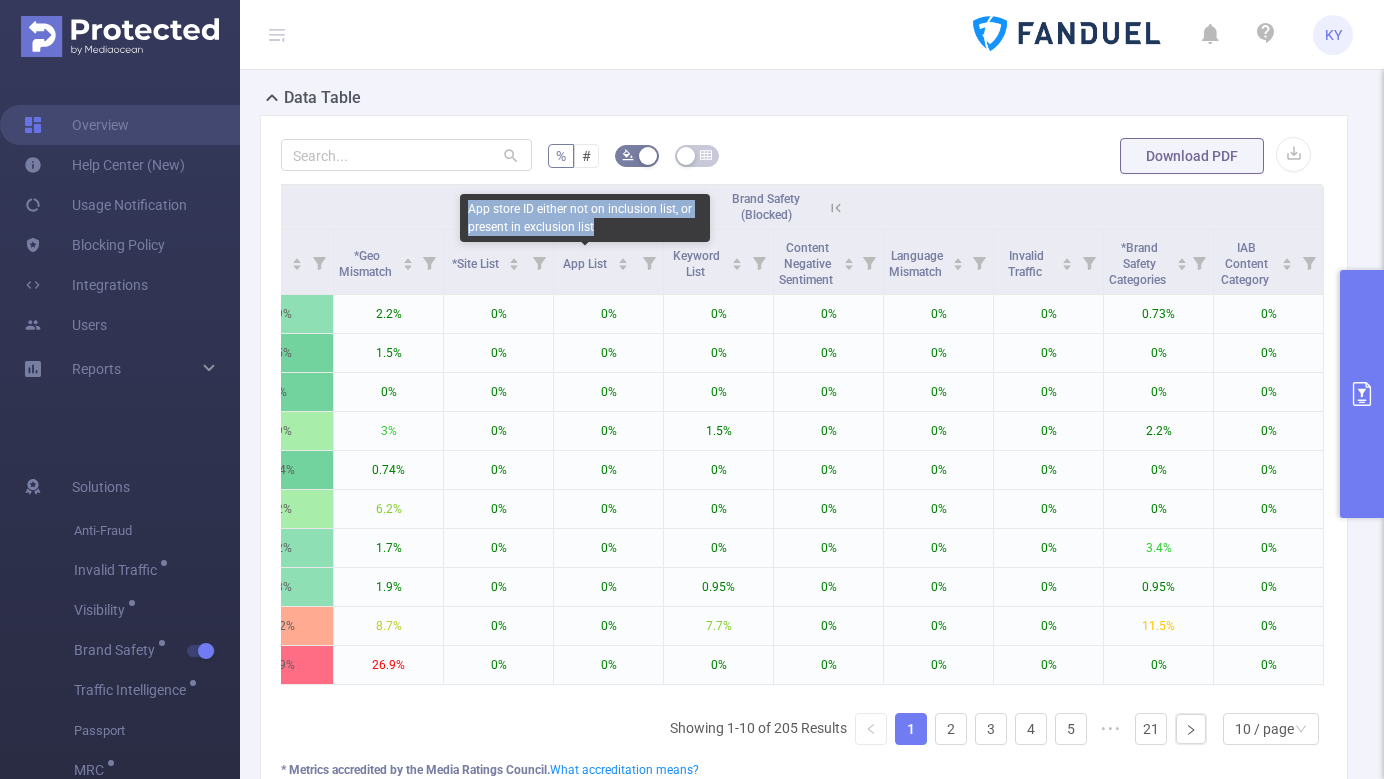 copy on "App store ID either not on inclusion list, or present in exclusion list" 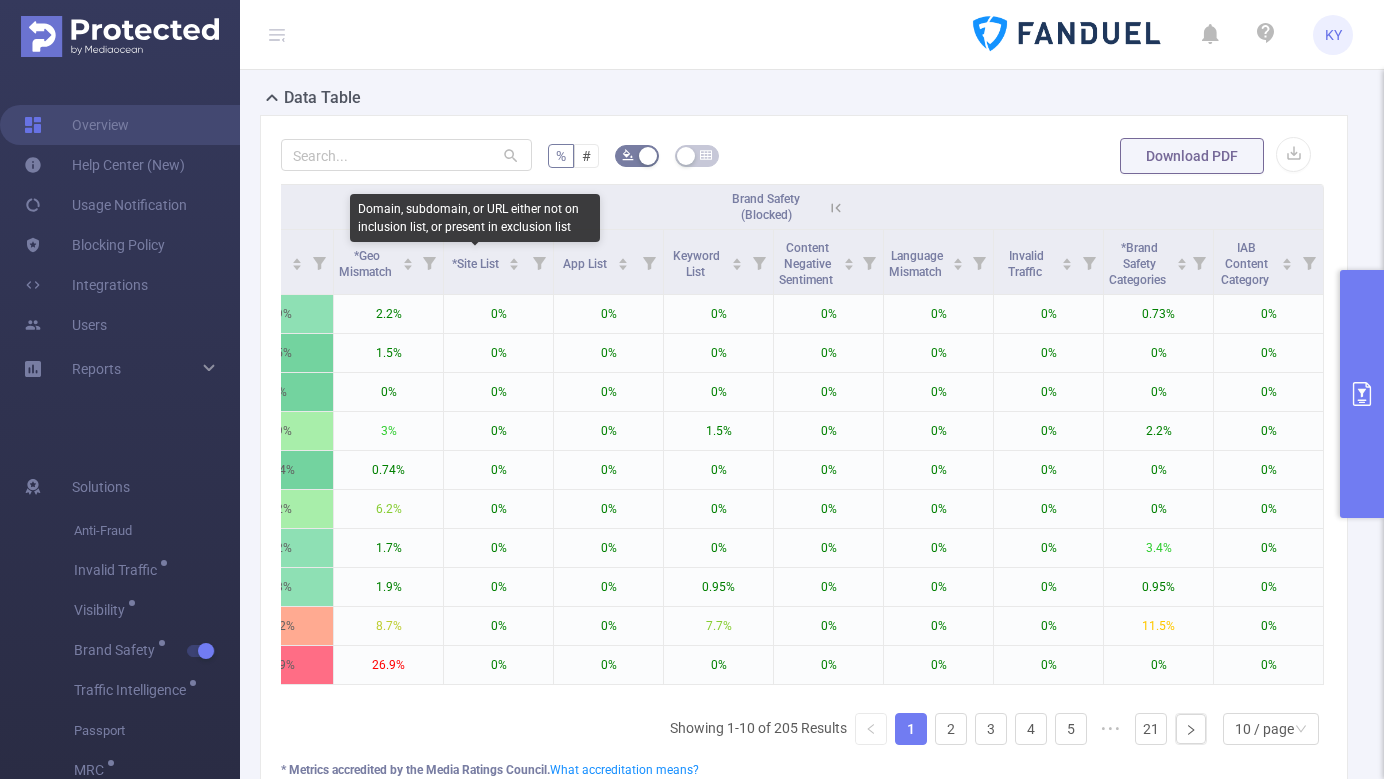 click on "Domain, subdomain, or URL either not on inclusion list, or present in exclusion list" at bounding box center [475, 218] 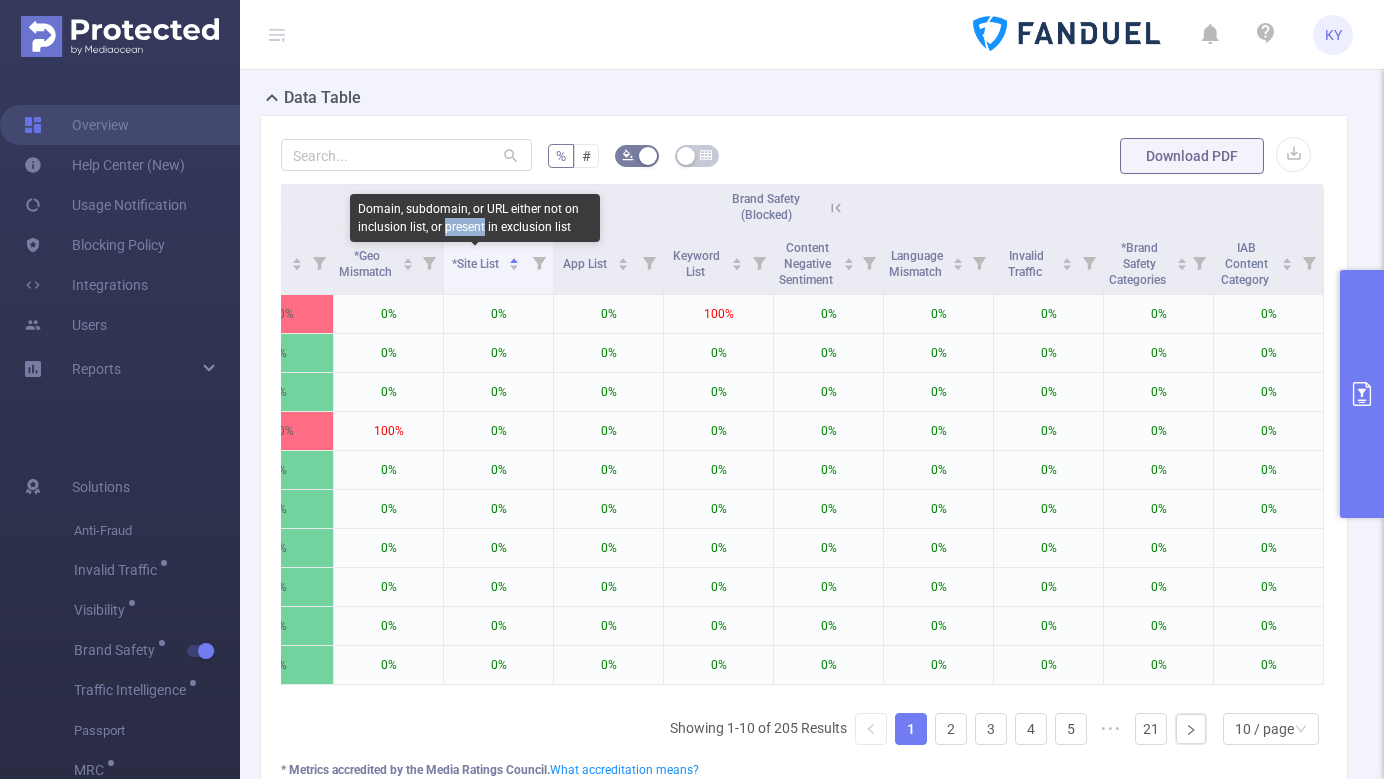 click on "Domain, subdomain, or URL either not on inclusion list, or present in exclusion list" at bounding box center (475, 218) 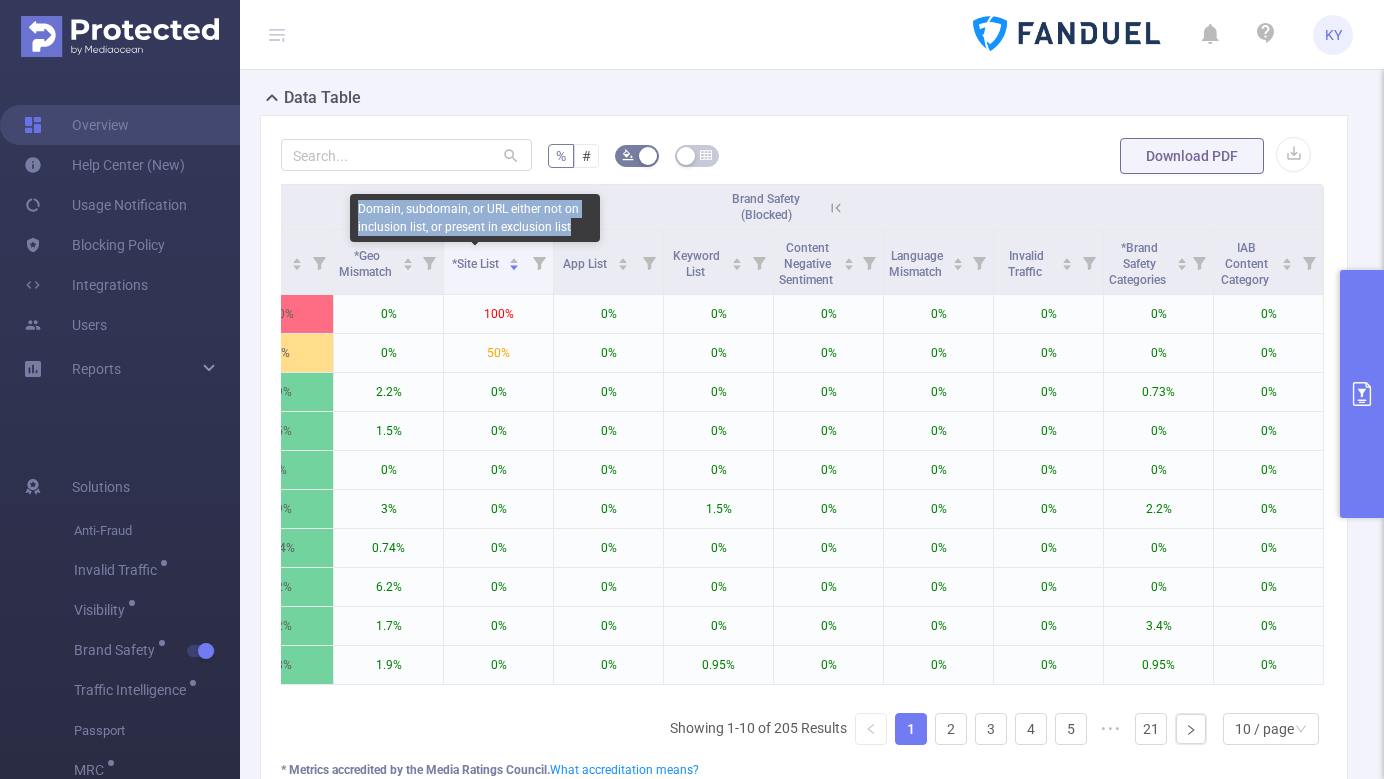 click on "Domain, subdomain, or URL either not on inclusion list, or present in exclusion list" at bounding box center (475, 218) 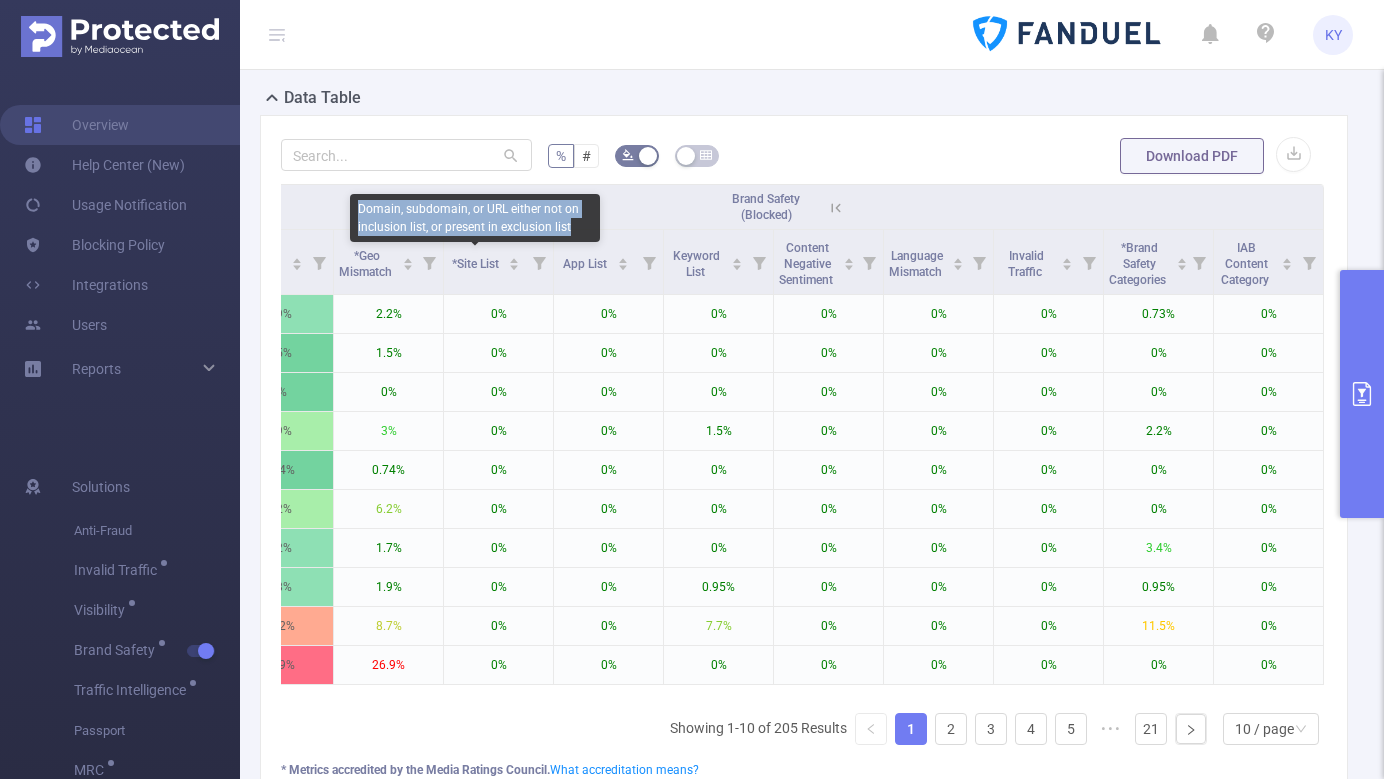 copy on "Domain, subdomain, or URL either not on inclusion list, or present in exclusion list" 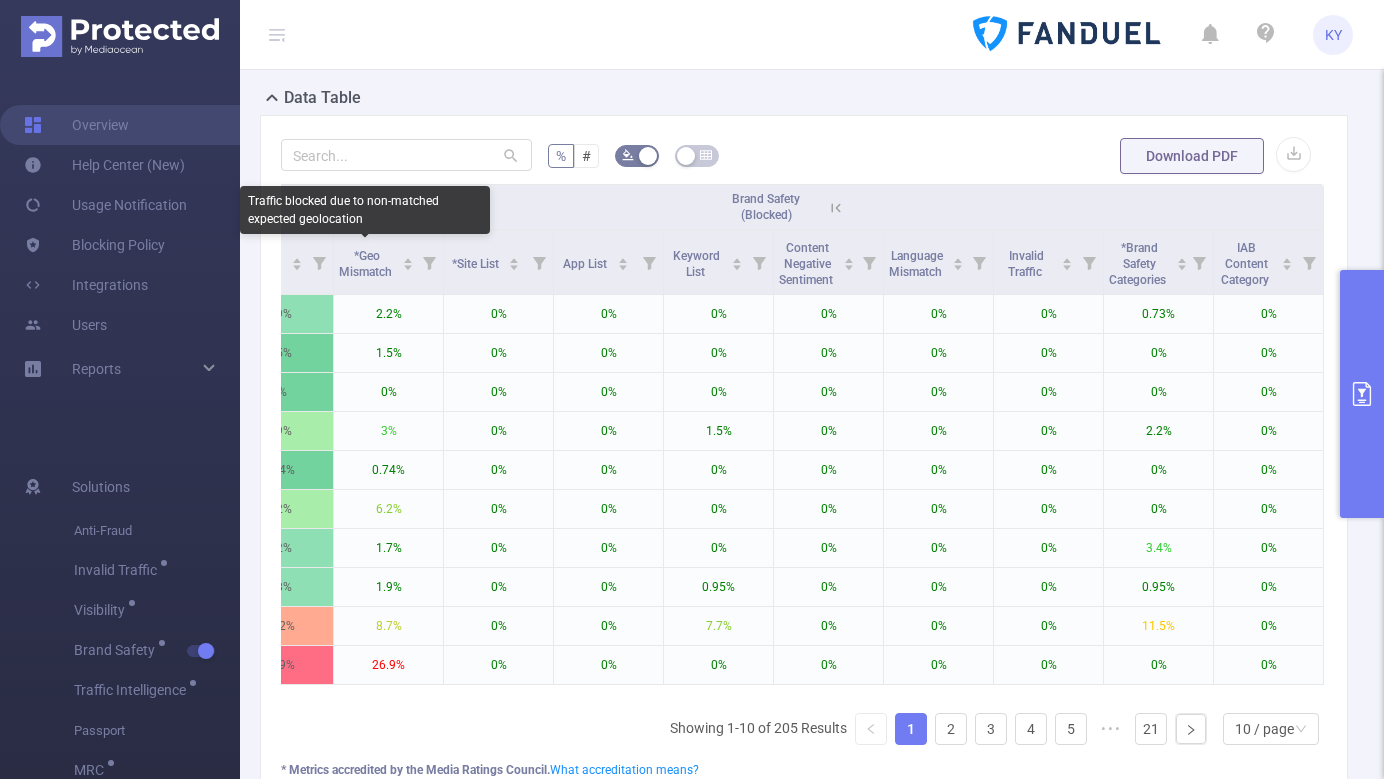 click on "Traffic blocked due to non-matched expected geolocation" at bounding box center [365, 210] 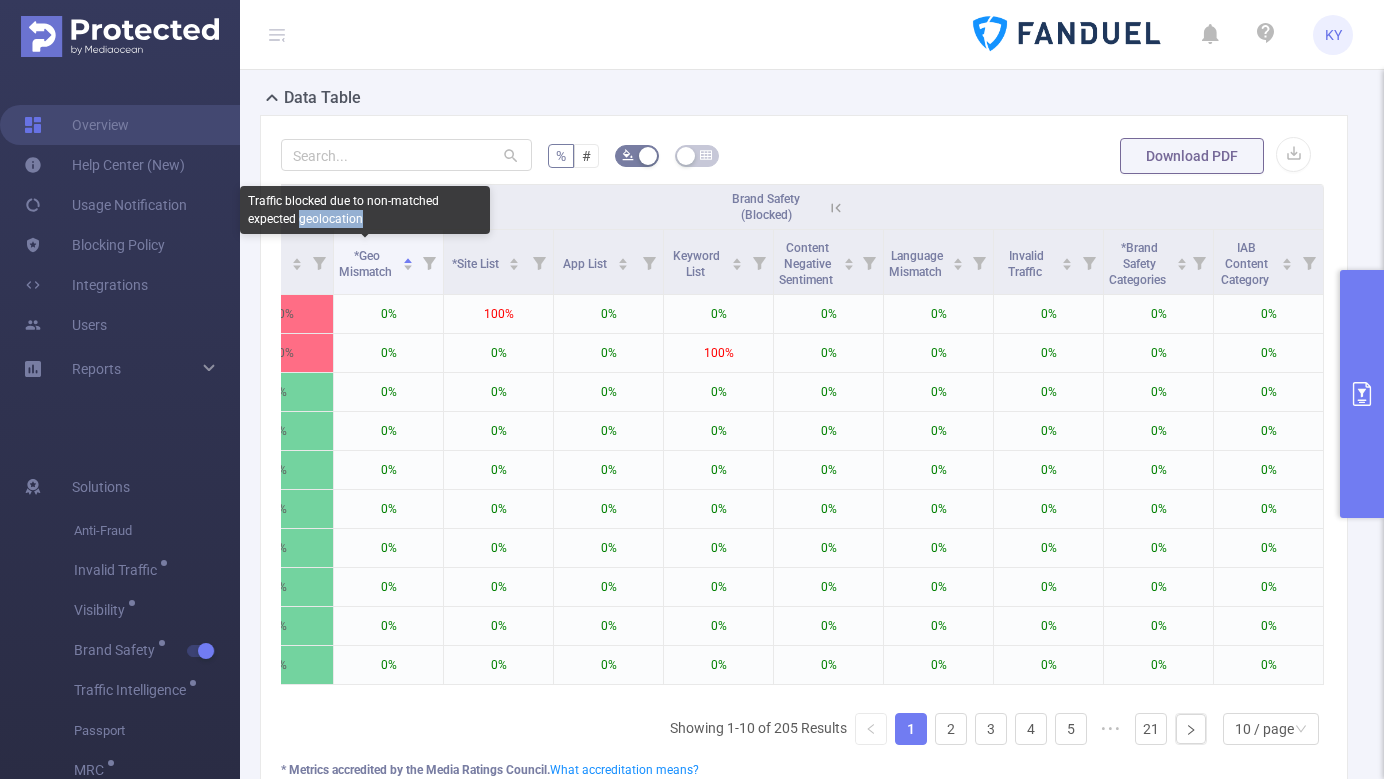 click on "Traffic blocked due to non-matched expected geolocation" at bounding box center [365, 210] 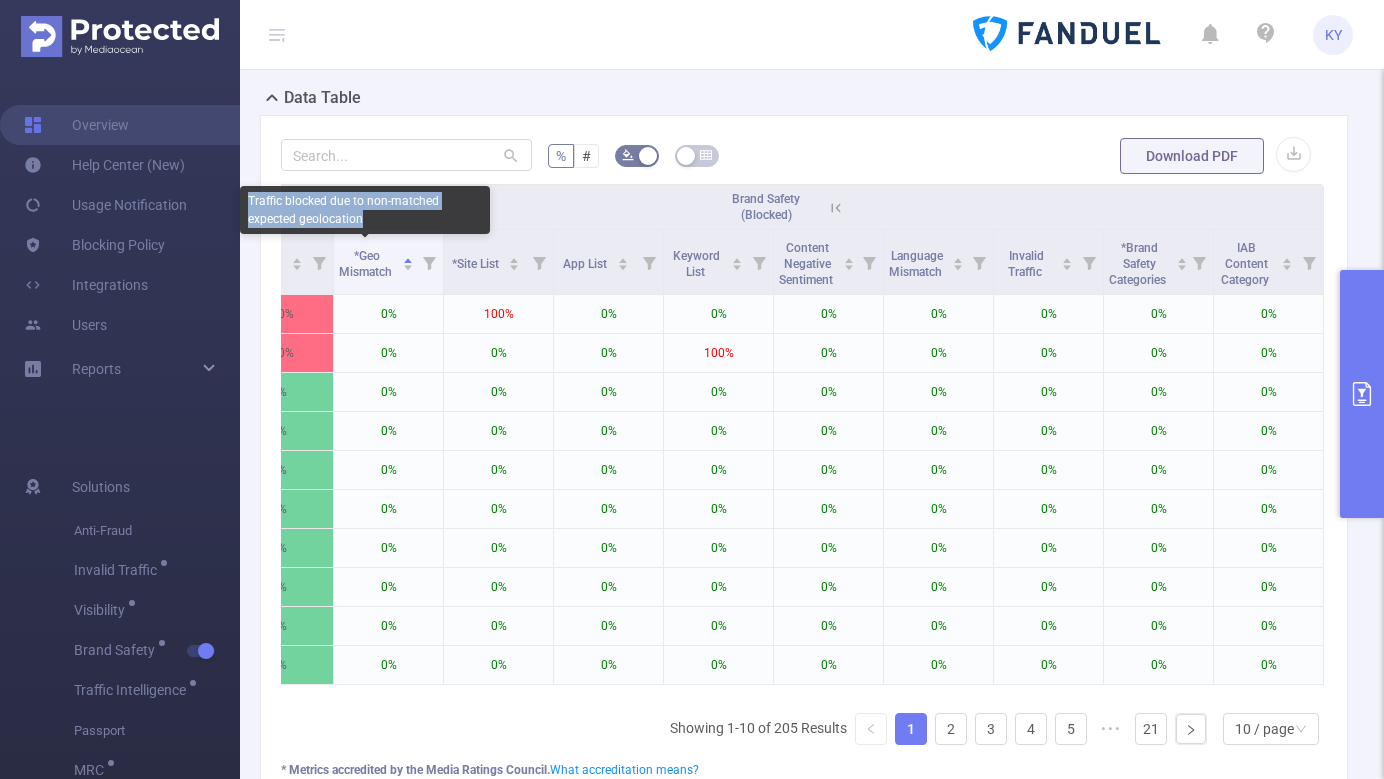 click on "Traffic blocked due to non-matched expected geolocation" at bounding box center [365, 210] 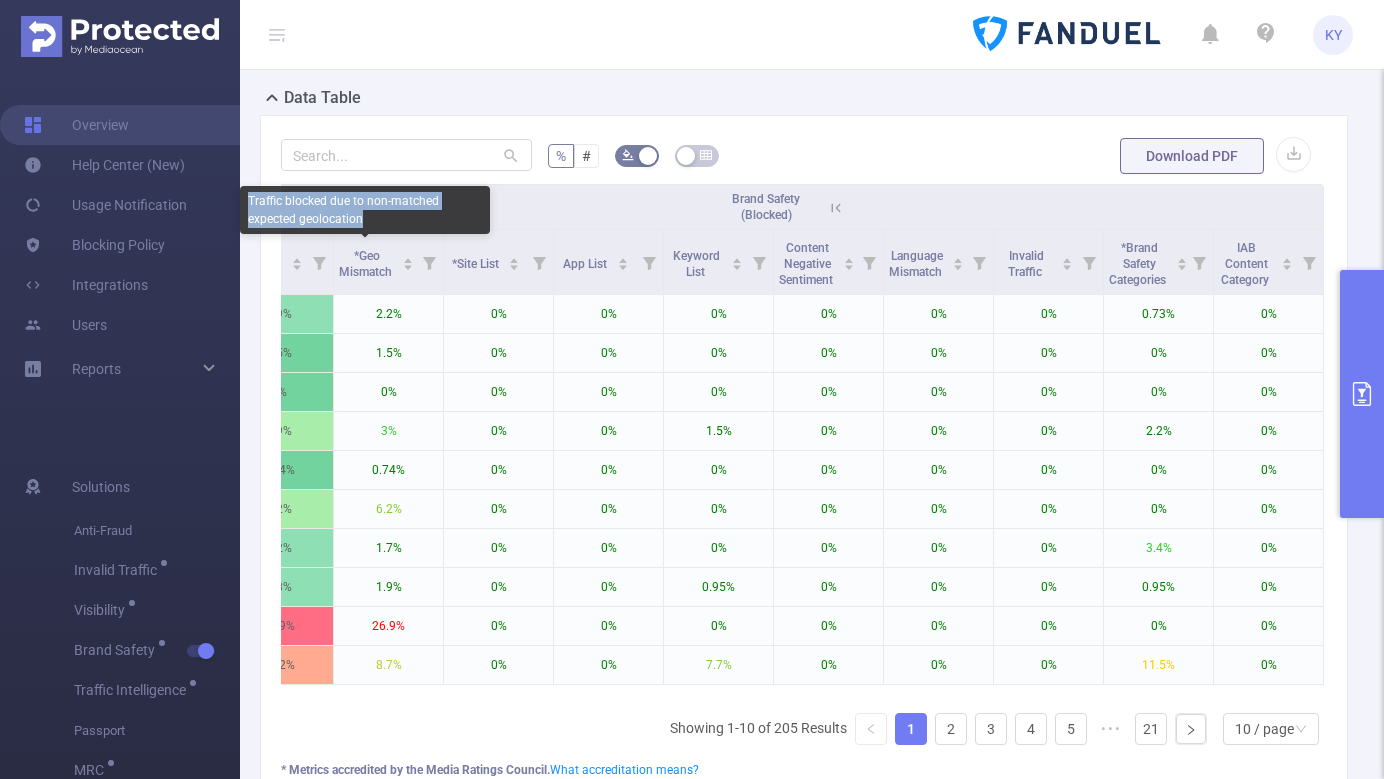 copy on "Traffic blocked due to non-matched expected geolocation" 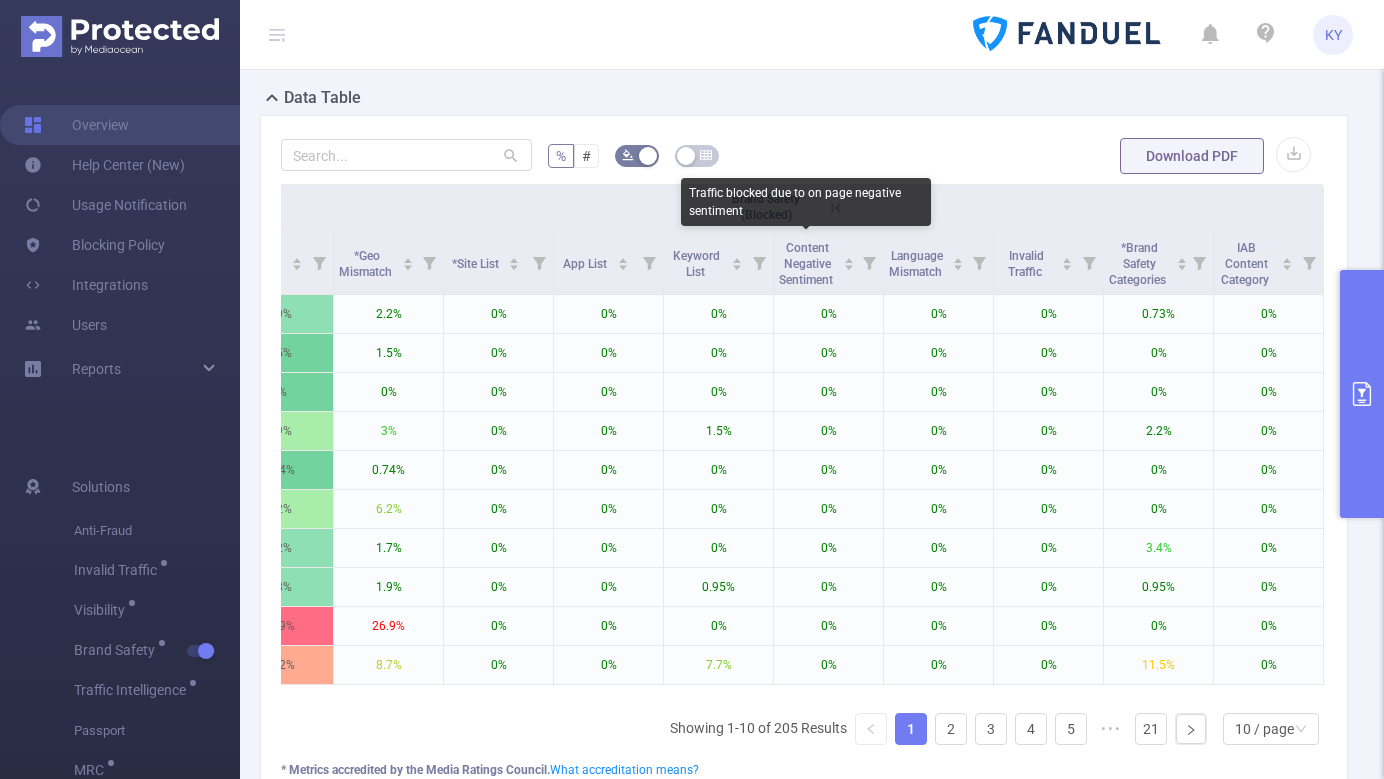 click on "Traffic blocked due to on page negative sentiment" at bounding box center (806, 202) 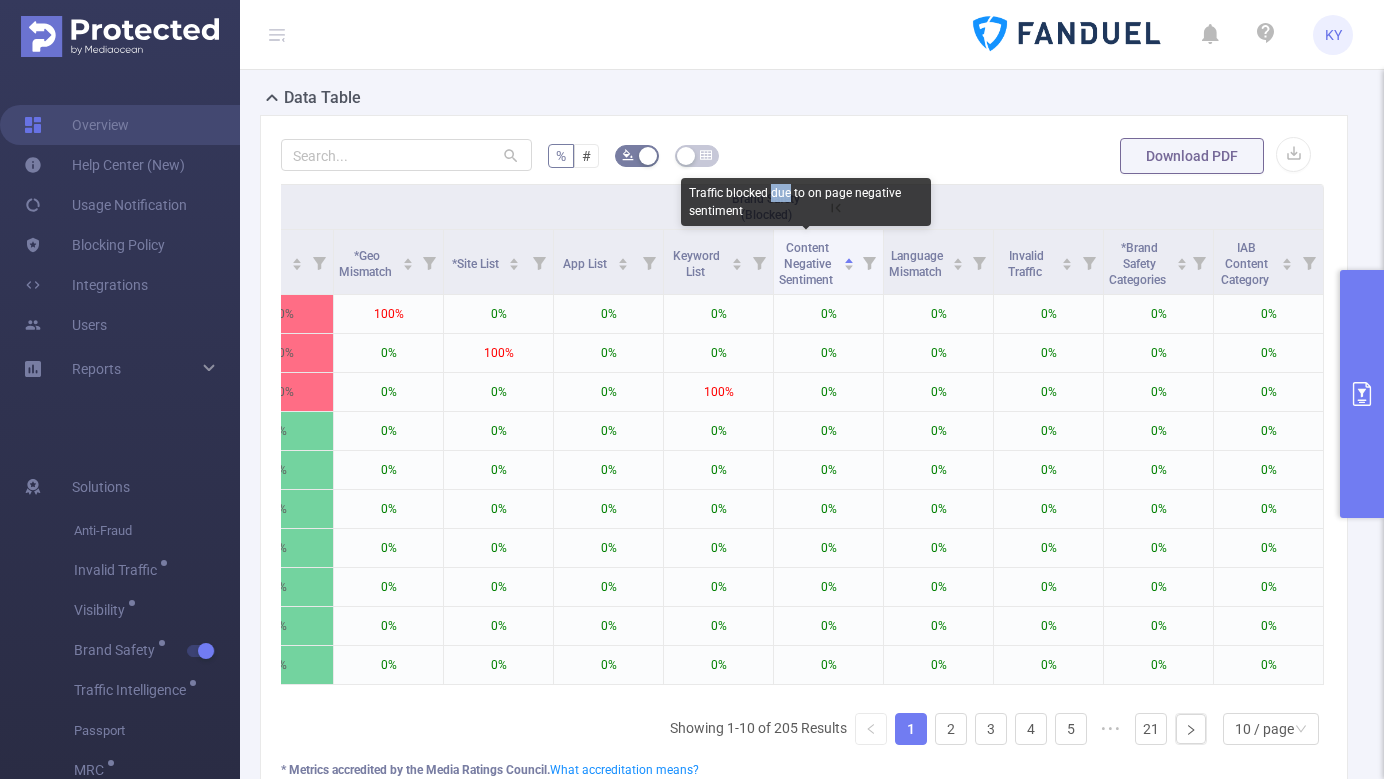click on "Traffic blocked due to on page negative sentiment" at bounding box center [806, 202] 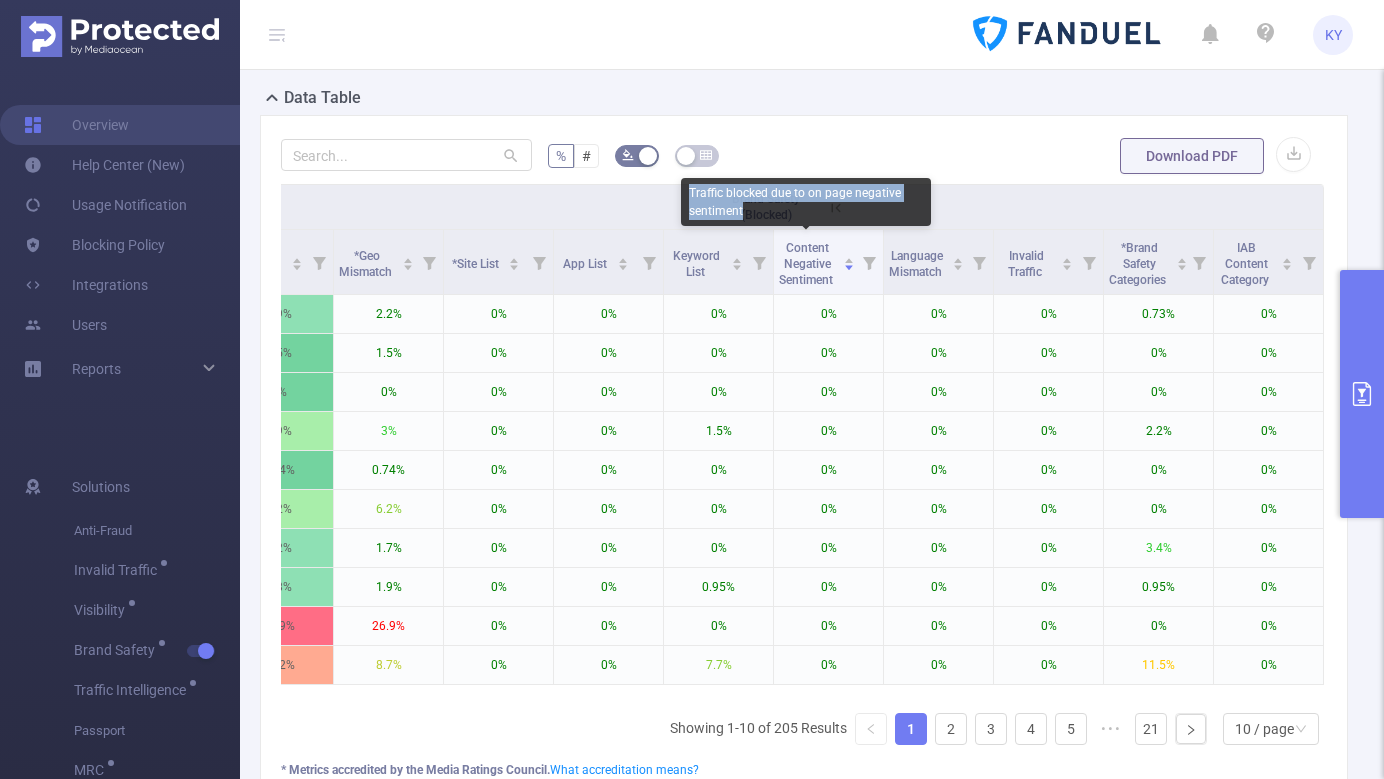 click on "Traffic blocked due to on page negative sentiment" at bounding box center (806, 202) 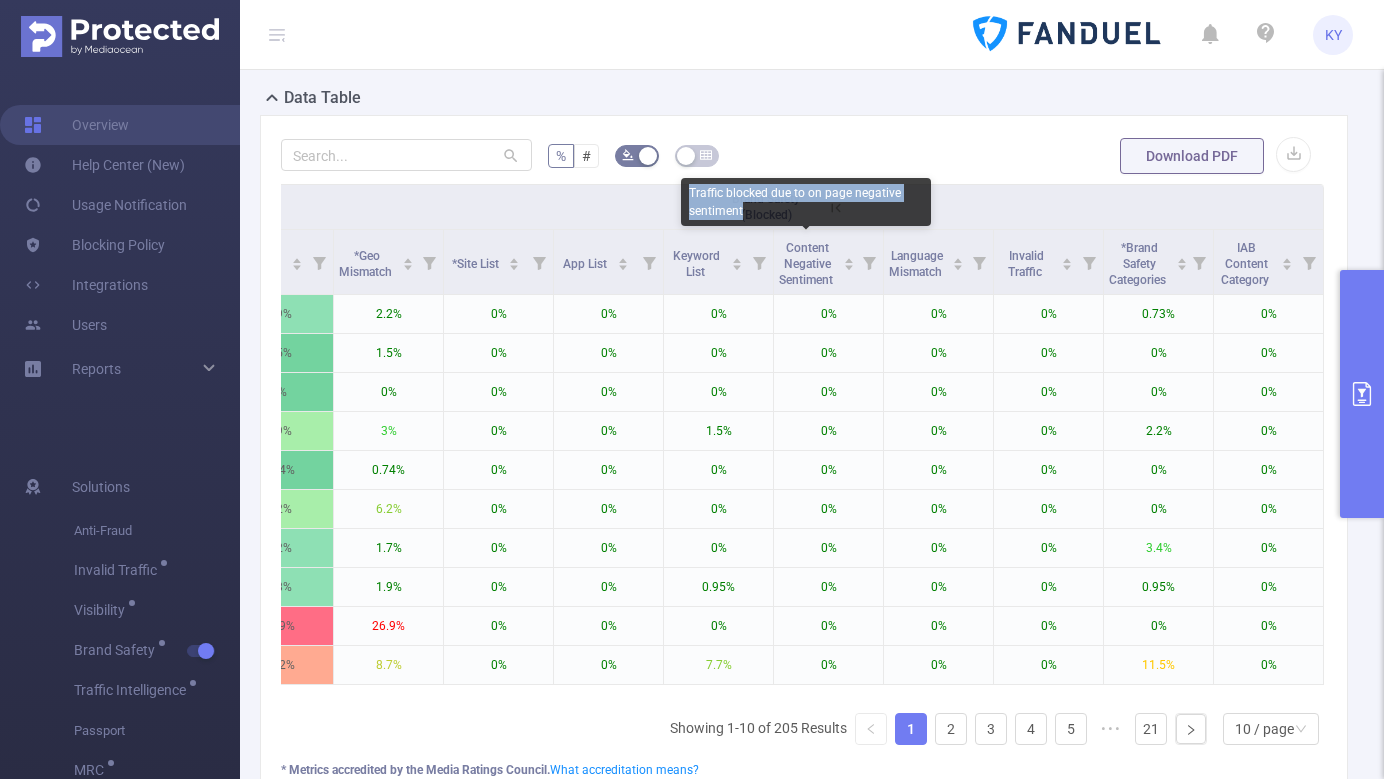 copy on "Traffic blocked due to on page negative sentiment" 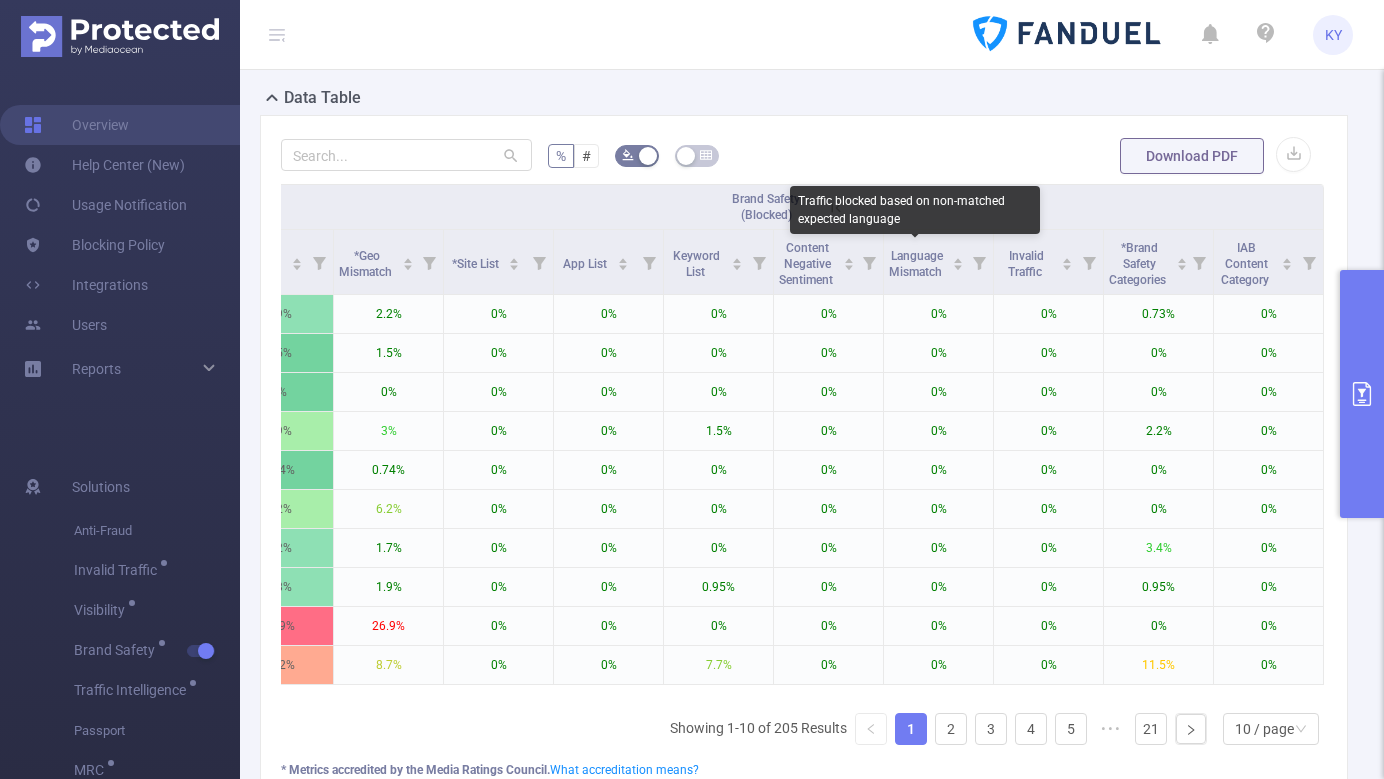 click on "Traffic blocked based on non-matched expected language" at bounding box center (915, 210) 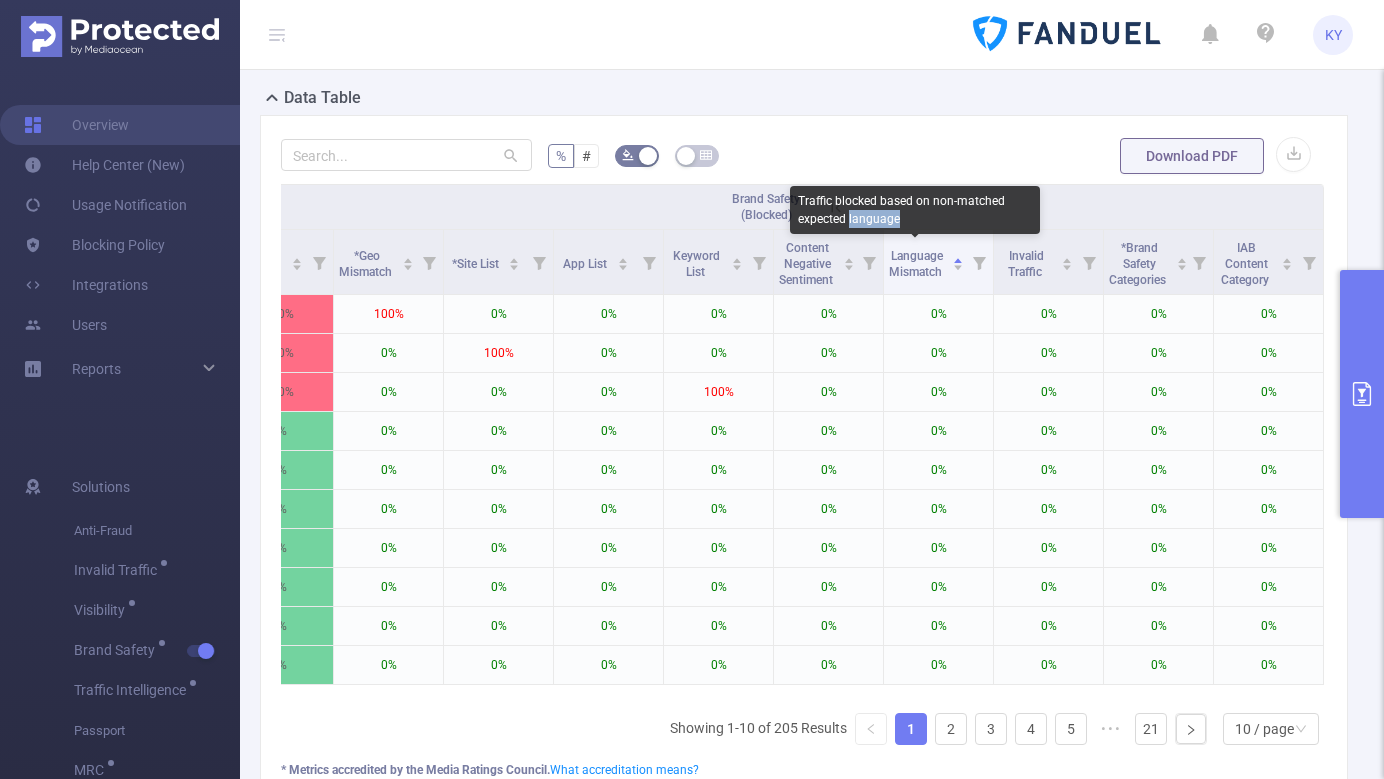 click on "Traffic blocked based on non-matched expected language" at bounding box center [915, 210] 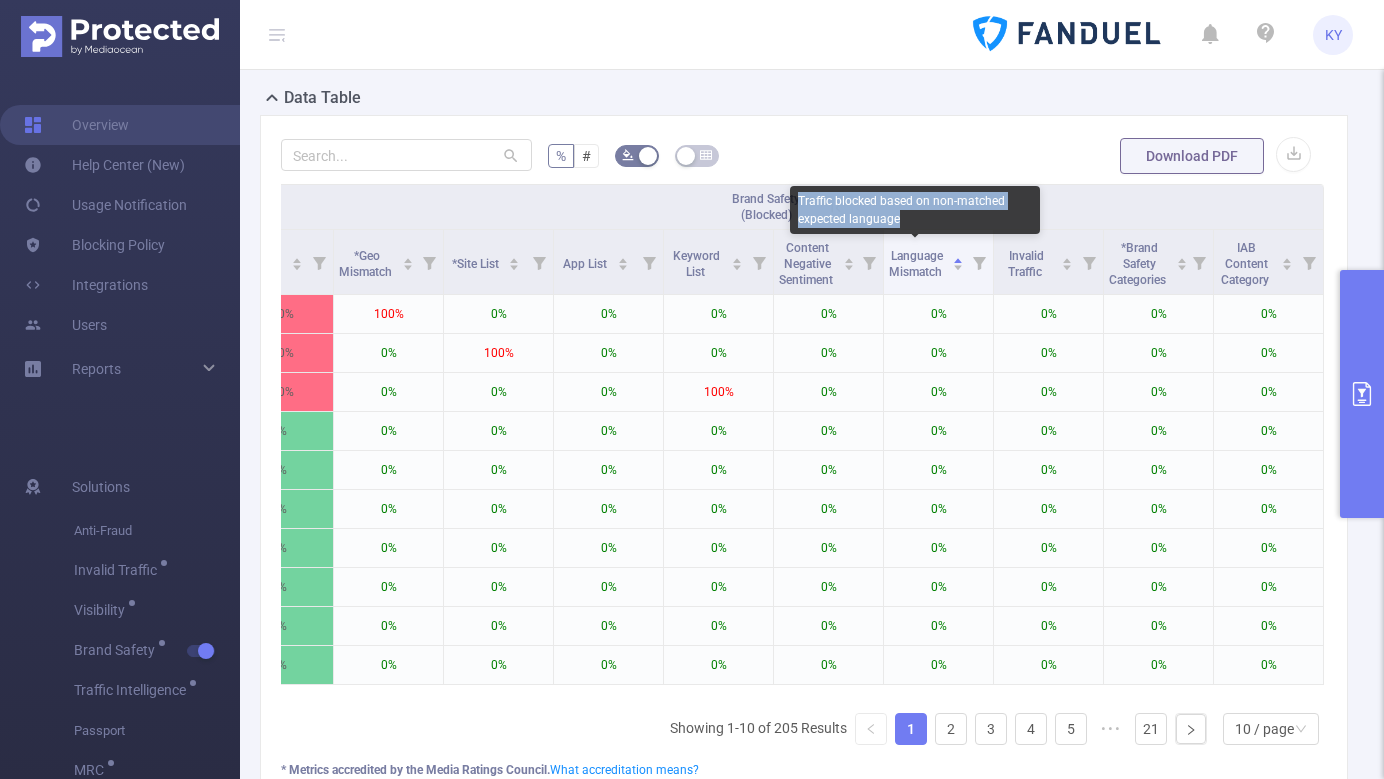 click on "Traffic blocked based on non-matched expected language" at bounding box center (915, 210) 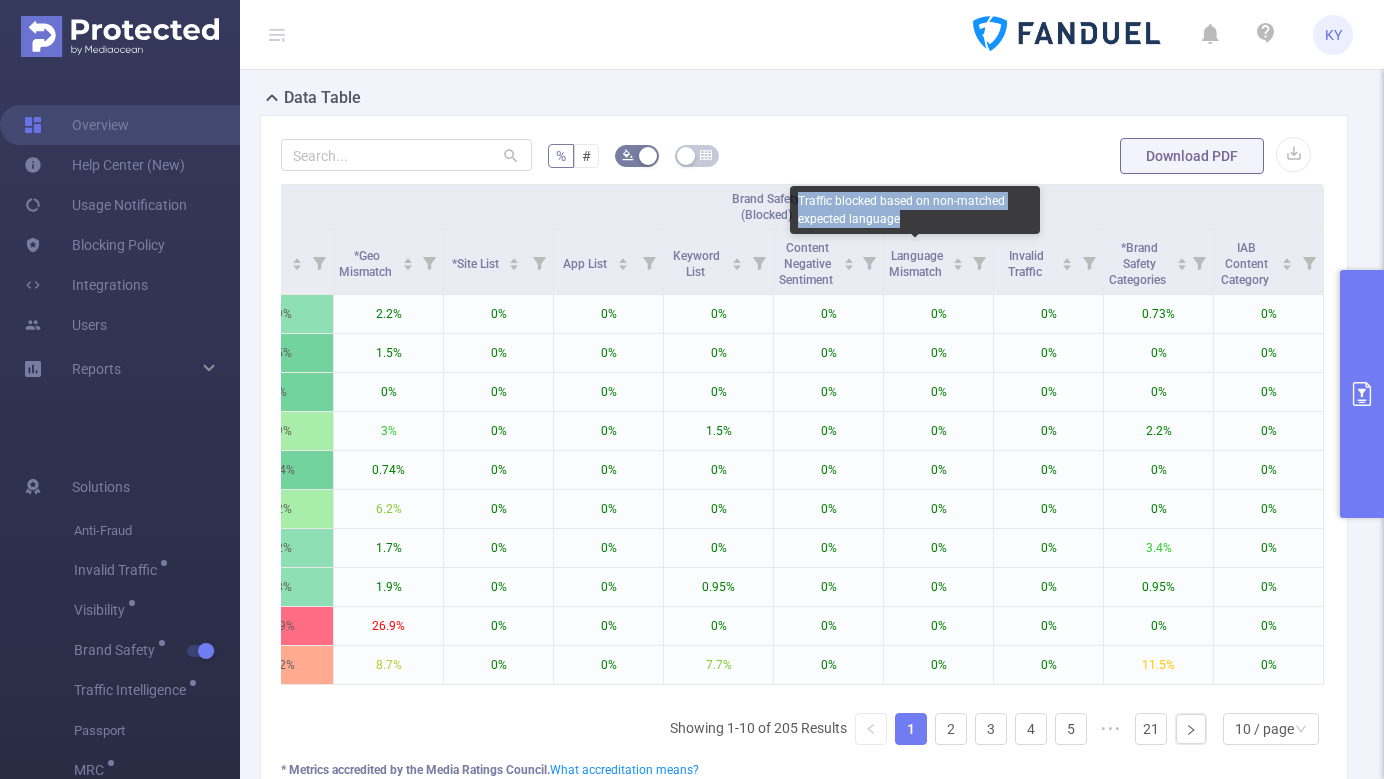 copy on "Traffic blocked based on non-matched expected language" 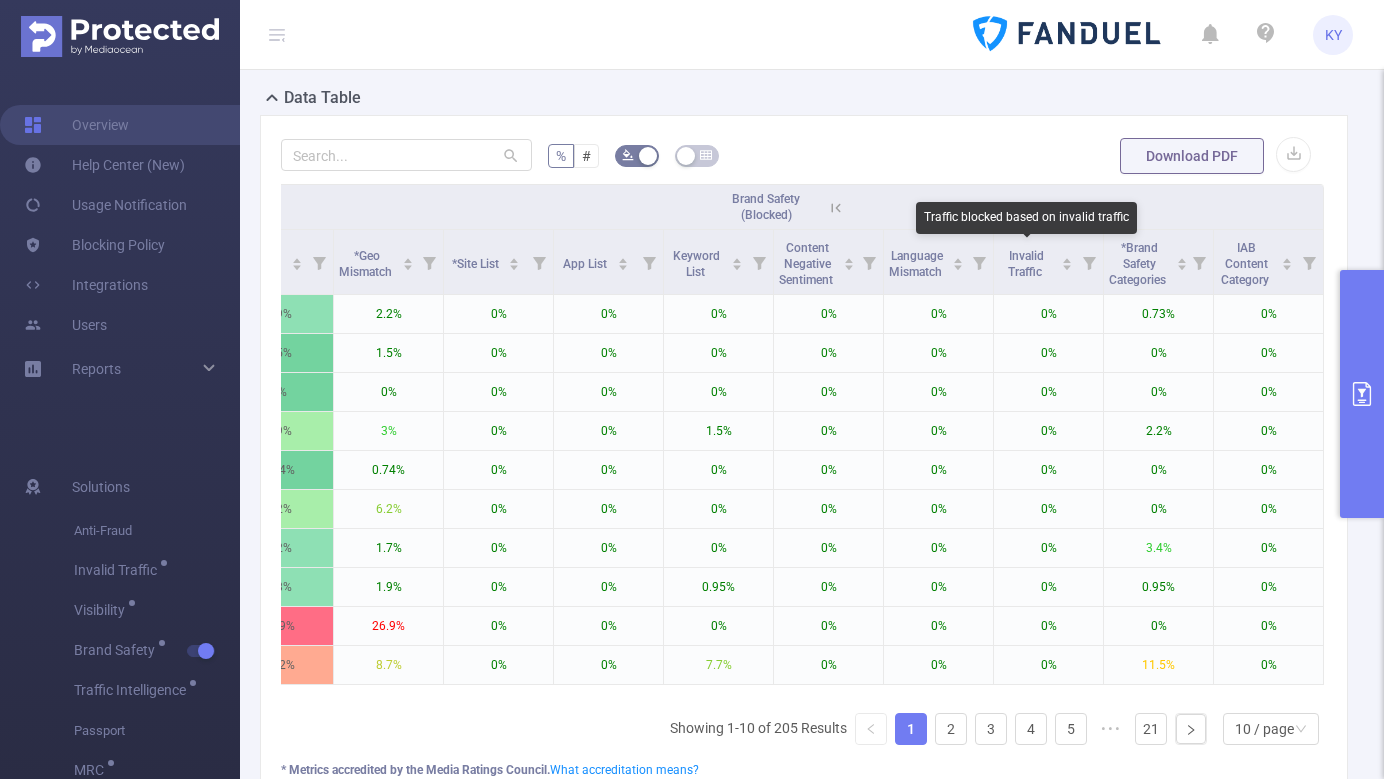 click on "Traffic blocked based on invalid traffic" at bounding box center [1026, 218] 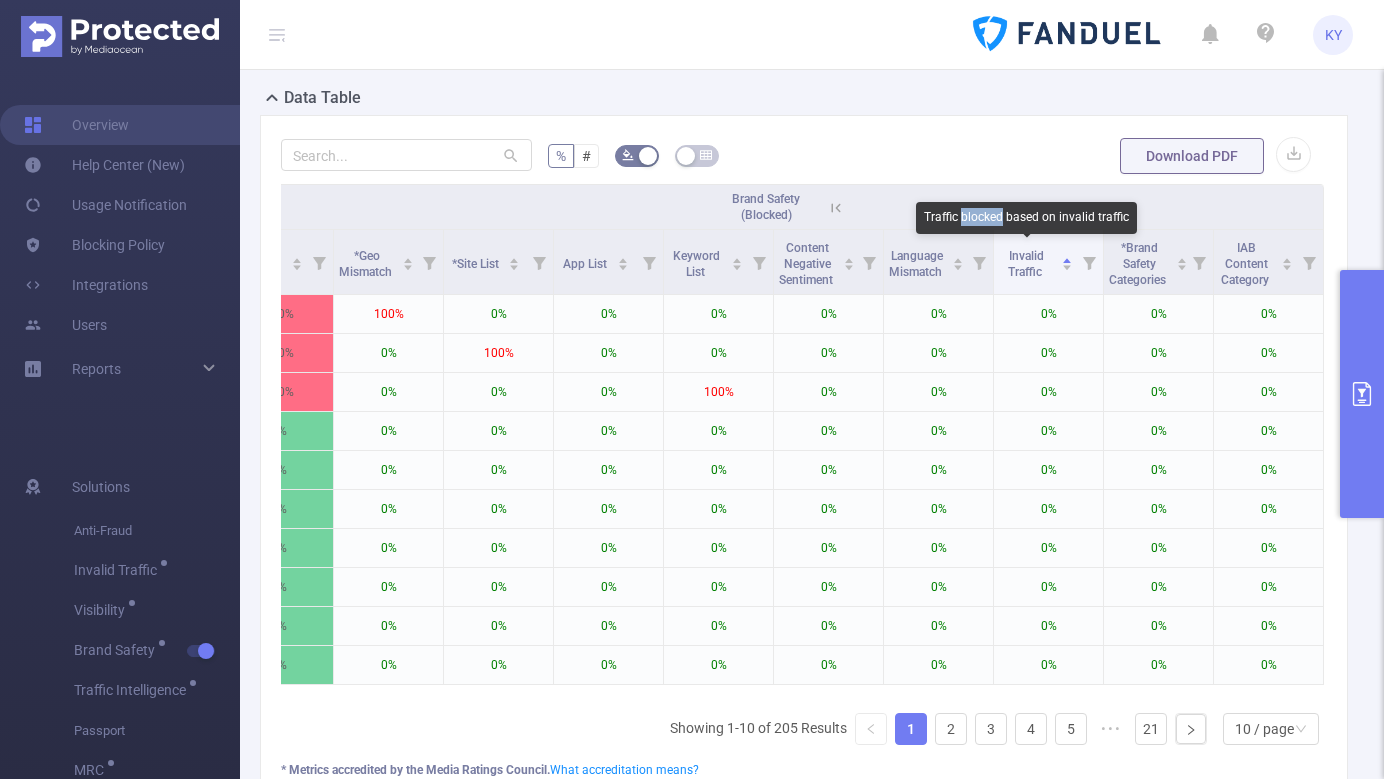 click on "Traffic blocked based on invalid traffic" at bounding box center [1026, 218] 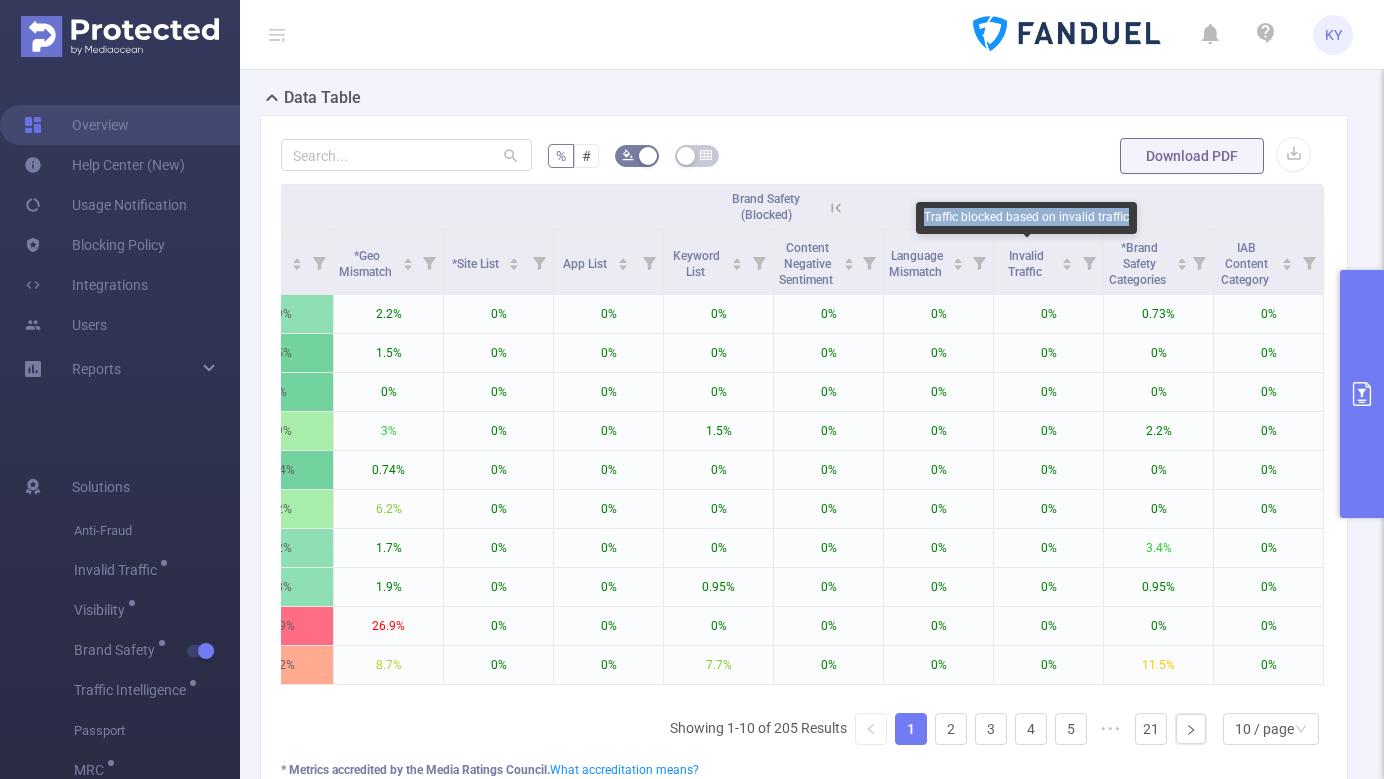 copy on "Traffic blocked based on invalid traffic" 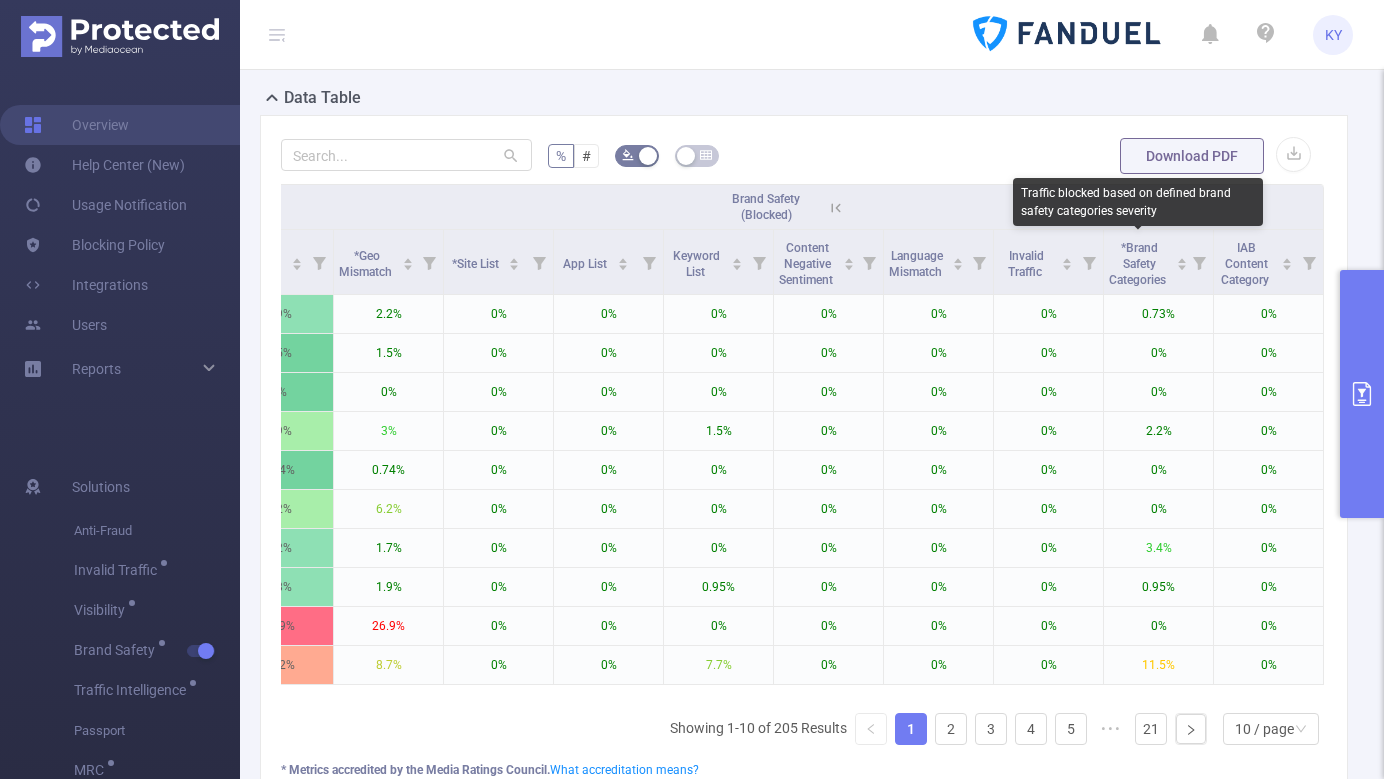 click on "Traffic blocked based on defined brand safety categories severity" at bounding box center (1138, 202) 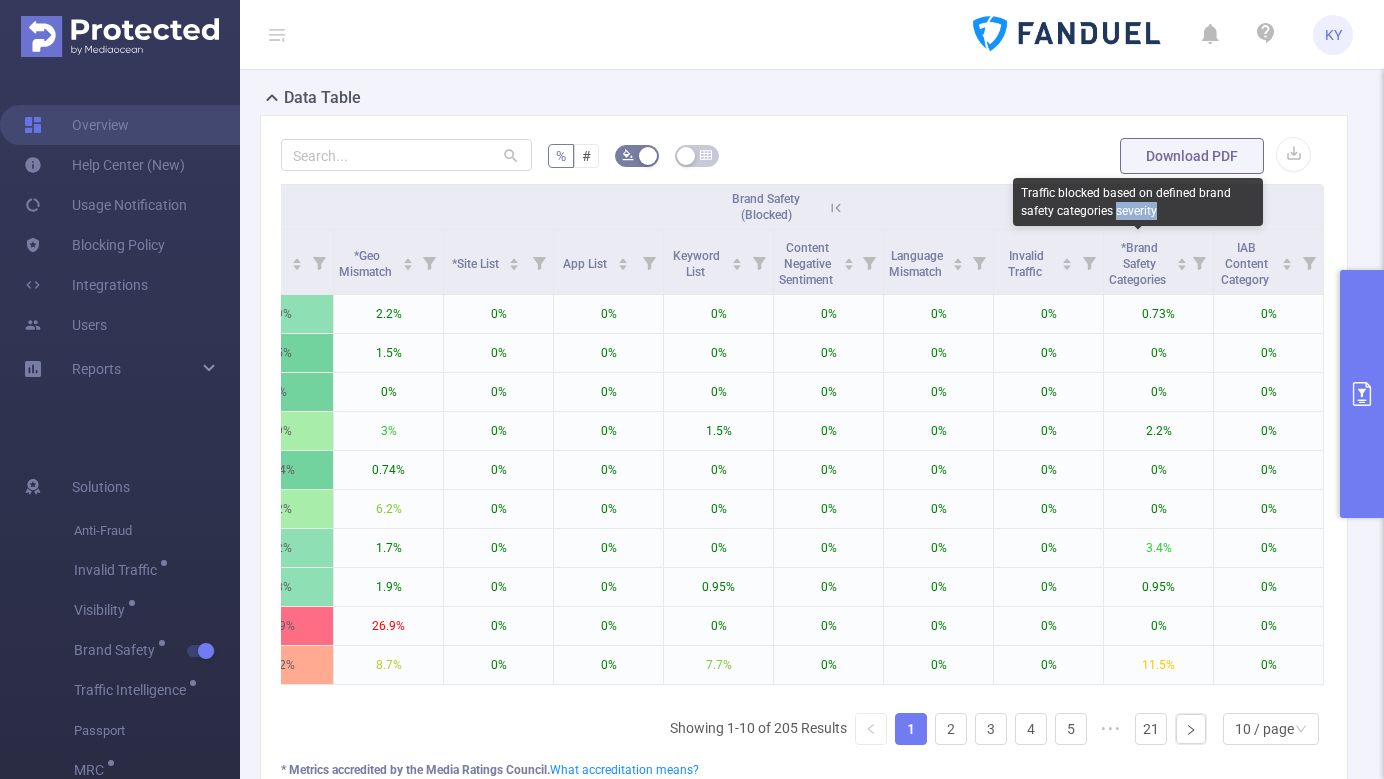 click on "Traffic blocked based on defined brand safety categories severity" at bounding box center [1138, 202] 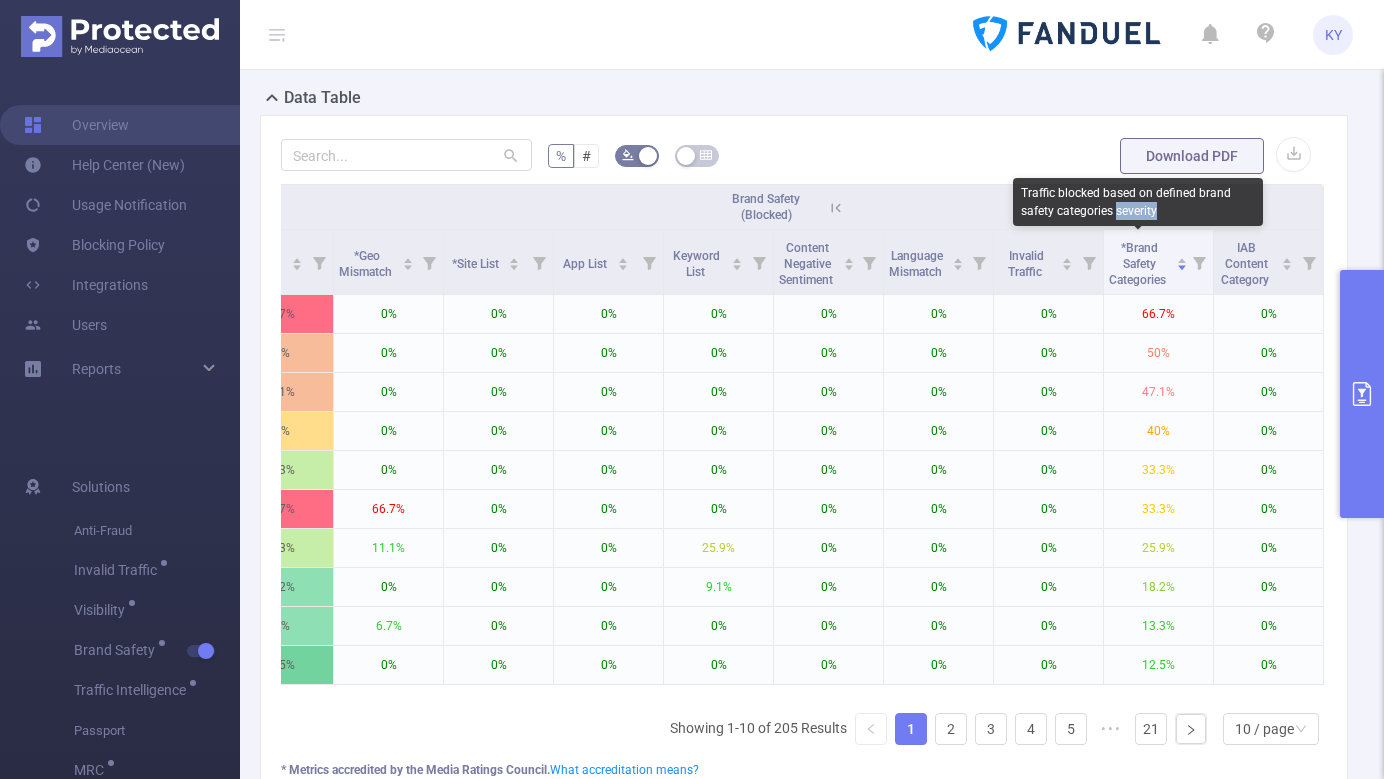 click on "Traffic blocked based on defined brand safety categories severity" at bounding box center [1138, 202] 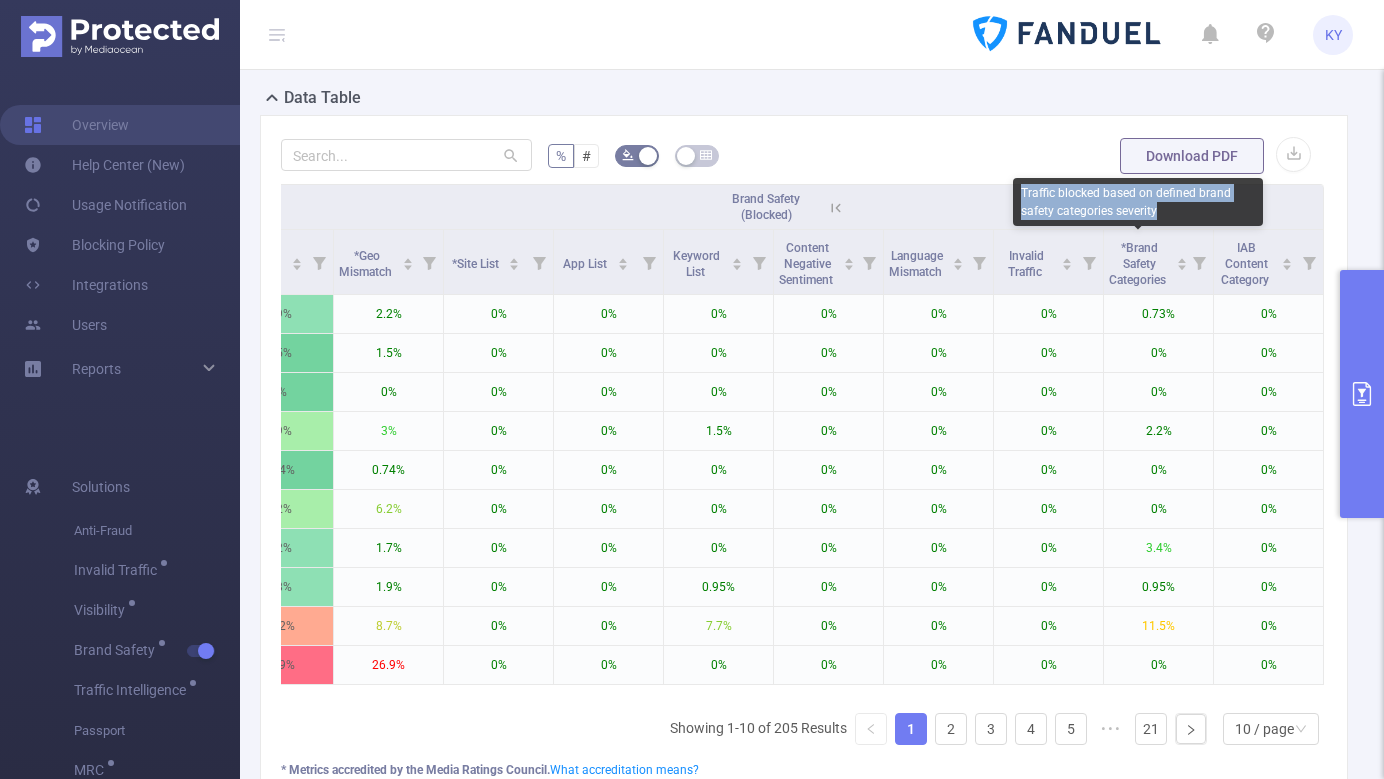 copy on "Traffic blocked based on defined brand safety categories severity" 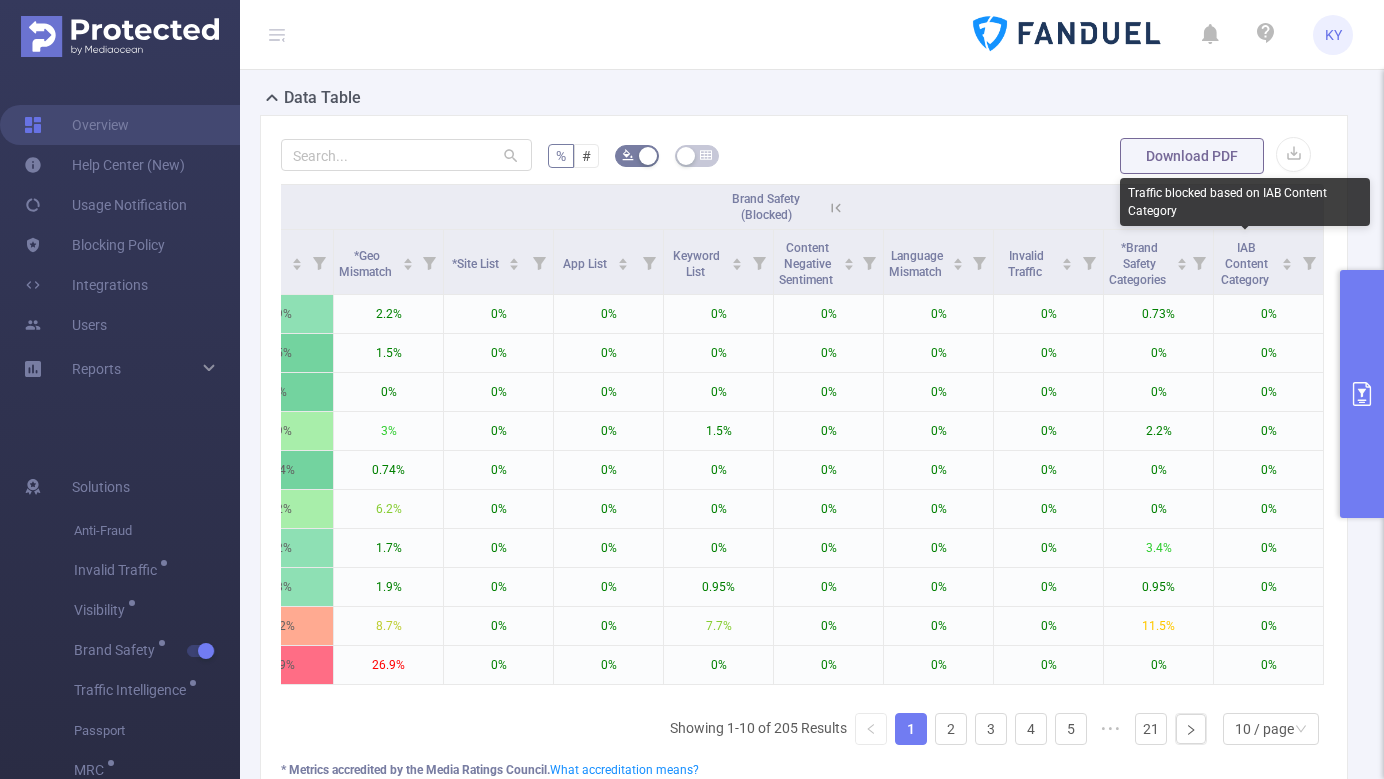 click on "Traffic blocked based on IAB Content Category" at bounding box center (1245, 202) 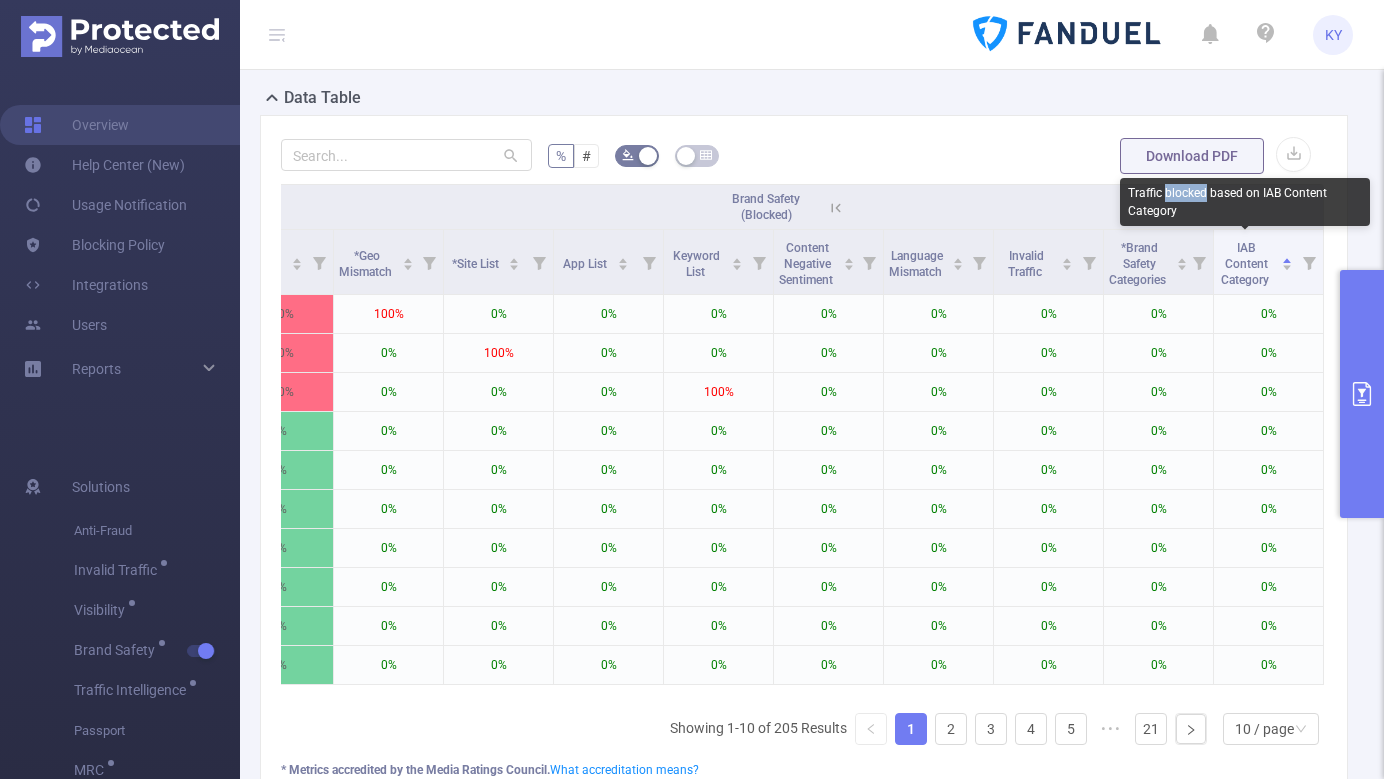 click on "Traffic blocked based on IAB Content Category" at bounding box center [1245, 202] 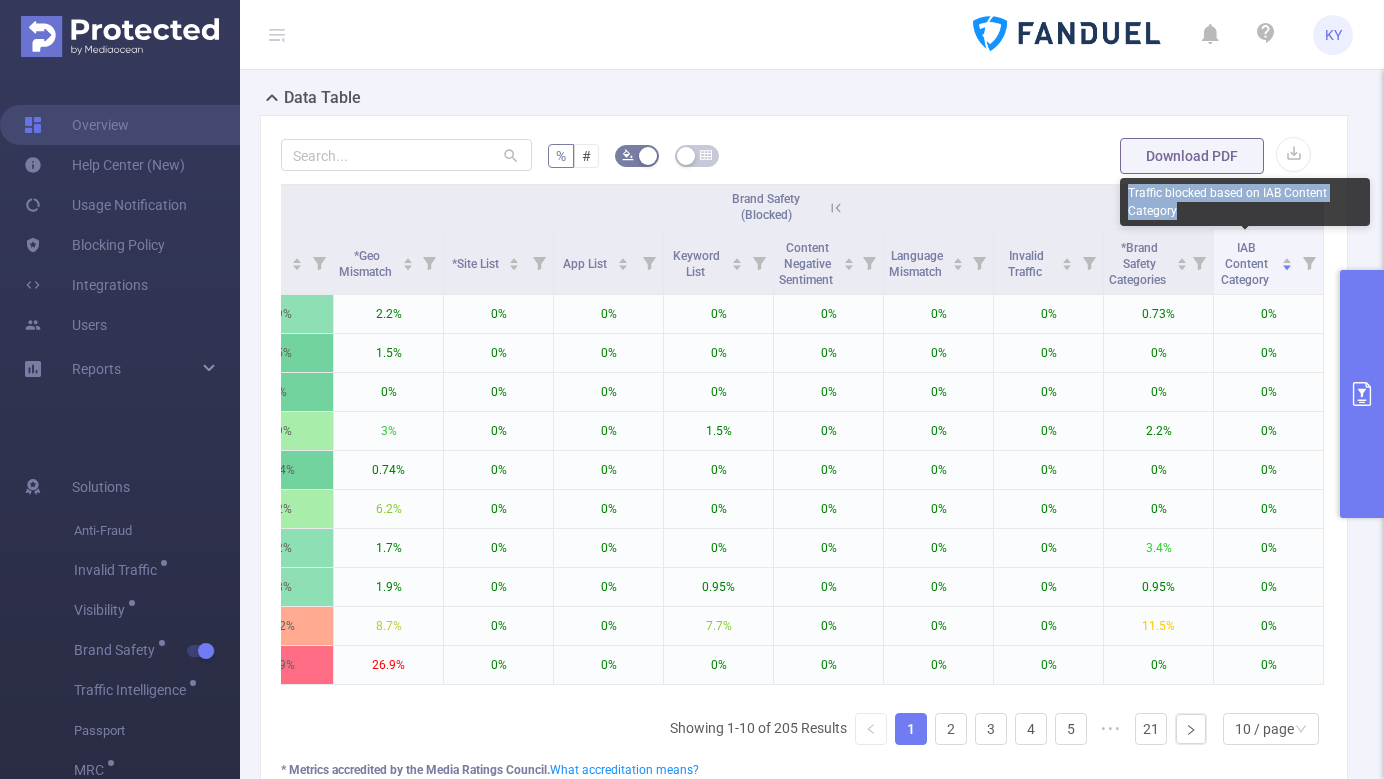 click on "Traffic blocked based on IAB Content Category" at bounding box center (1245, 202) 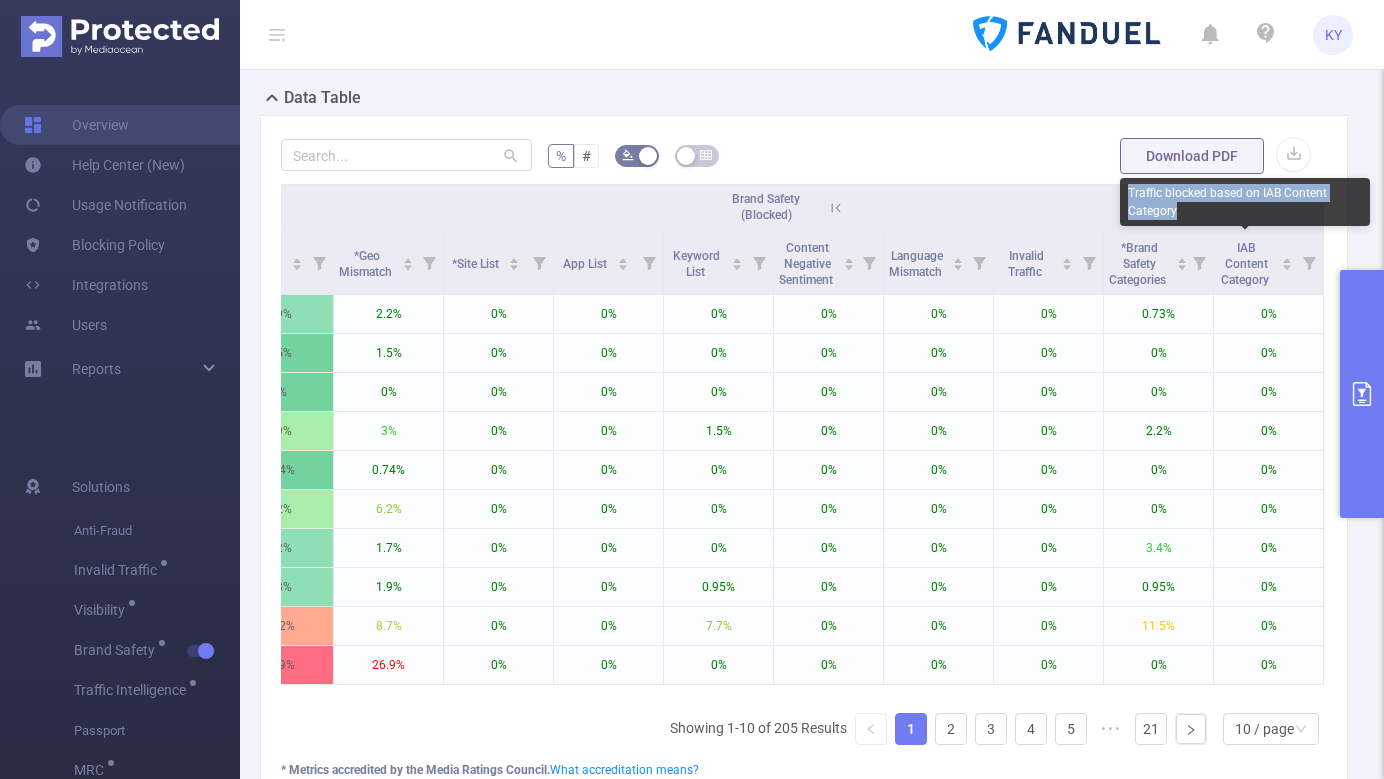 copy on "Traffic blocked based on IAB Content Category" 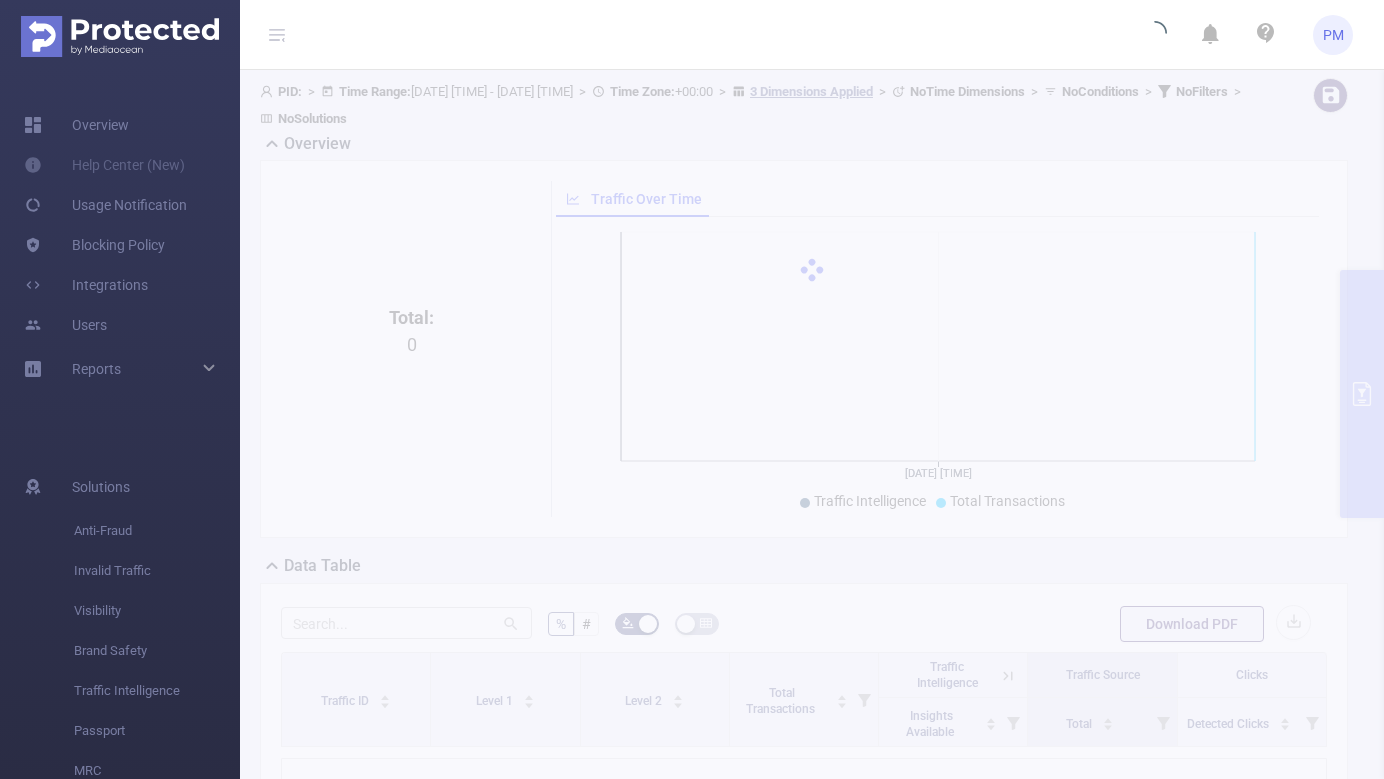 scroll, scrollTop: 0, scrollLeft: 0, axis: both 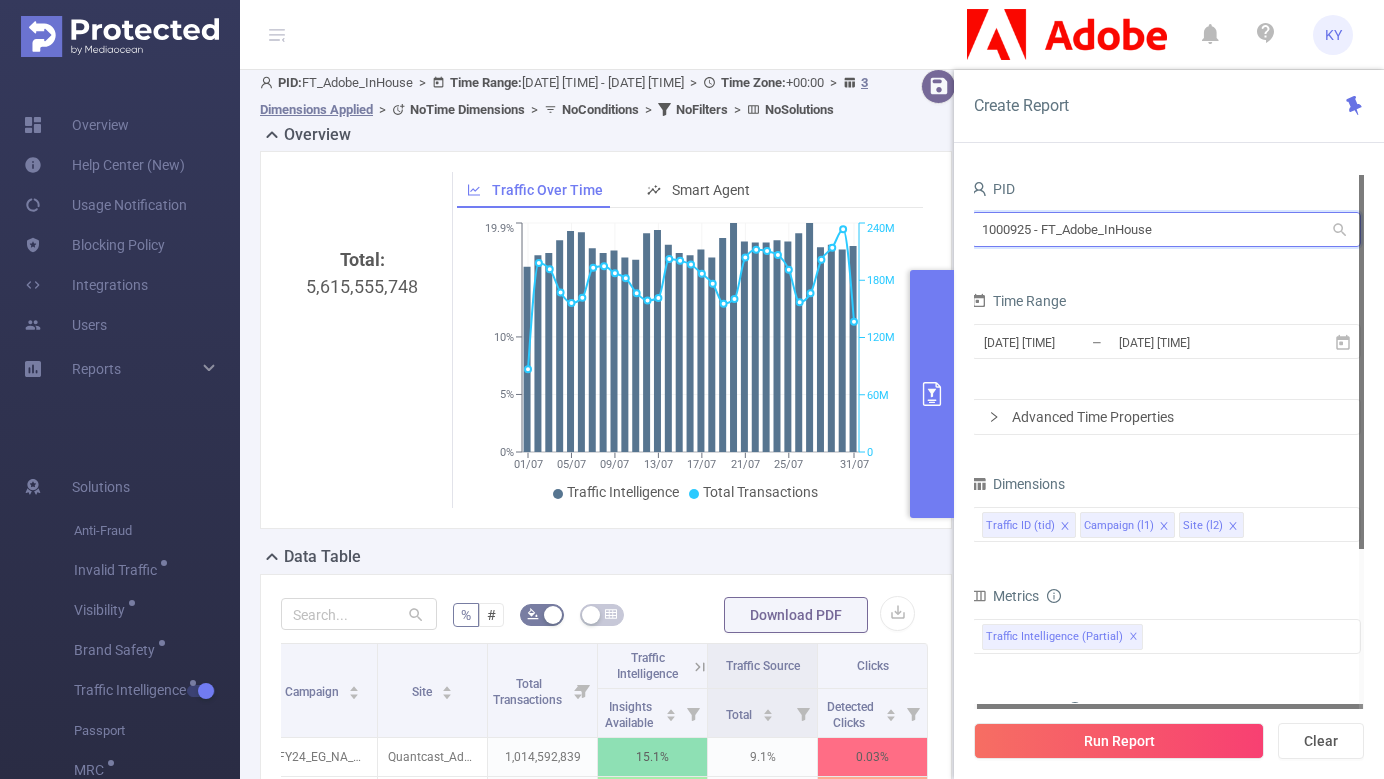 click on "1000925 - FT_Adobe_InHouse" at bounding box center [1166, 229] 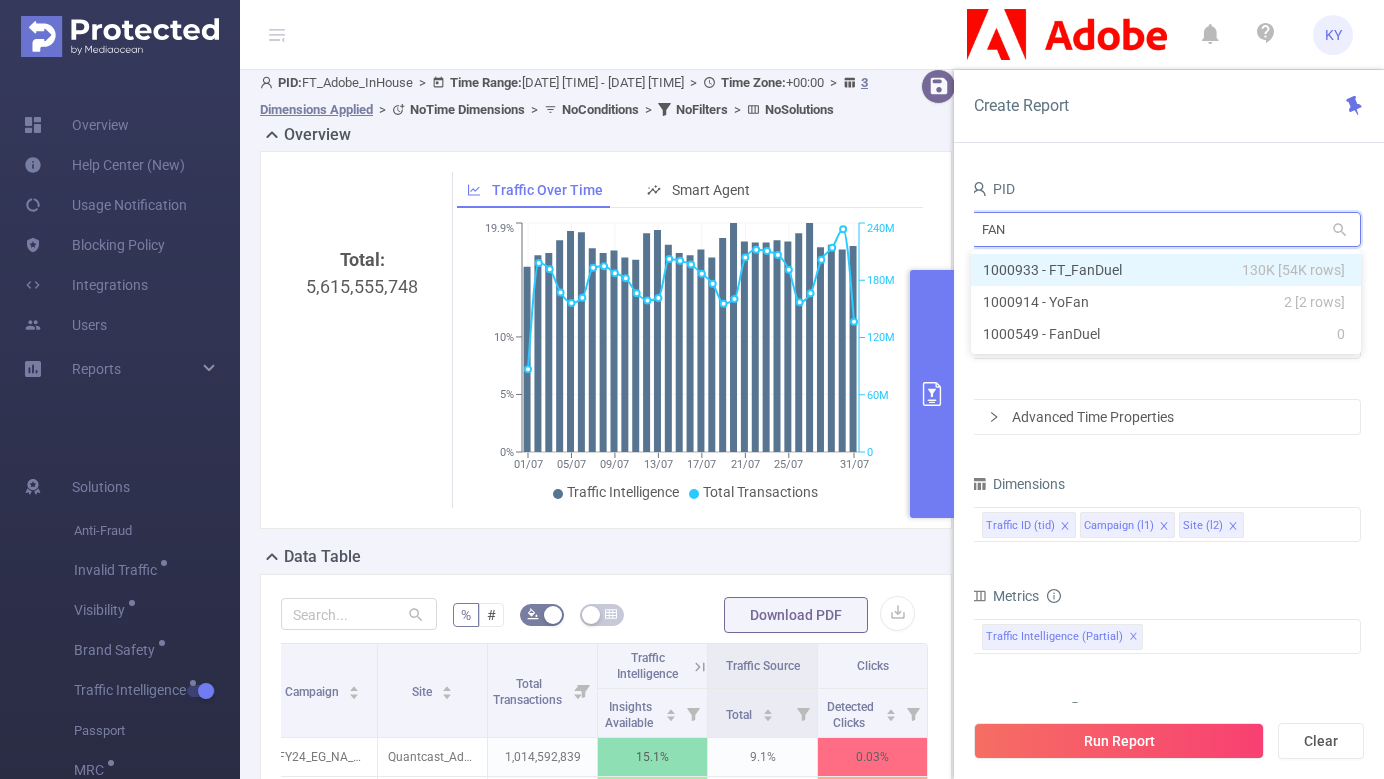 type on "FAND" 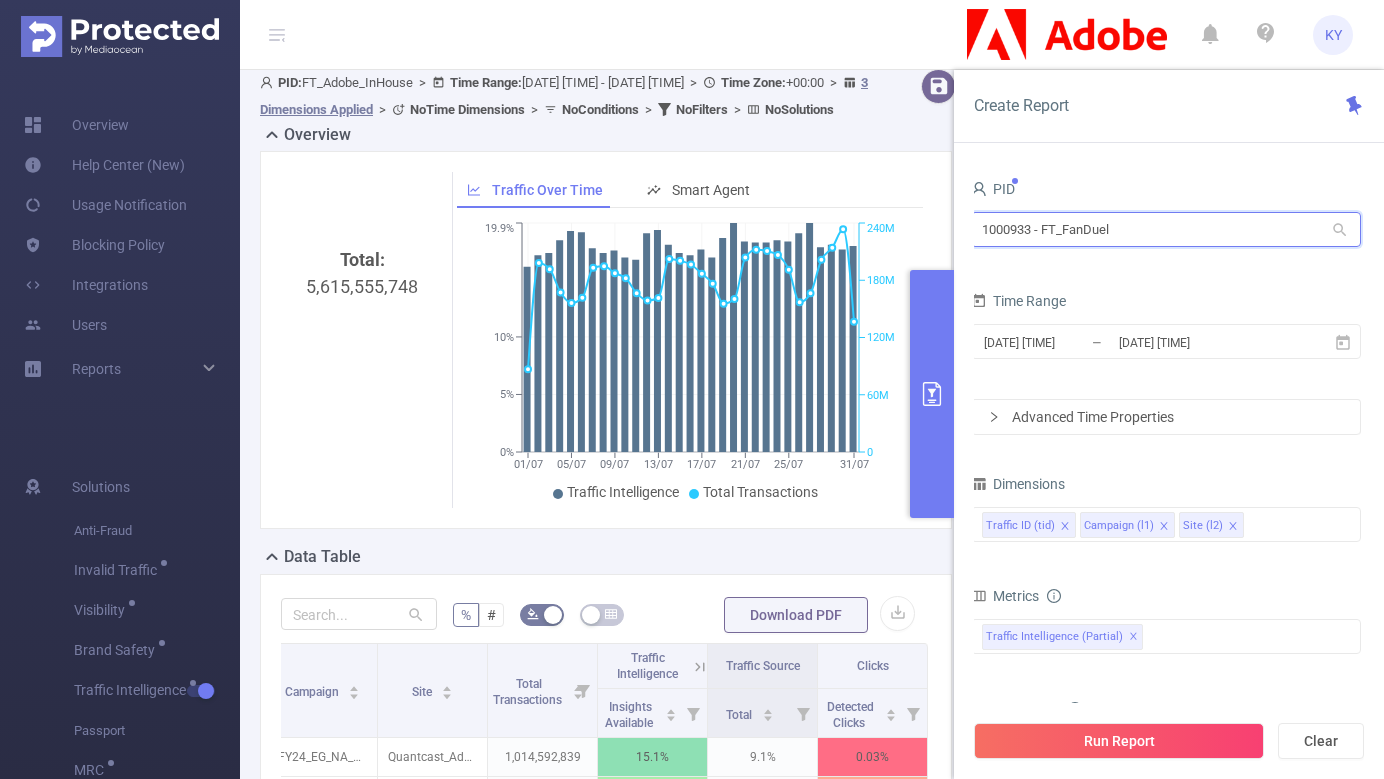 click on "1000933 - FT_FanDuel" at bounding box center (1166, 229) 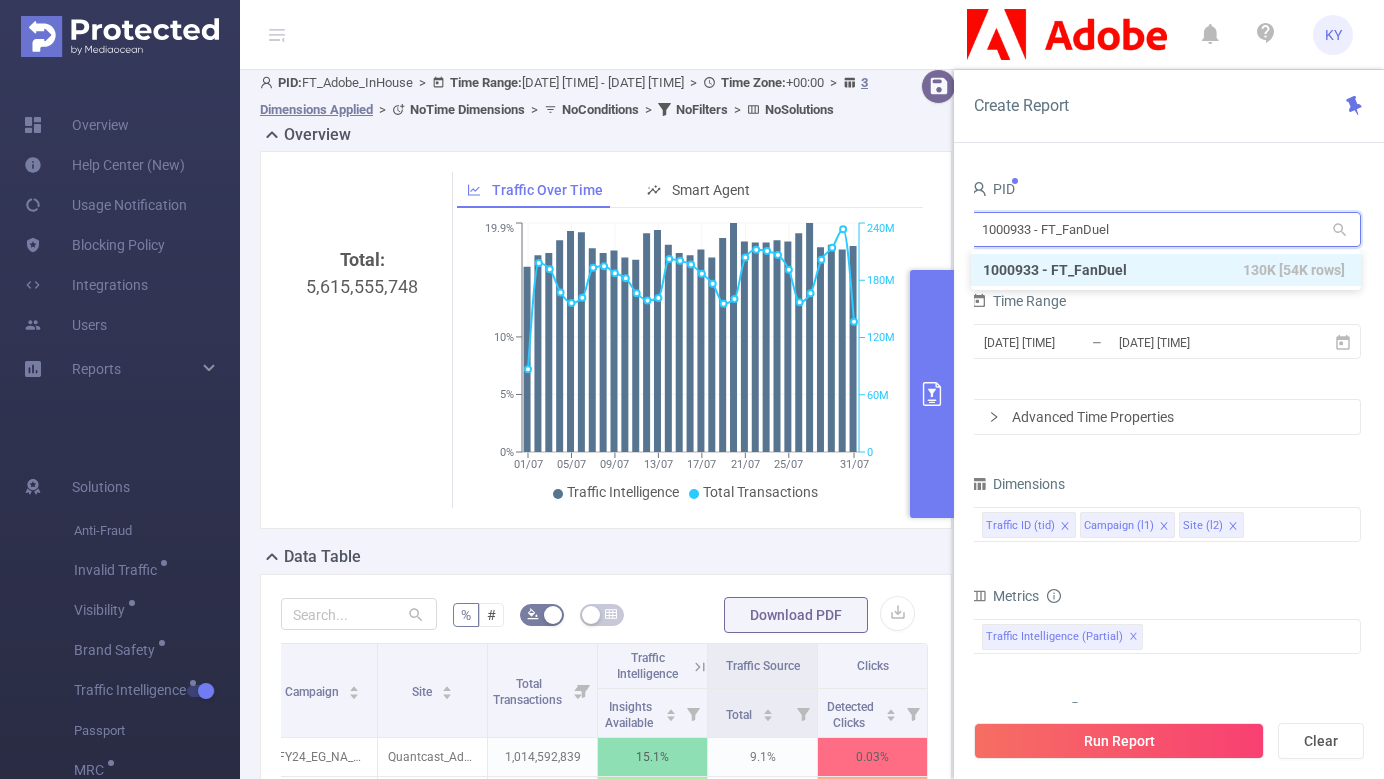 click on "1000933 - FT_FanDuel" at bounding box center [1166, 229] 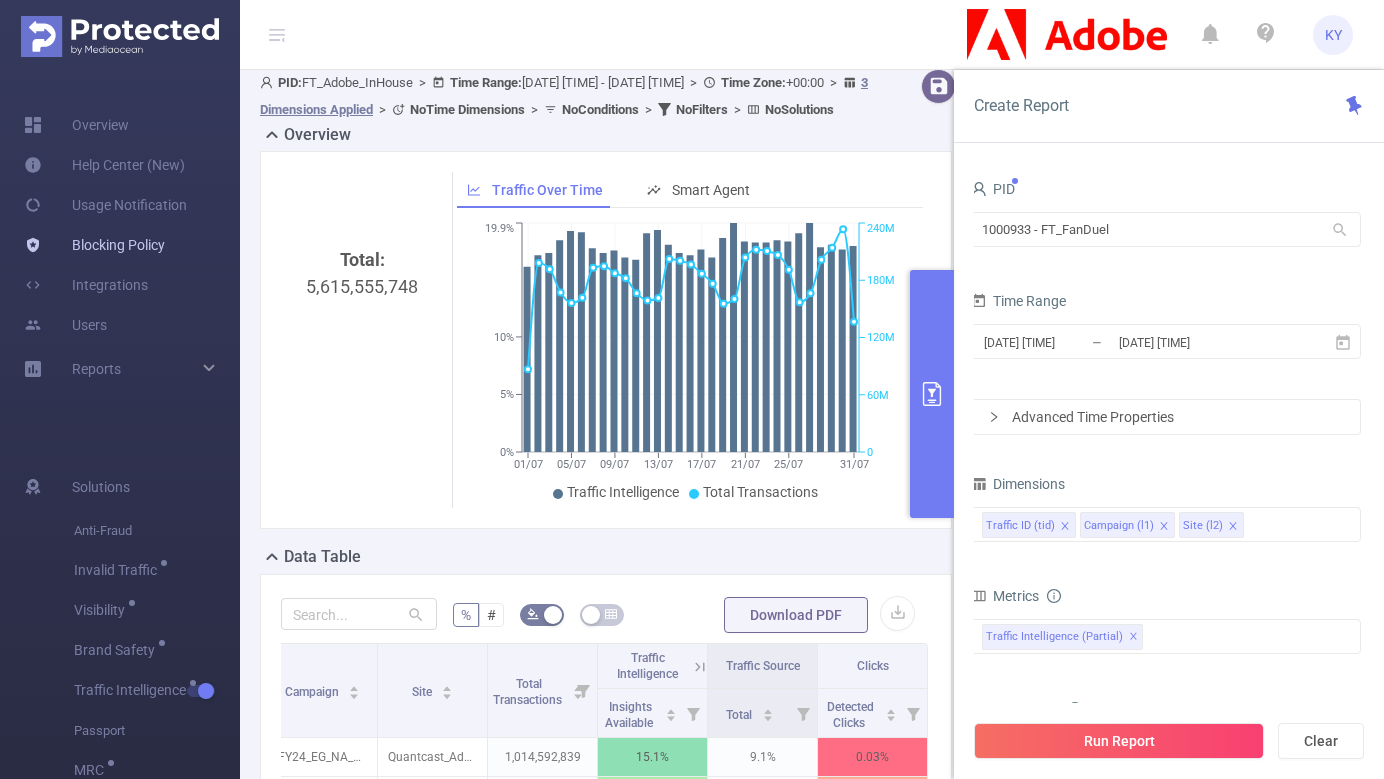 click on "Blocking Policy" at bounding box center [94, 245] 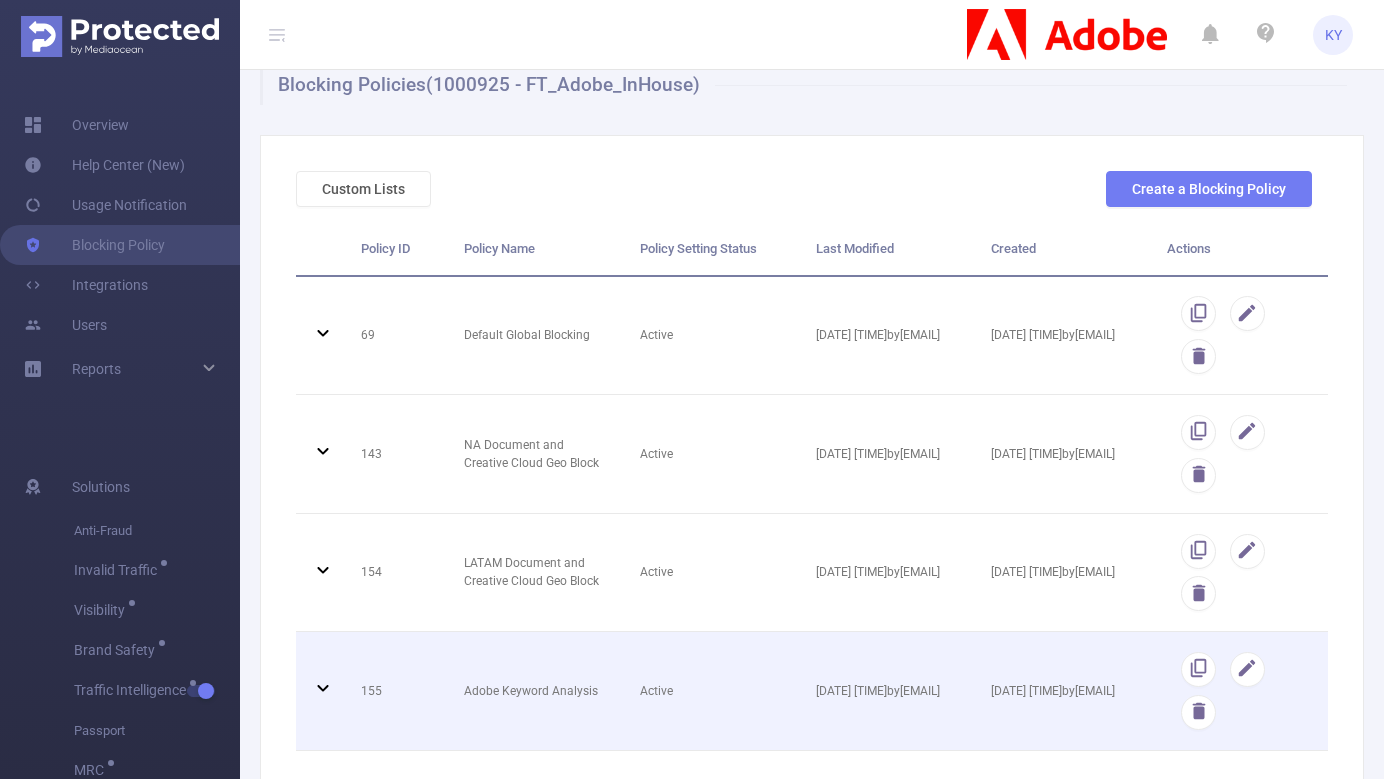 scroll, scrollTop: 0, scrollLeft: 0, axis: both 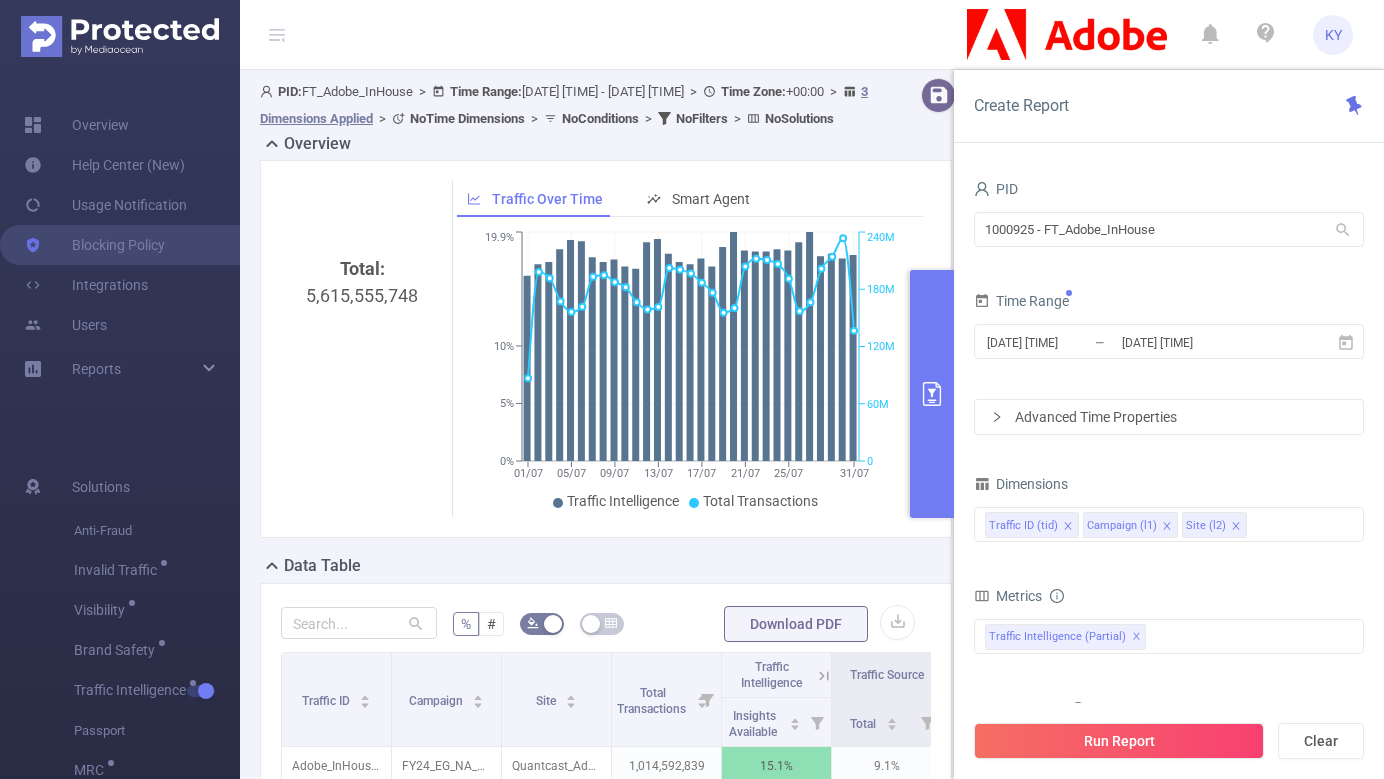 click on "1000925 - FT_Adobe_InHouse 1000925 - FT_Adobe_InHouse" at bounding box center (1169, 231) 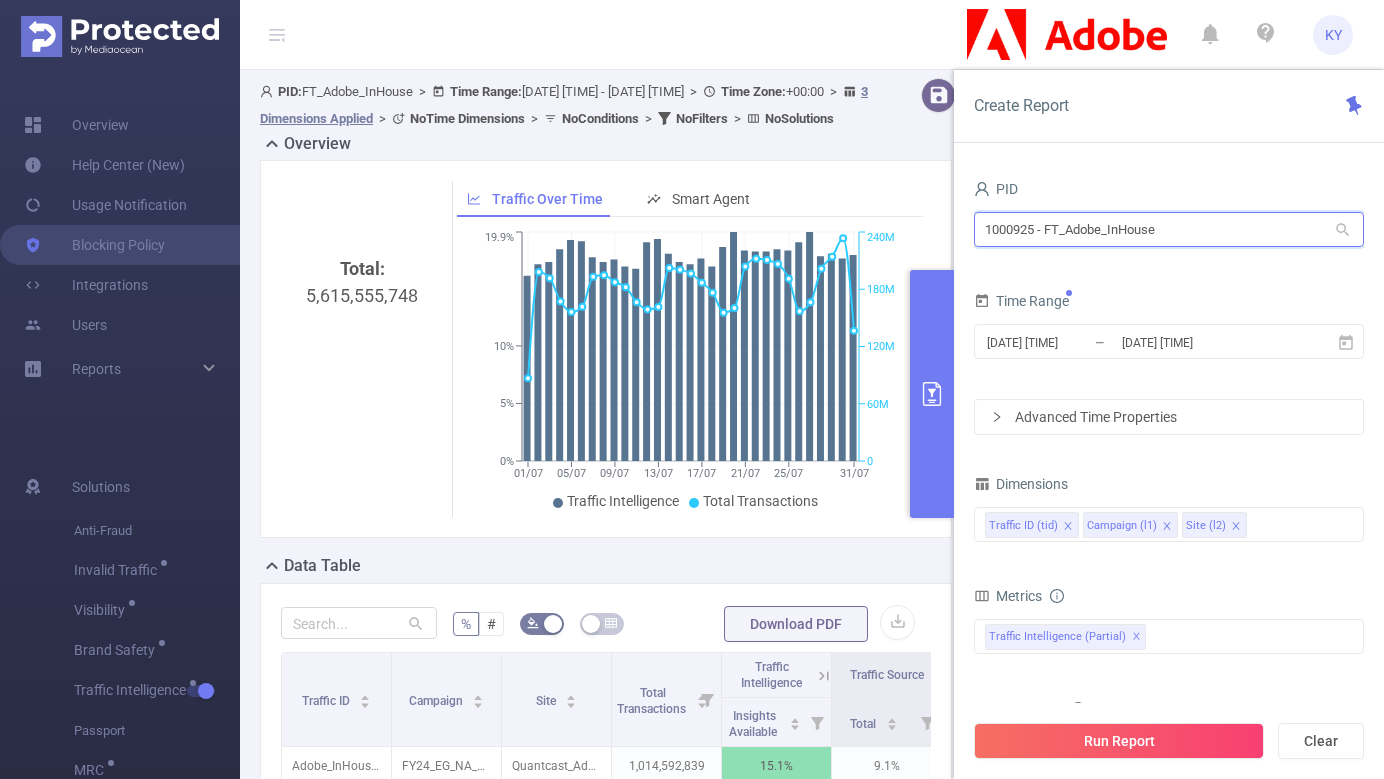 click on "1000925 - FT_Adobe_InHouse" at bounding box center [1169, 229] 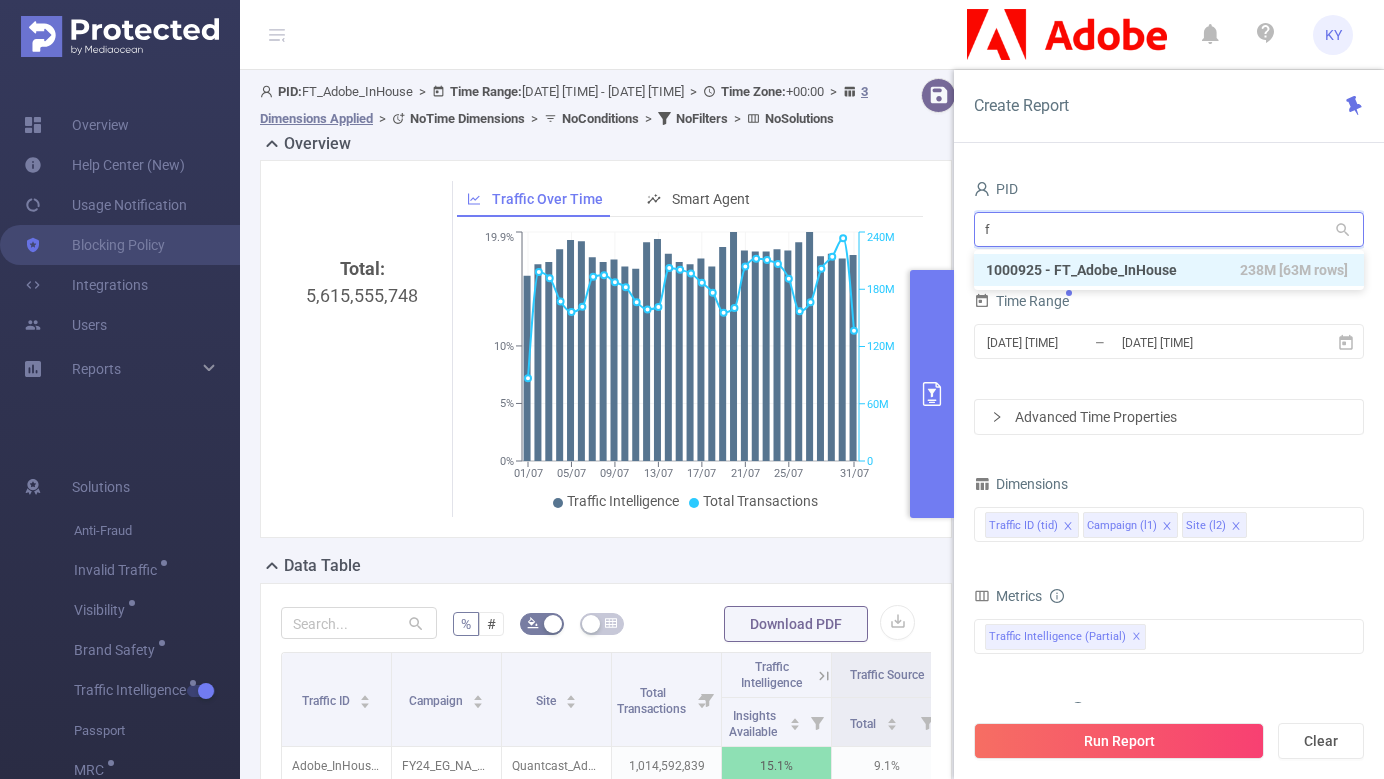 type on "fa" 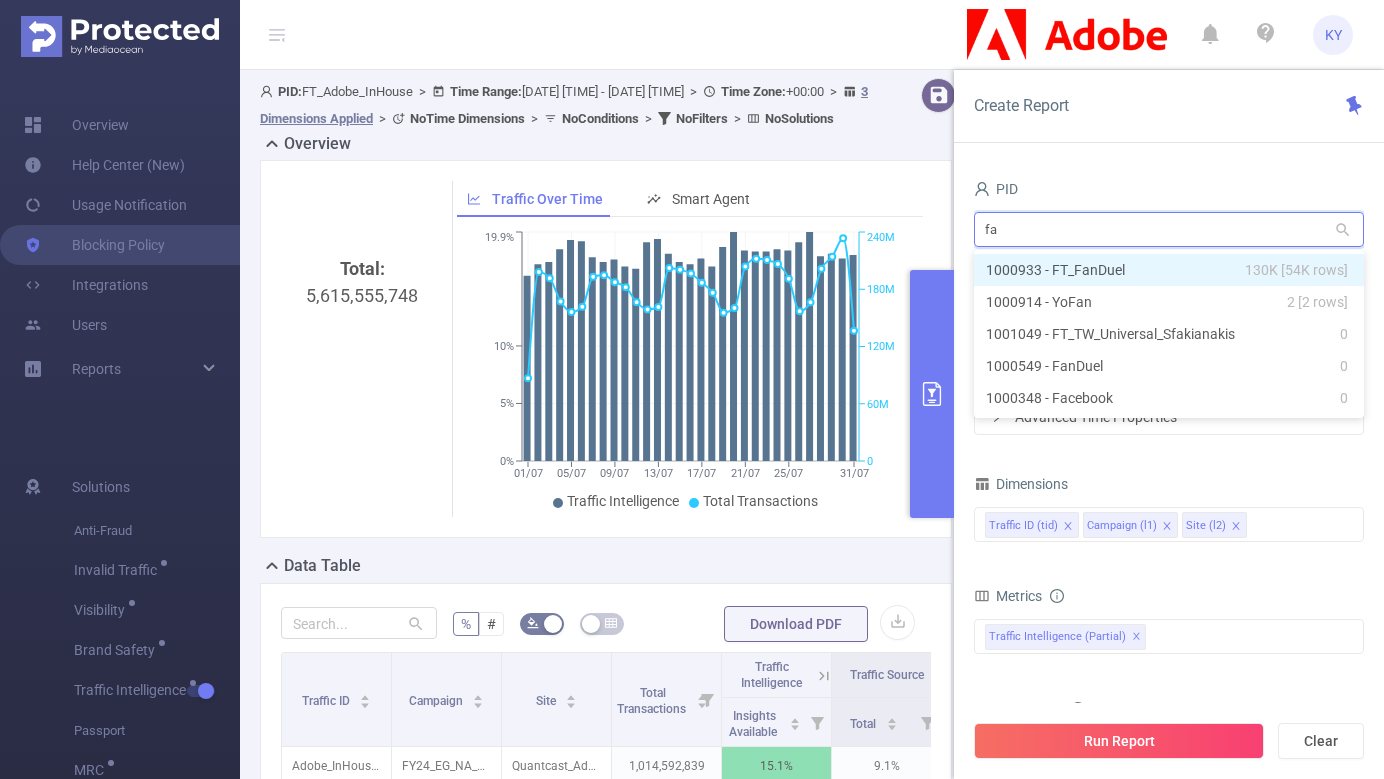 click on "1000933 - FT_FanDuel 130K [54K rows]" at bounding box center [1169, 270] 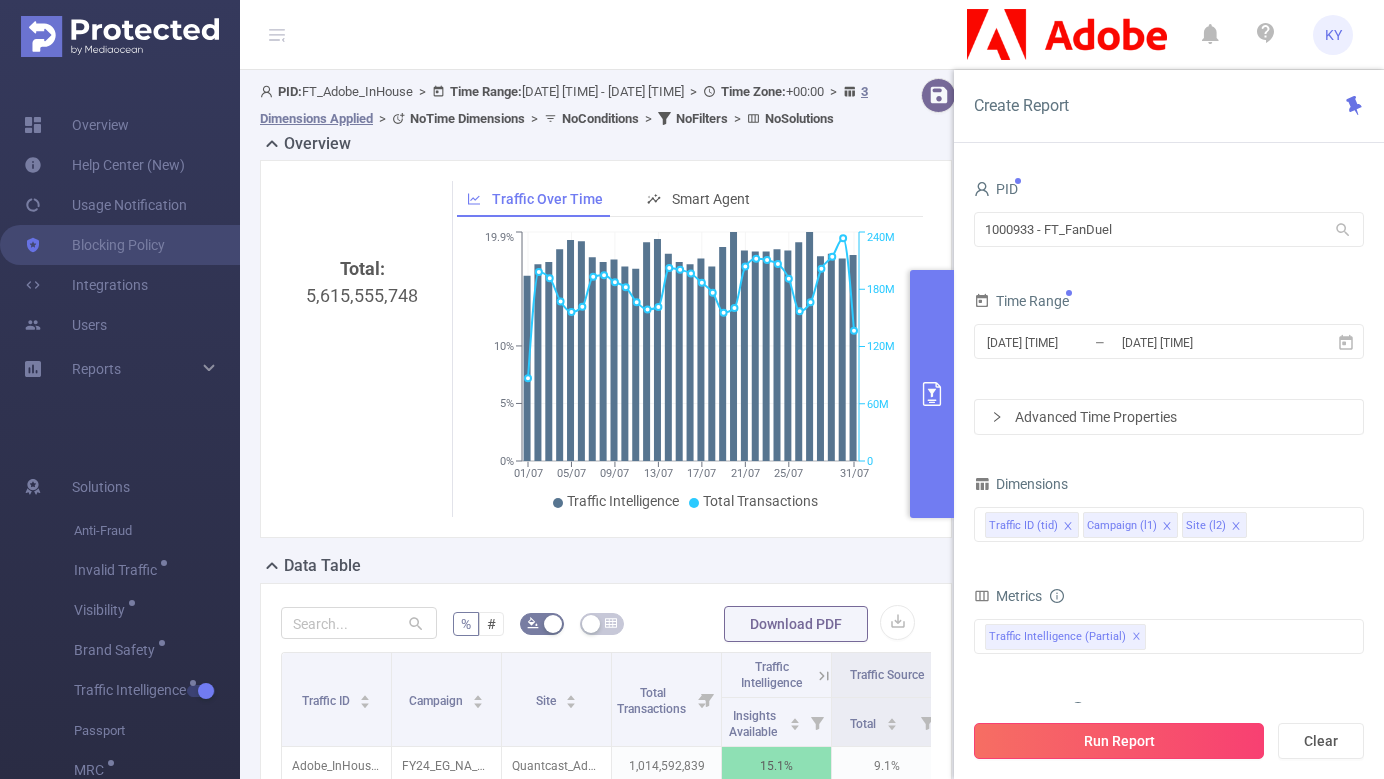 click on "Run Report" at bounding box center [1119, 741] 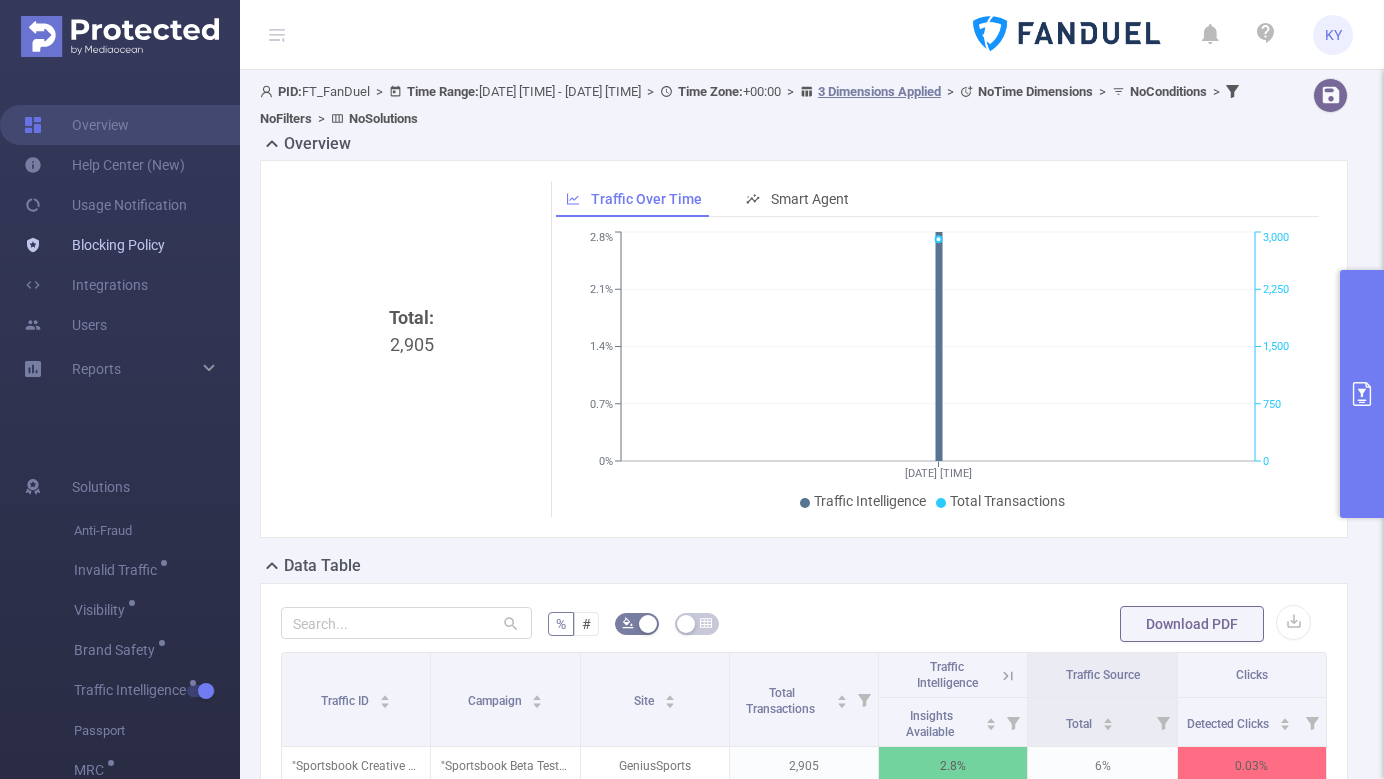 click on "Blocking Policy" at bounding box center [94, 245] 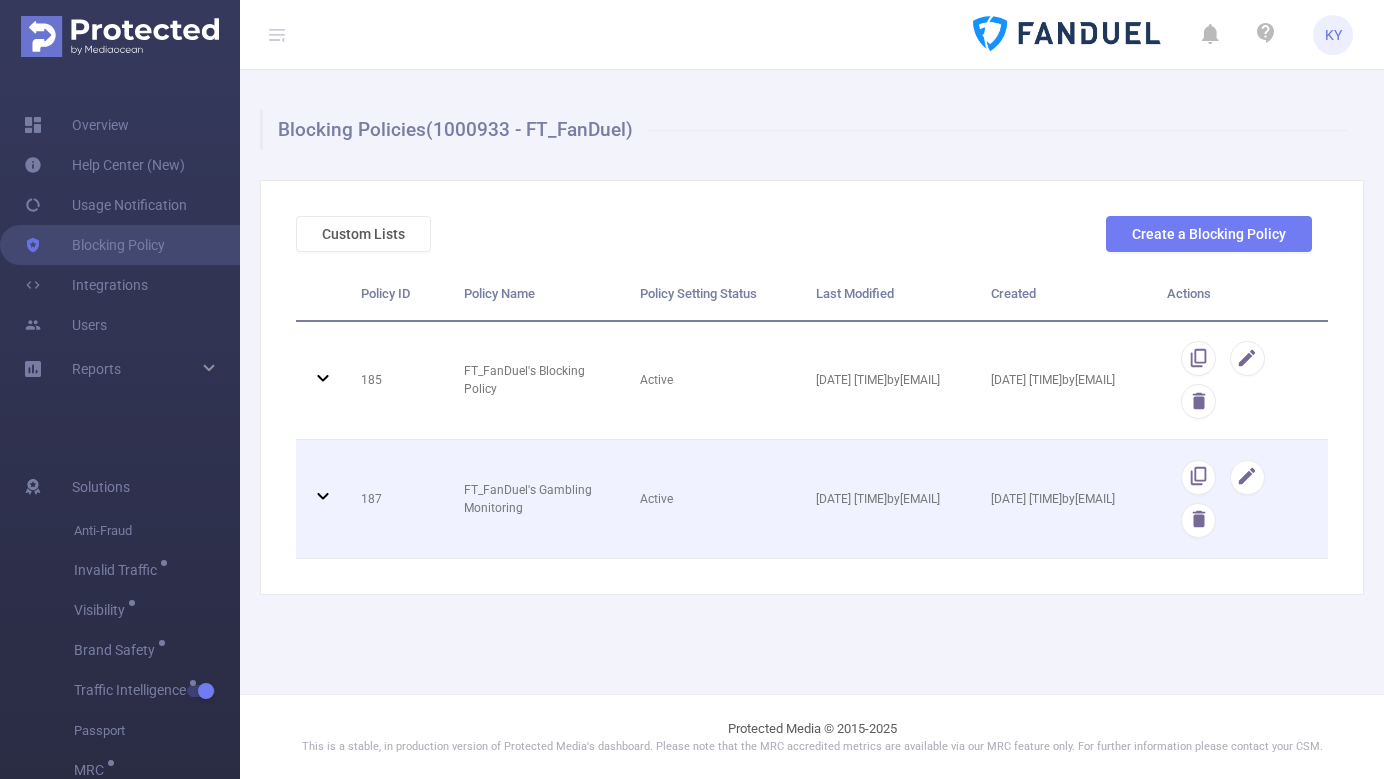 click on "FT_FanDuel's Gambling Monitoring" at bounding box center (537, 499) 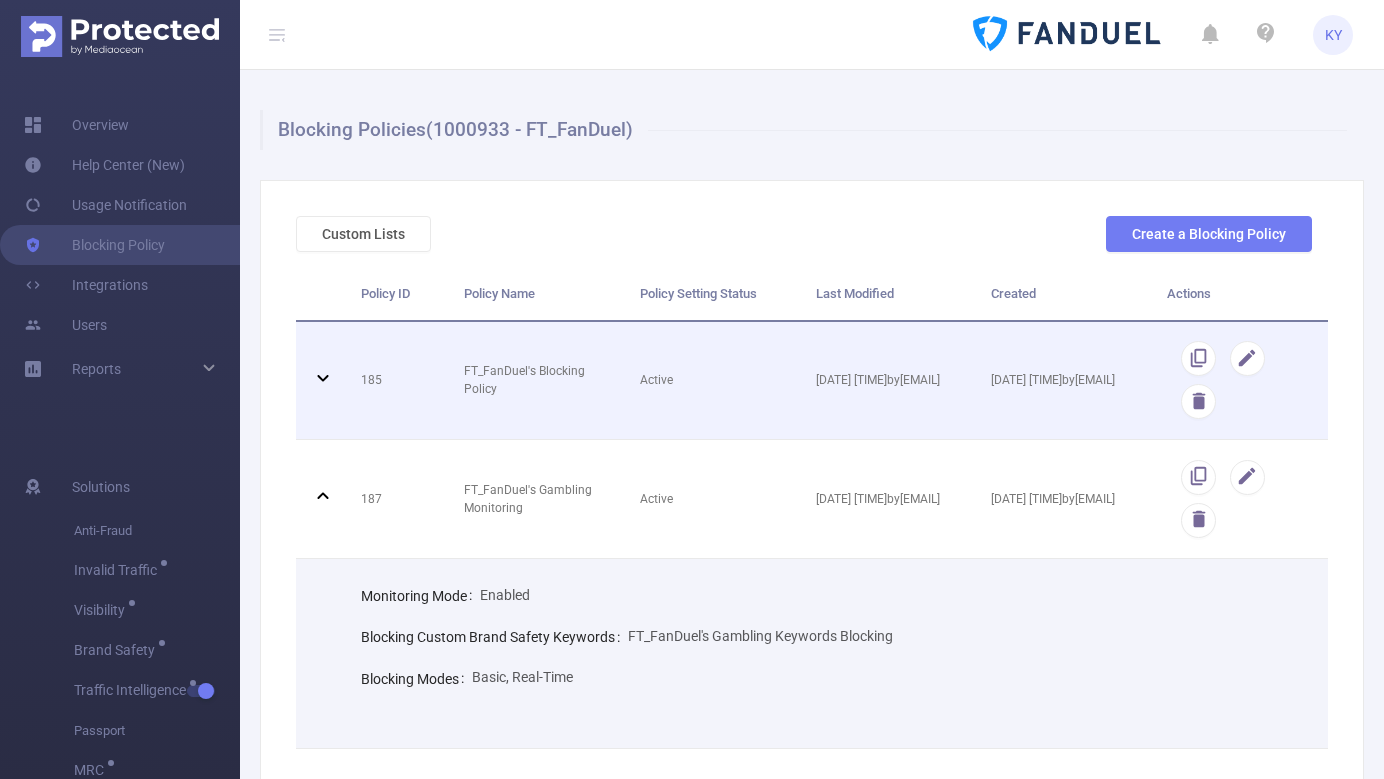 click on "FT_FanDuel's Blocking Policy" at bounding box center [537, 381] 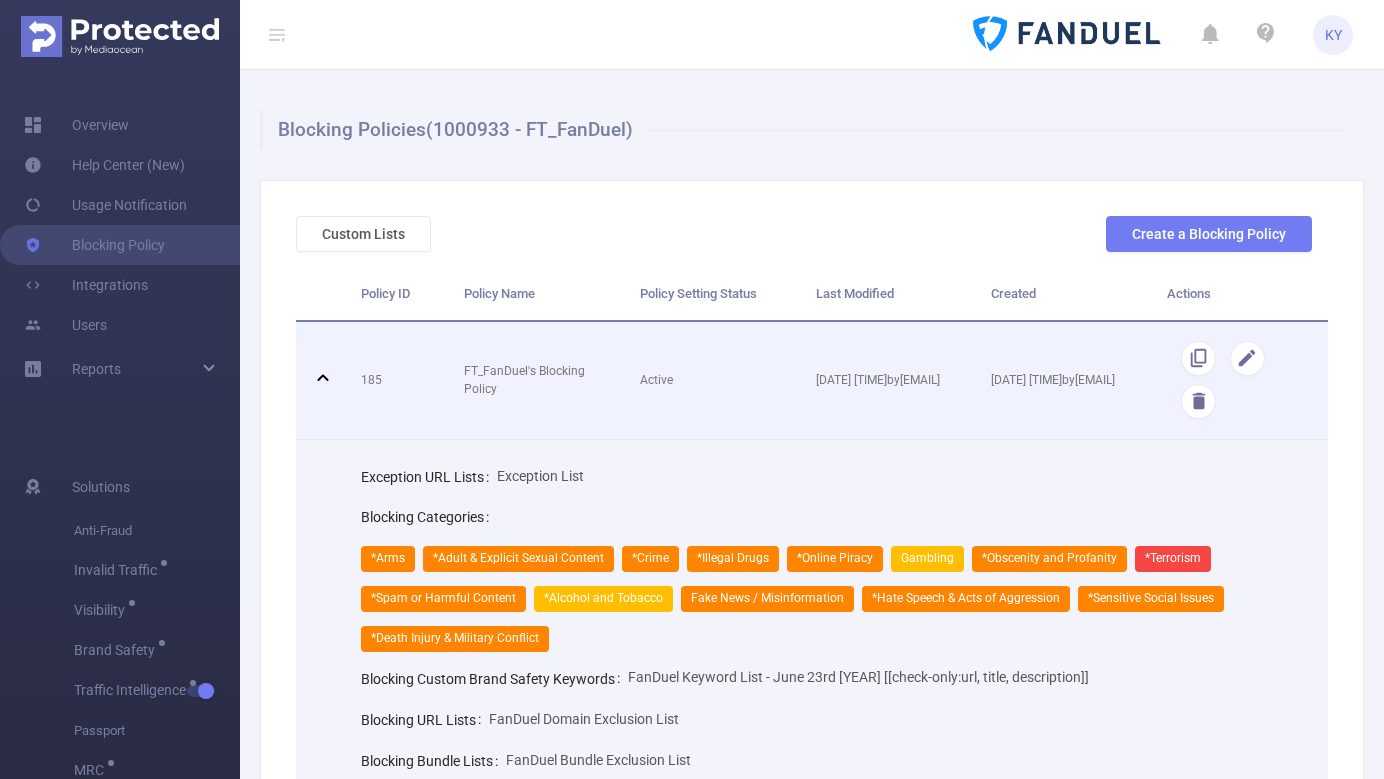 click on "FT_FanDuel's Blocking Policy" at bounding box center (537, 381) 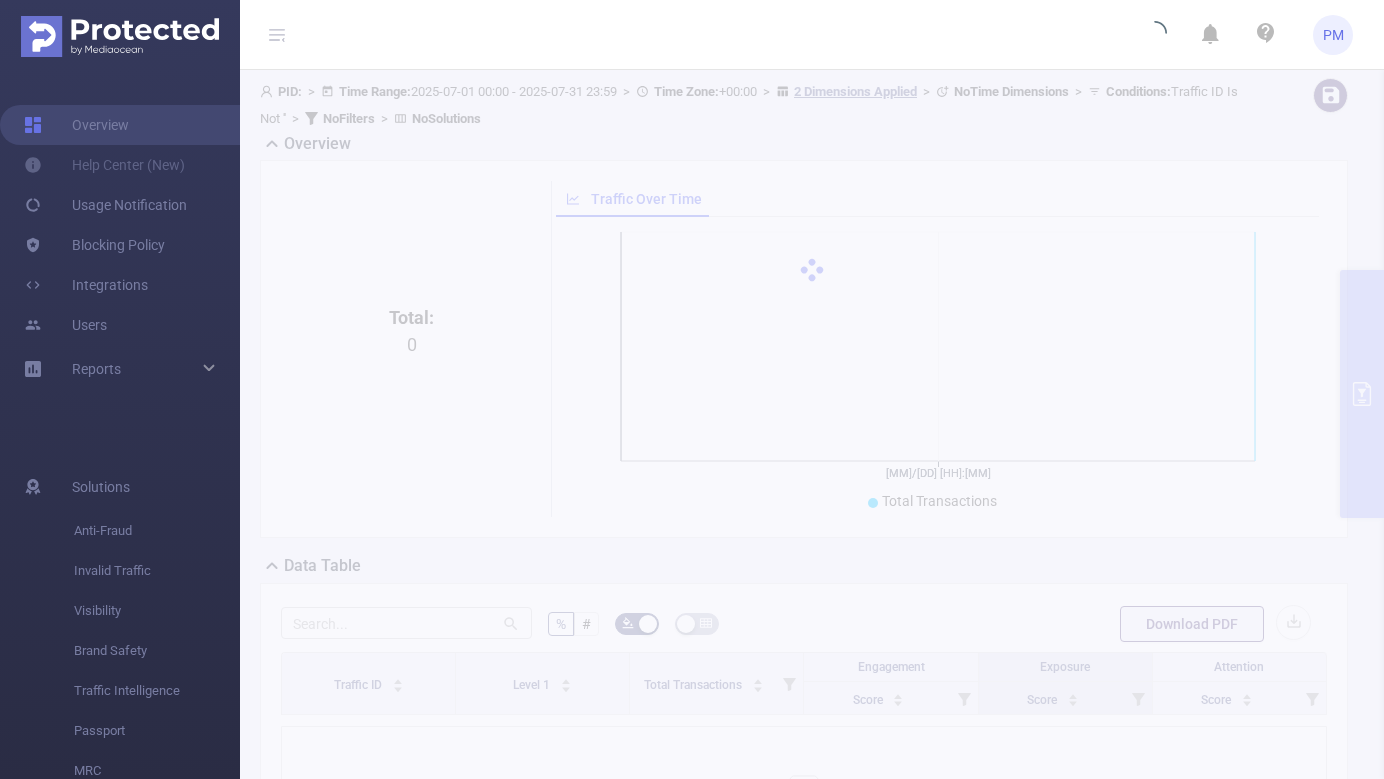 scroll, scrollTop: 0, scrollLeft: 0, axis: both 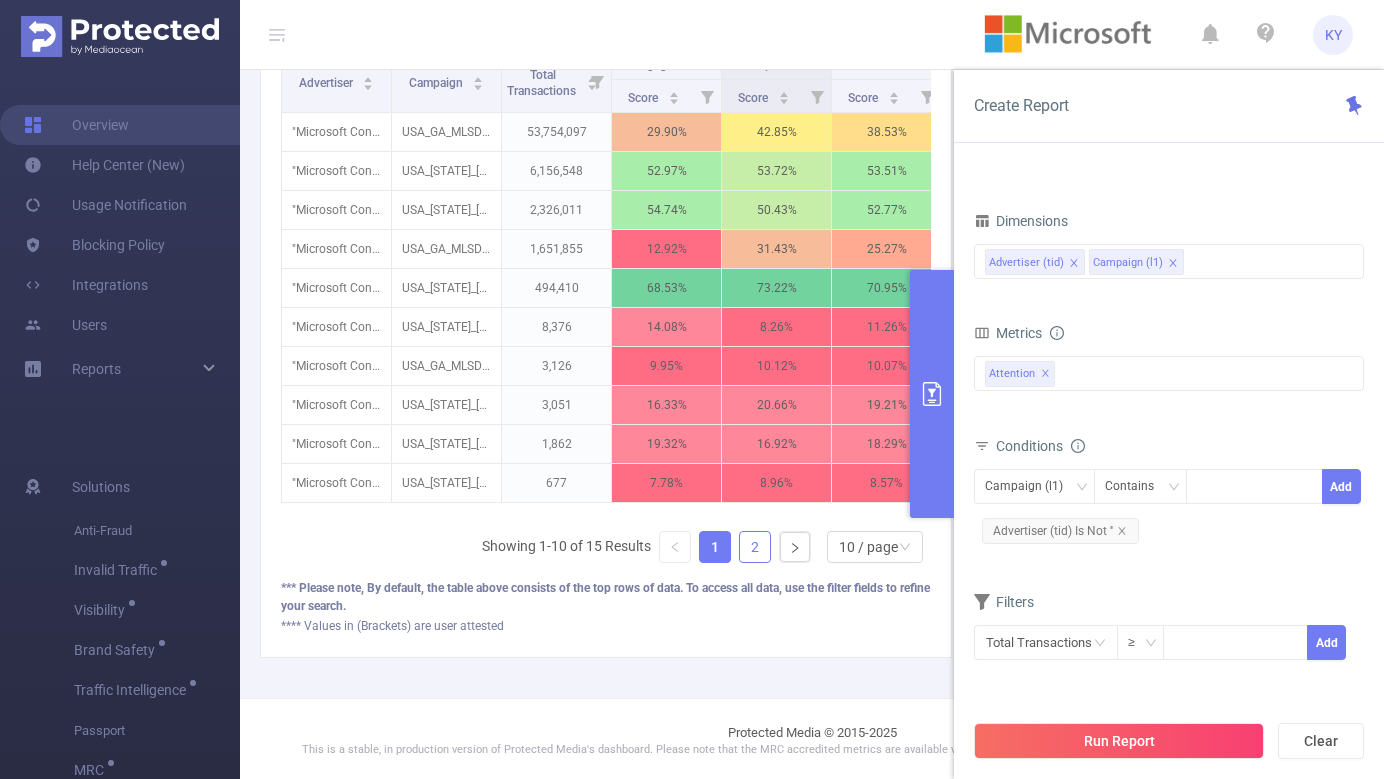 click on "2" at bounding box center (755, 547) 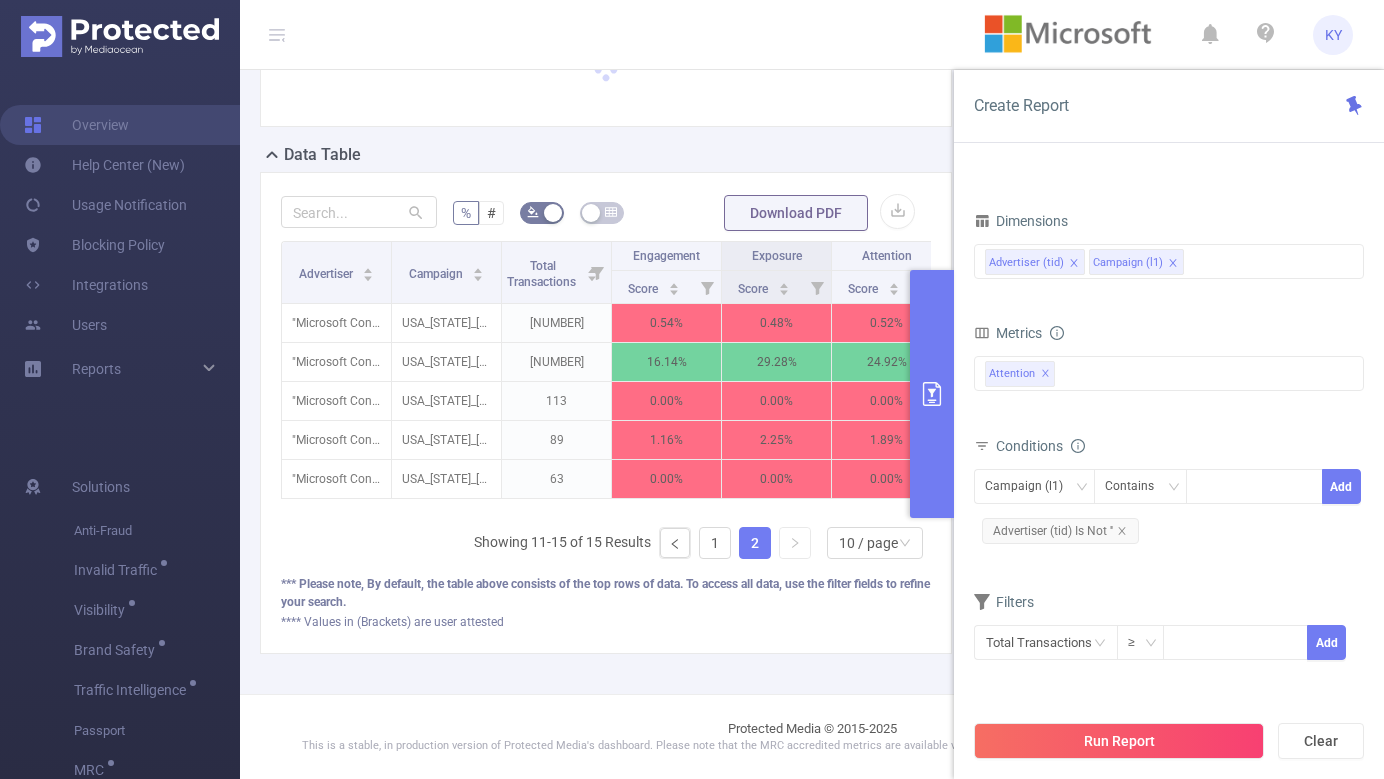 scroll, scrollTop: 165, scrollLeft: 0, axis: vertical 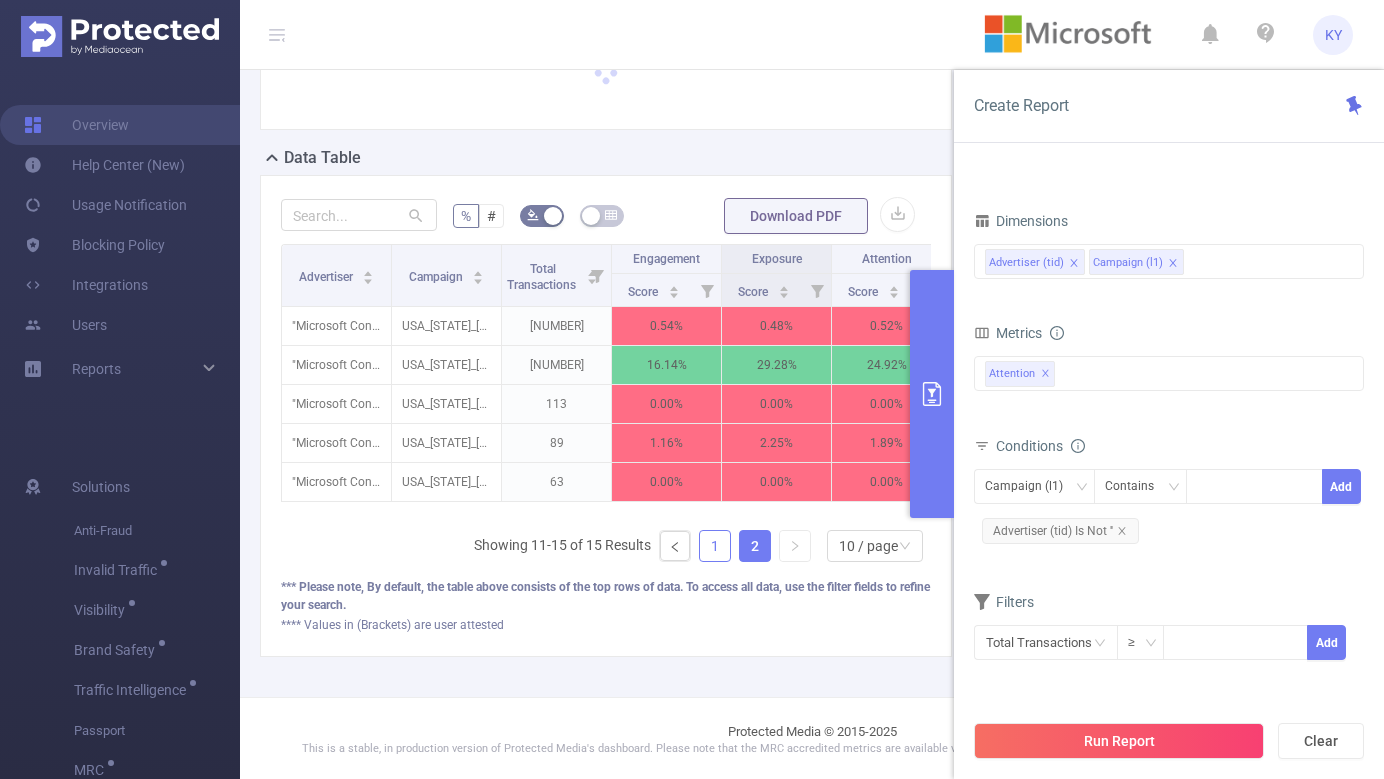 click on "1" at bounding box center [715, 546] 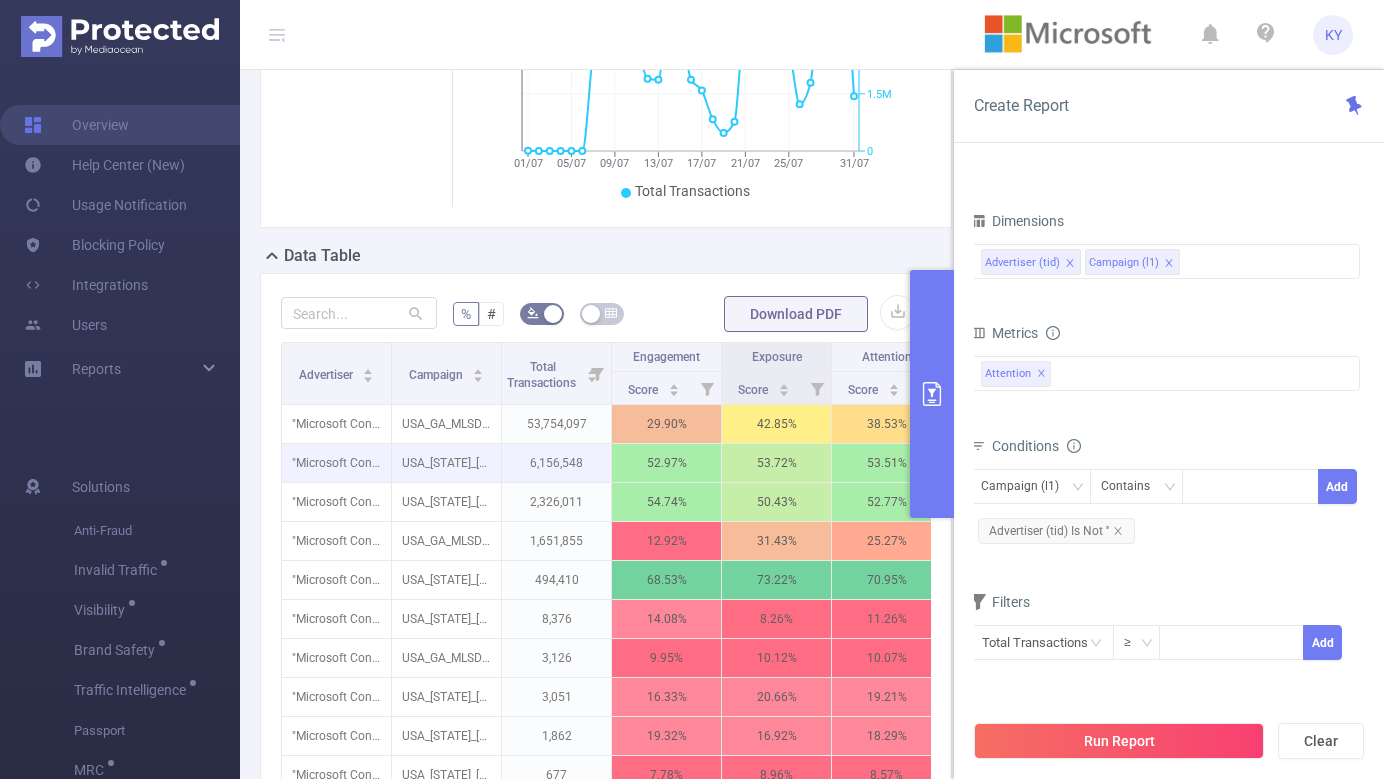 scroll, scrollTop: 359, scrollLeft: 0, axis: vertical 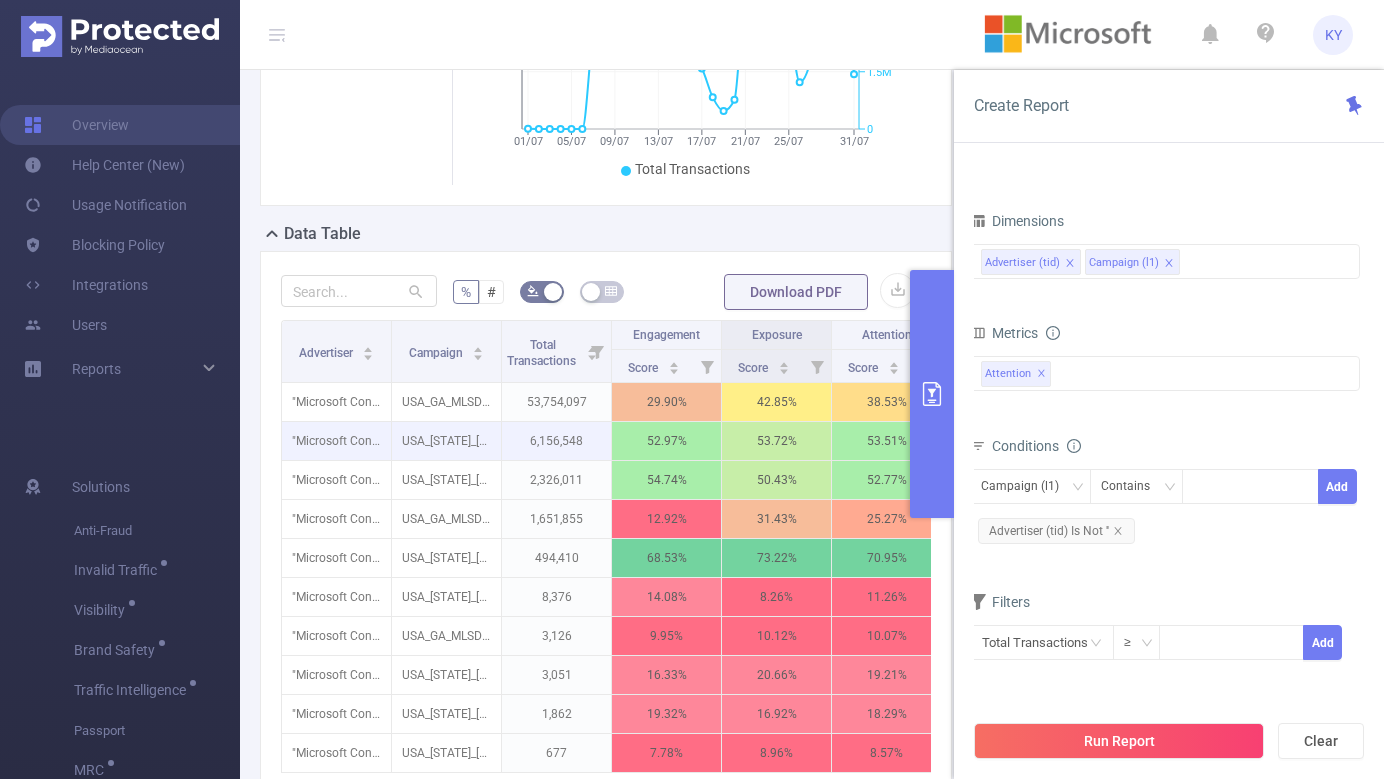 type 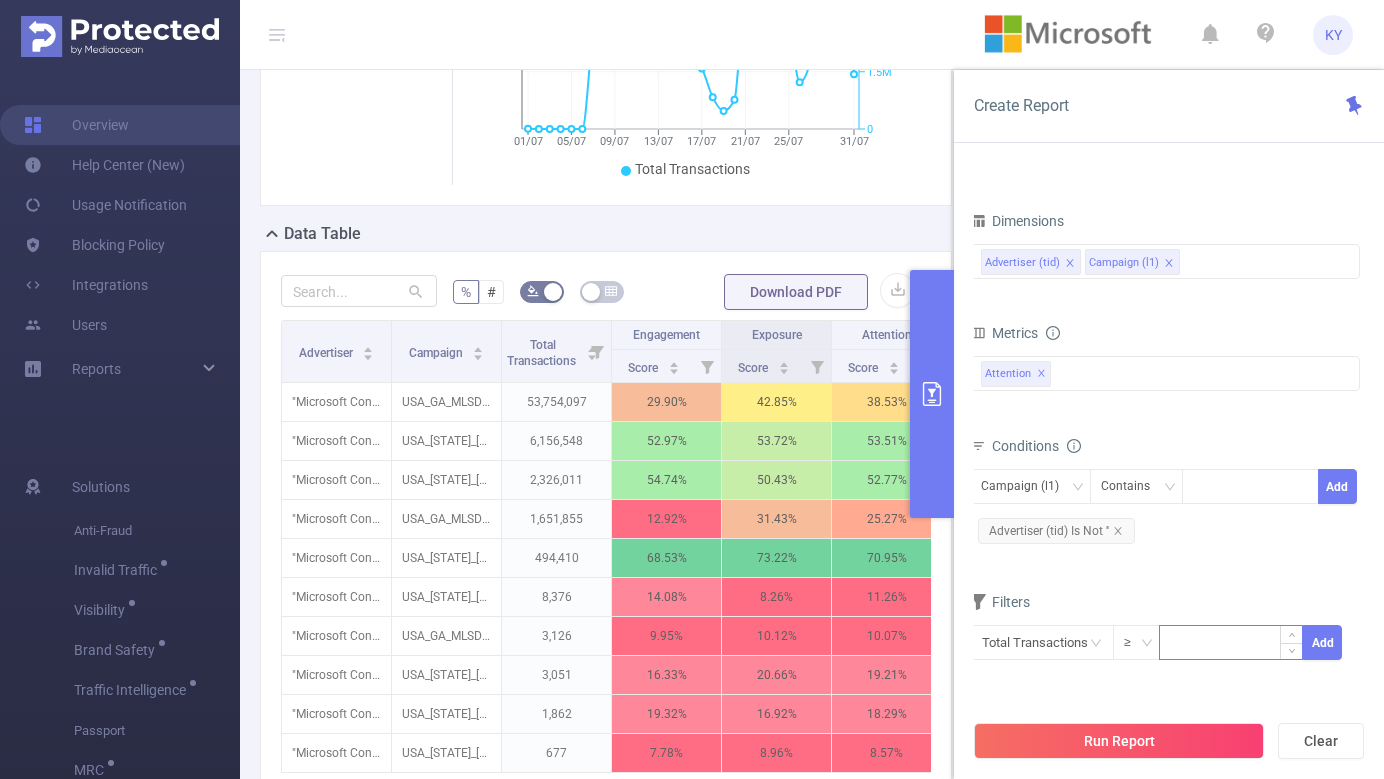 click at bounding box center [1231, 641] 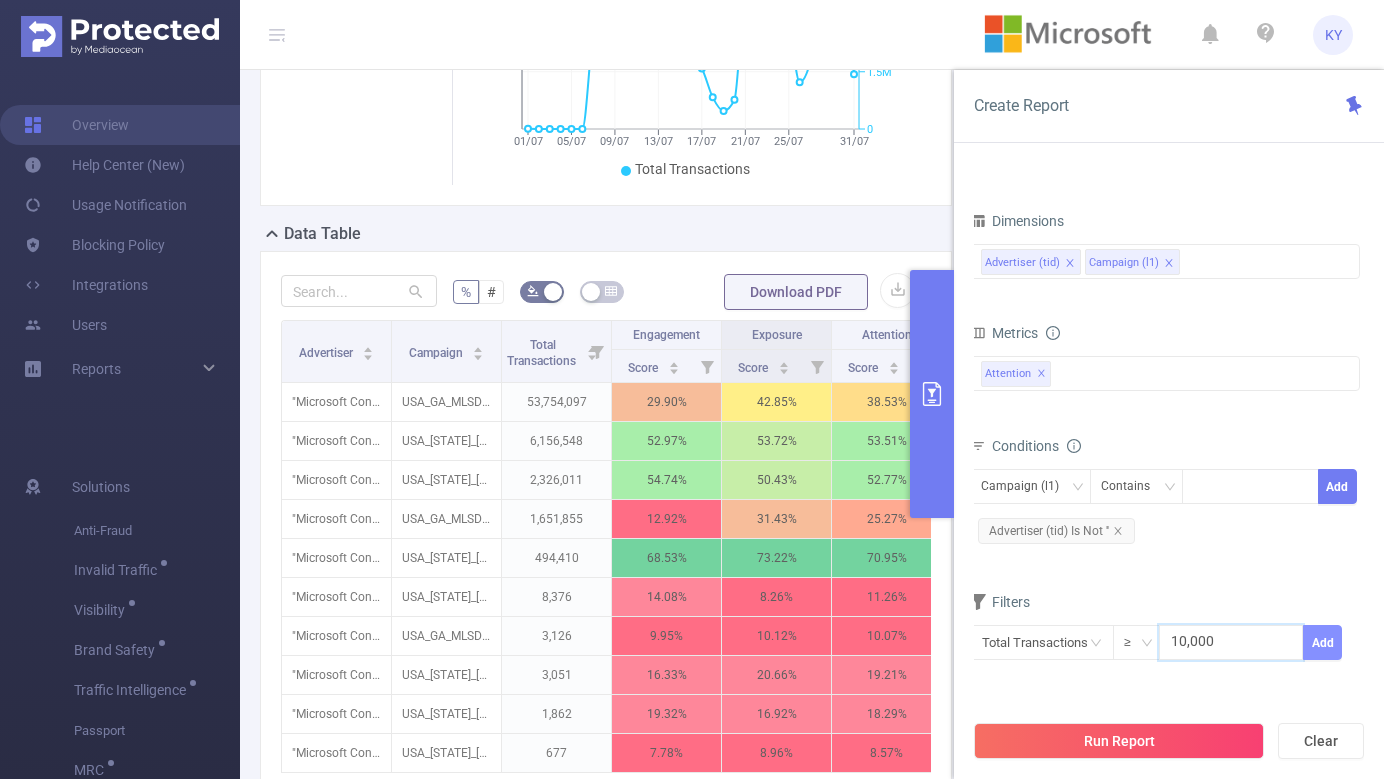 type on "10,000" 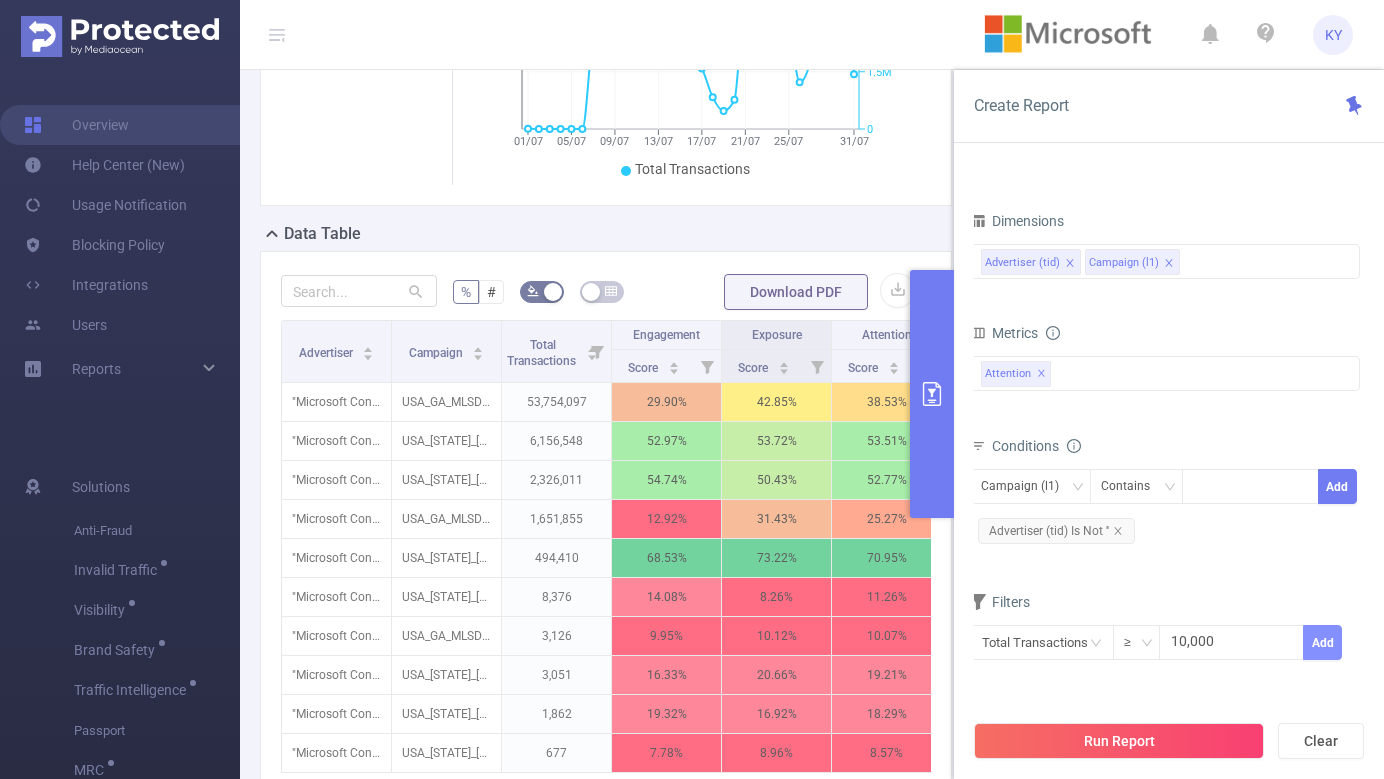click on "Add" at bounding box center (1322, 642) 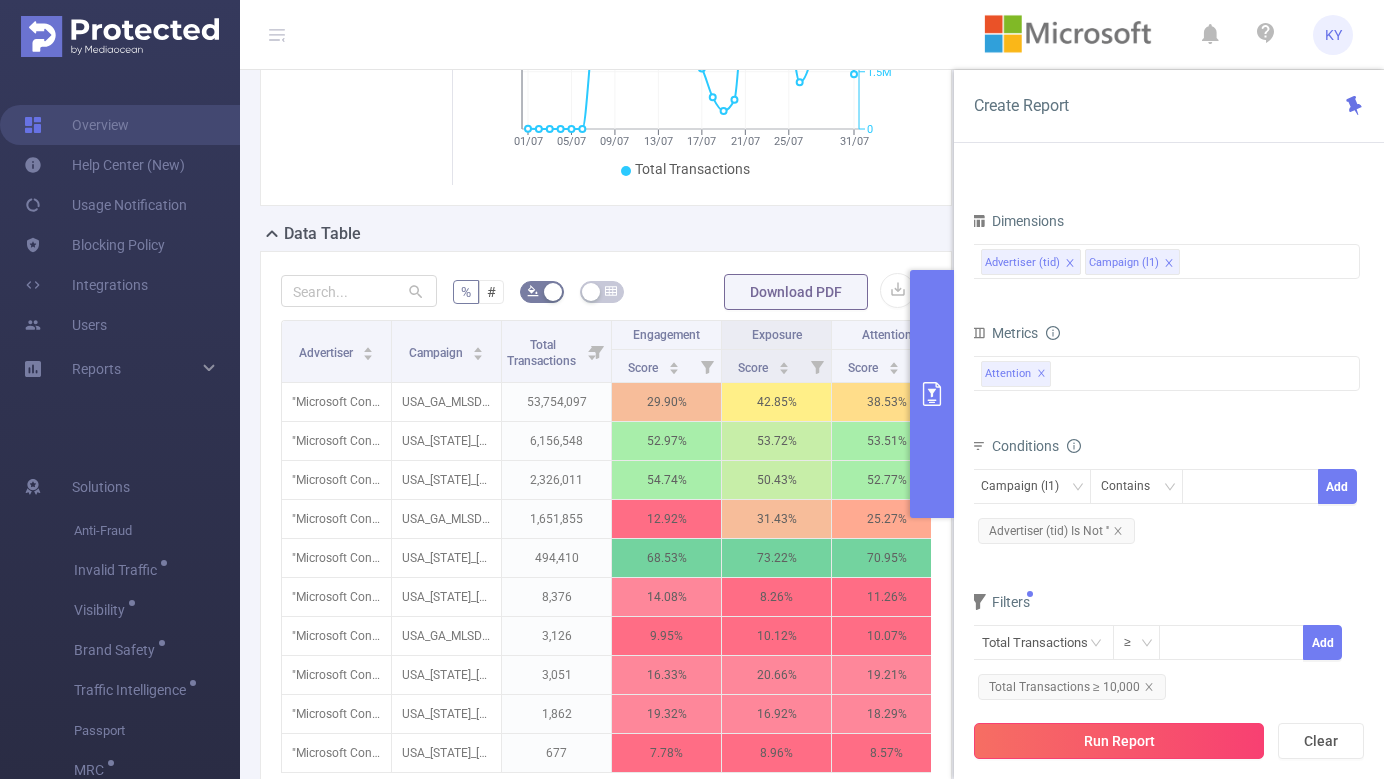 click on "Run Report" at bounding box center (1119, 741) 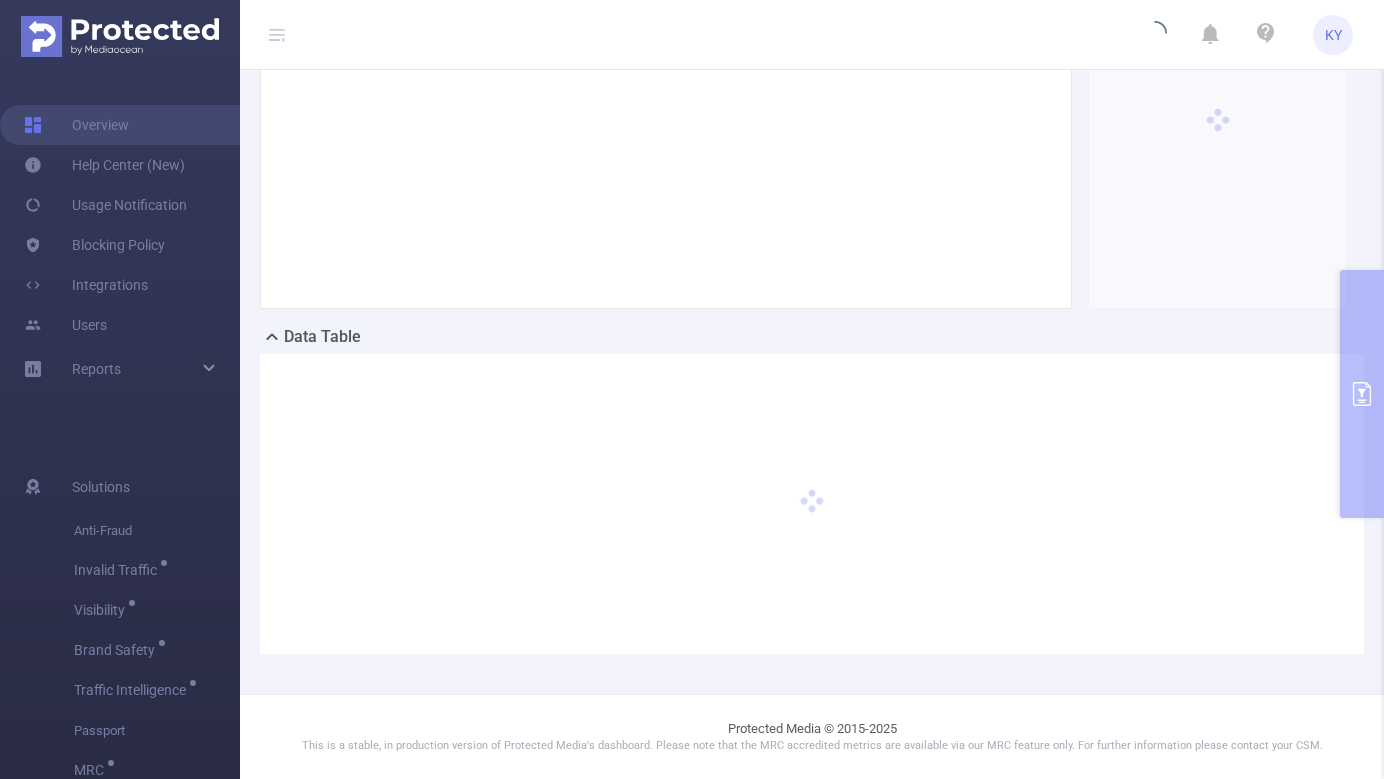 scroll, scrollTop: 228, scrollLeft: 0, axis: vertical 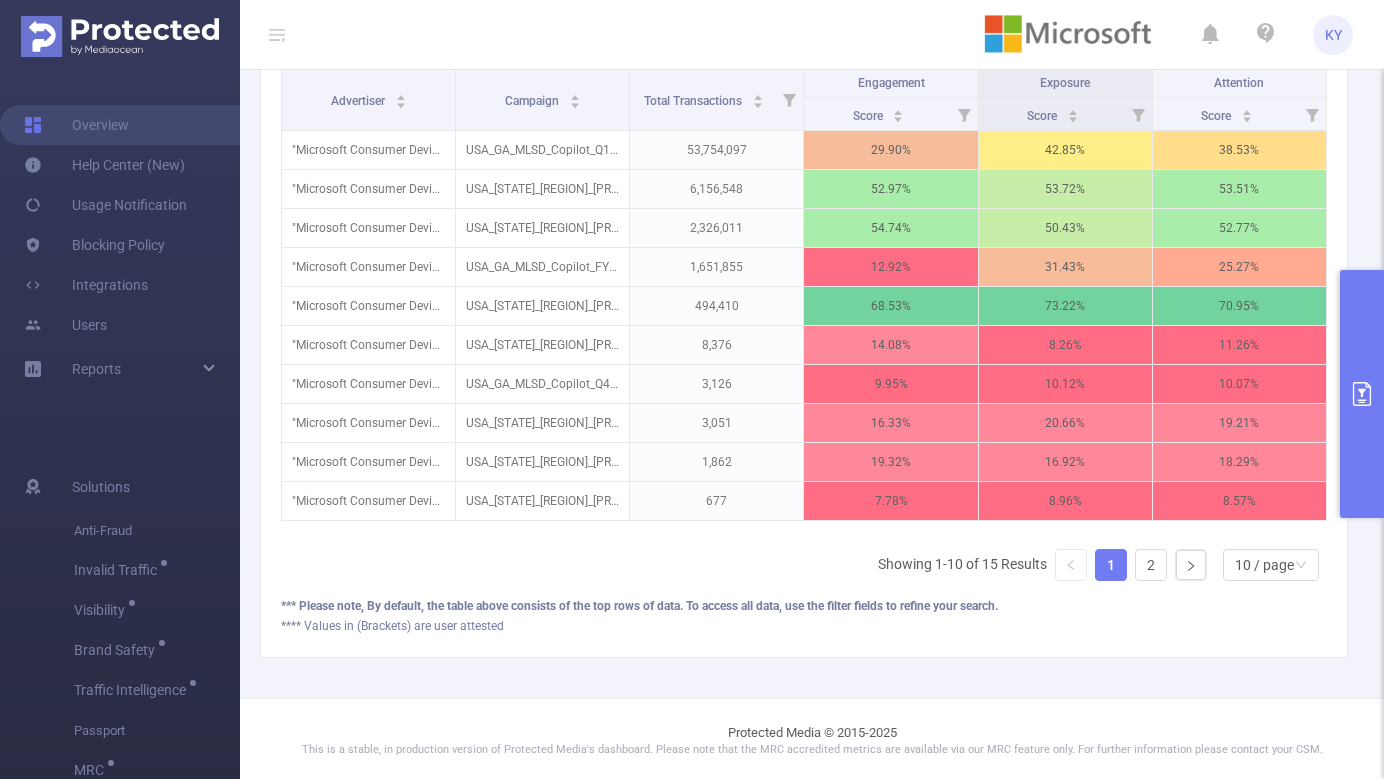 click 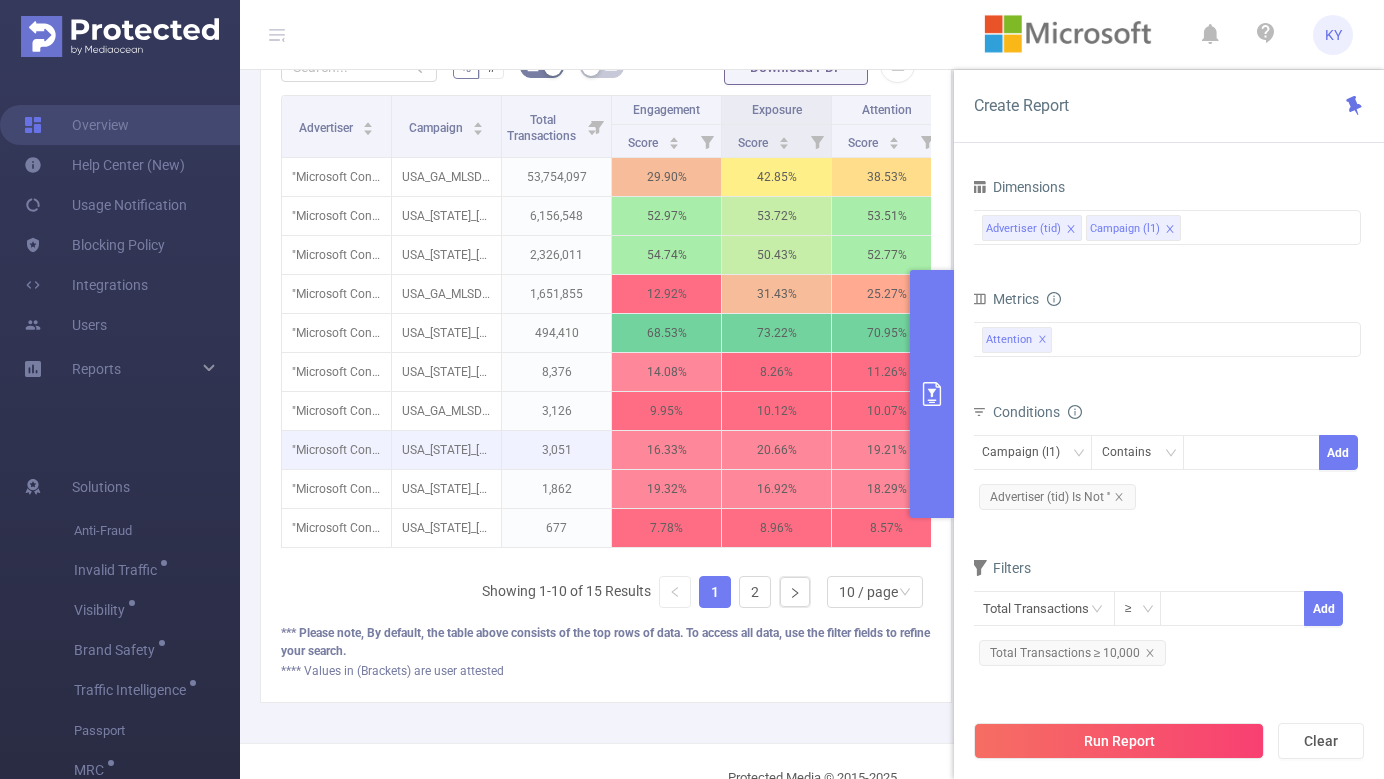 scroll, scrollTop: 545, scrollLeft: 0, axis: vertical 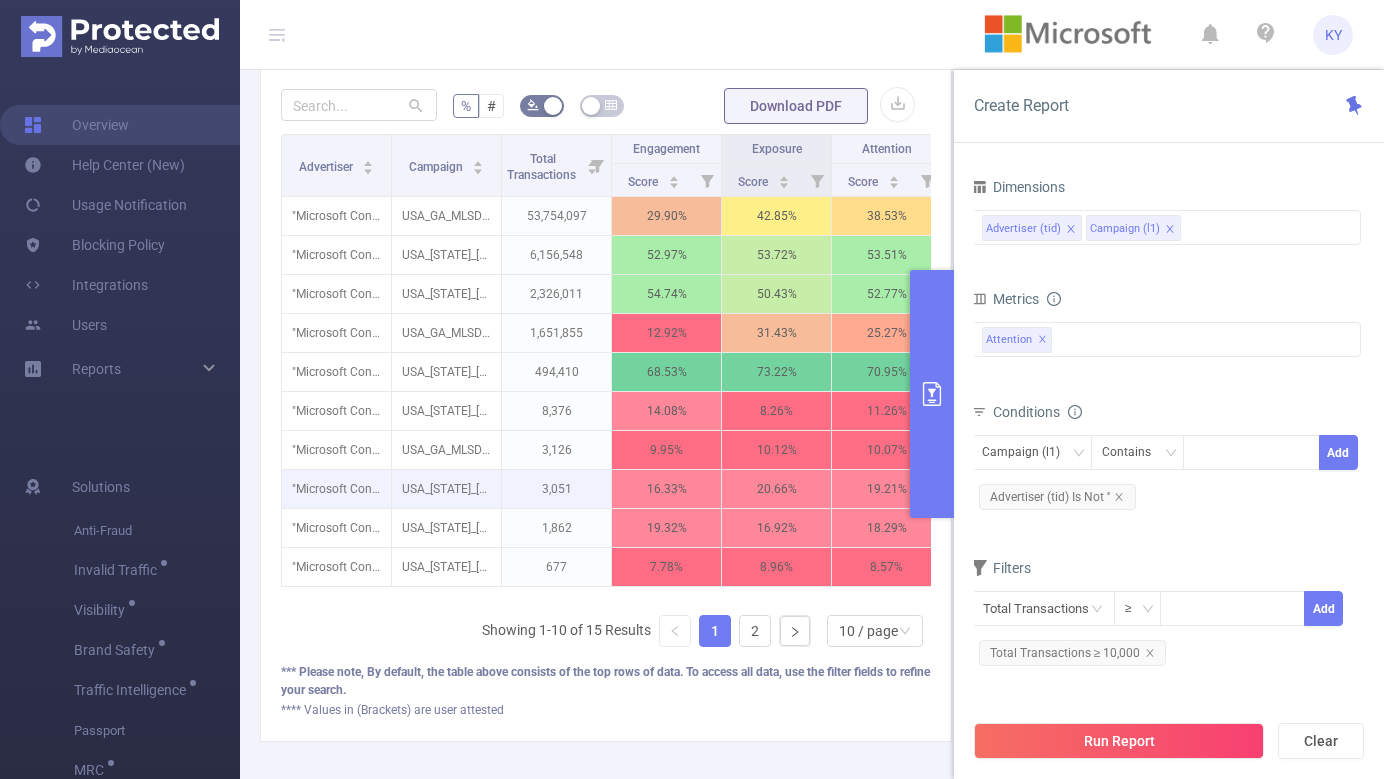 type 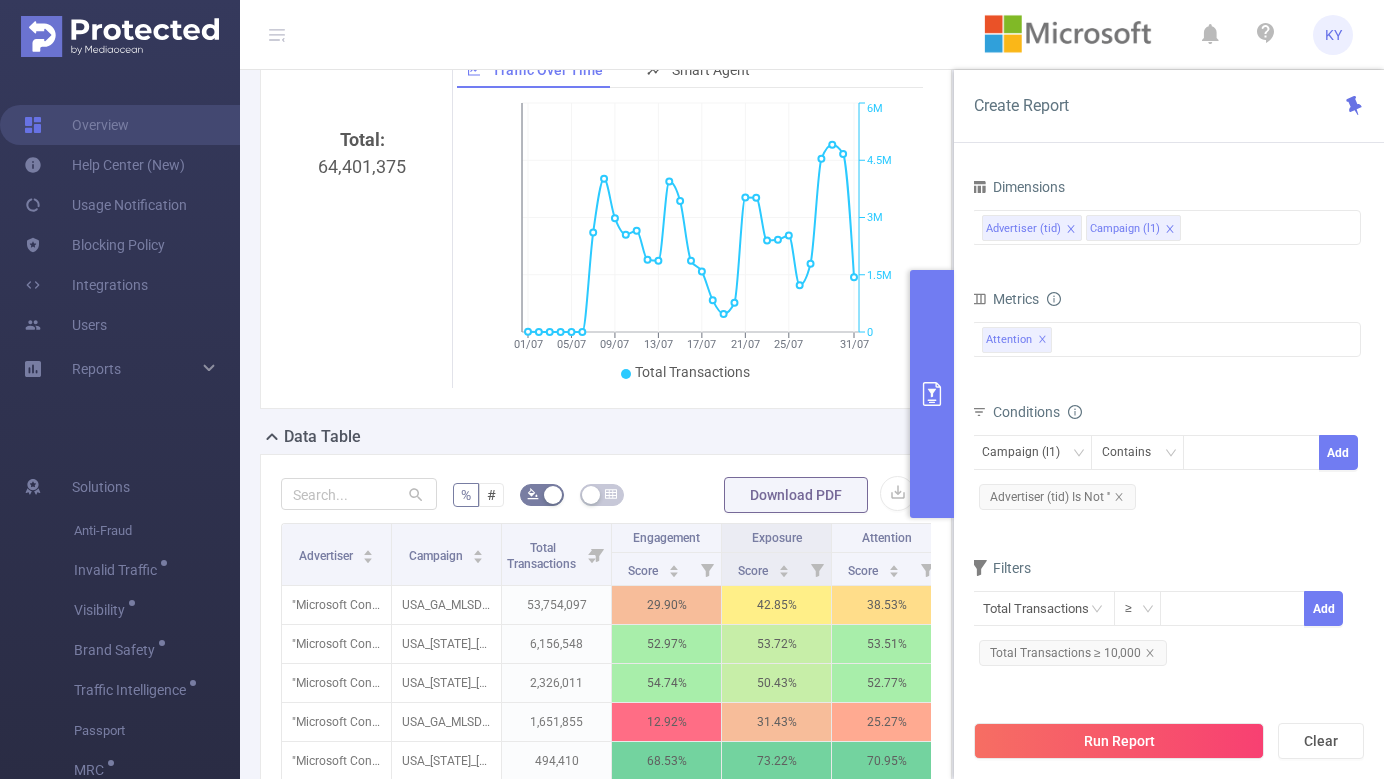 scroll, scrollTop: 0, scrollLeft: 0, axis: both 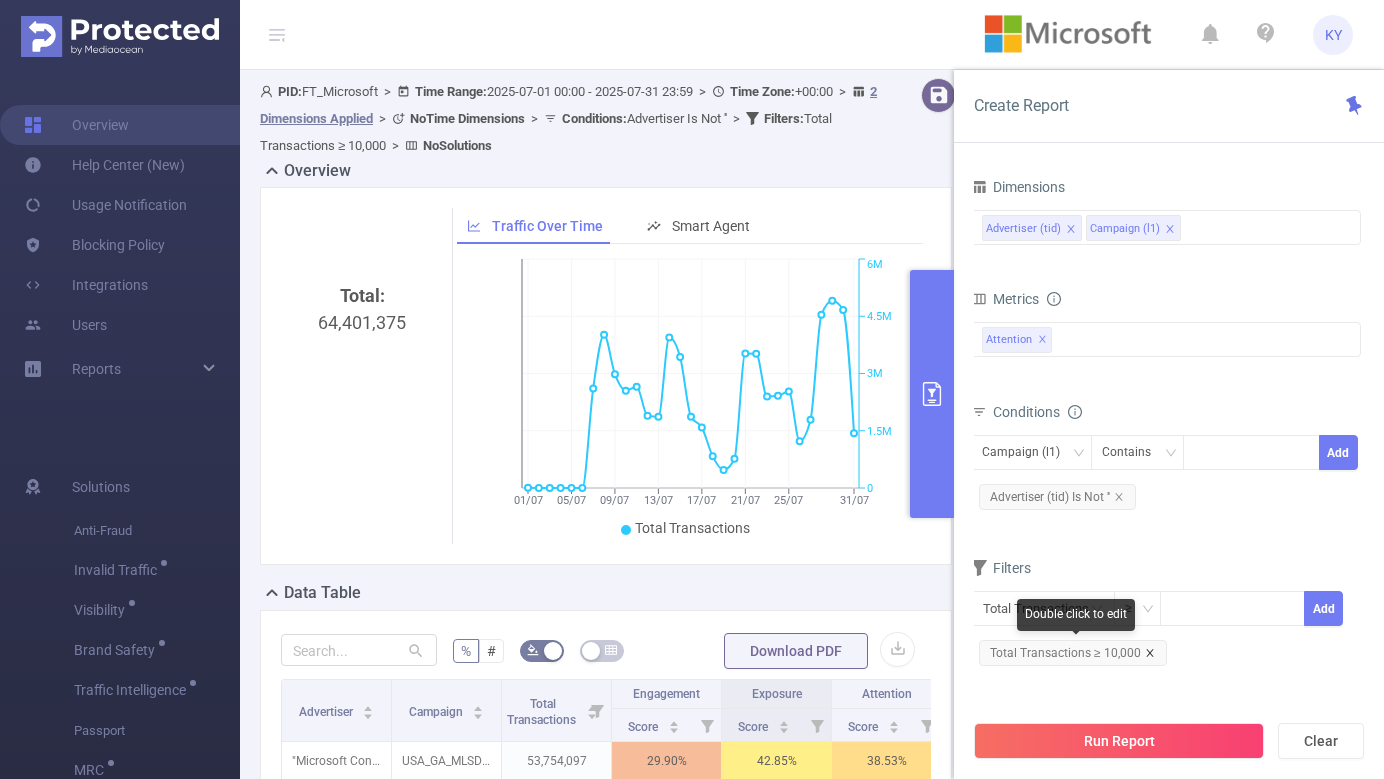 click 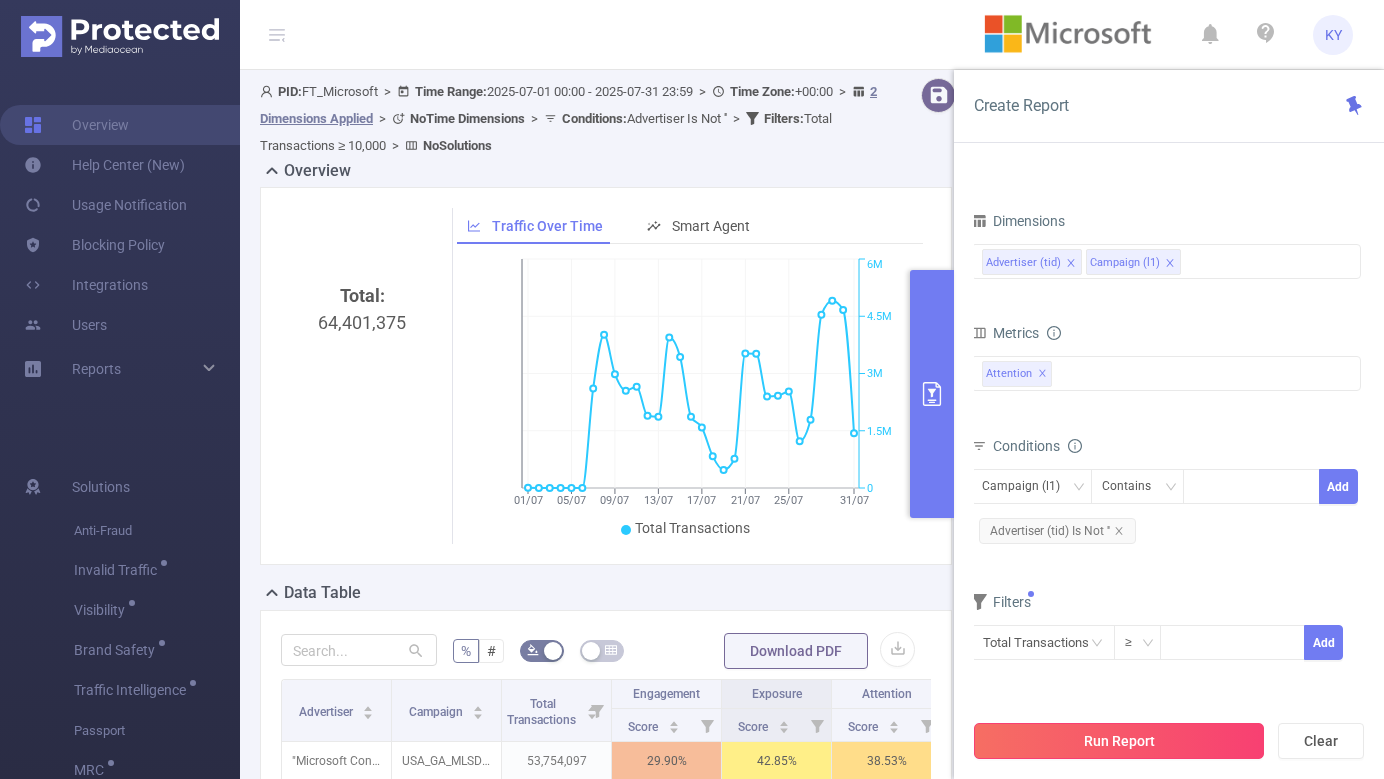 click on "Run Report" at bounding box center (1119, 741) 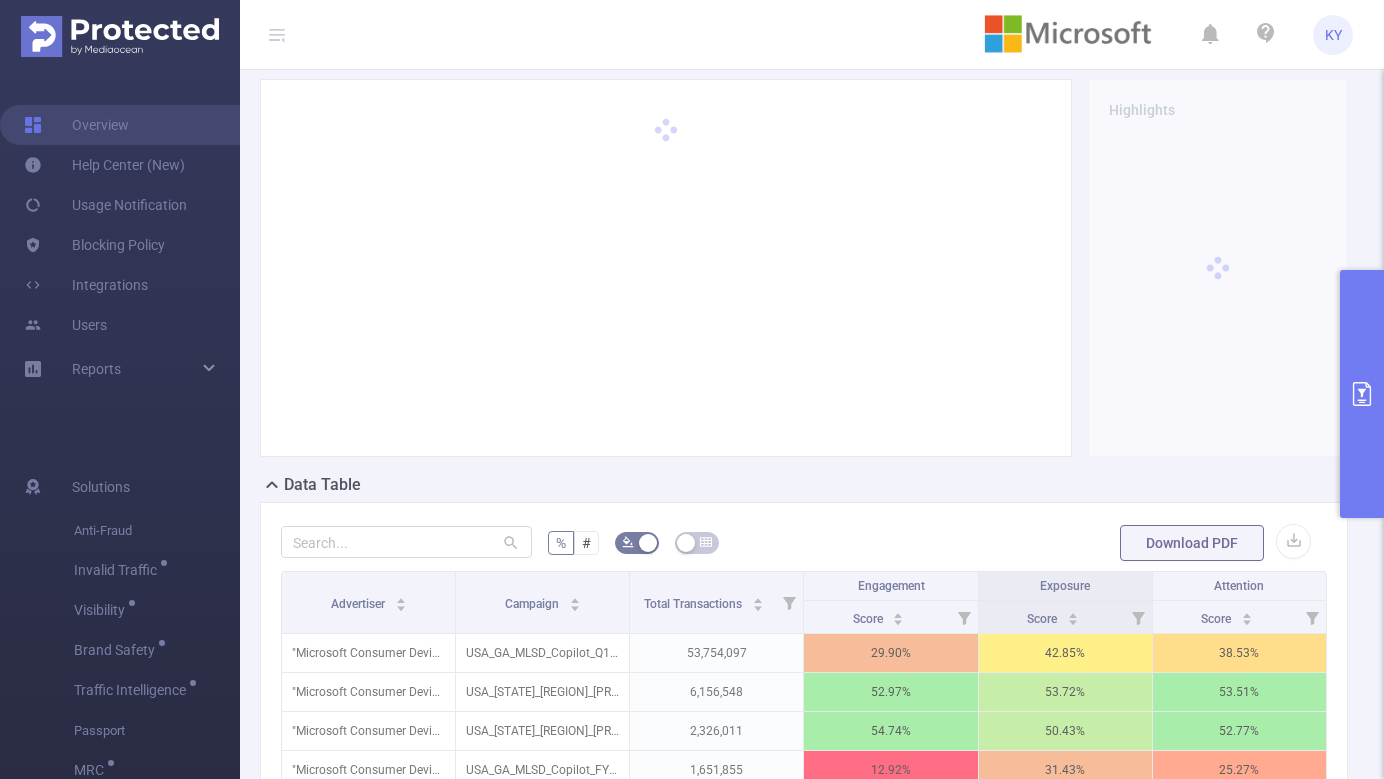 scroll, scrollTop: 0, scrollLeft: 0, axis: both 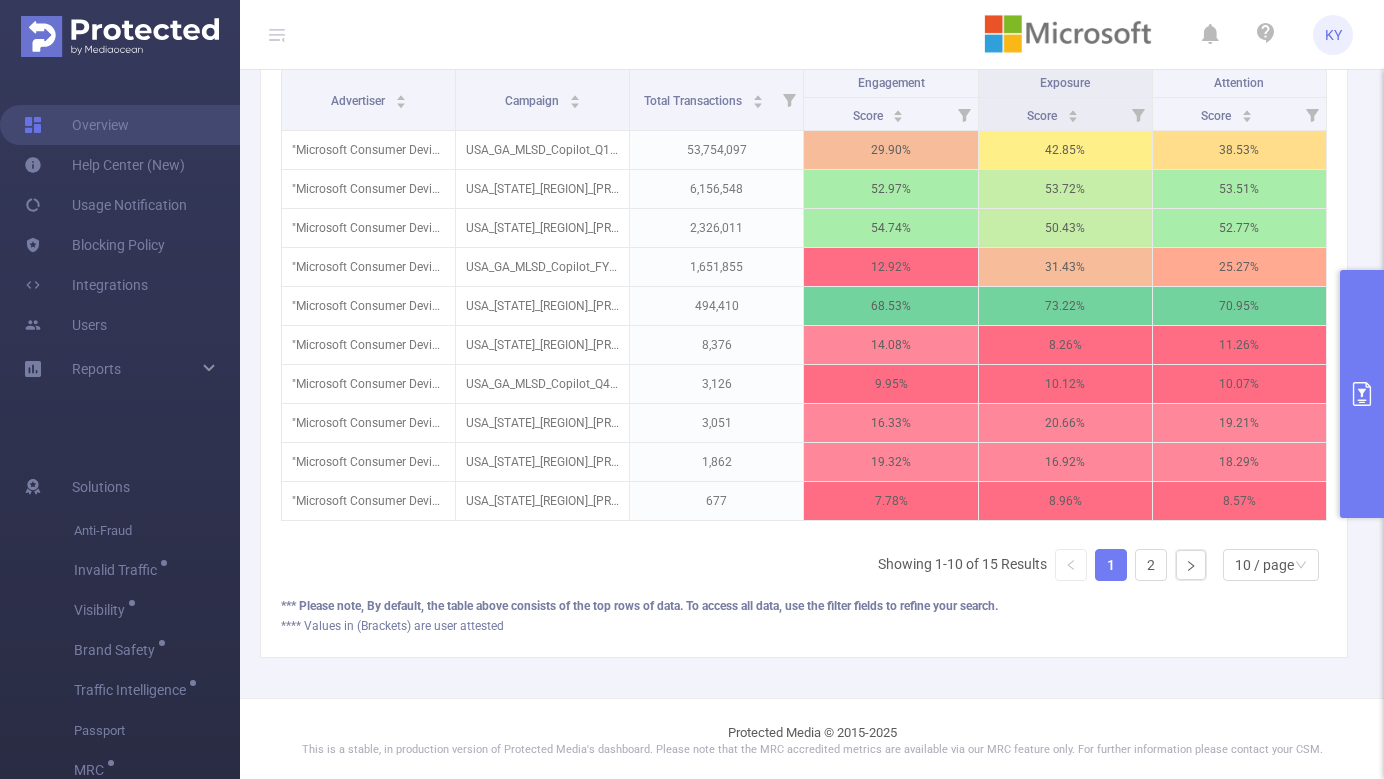 click at bounding box center (1362, 394) 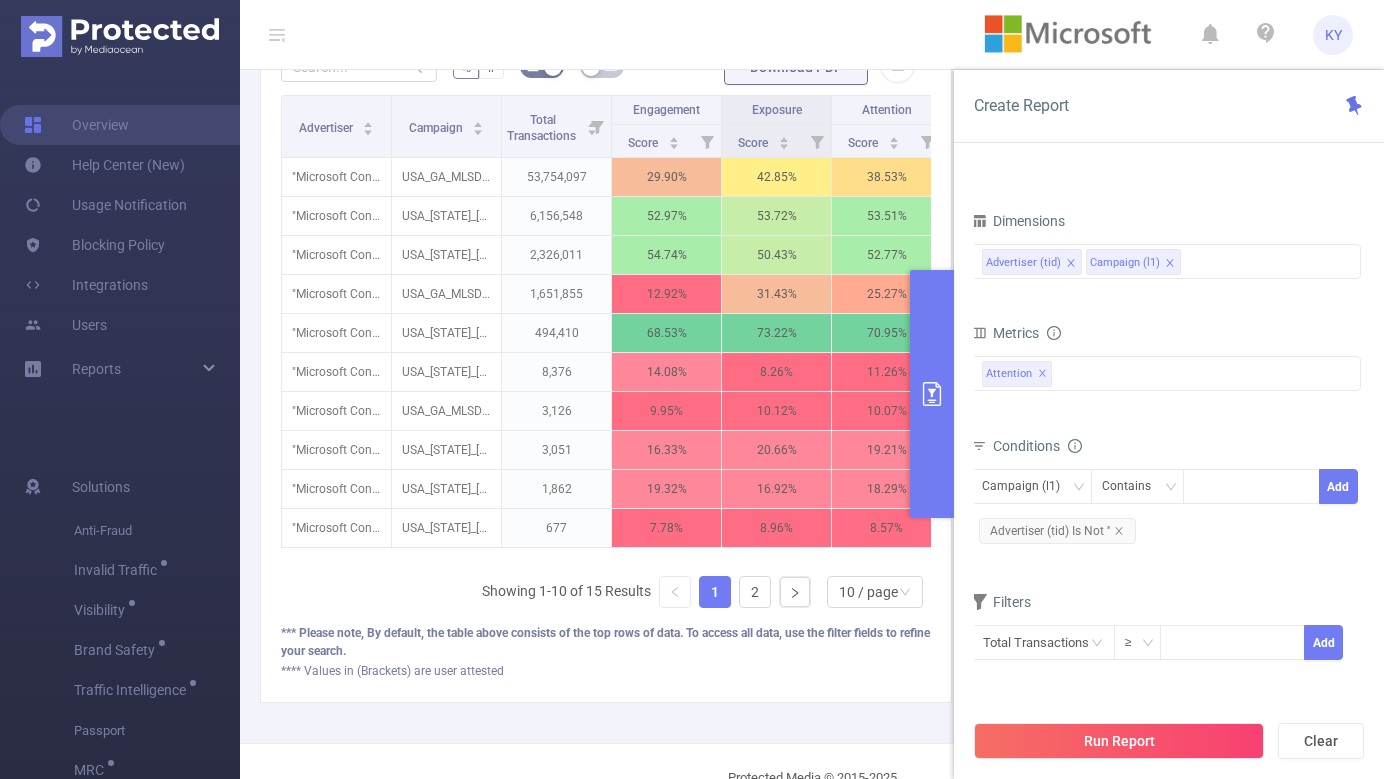 click on "Run Report  Clear" at bounding box center (1169, 741) 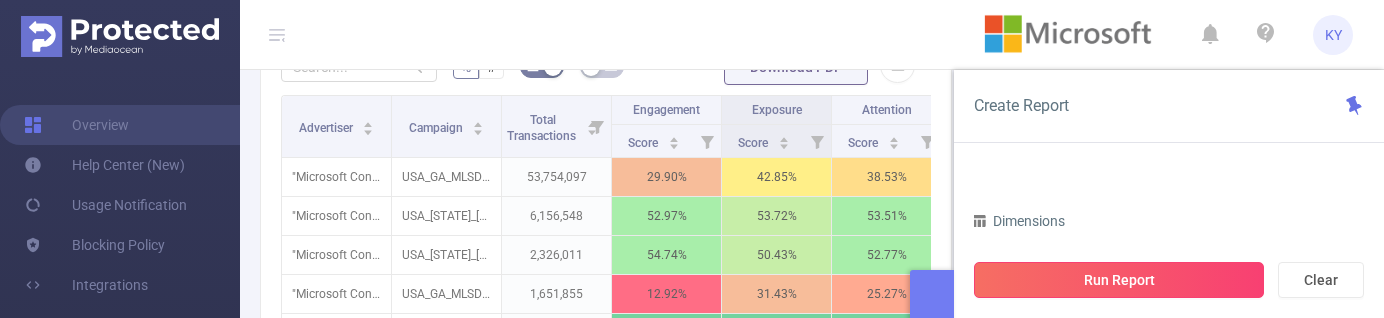 click on "Run Report" at bounding box center (1119, 280) 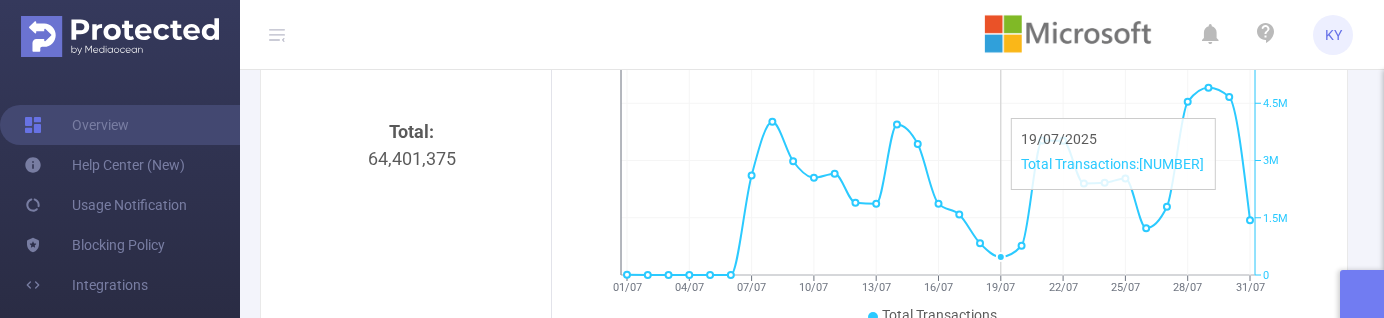 scroll, scrollTop: 195, scrollLeft: 0, axis: vertical 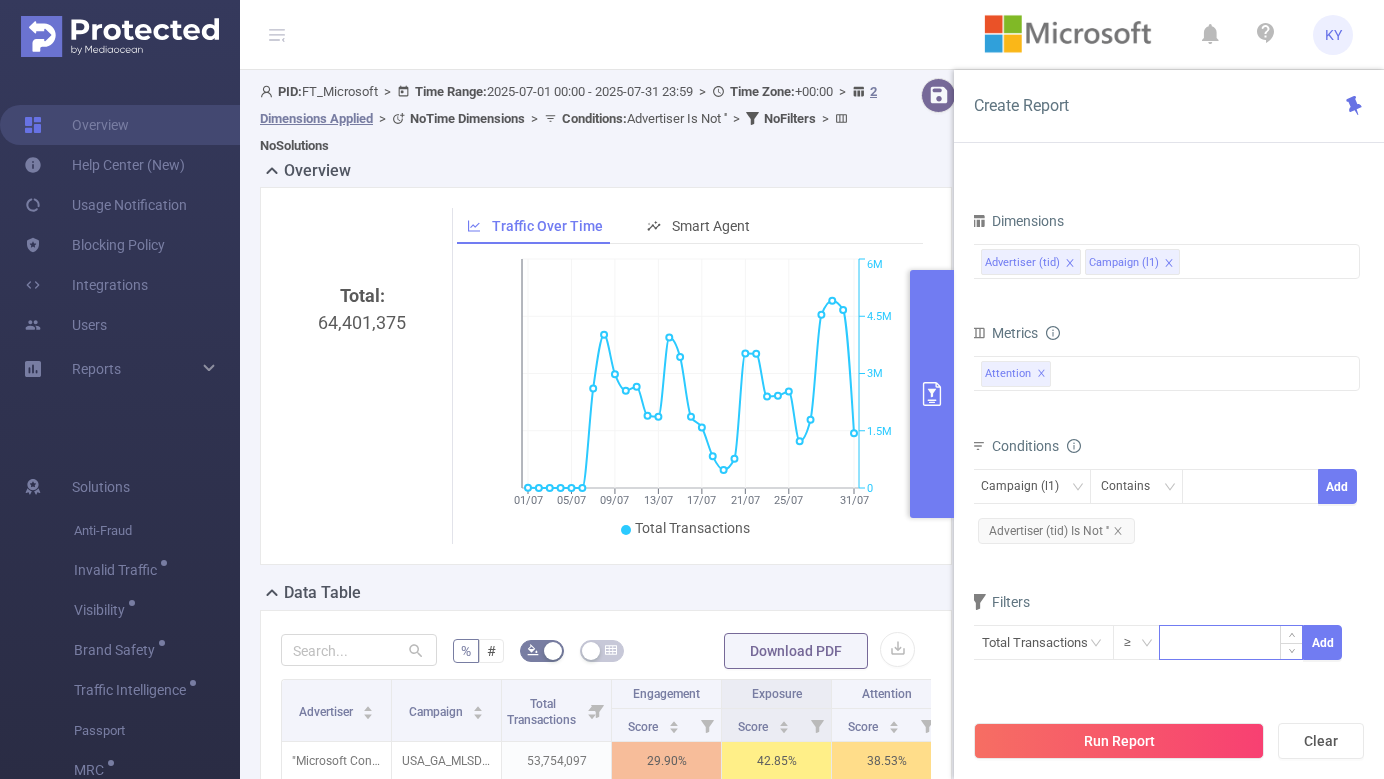 click at bounding box center [1231, 641] 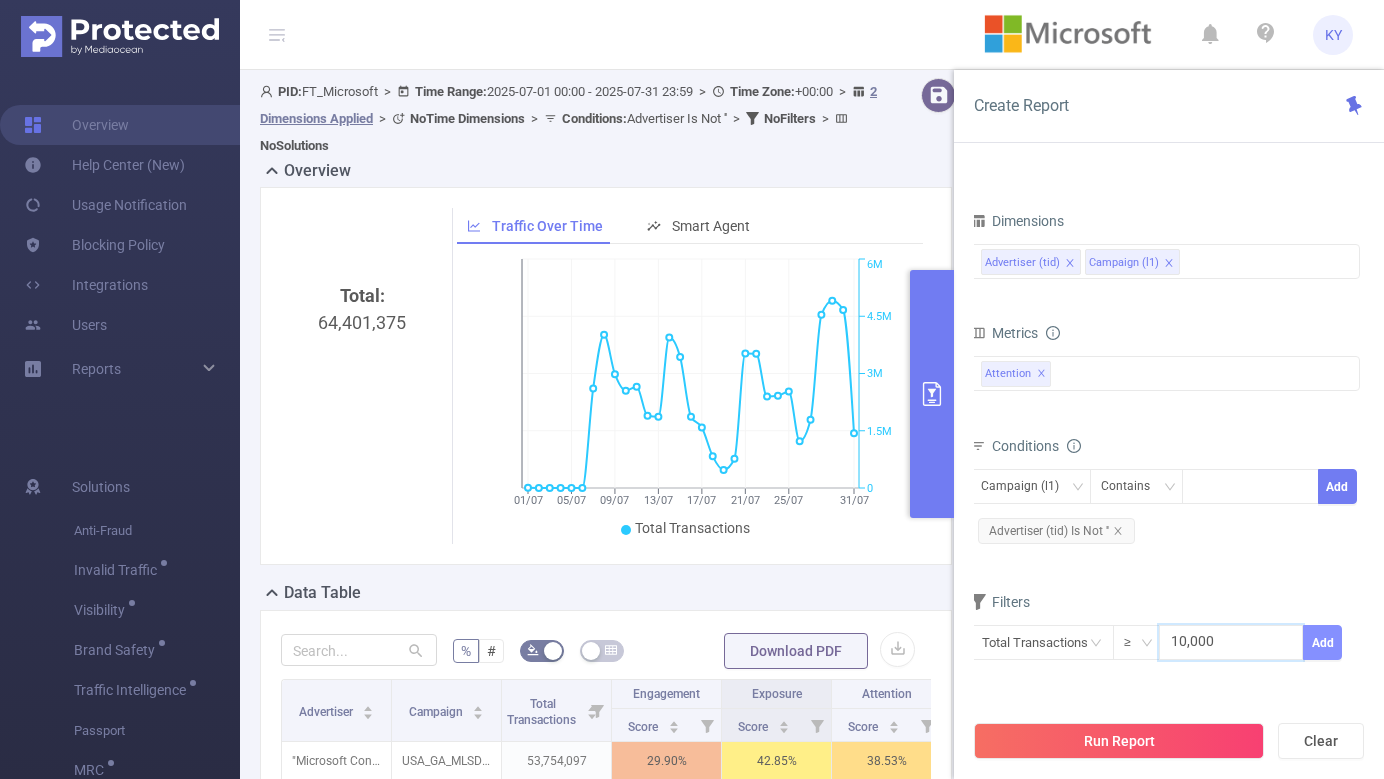 type on "10,000" 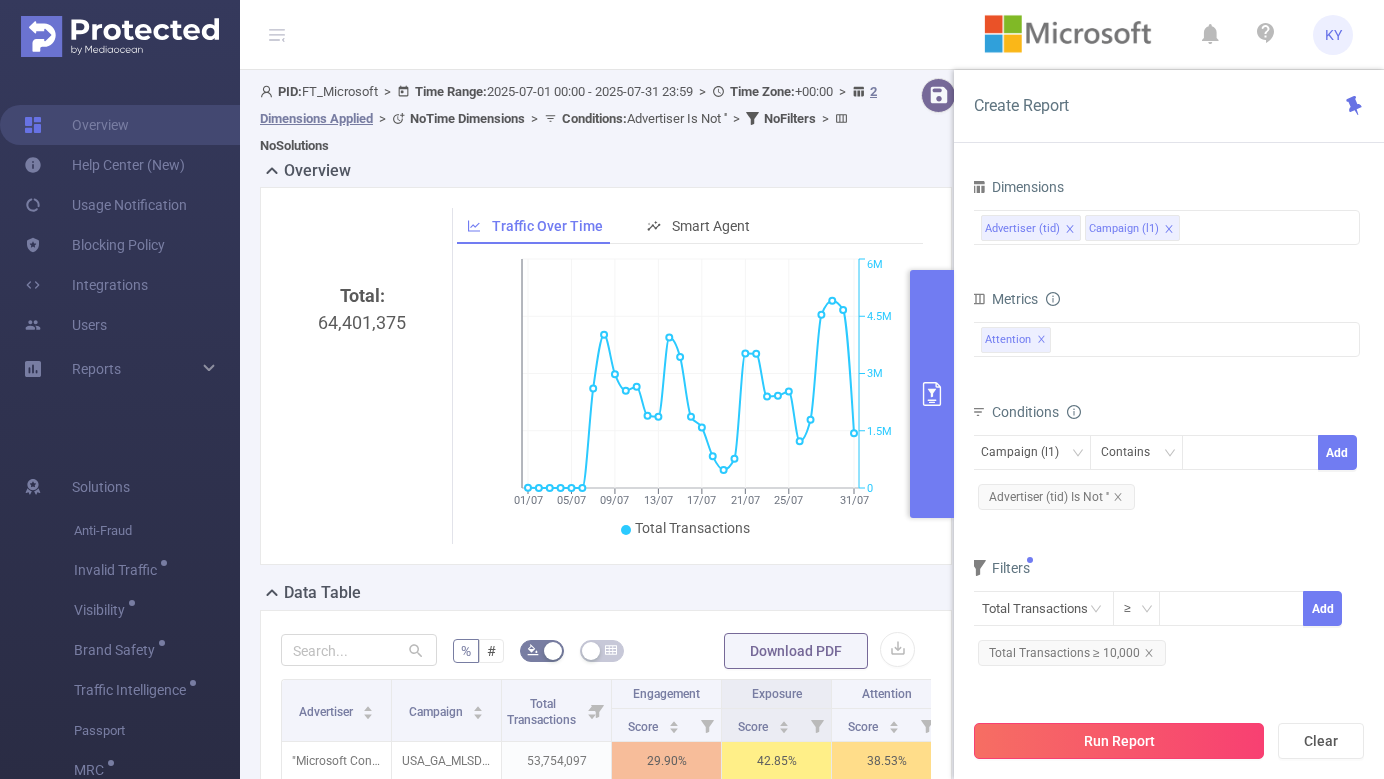 click on "Run Report" at bounding box center (1119, 741) 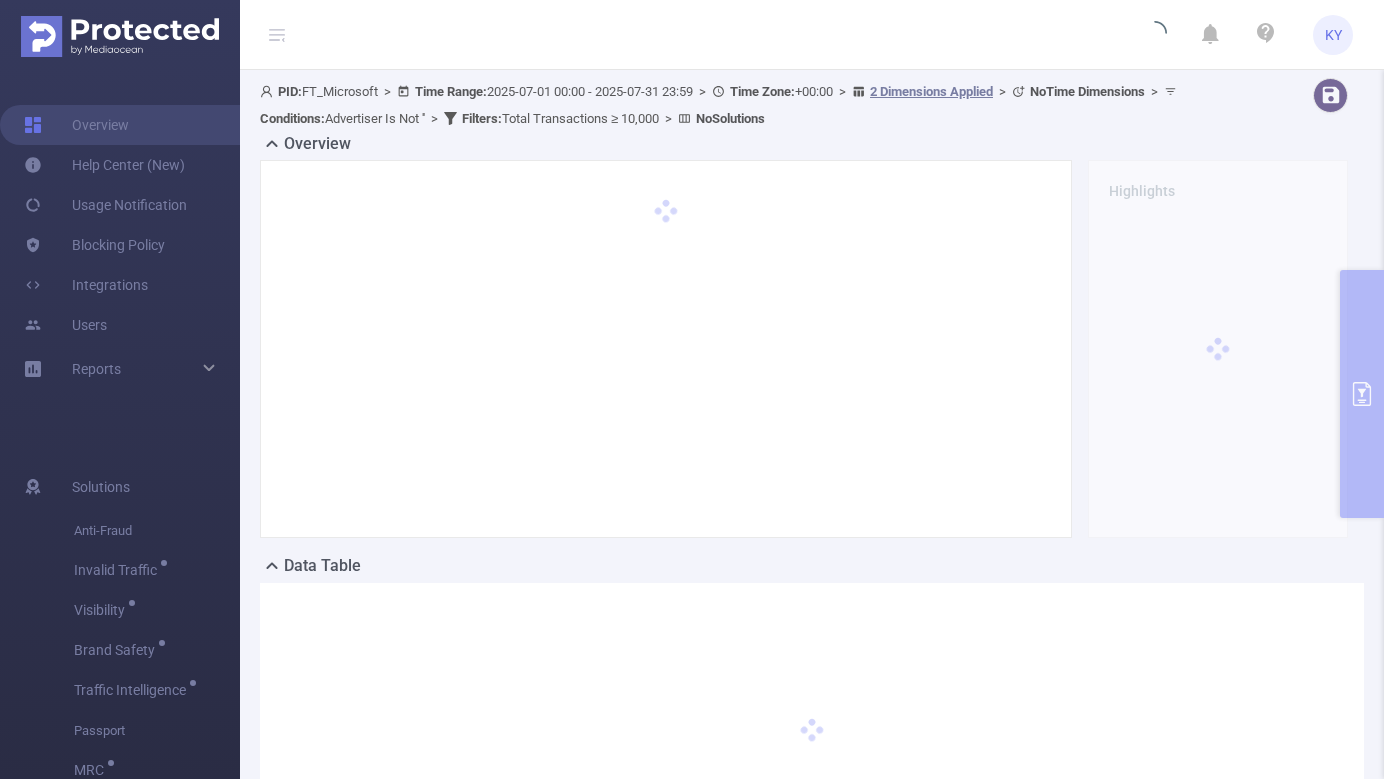 scroll, scrollTop: 228, scrollLeft: 0, axis: vertical 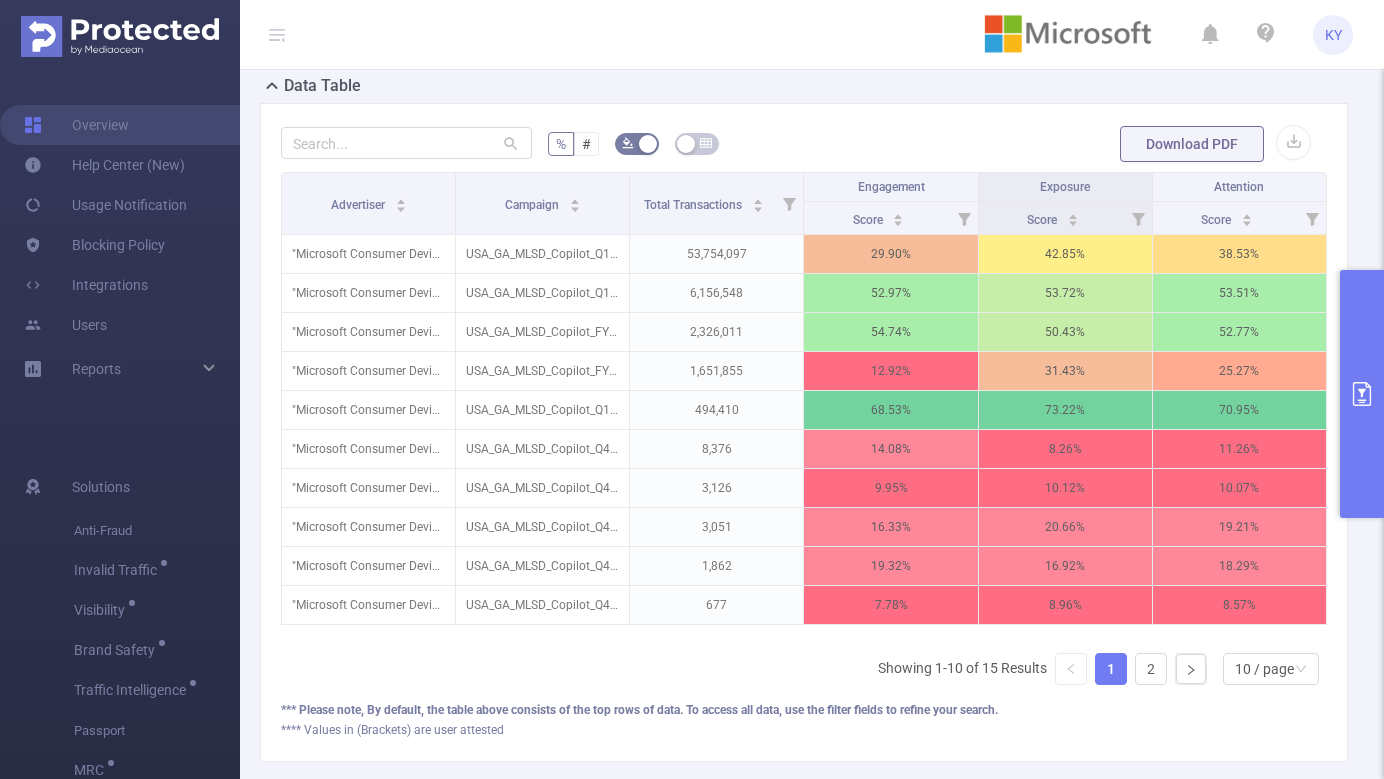 click at bounding box center (1362, 394) 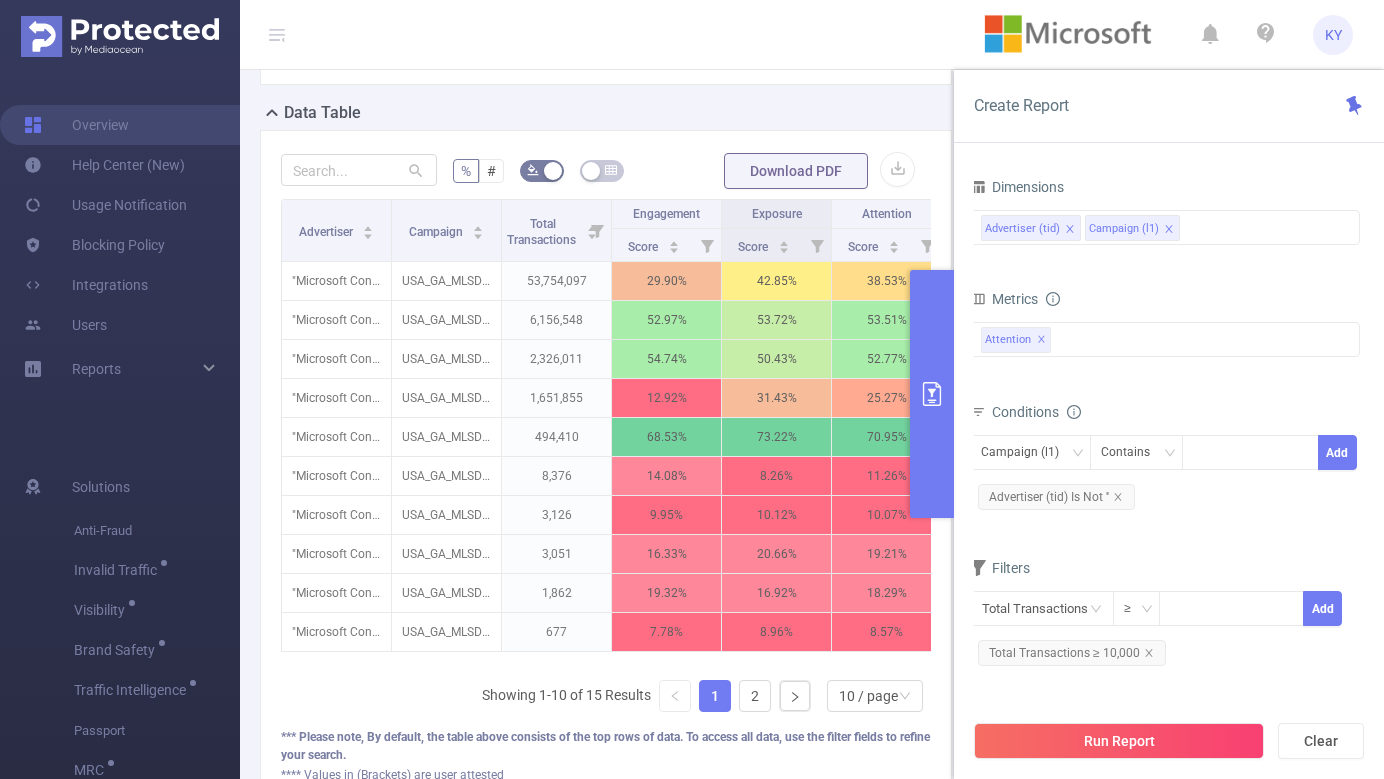 type 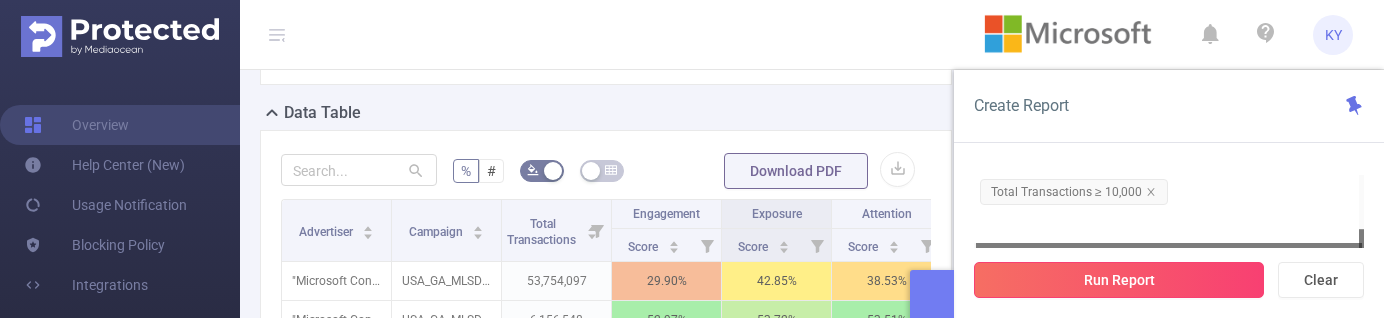 click on "Run Report" at bounding box center (1119, 280) 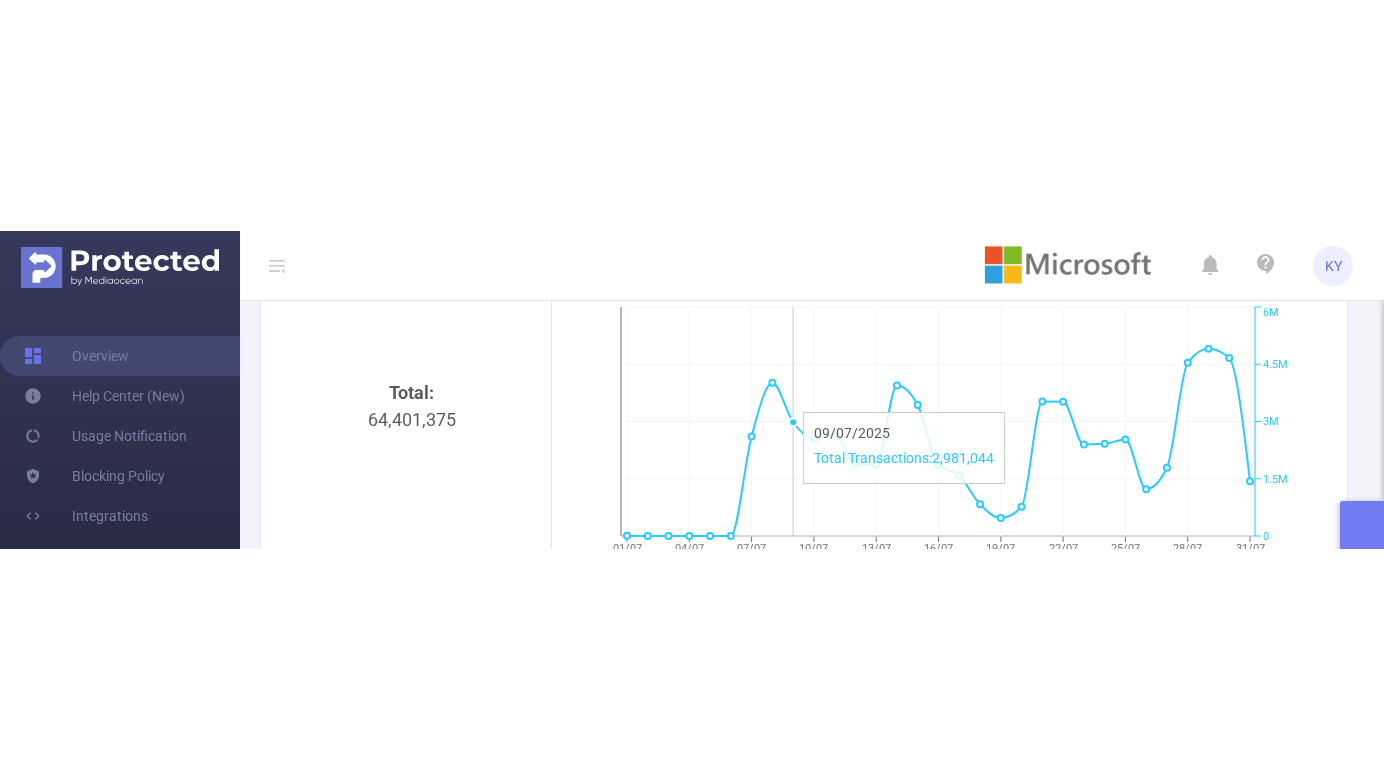 scroll, scrollTop: 203, scrollLeft: 0, axis: vertical 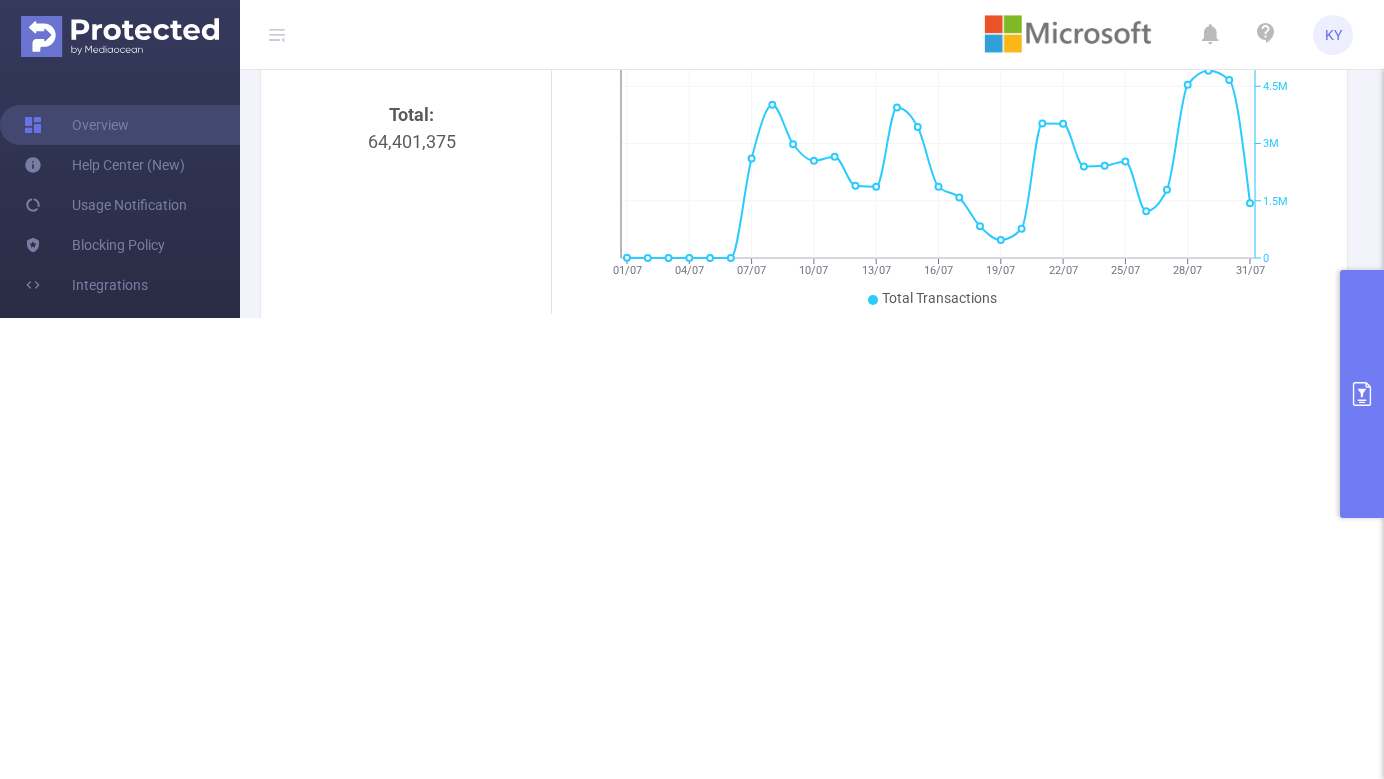 click at bounding box center (1362, 394) 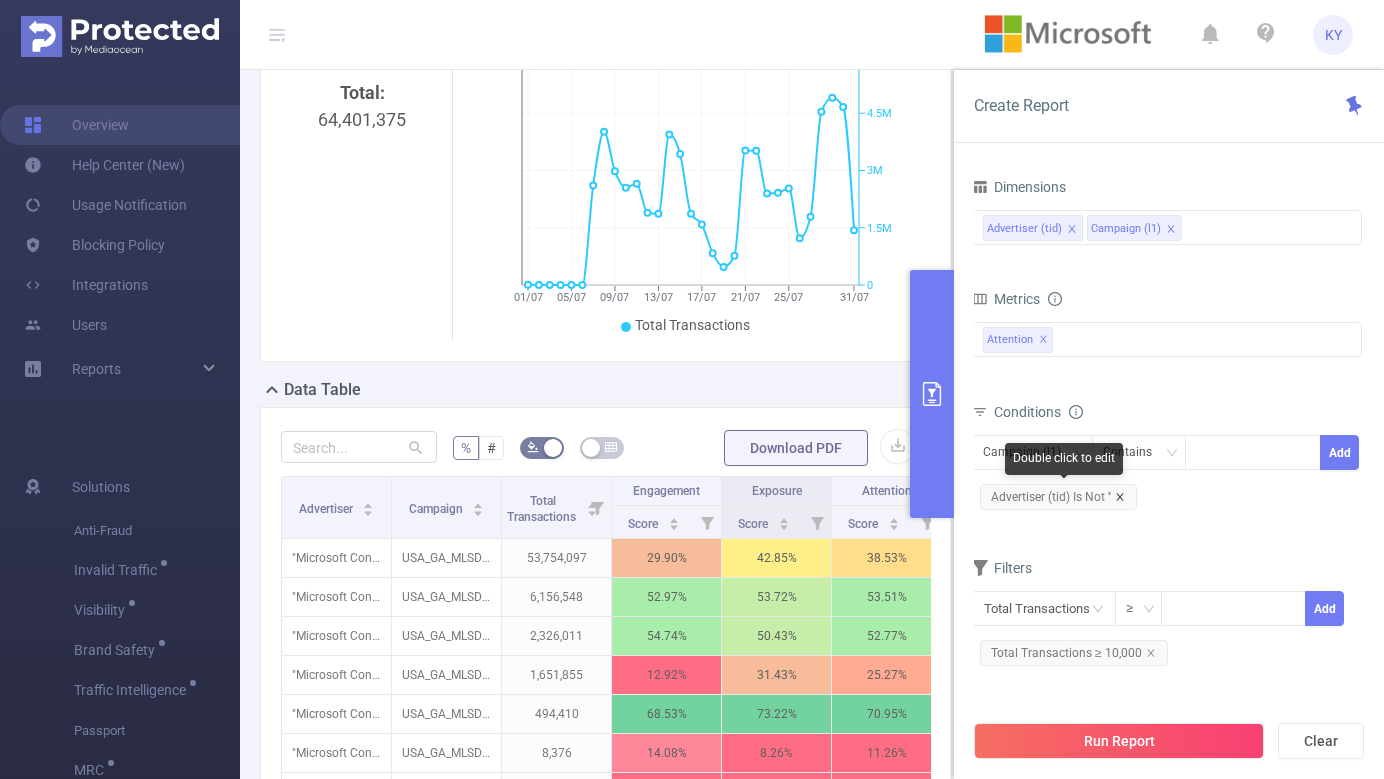 click 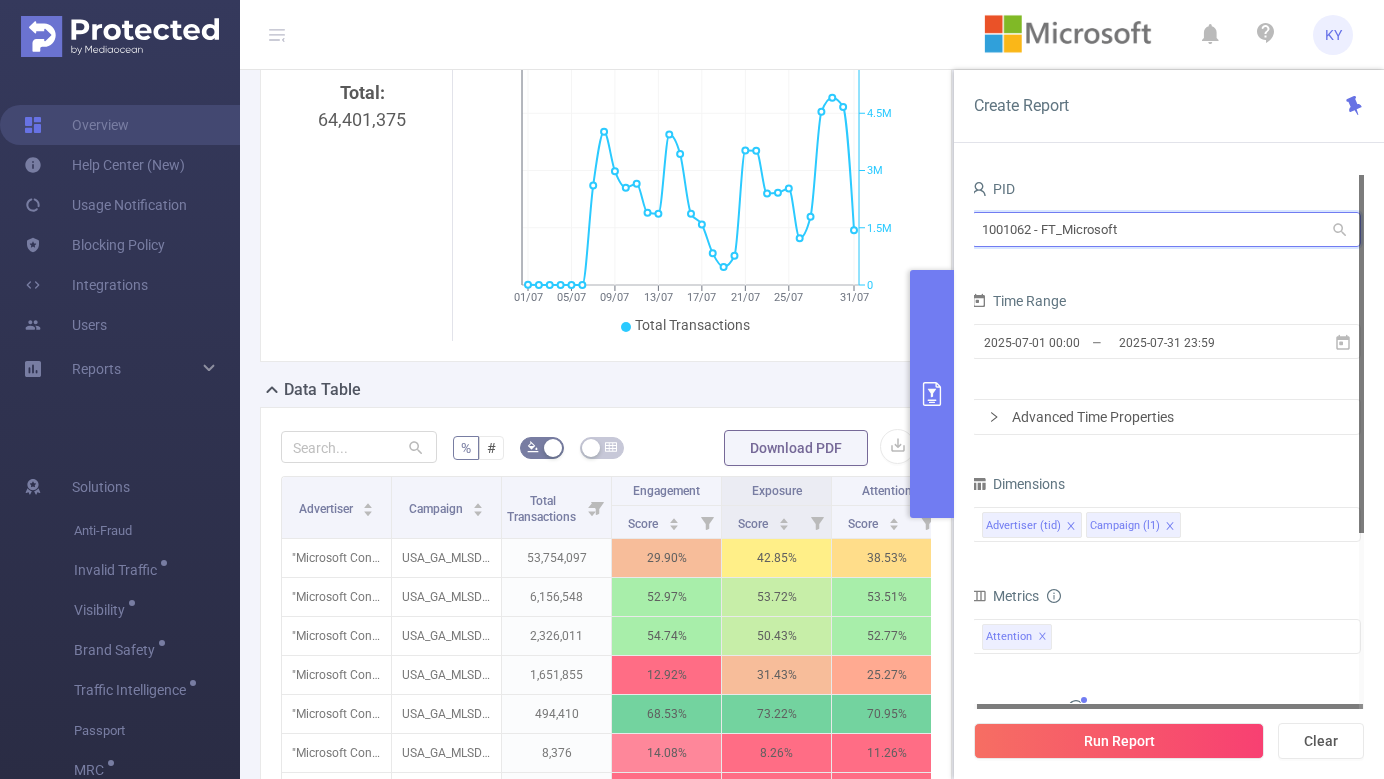 click on "1001062 - FT_Microsoft" at bounding box center [1166, 229] 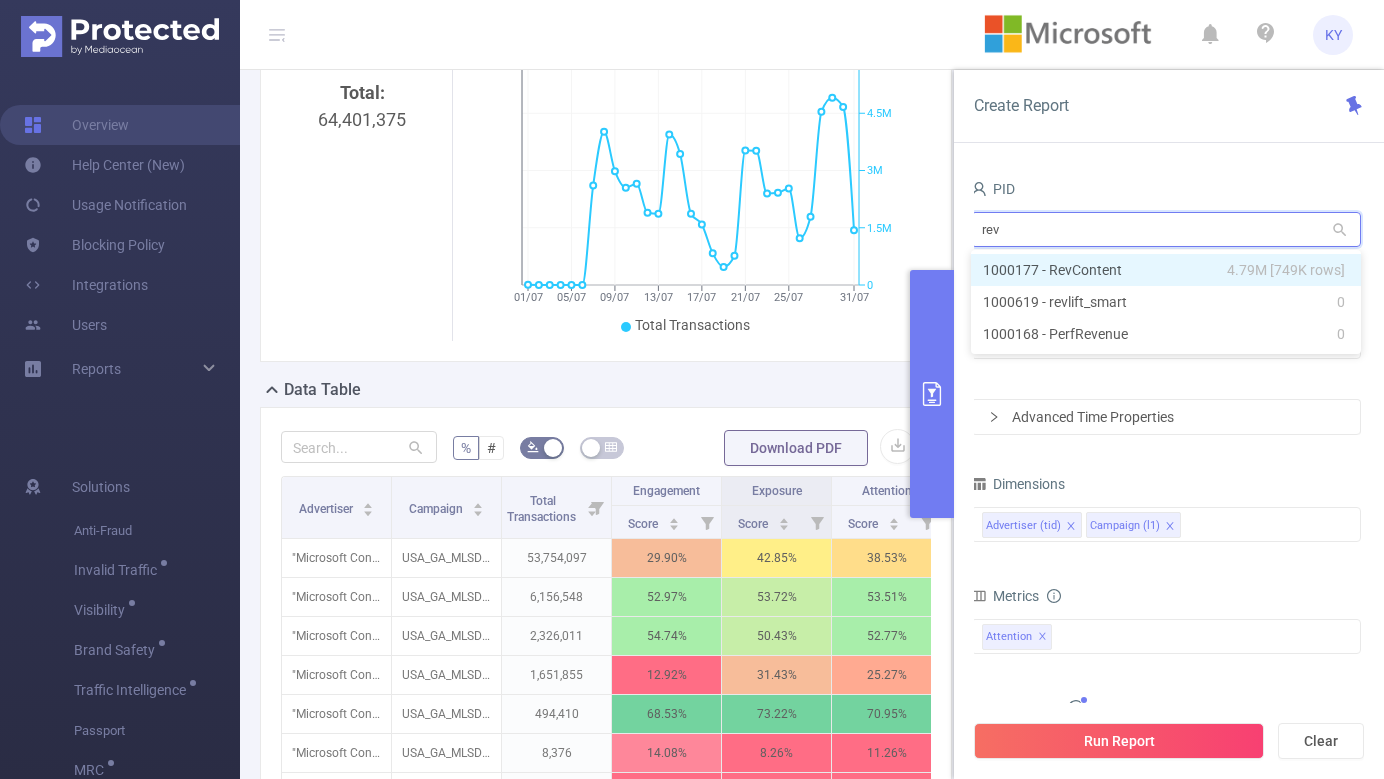 type on "revc" 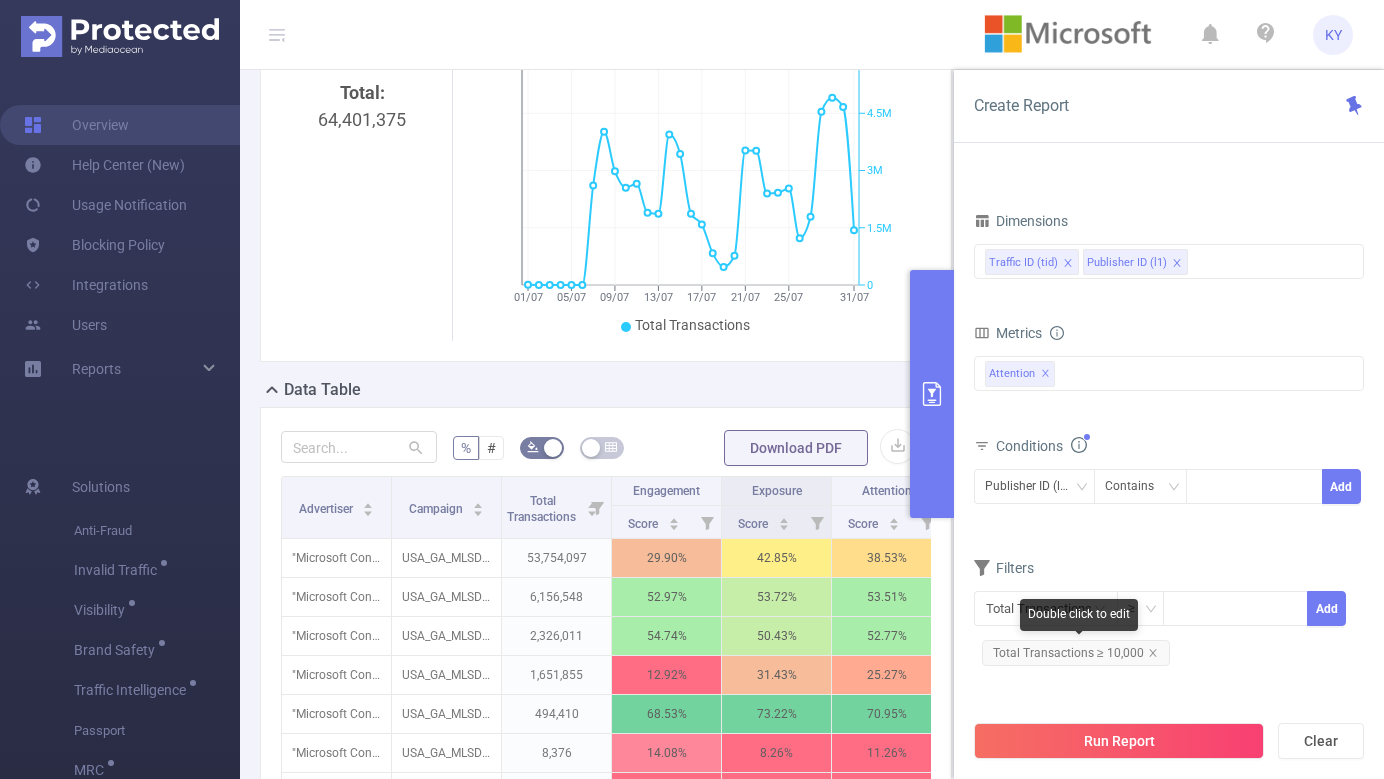 click on "Total Transactions ≥ 10,000" at bounding box center [1076, 653] 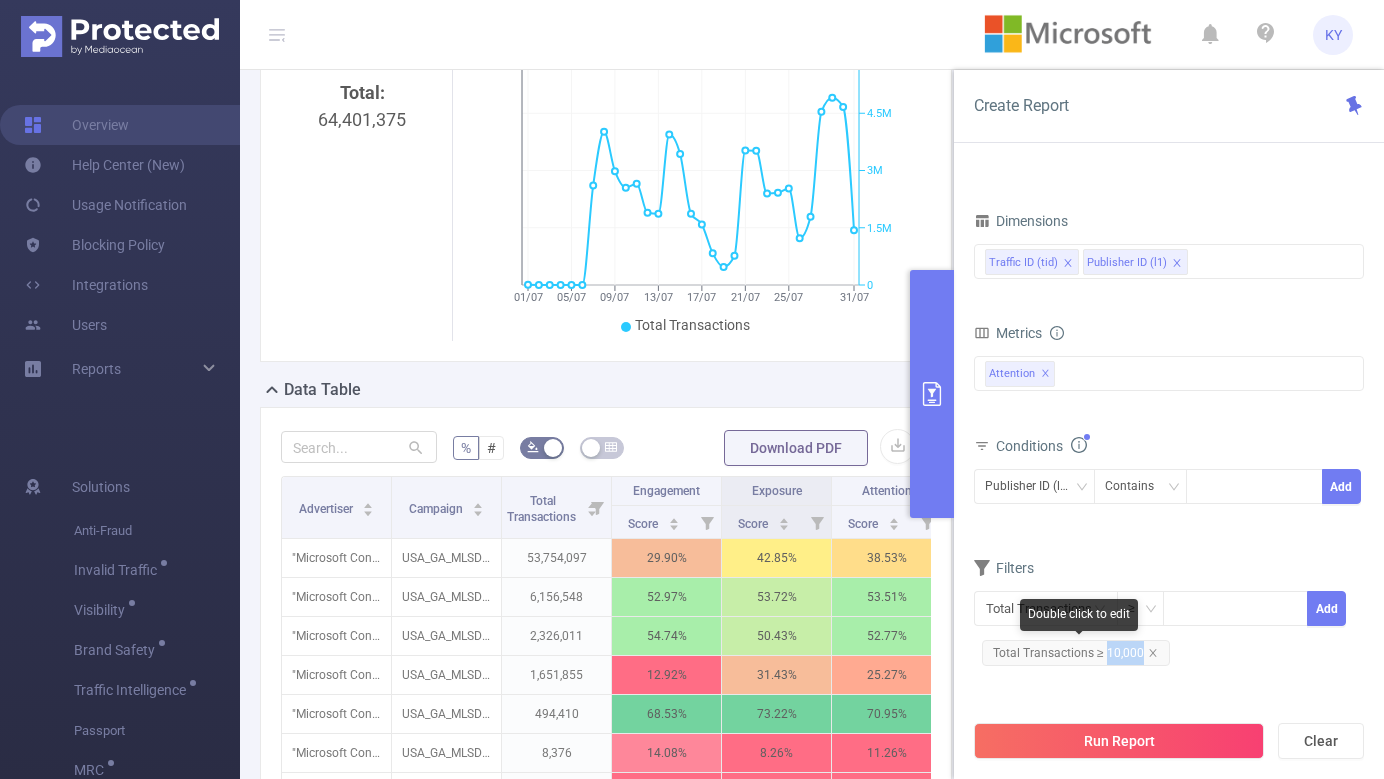 click on "Total Transactions ≥ 10,000" at bounding box center [1076, 653] 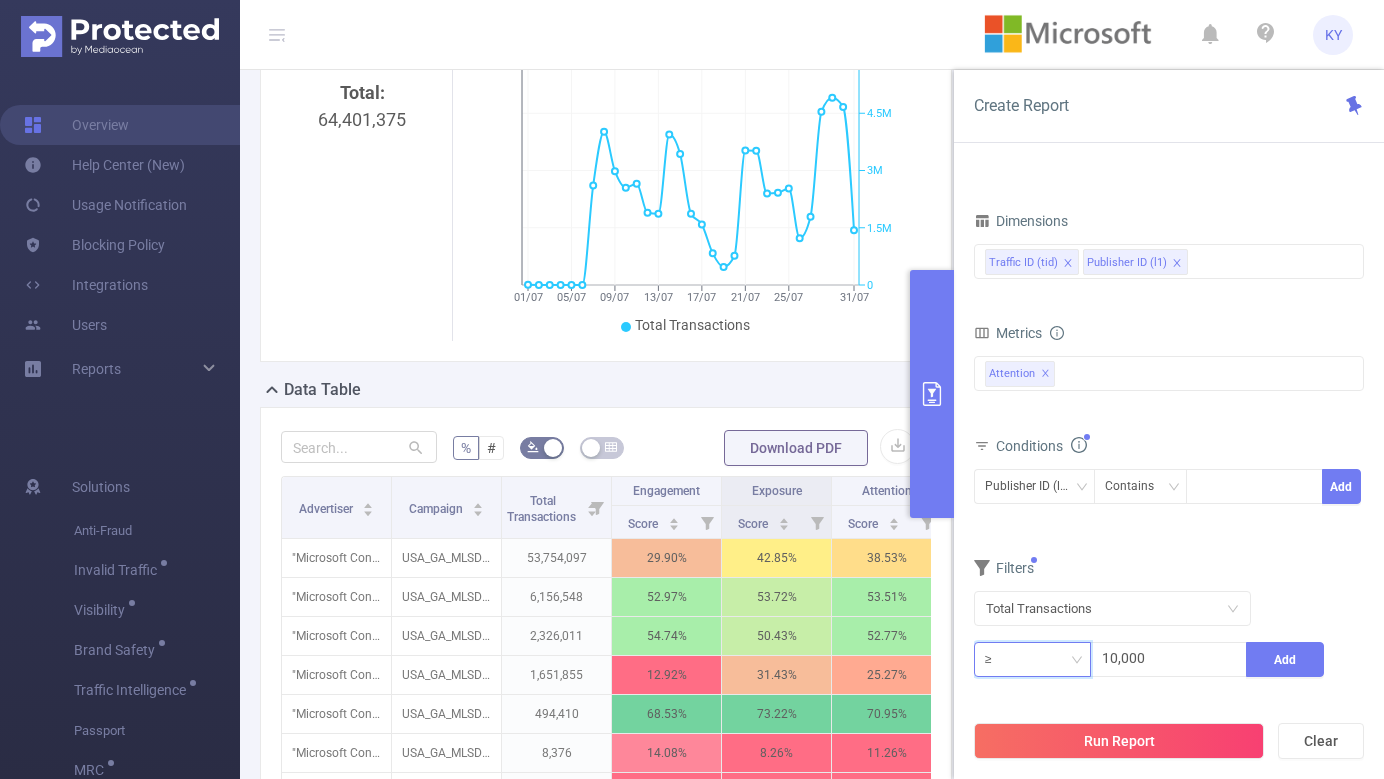 click on "≥" at bounding box center (1032, 659) 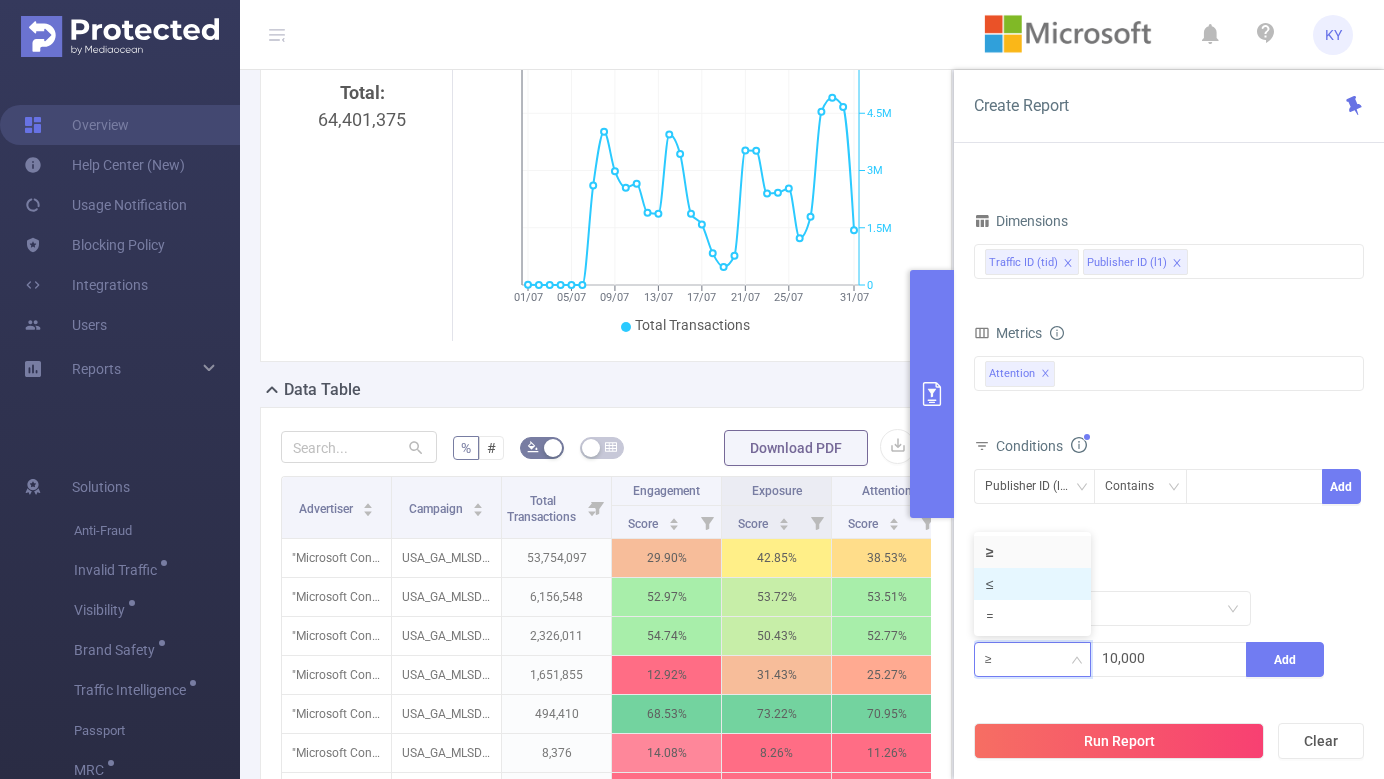 click on "≤" at bounding box center [1032, 584] 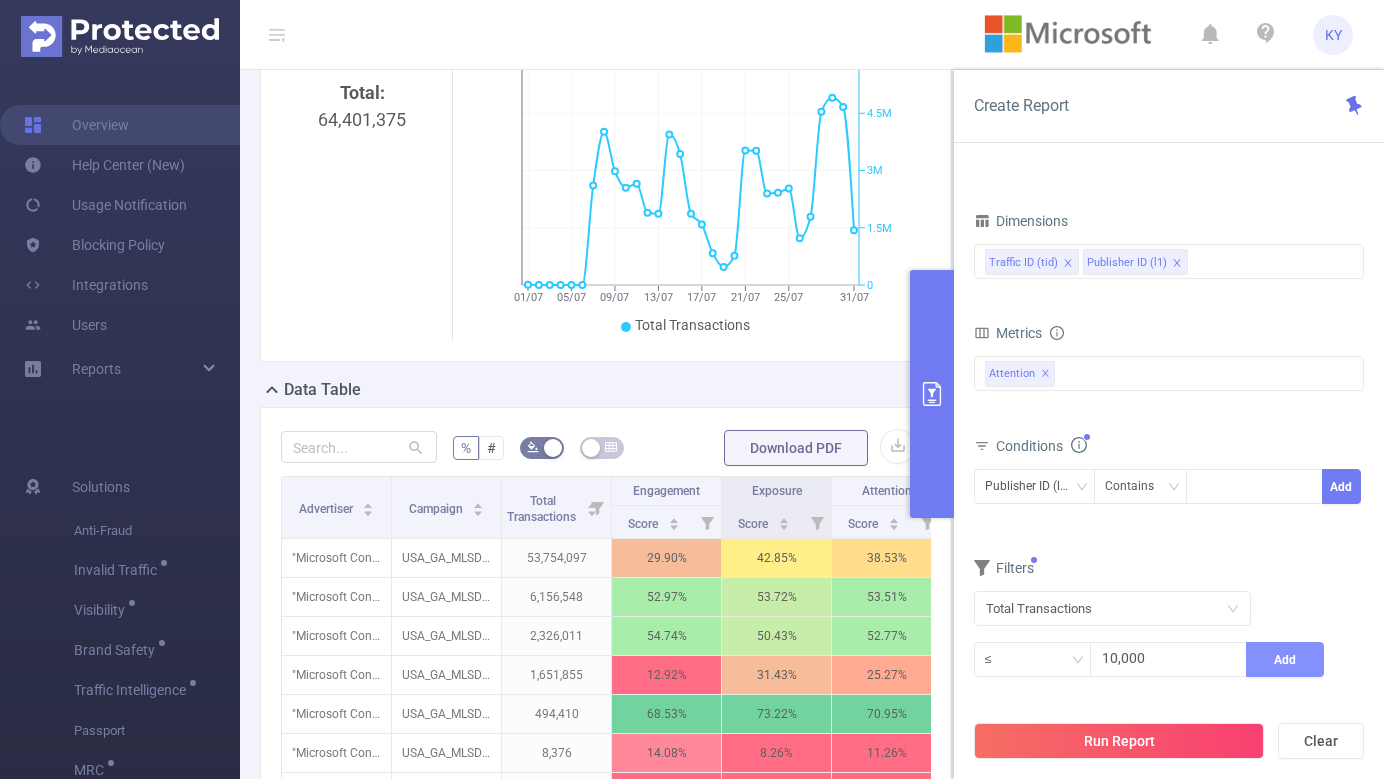 click on "Add" at bounding box center (1285, 659) 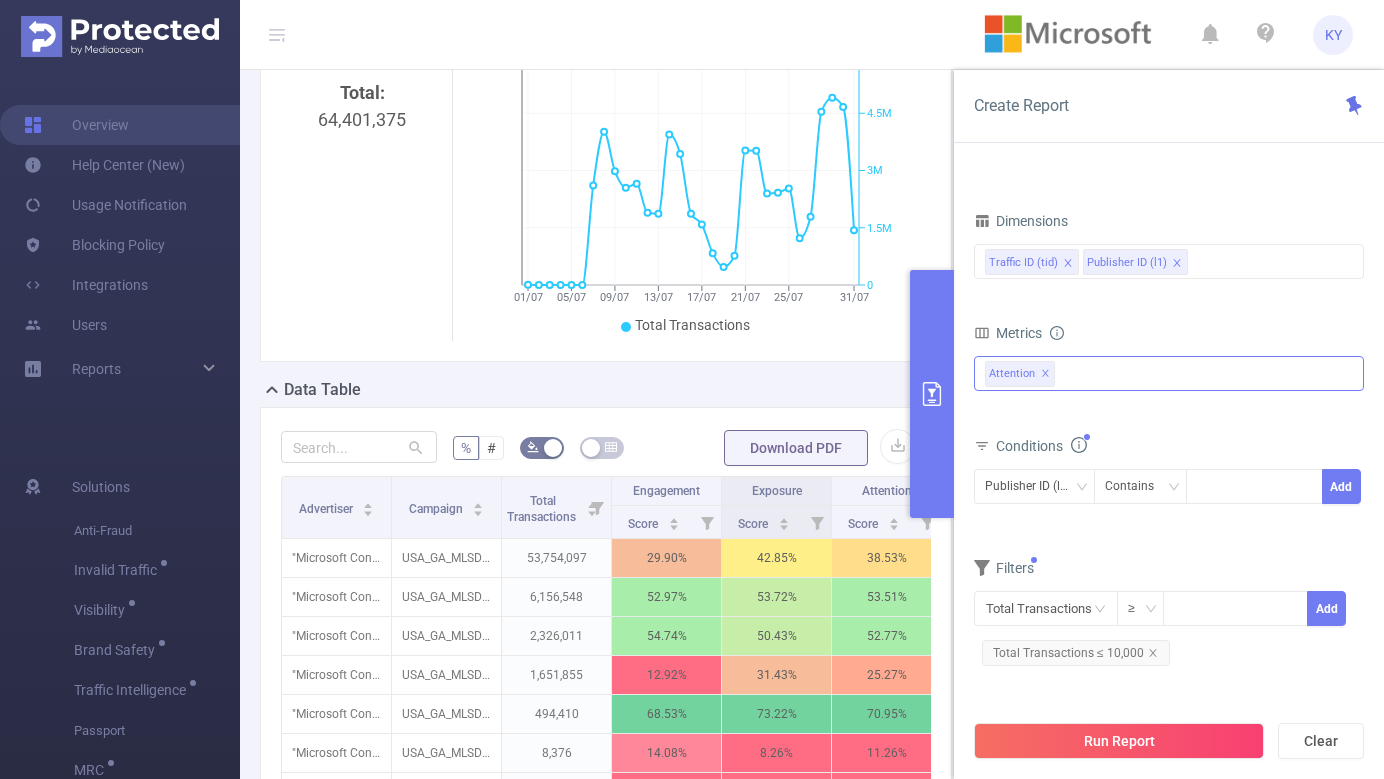 click on "Attention    ✕" at bounding box center (1169, 373) 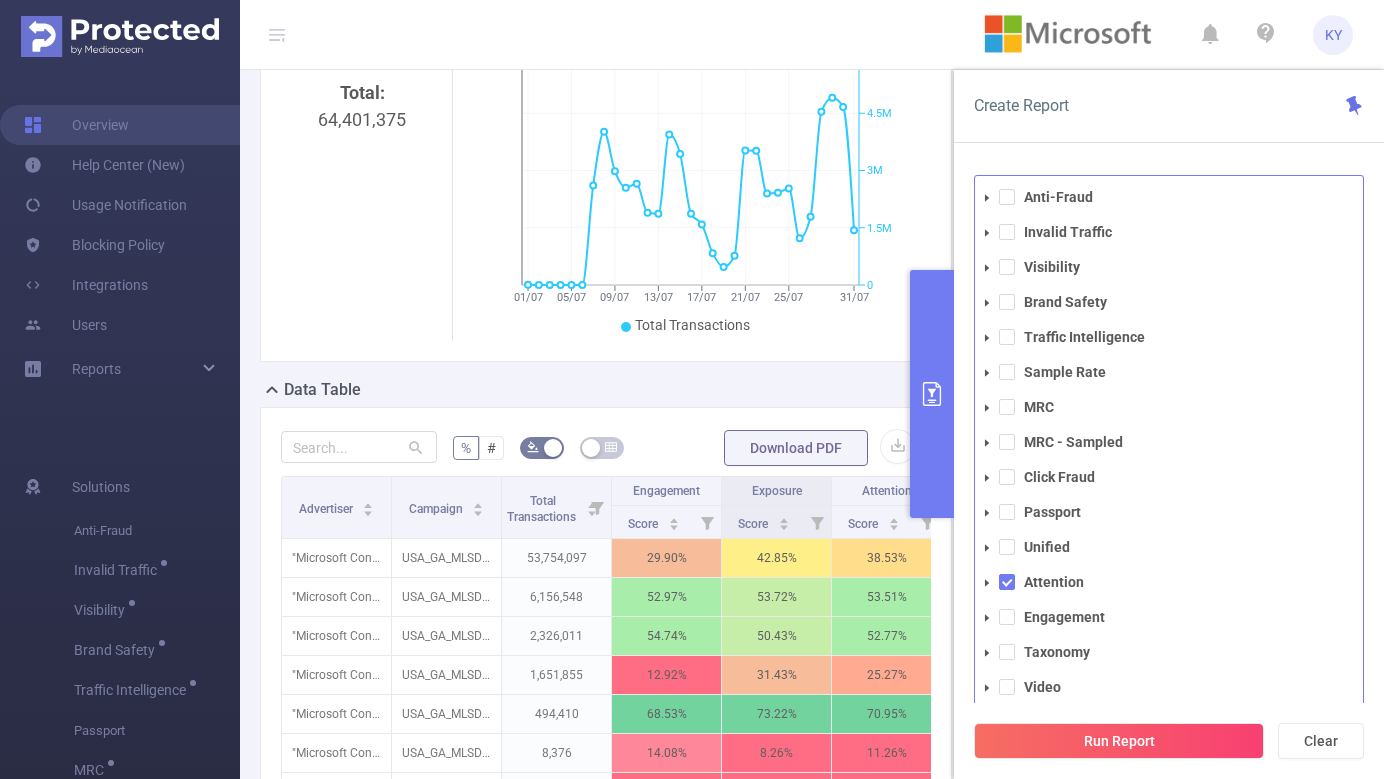 click on "Create Report" at bounding box center (1169, 106) 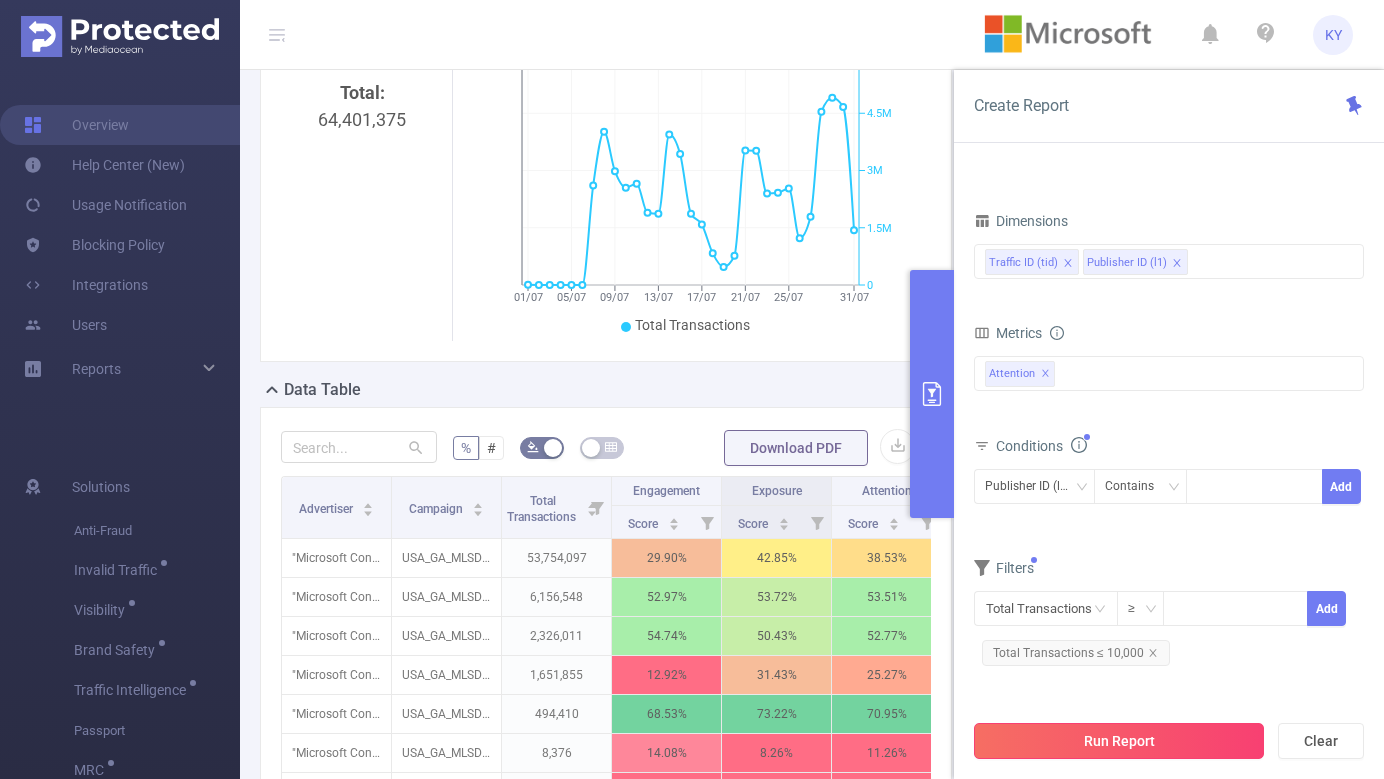 click on "Run Report" at bounding box center (1119, 741) 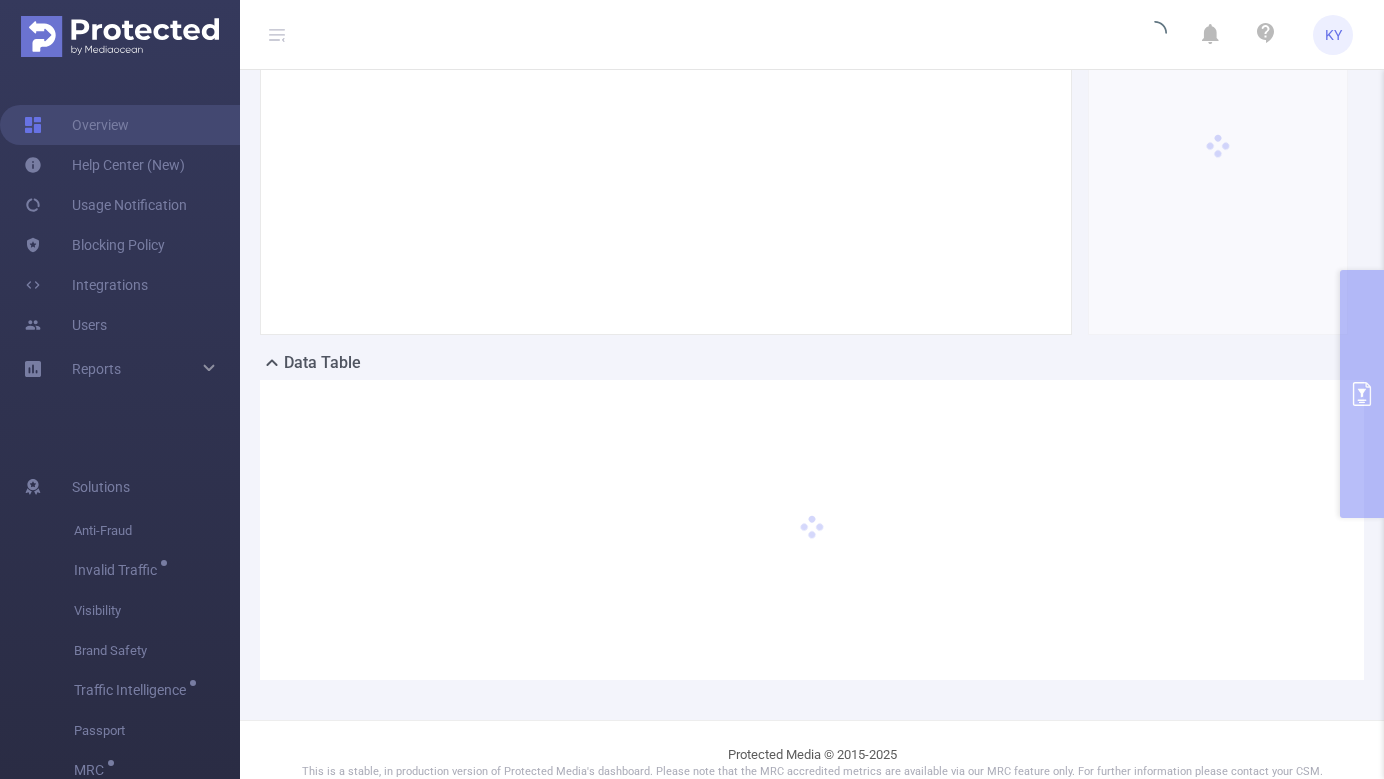 scroll, scrollTop: 228, scrollLeft: 0, axis: vertical 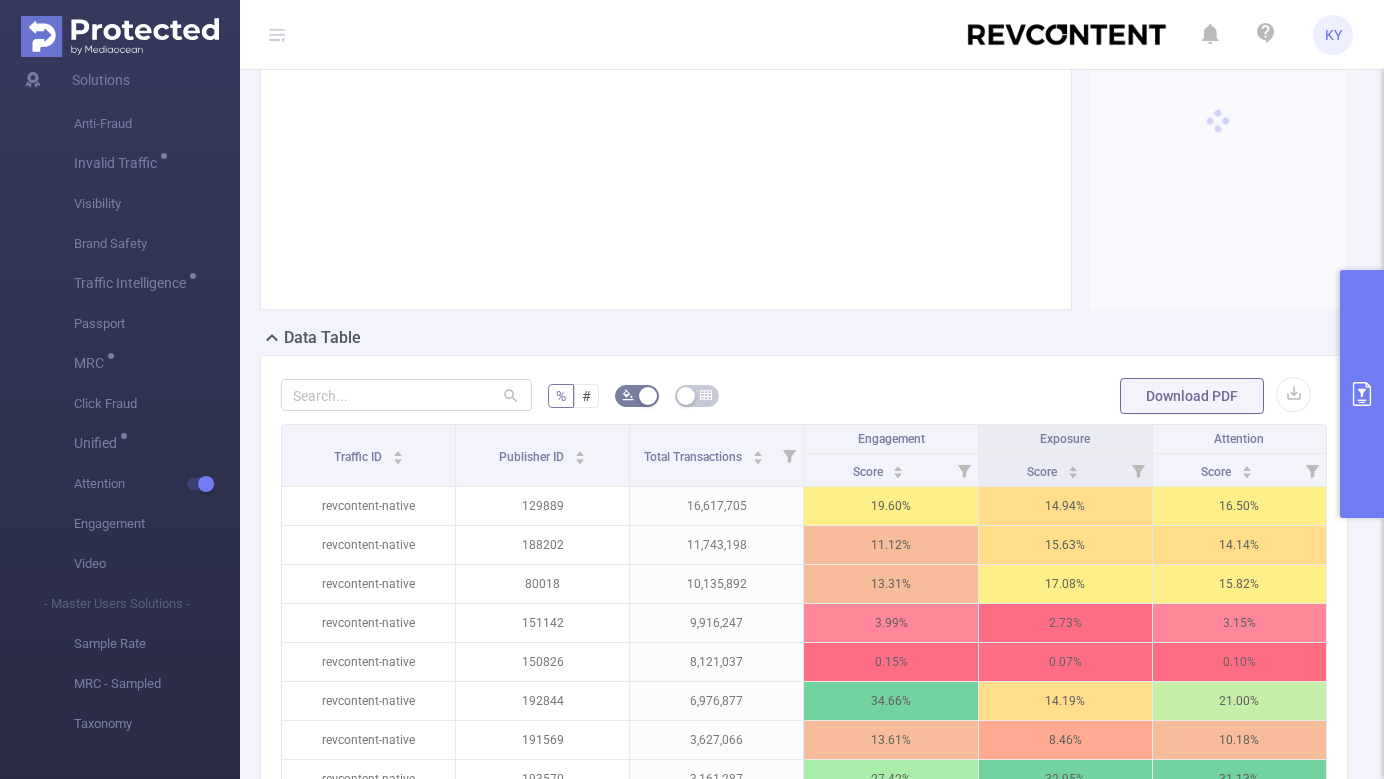 click 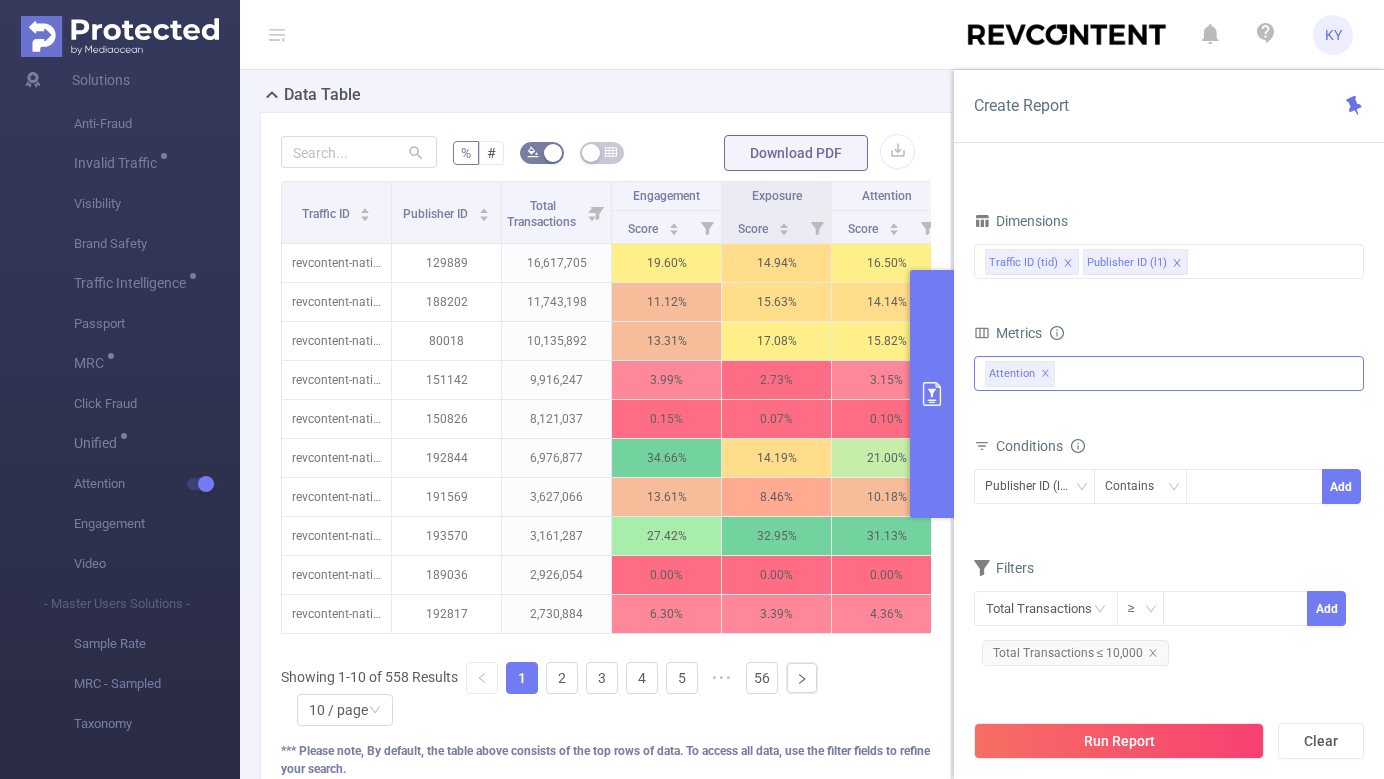 click on "✕" at bounding box center [1045, 374] 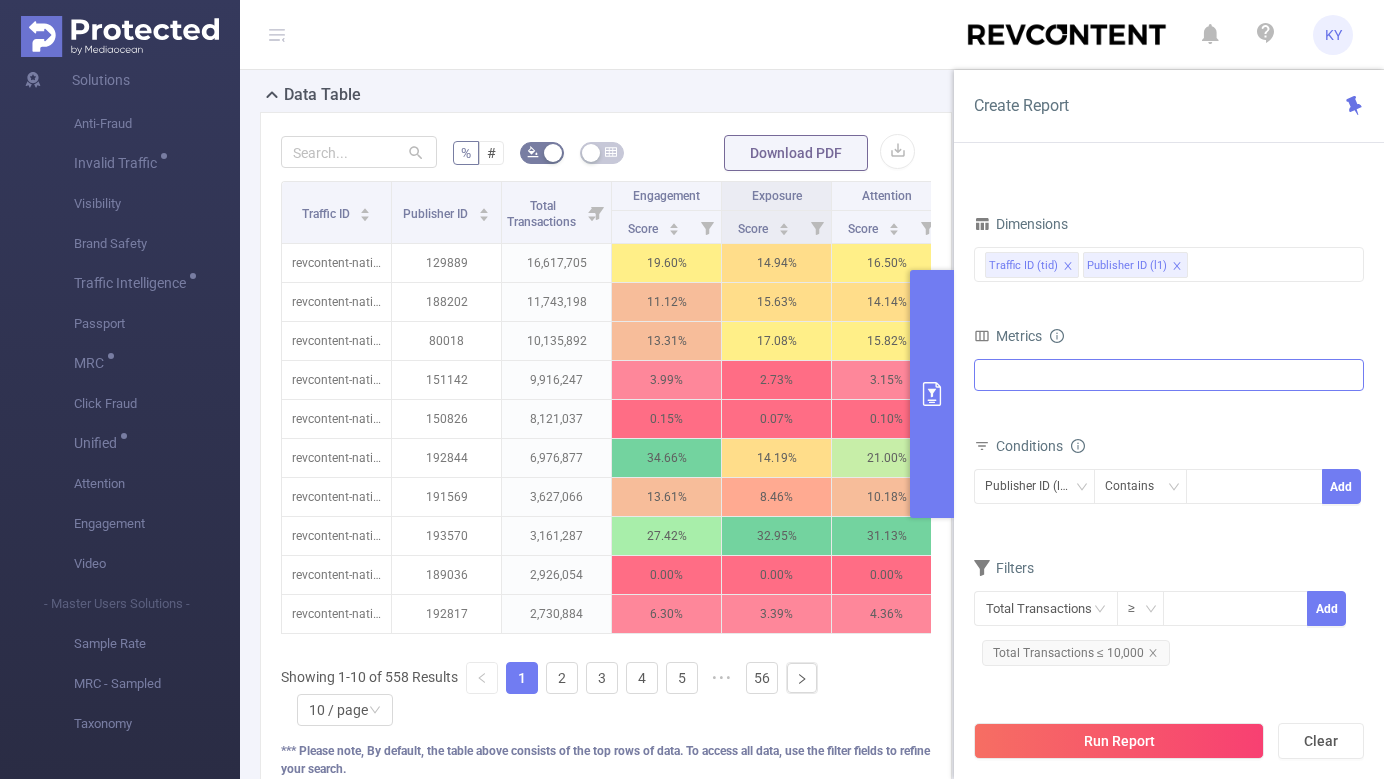 click on "Anti-Fraud Invalid Traffic Visibility Brand Safety Traffic Intelligence Sample Rate MRC MRC - Sampled Click Fraud Passport Unified Attention Engagement Taxonomy Video" at bounding box center [1169, 375] 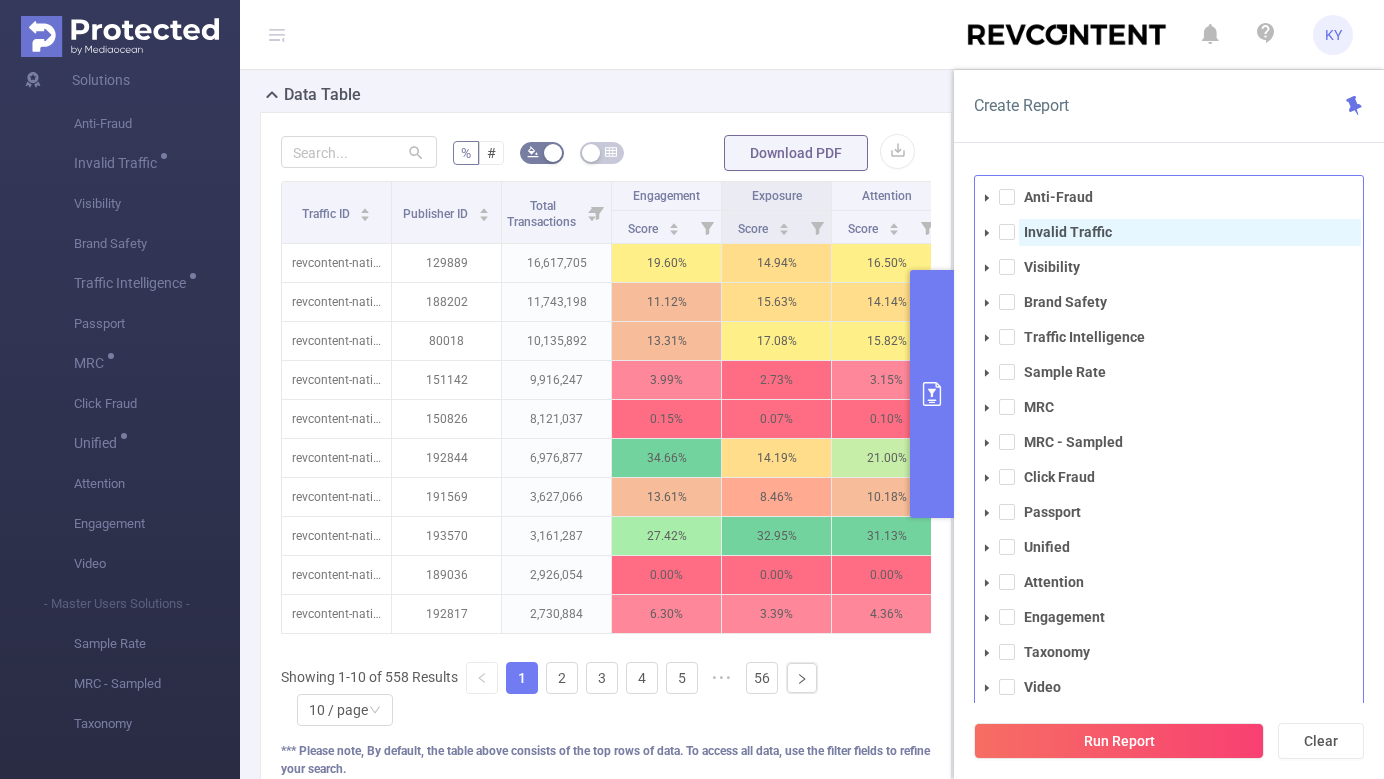 click on "Invalid Traffic" at bounding box center (1068, 232) 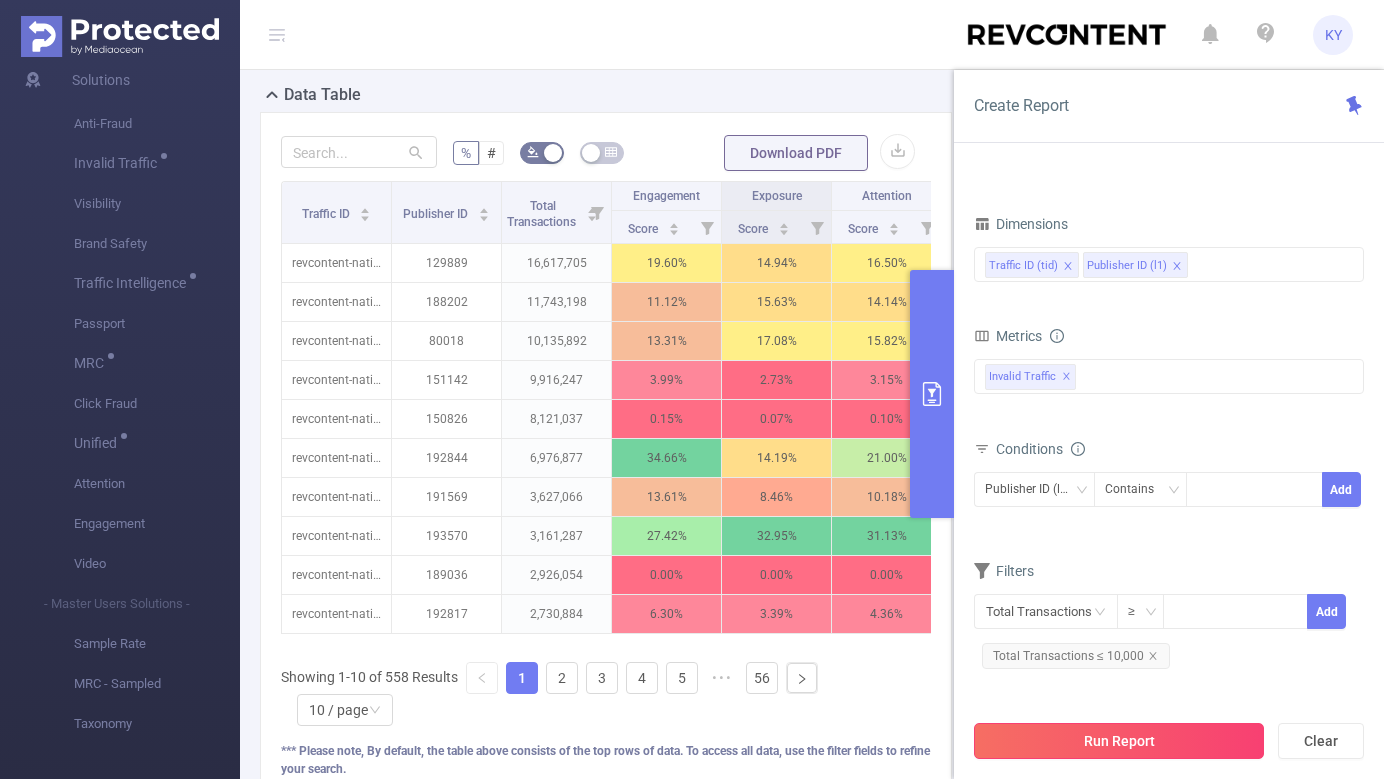 click on "Run Report" at bounding box center (1119, 741) 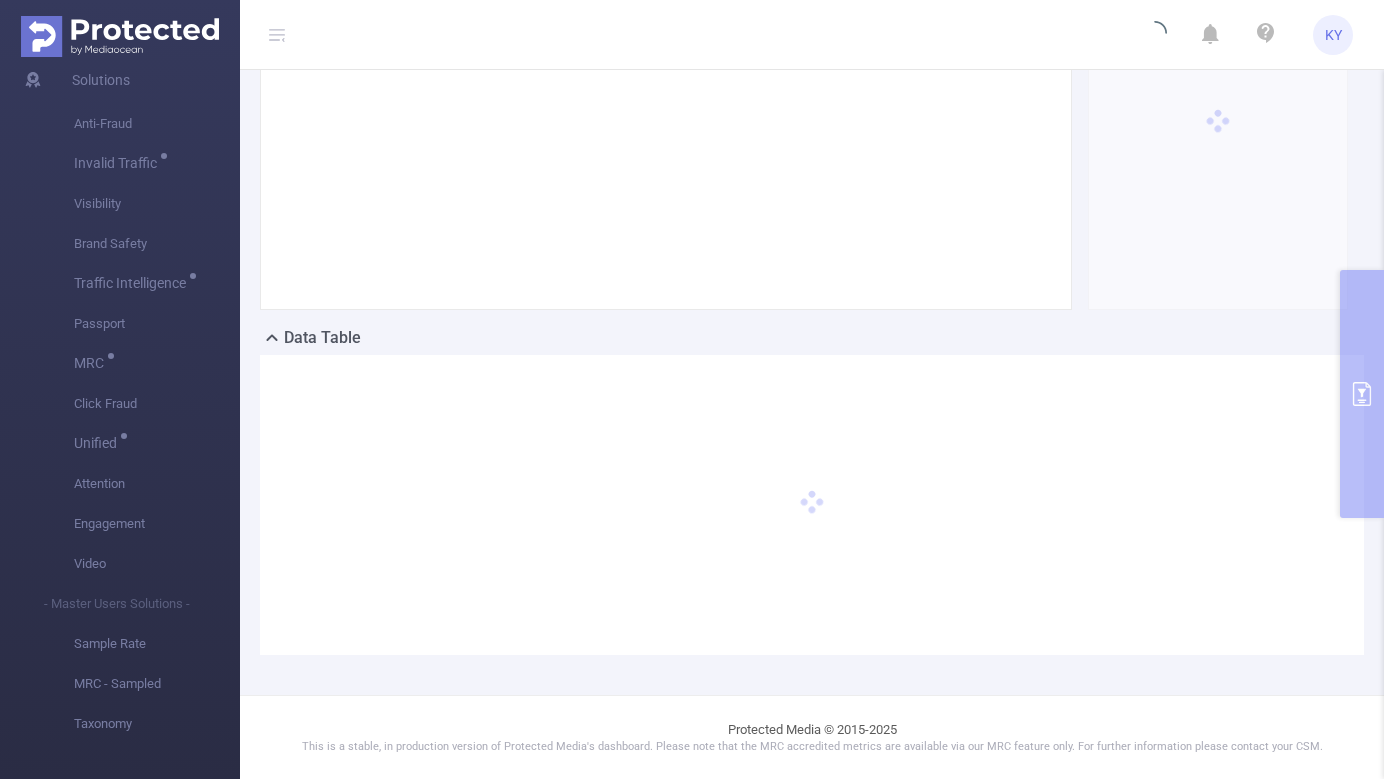 scroll, scrollTop: 0, scrollLeft: 0, axis: both 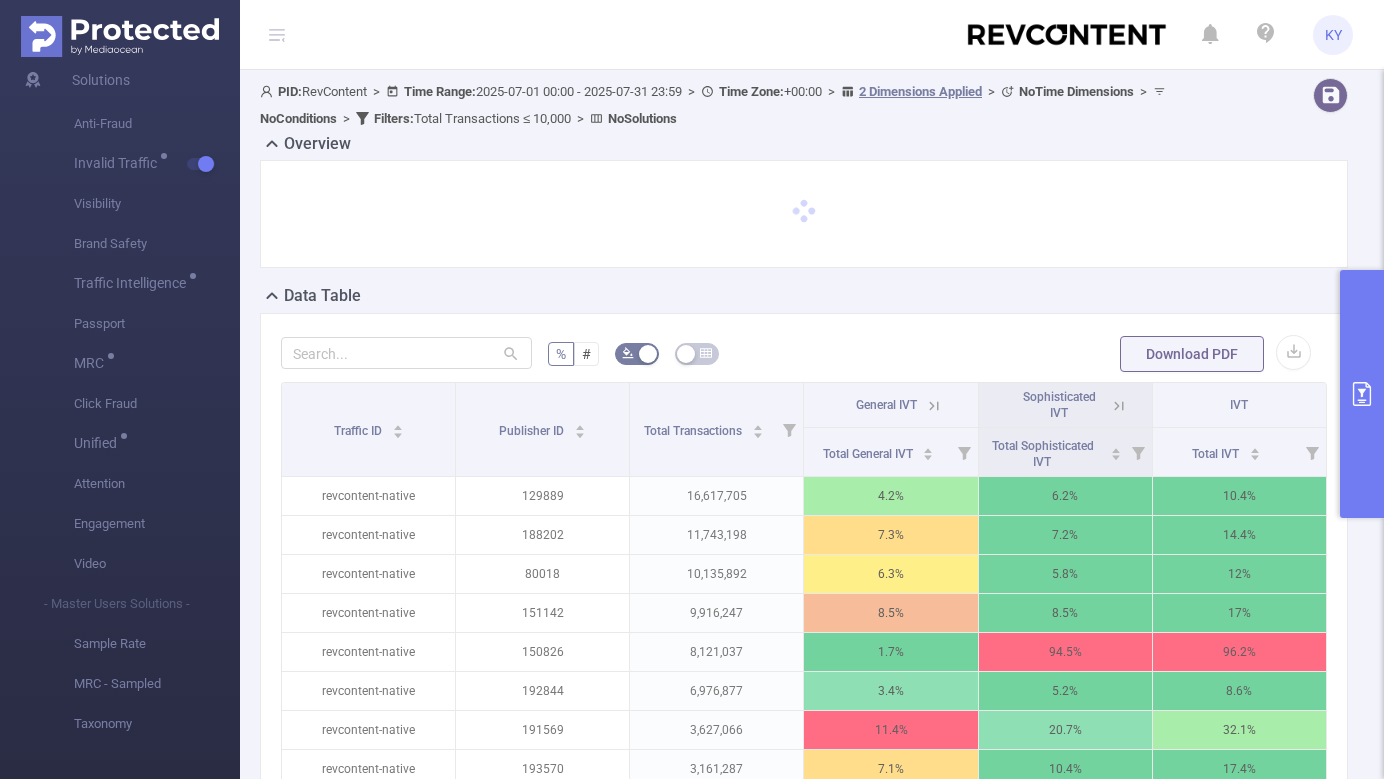 click at bounding box center (1362, 394) 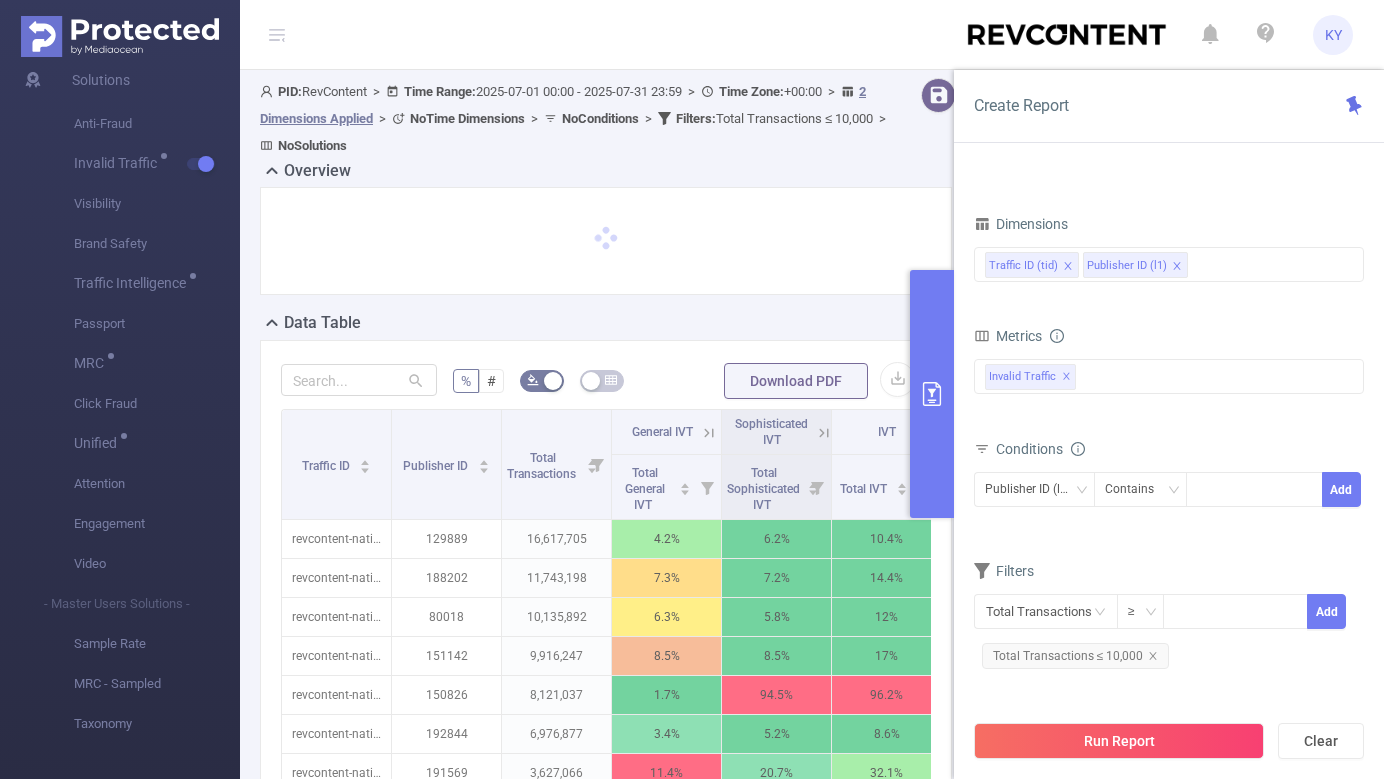 click 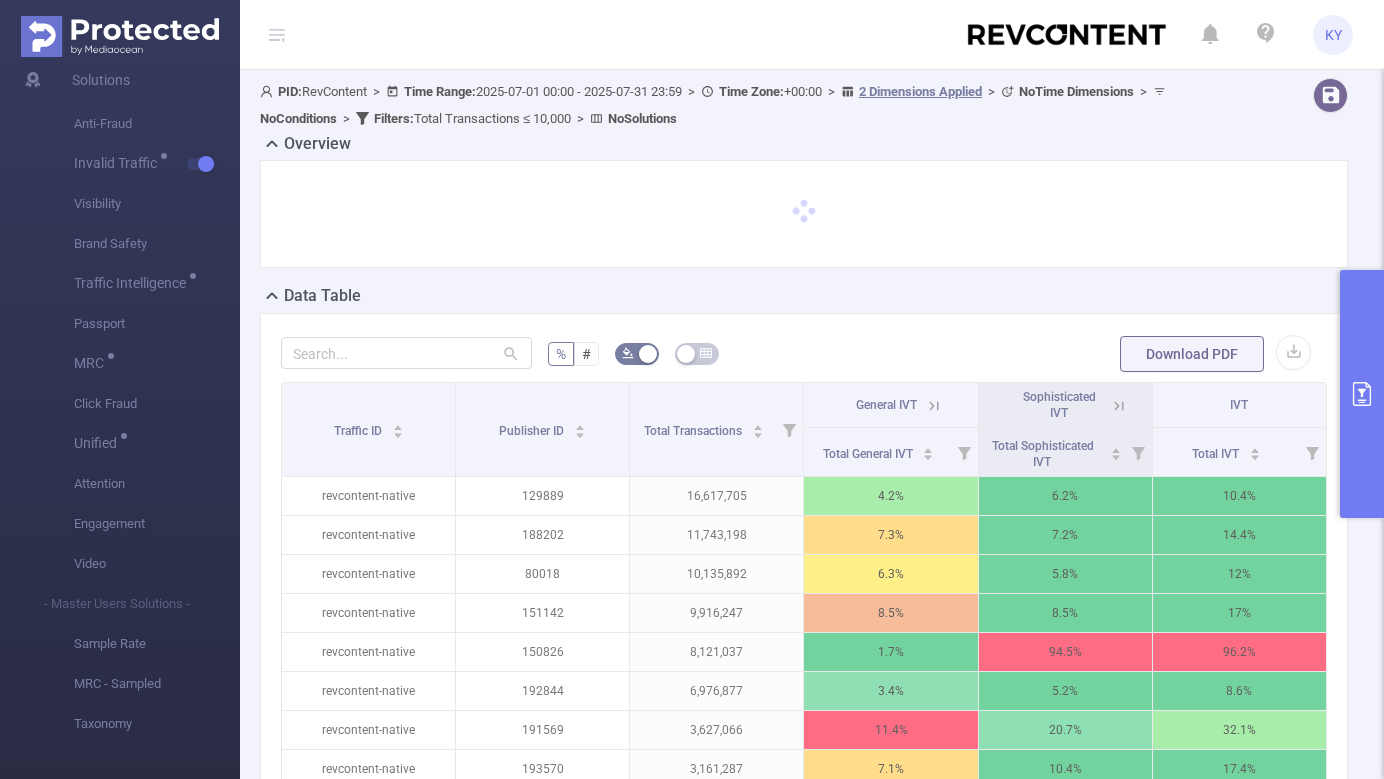 click 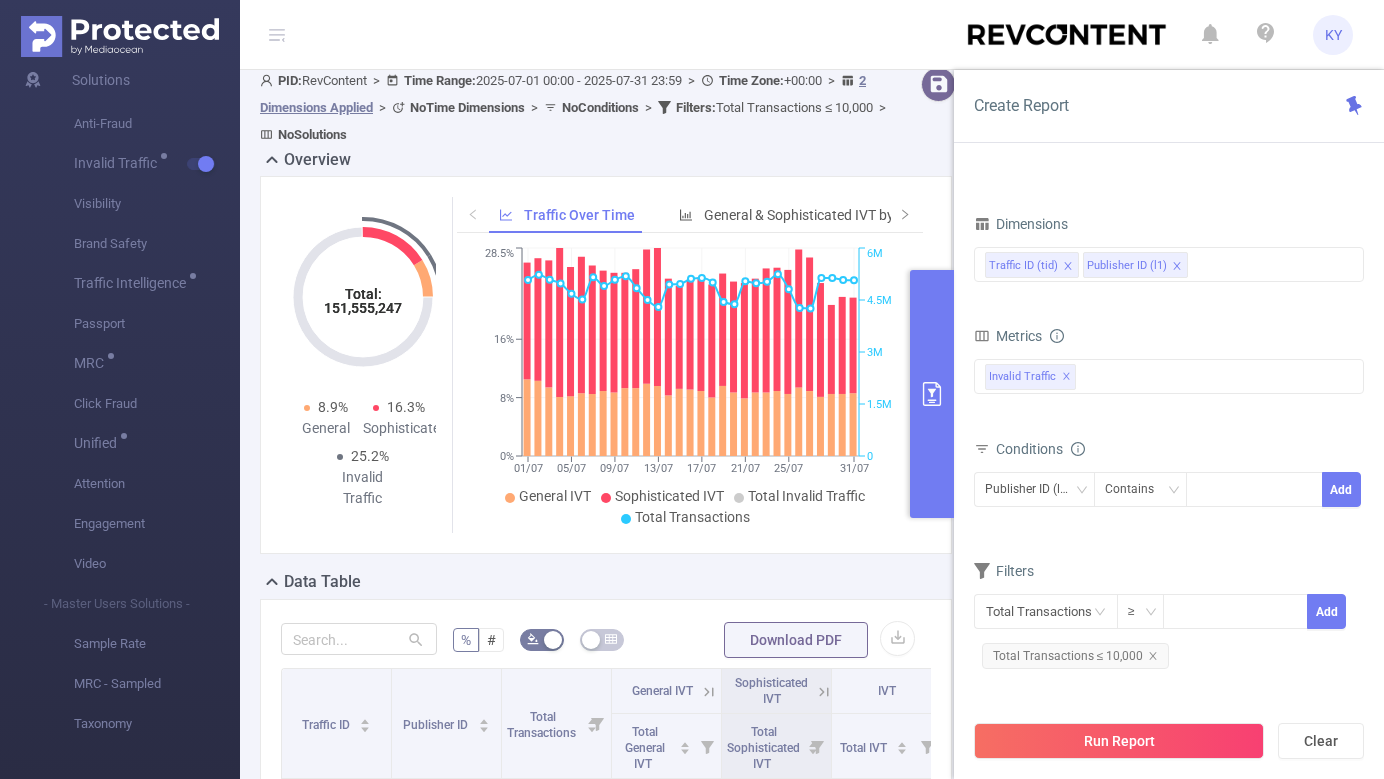 scroll, scrollTop: 7, scrollLeft: 0, axis: vertical 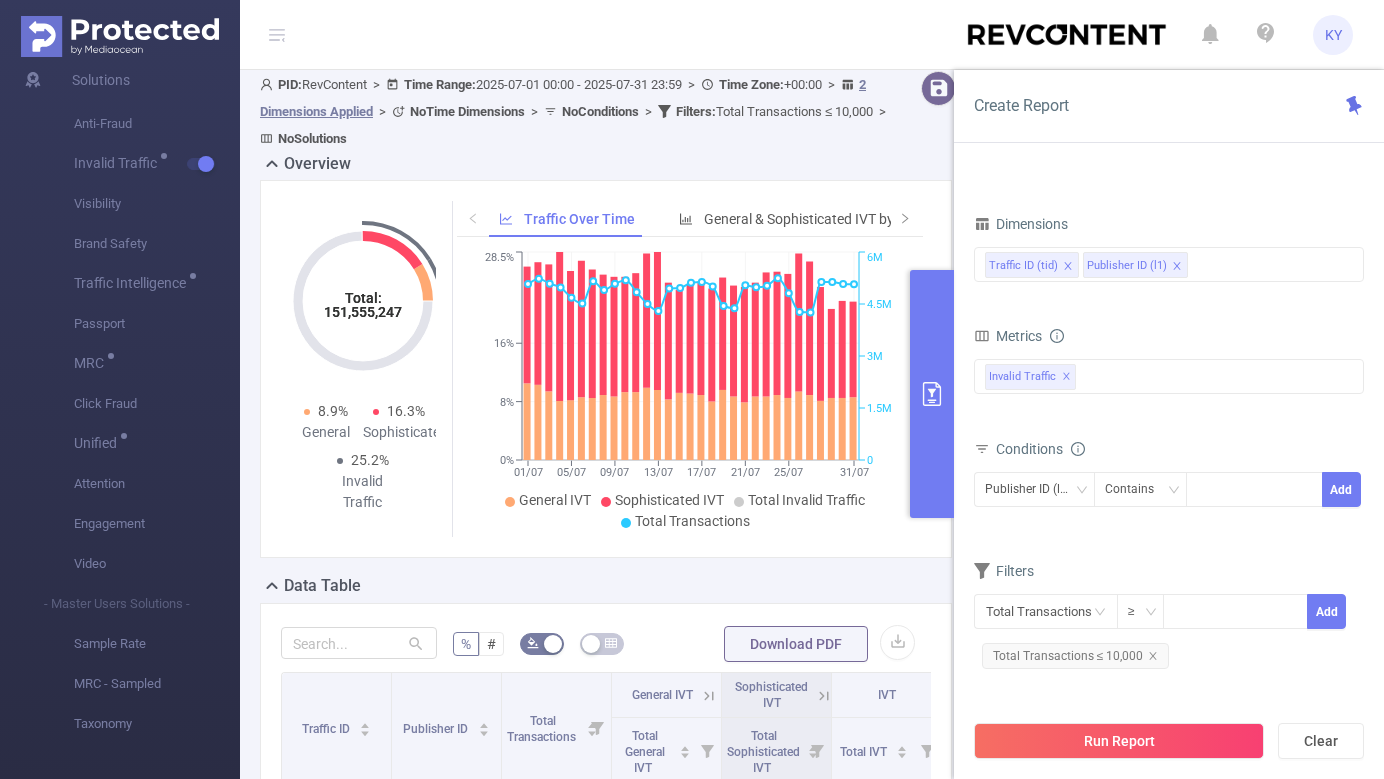 click at bounding box center [932, 394] 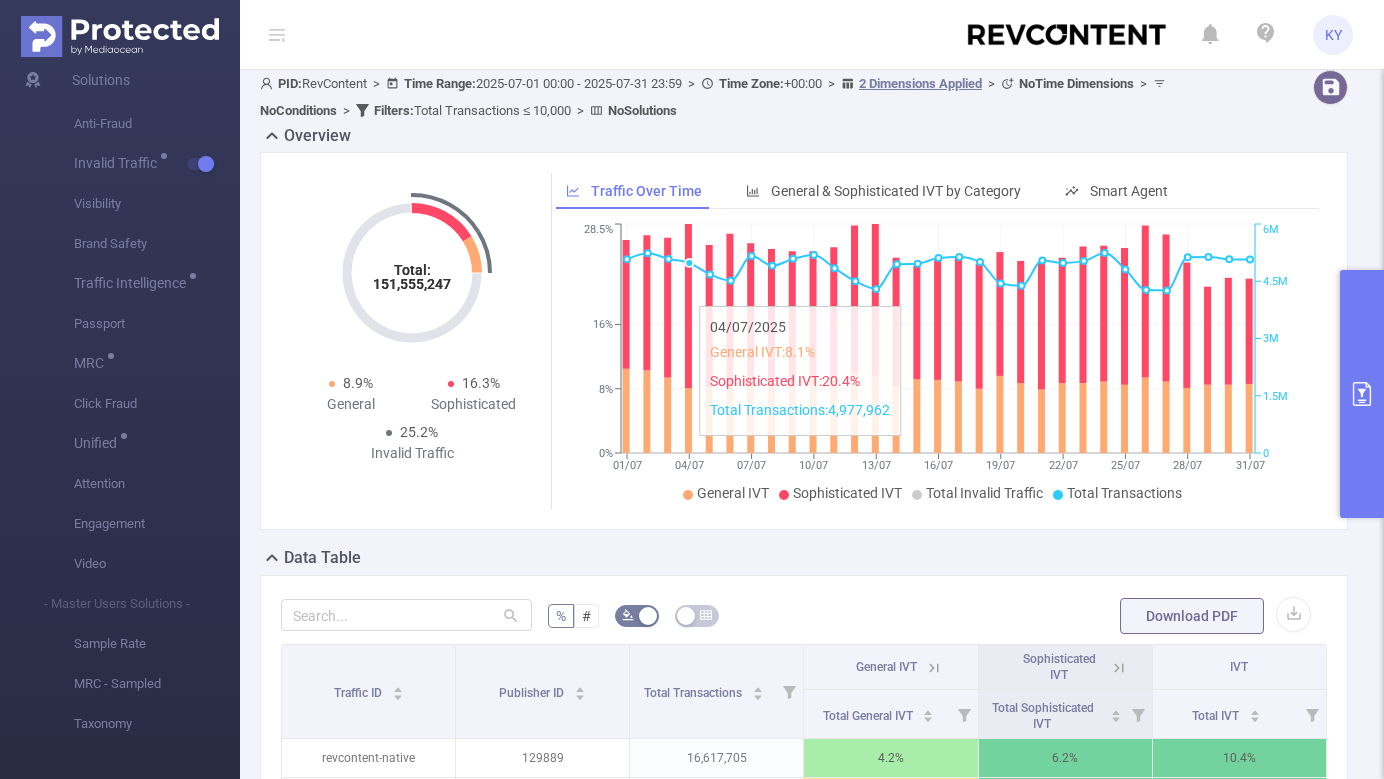 scroll, scrollTop: 0, scrollLeft: 0, axis: both 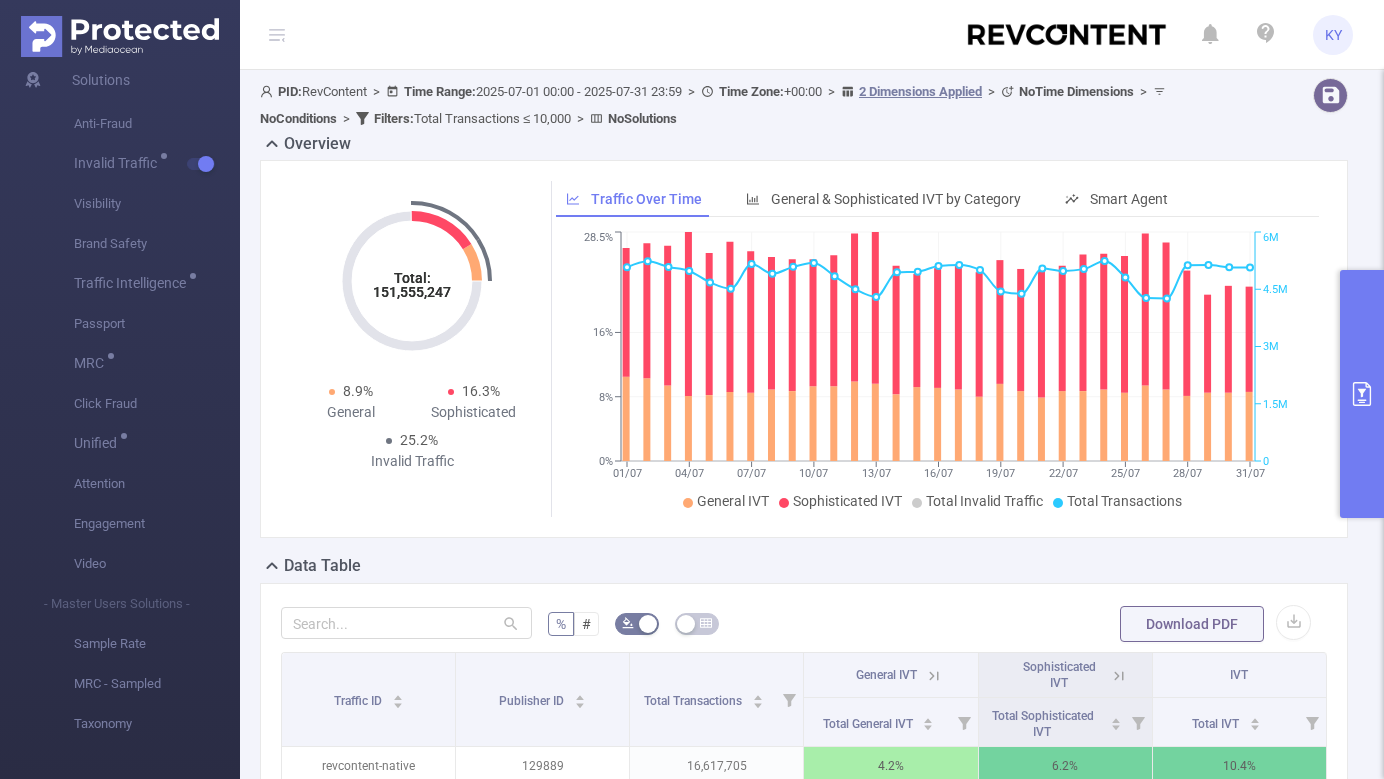 click 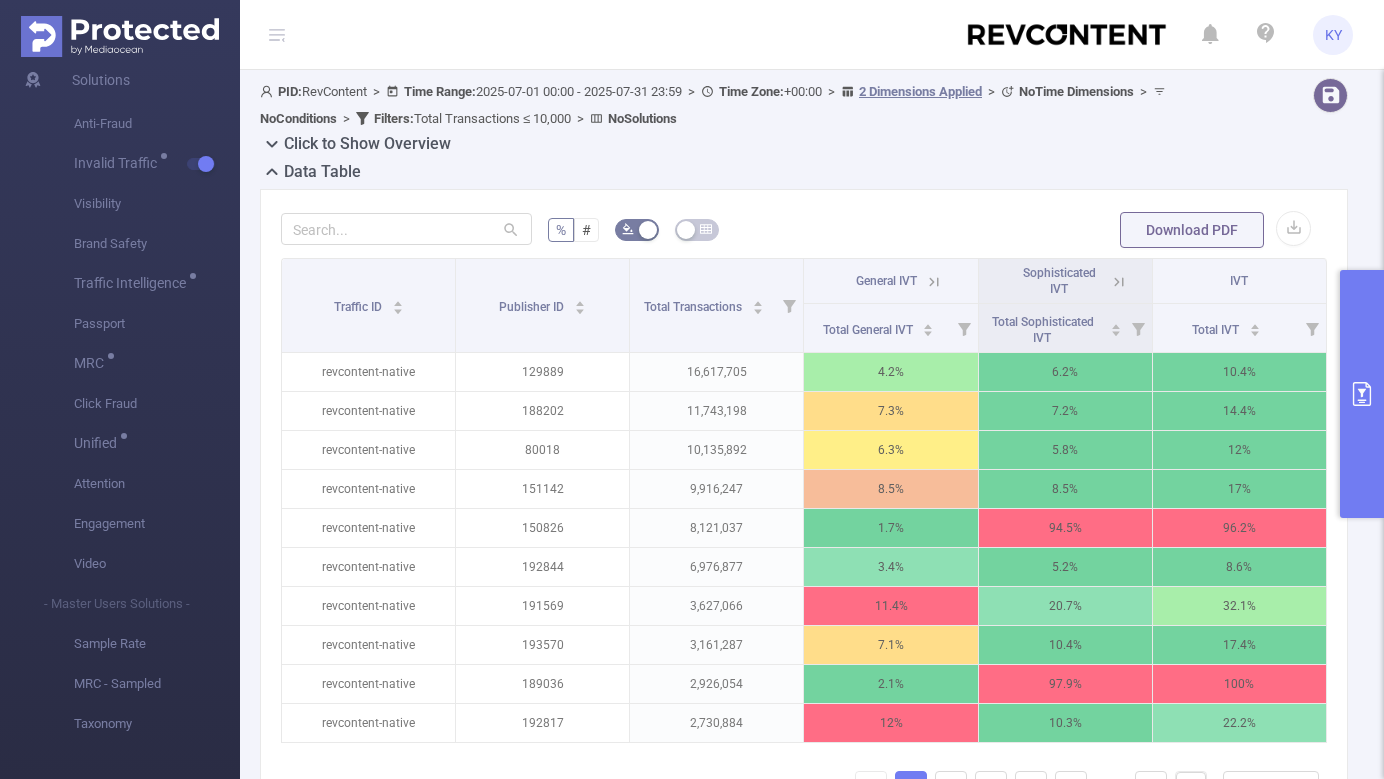 click at bounding box center (1362, 394) 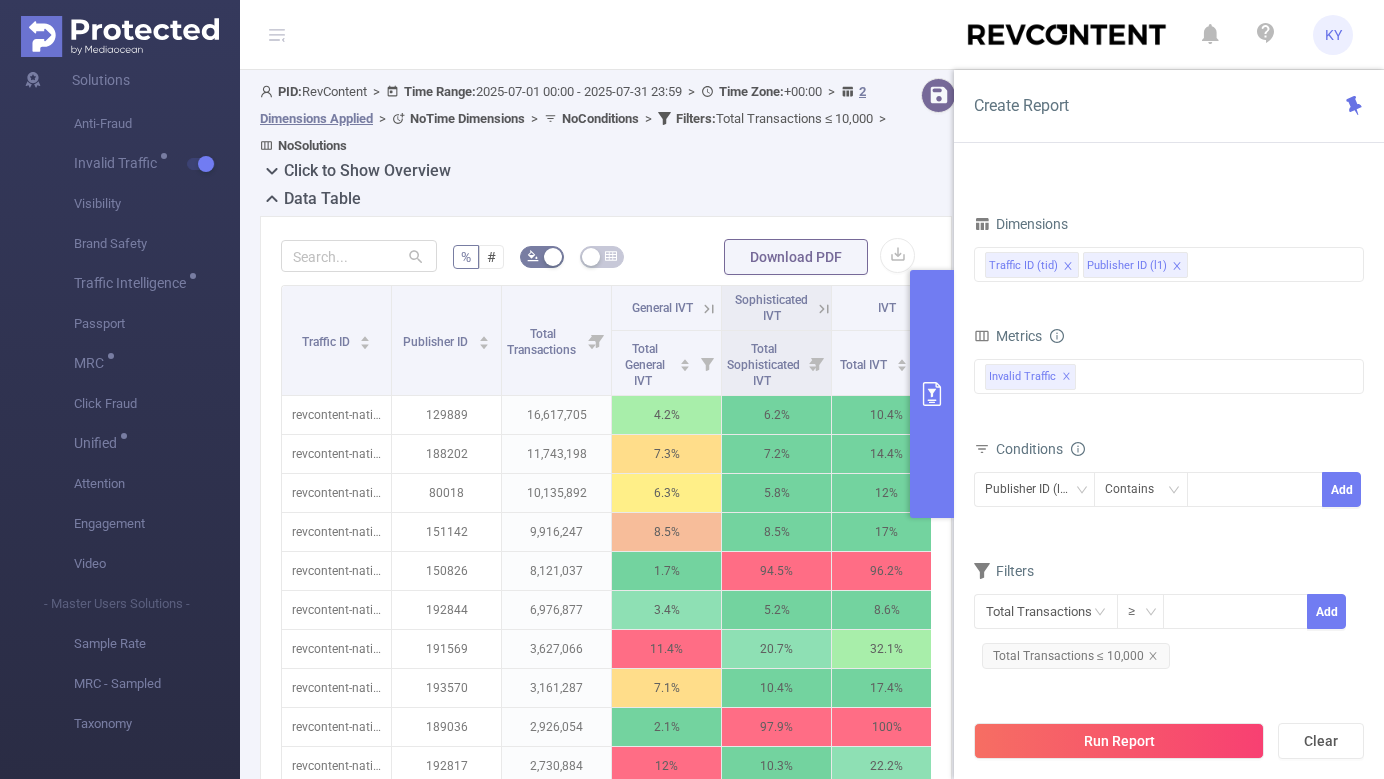 click at bounding box center [932, 394] 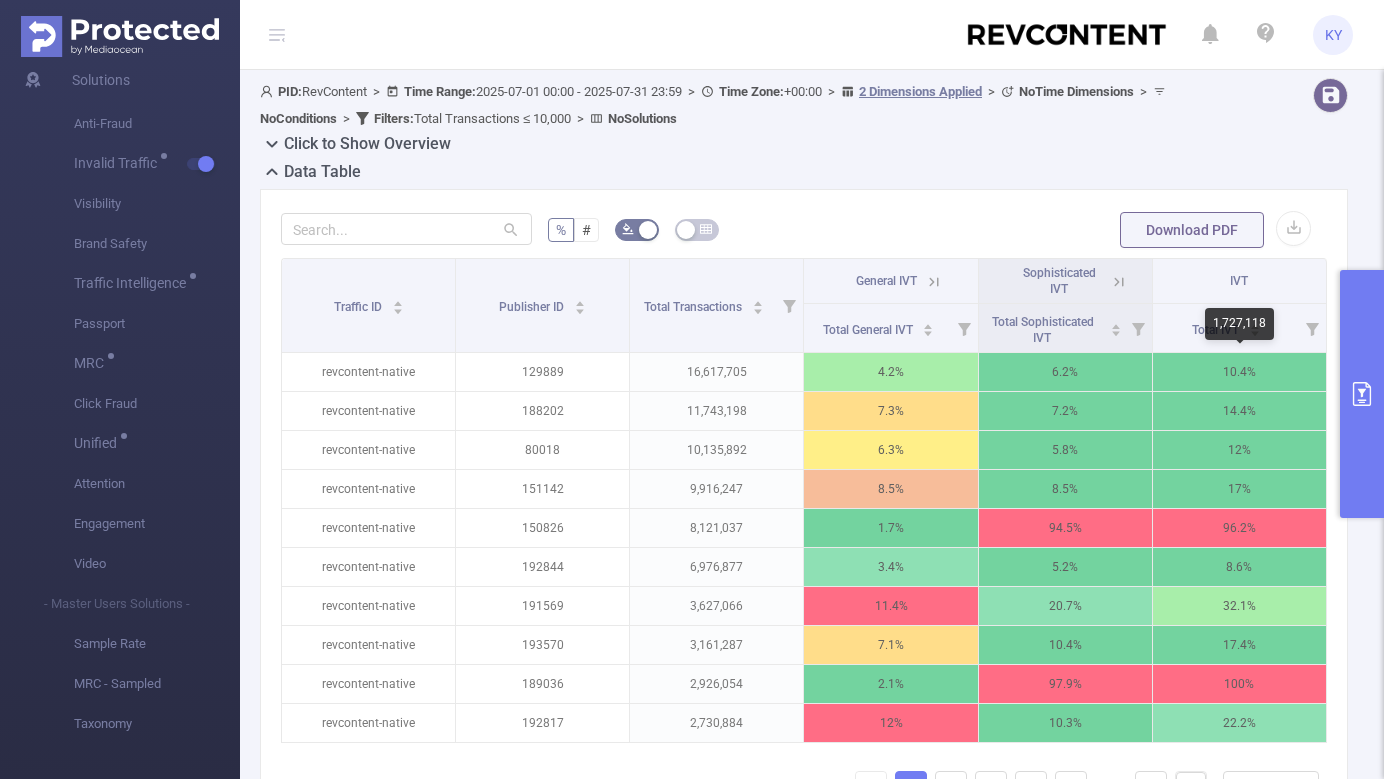 click at bounding box center (1362, 394) 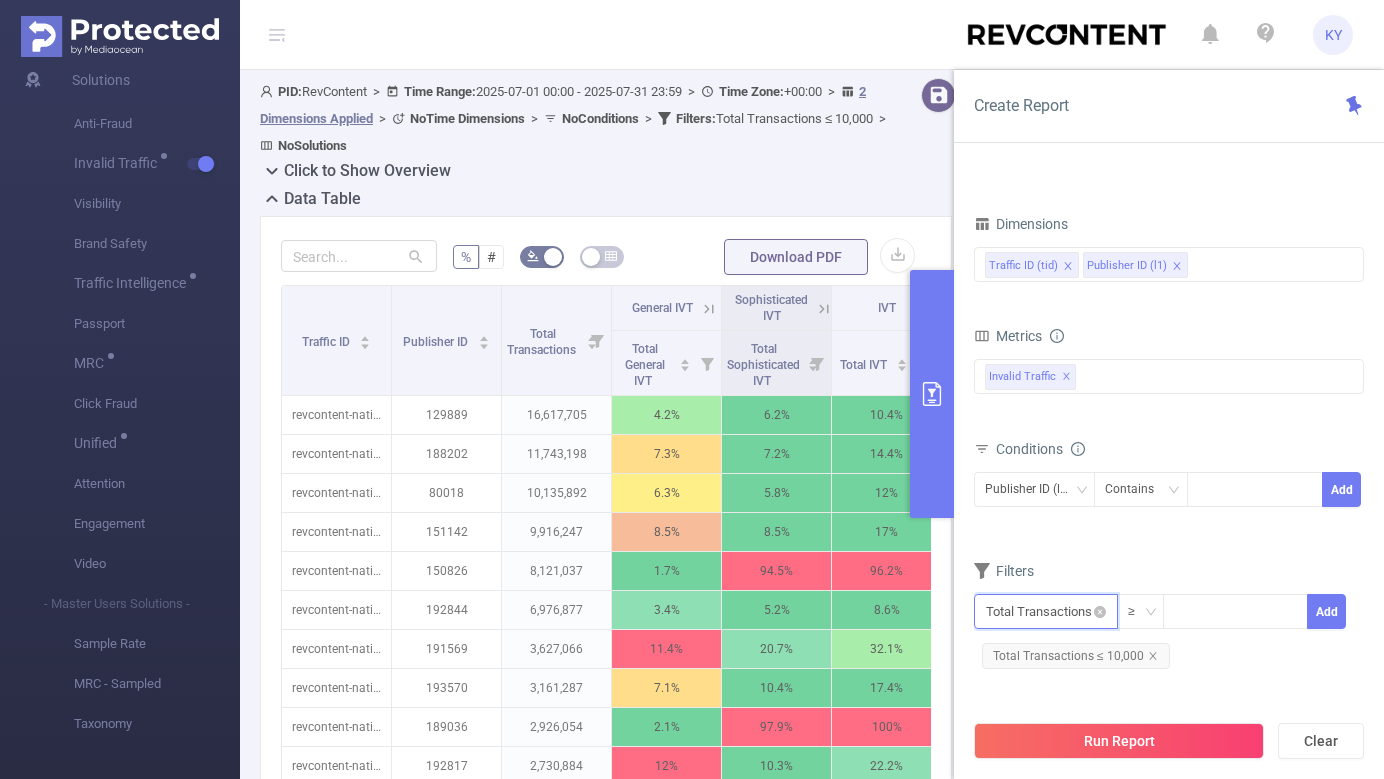 click at bounding box center (1046, 611) 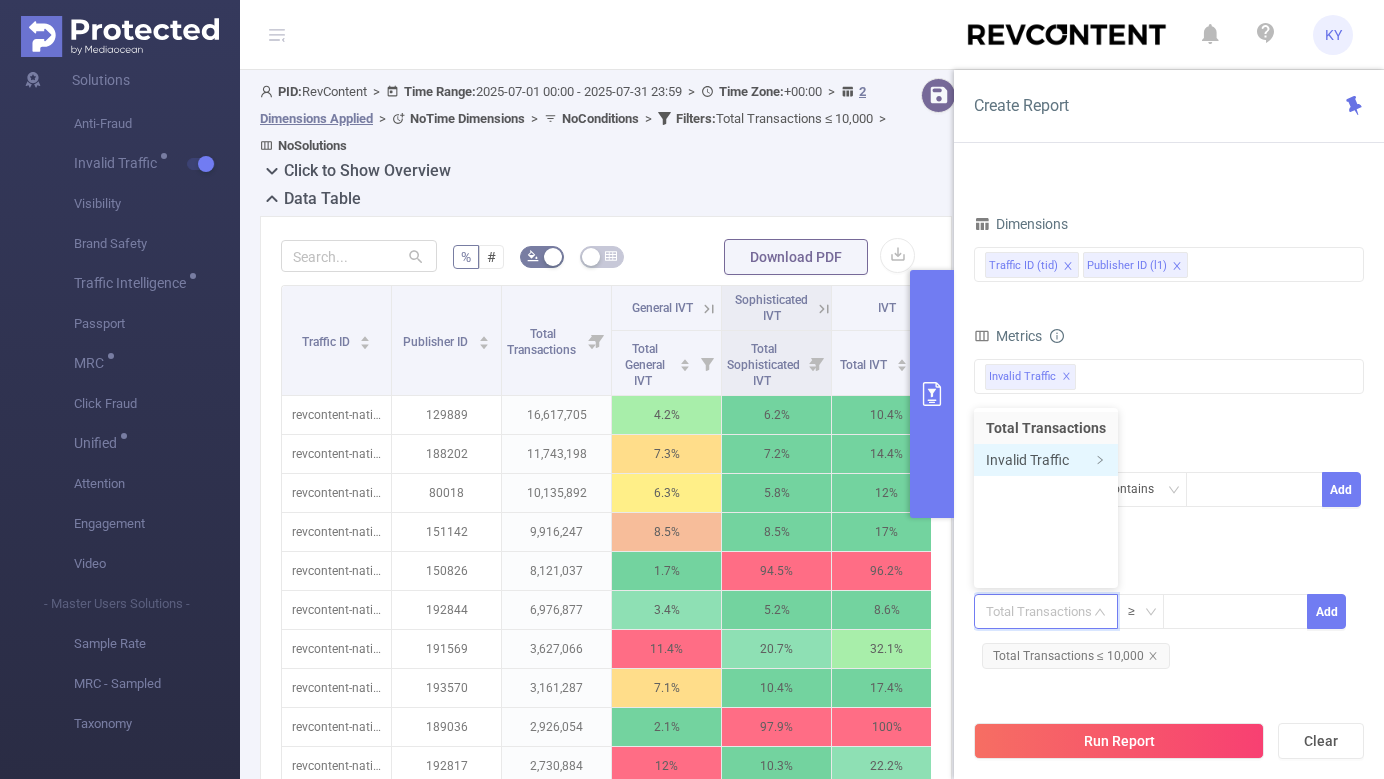 click on "Invalid Traffic" at bounding box center [1046, 460] 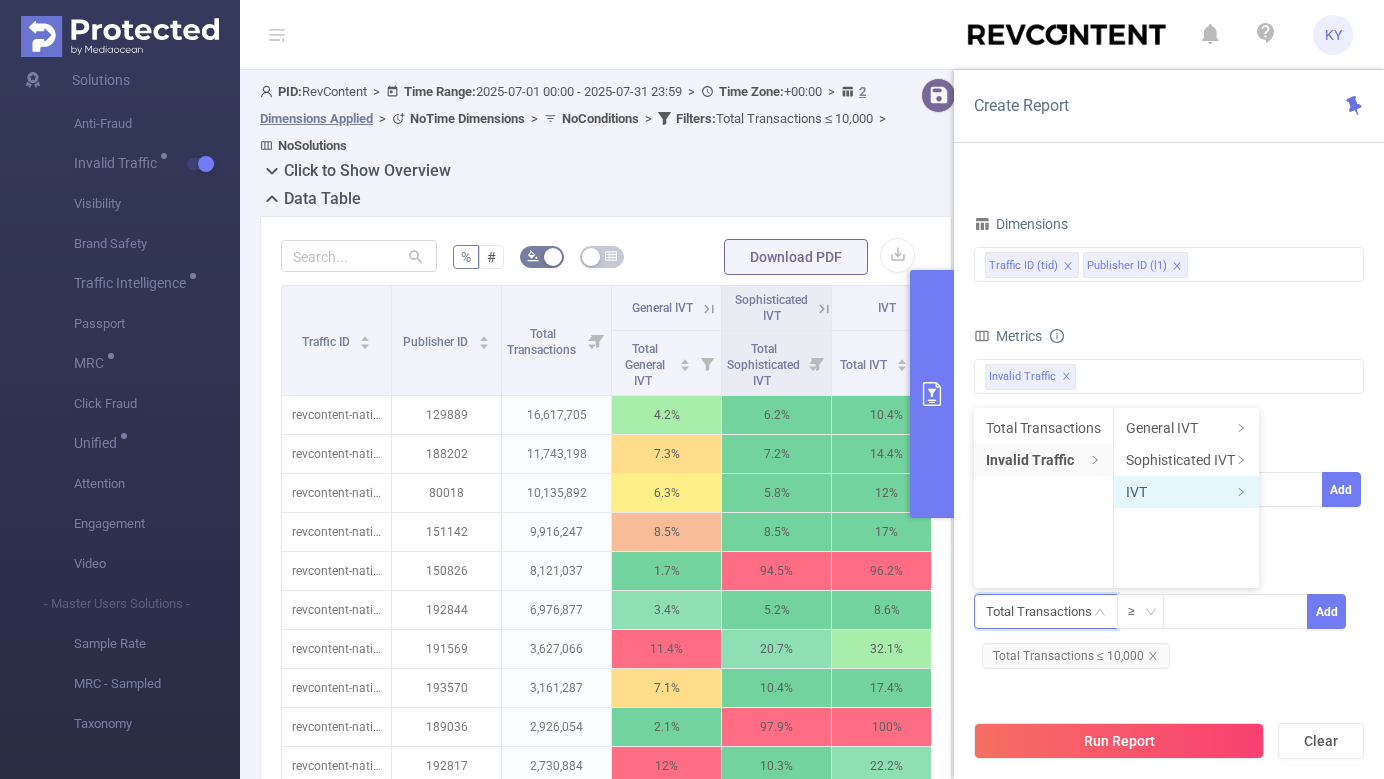 click on "IVT" at bounding box center (1186, 492) 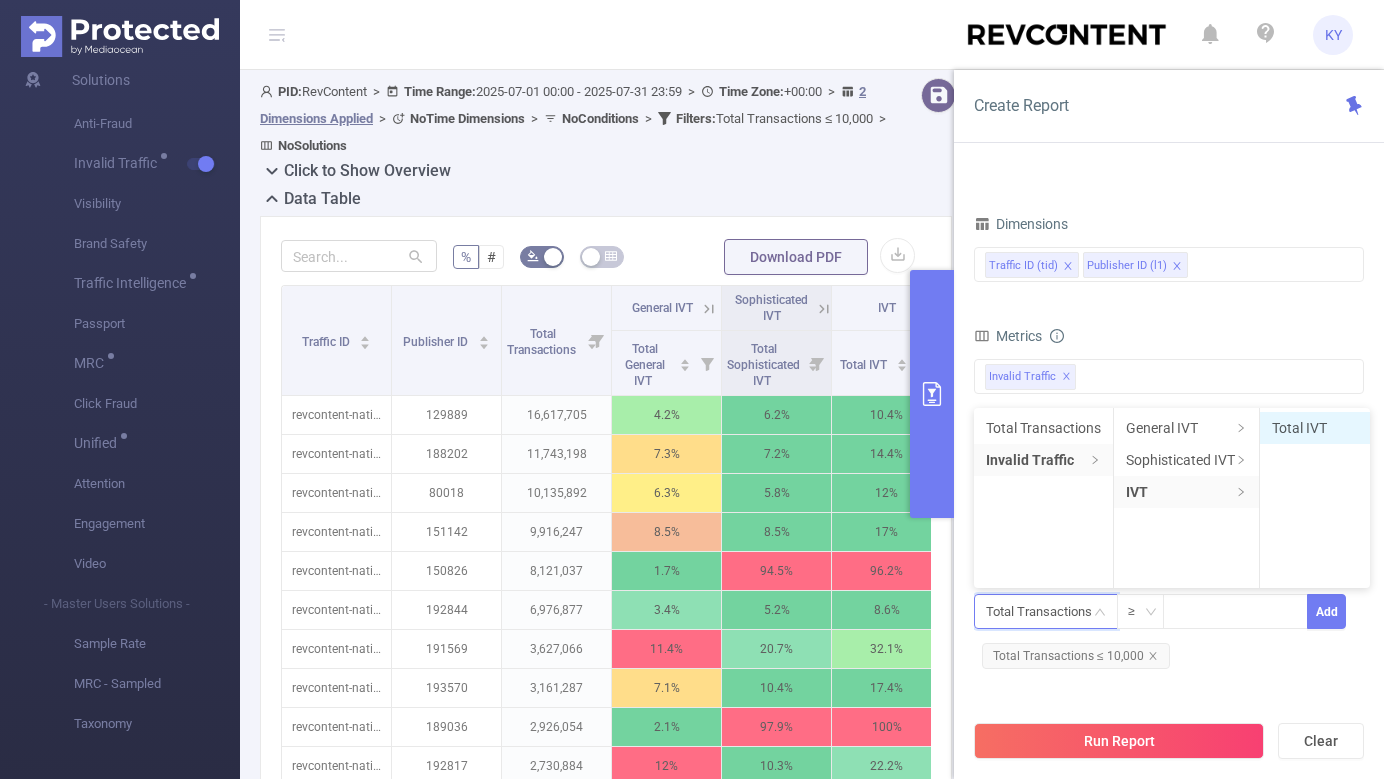 click on "Total IVT" at bounding box center (1315, 428) 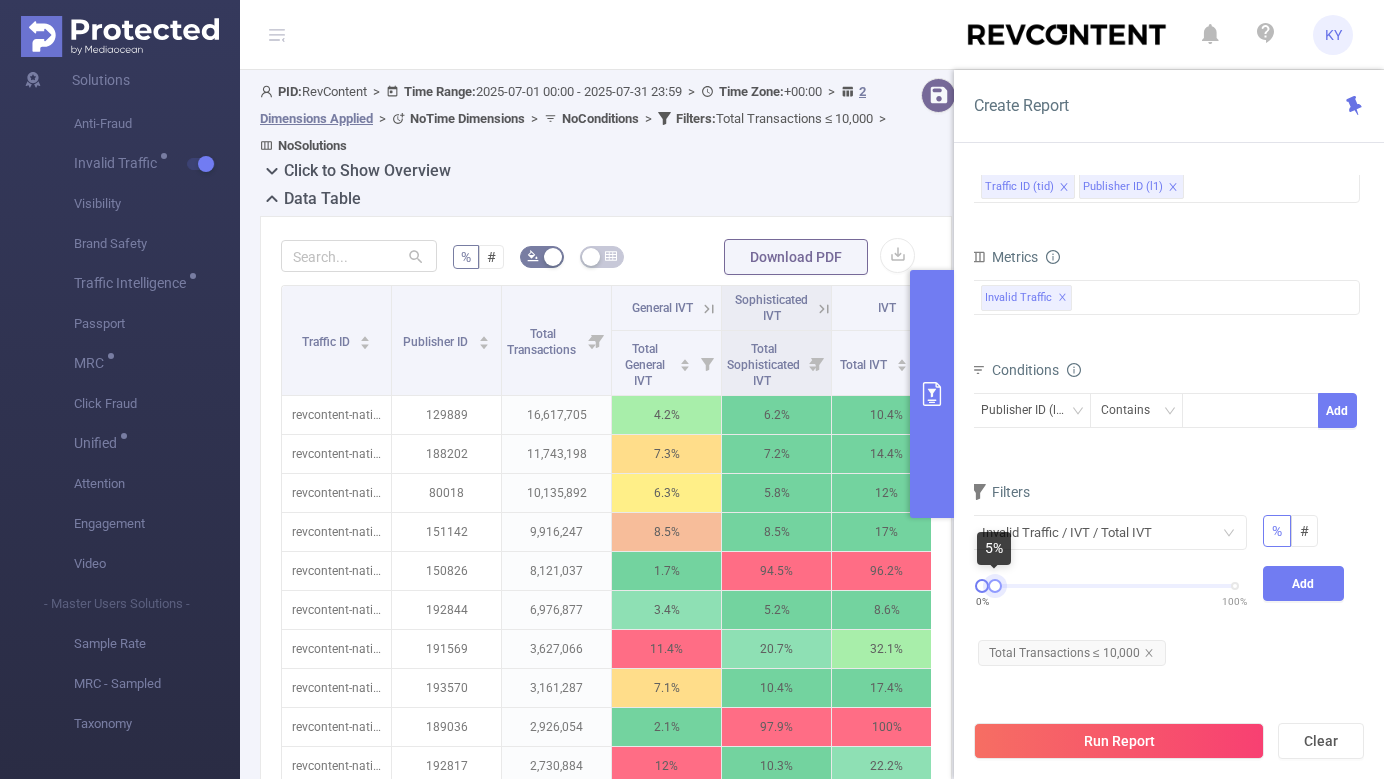 drag, startPoint x: 1235, startPoint y: 586, endPoint x: 995, endPoint y: 584, distance: 240.00833 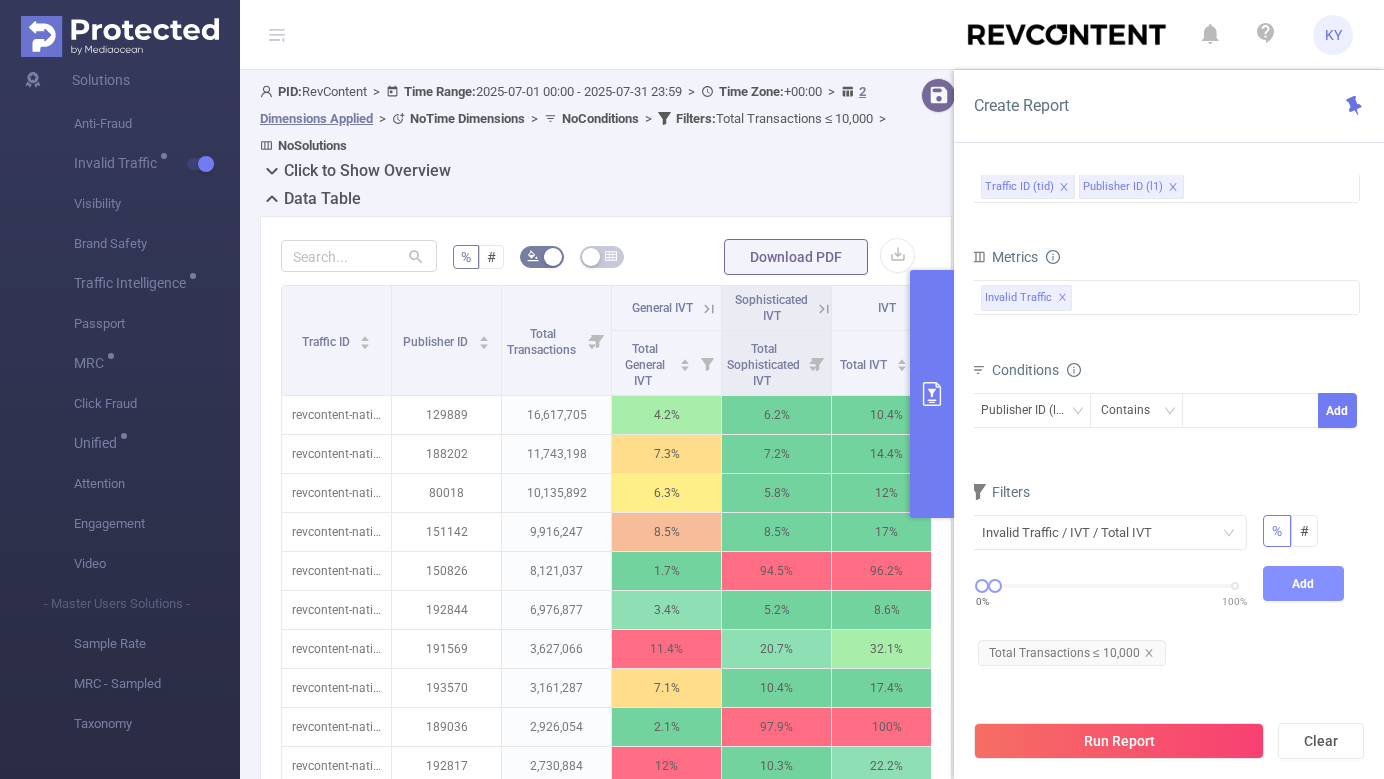 click on "Add" at bounding box center (1304, 583) 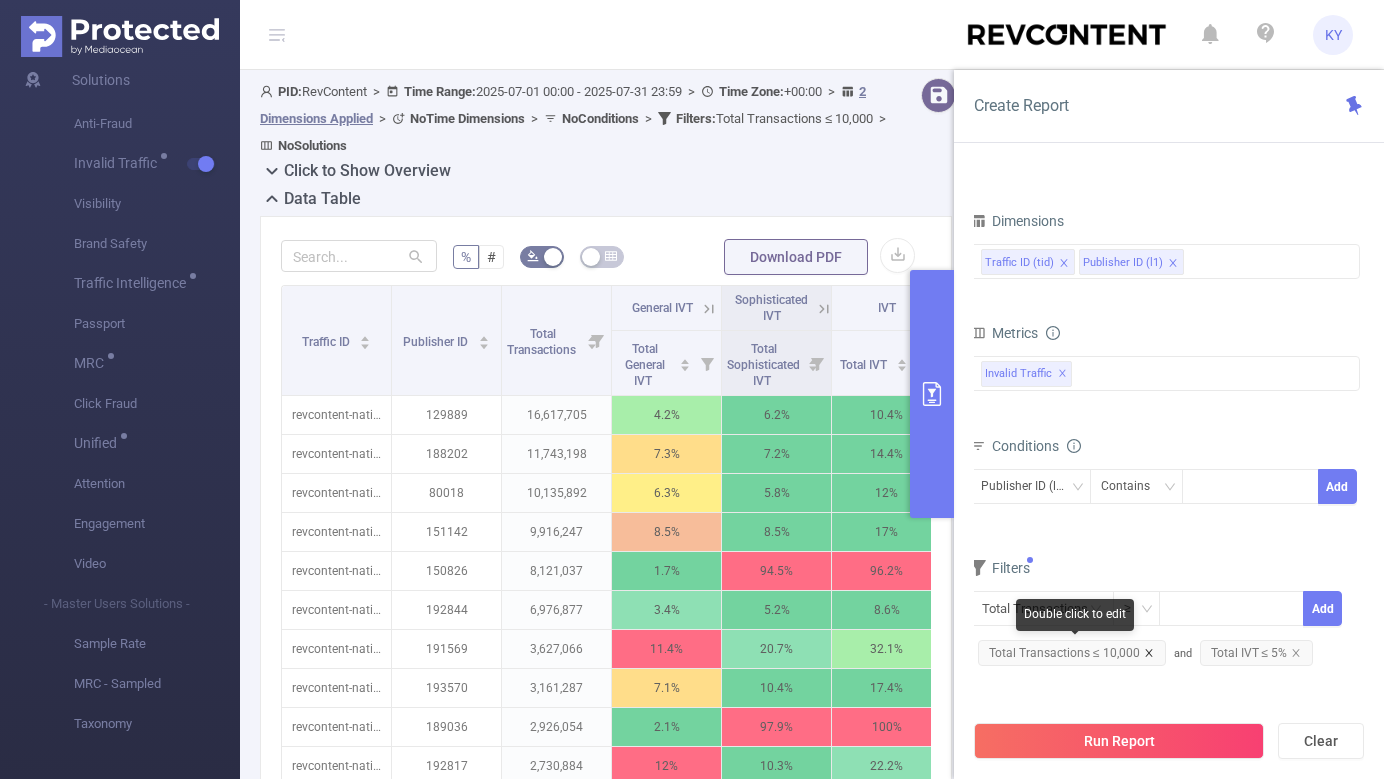 click 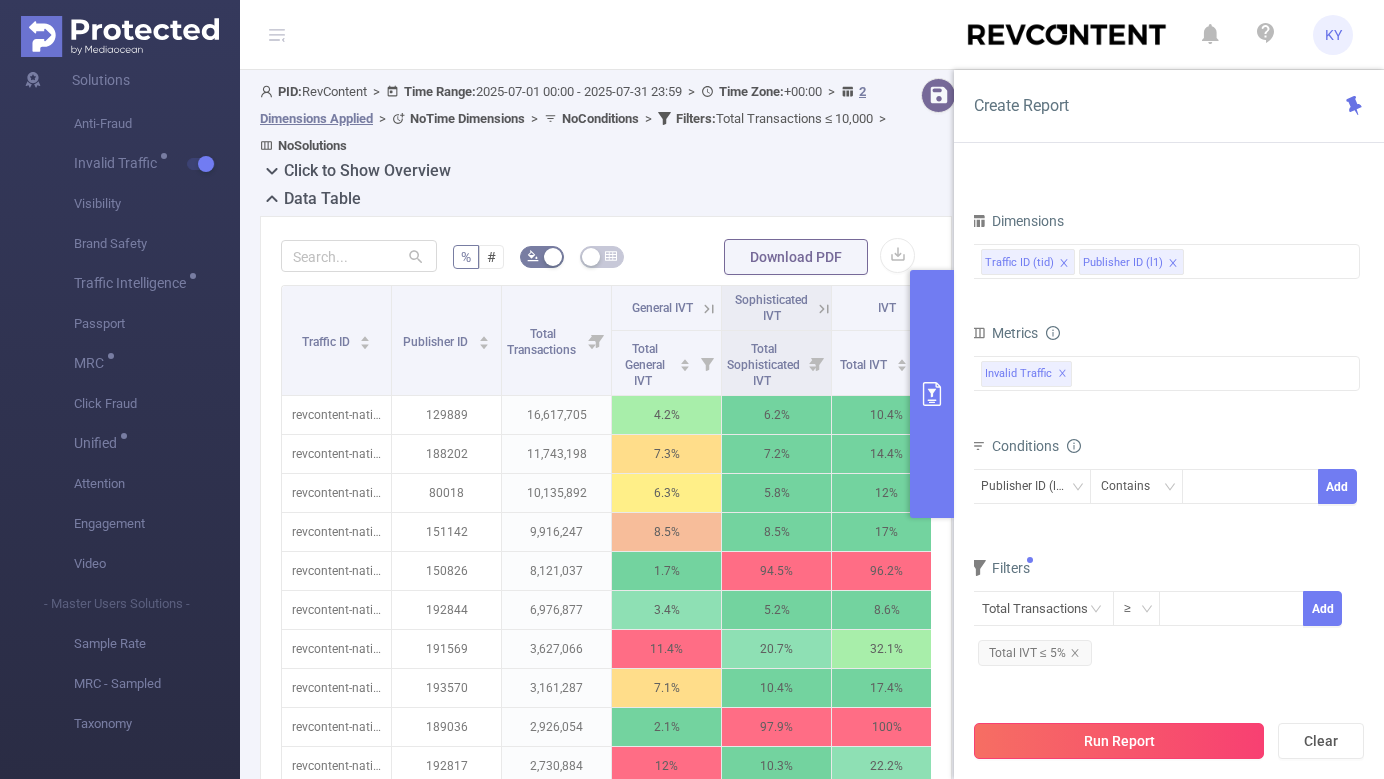 click on "Run Report" at bounding box center [1119, 741] 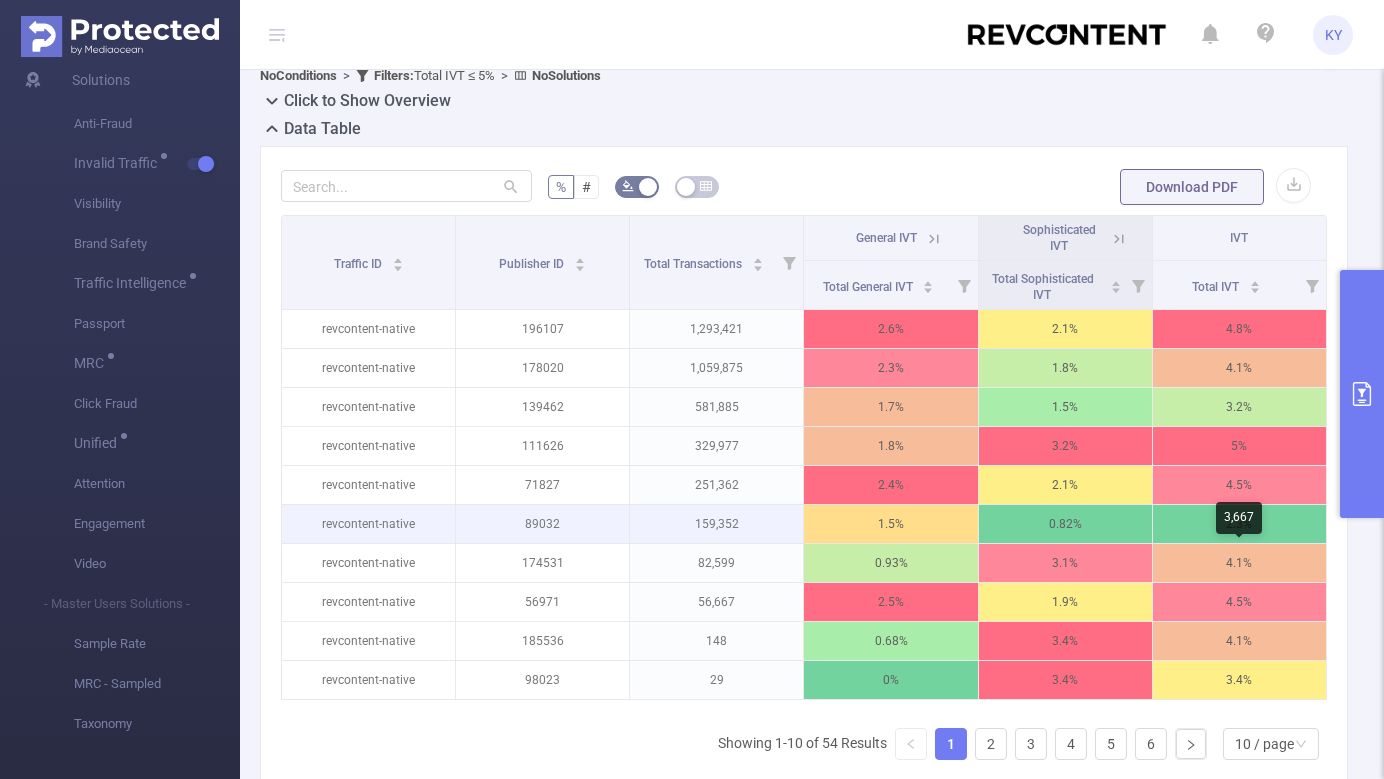 scroll, scrollTop: 70, scrollLeft: 0, axis: vertical 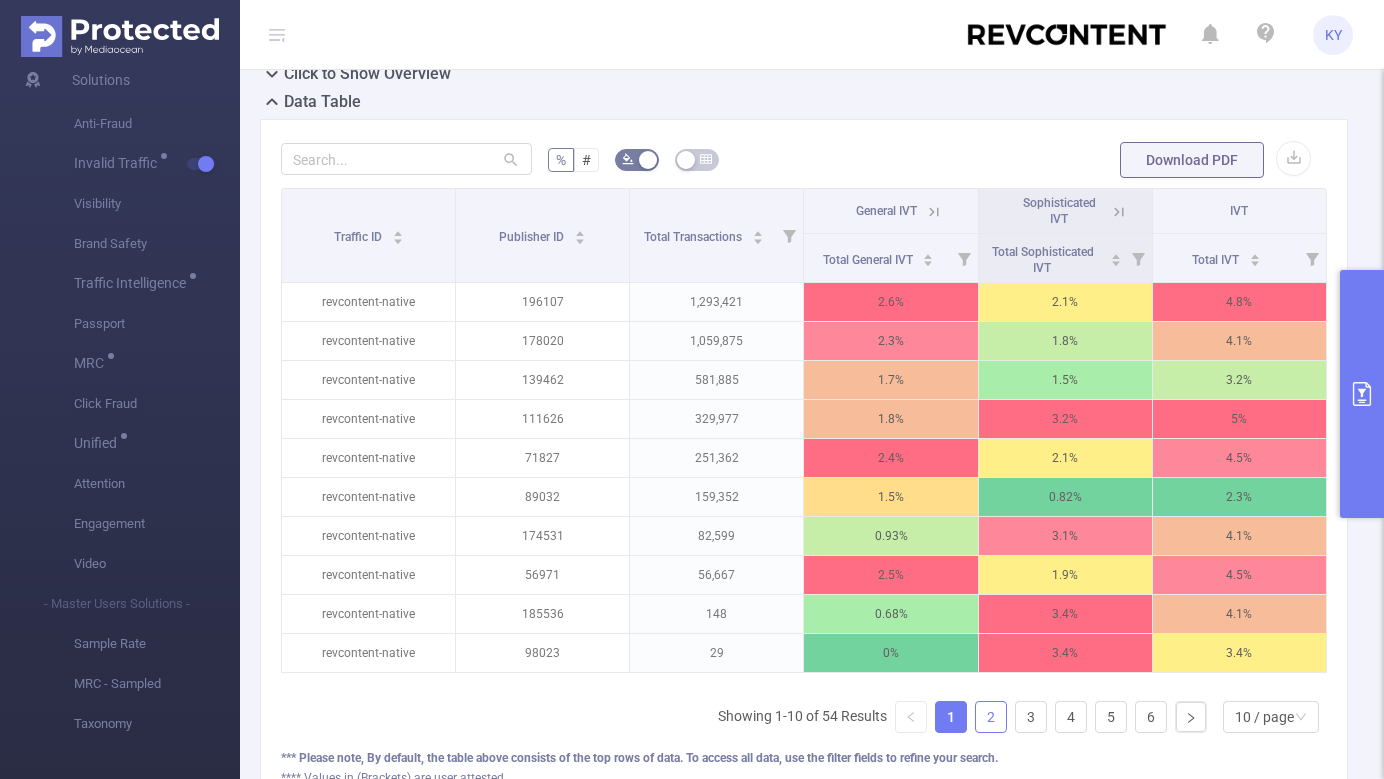 click on "2" at bounding box center (991, 717) 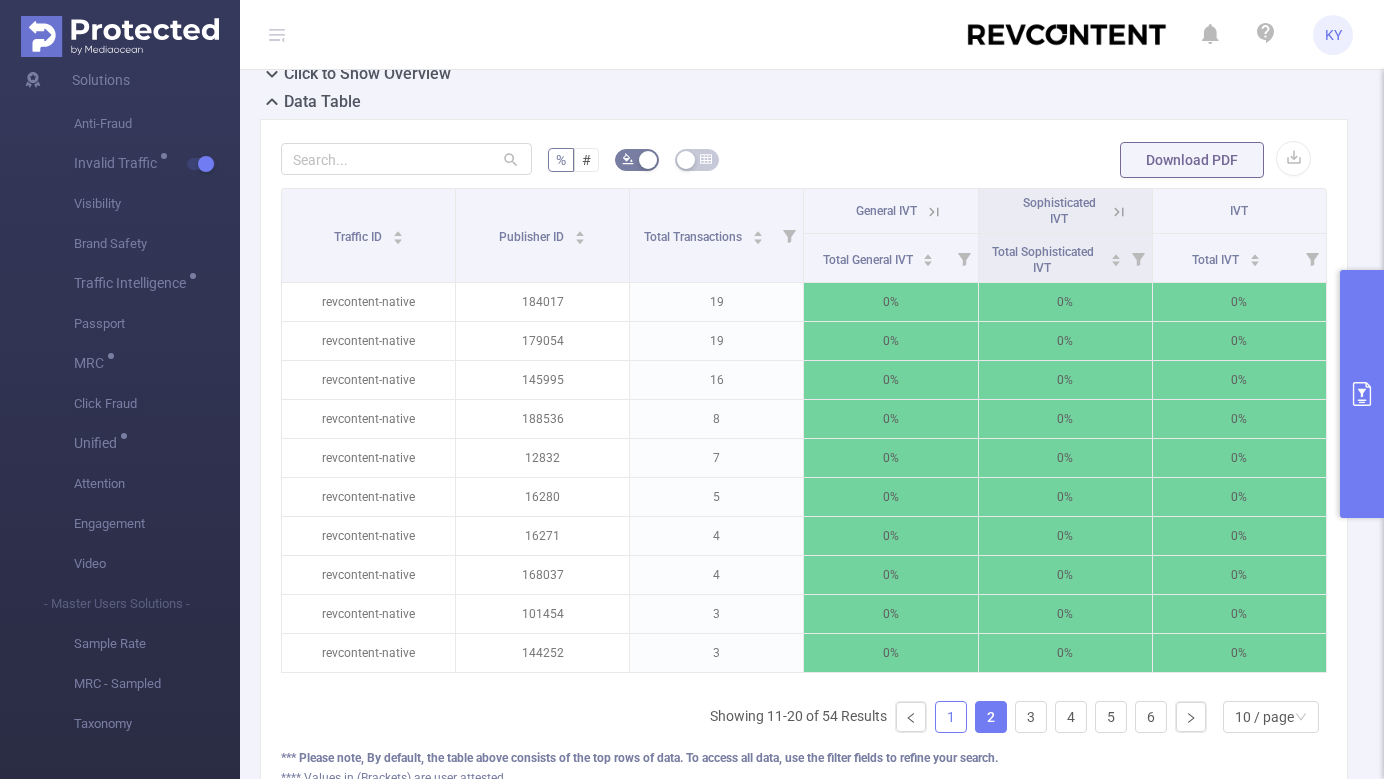 click on "1" at bounding box center (951, 717) 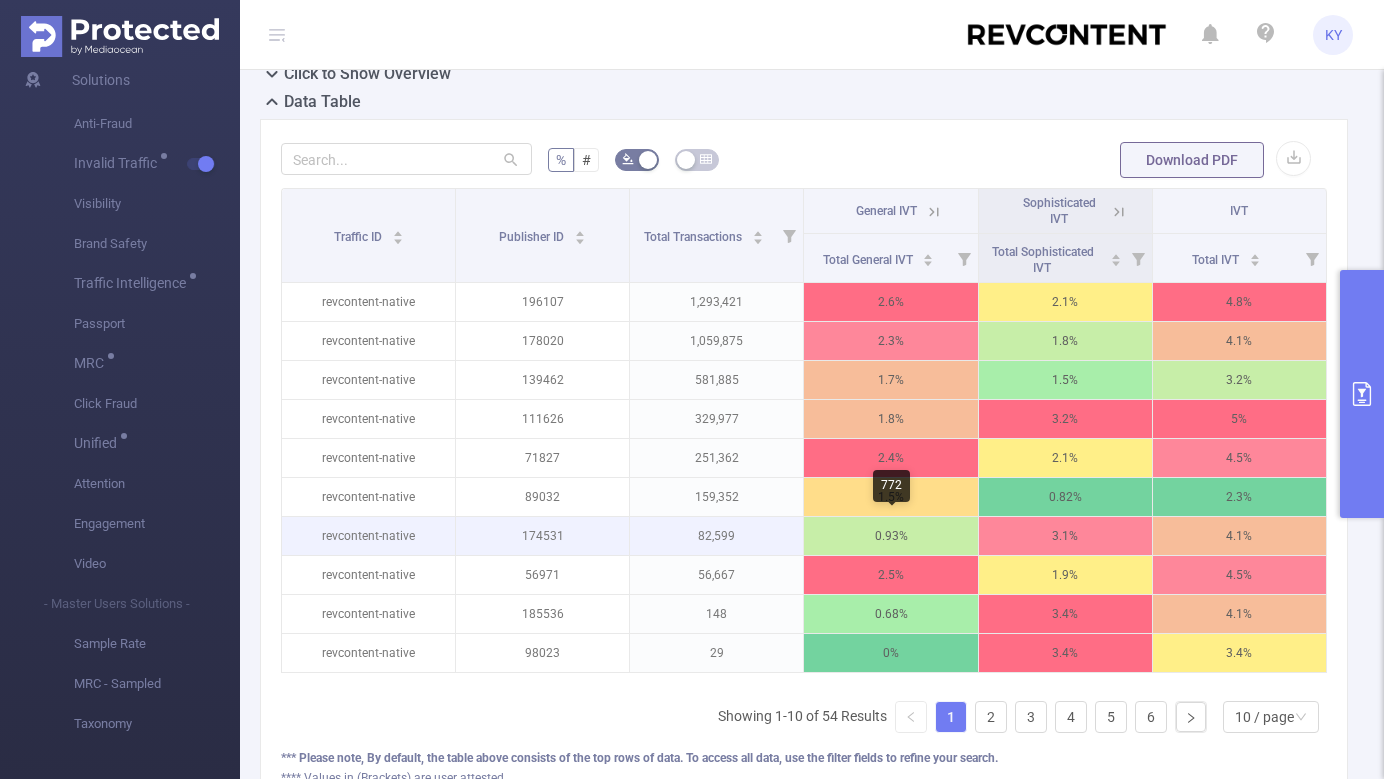 scroll, scrollTop: 0, scrollLeft: 0, axis: both 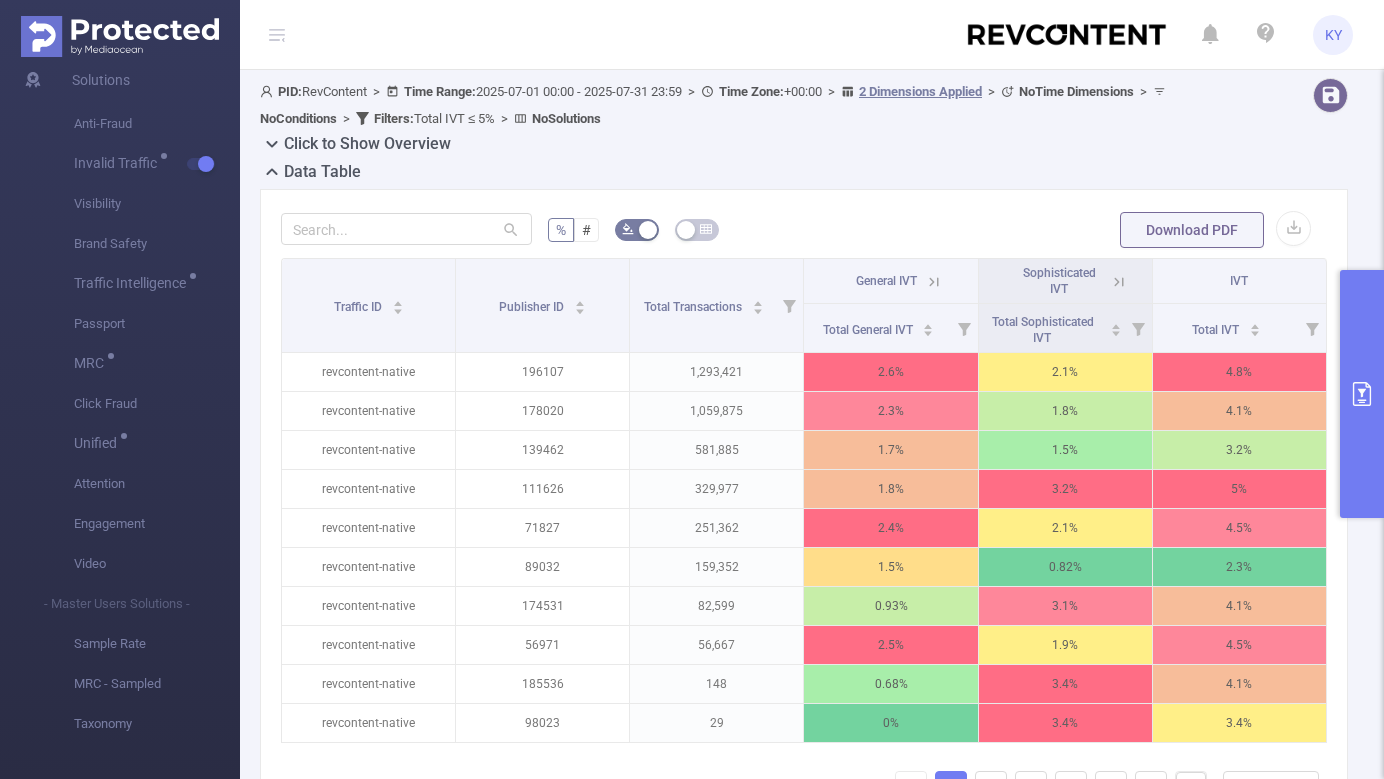 click at bounding box center (1362, 394) 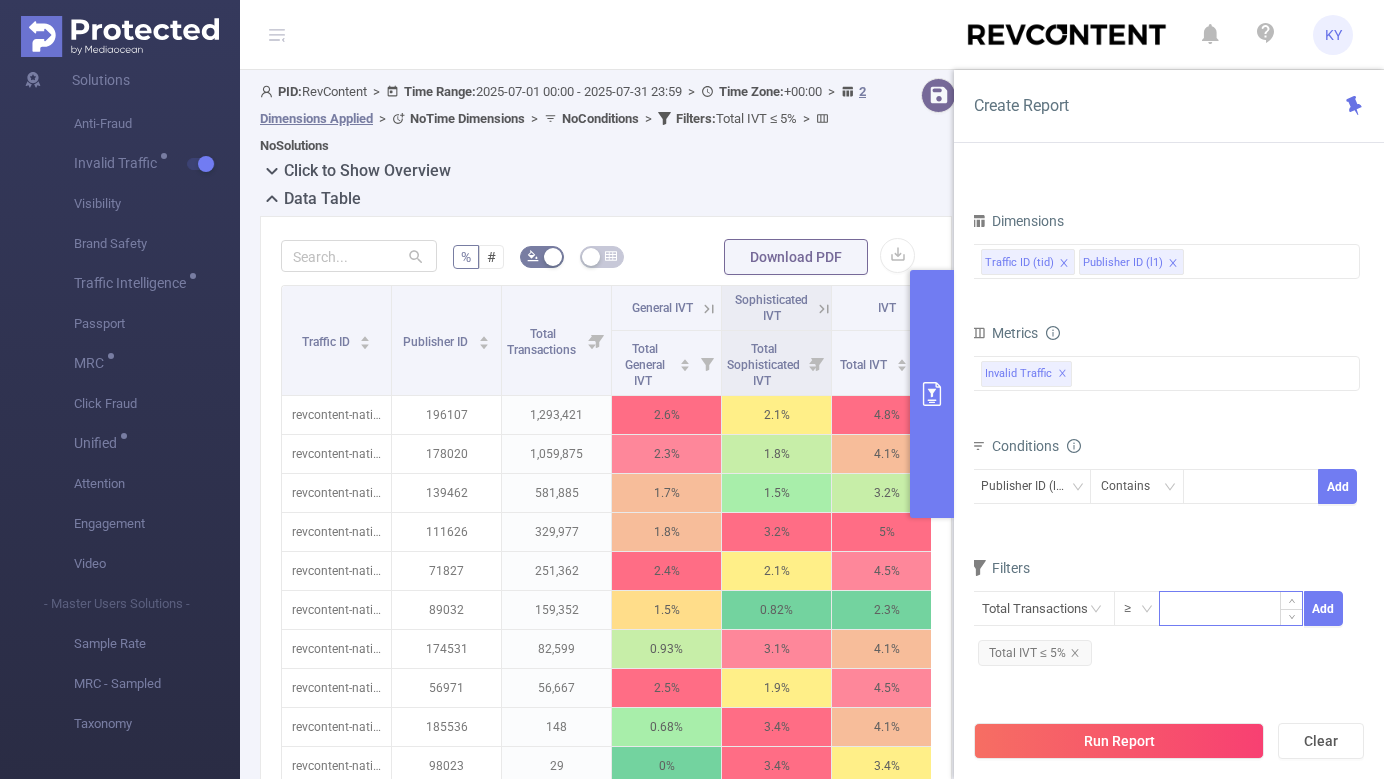 click at bounding box center (1231, 607) 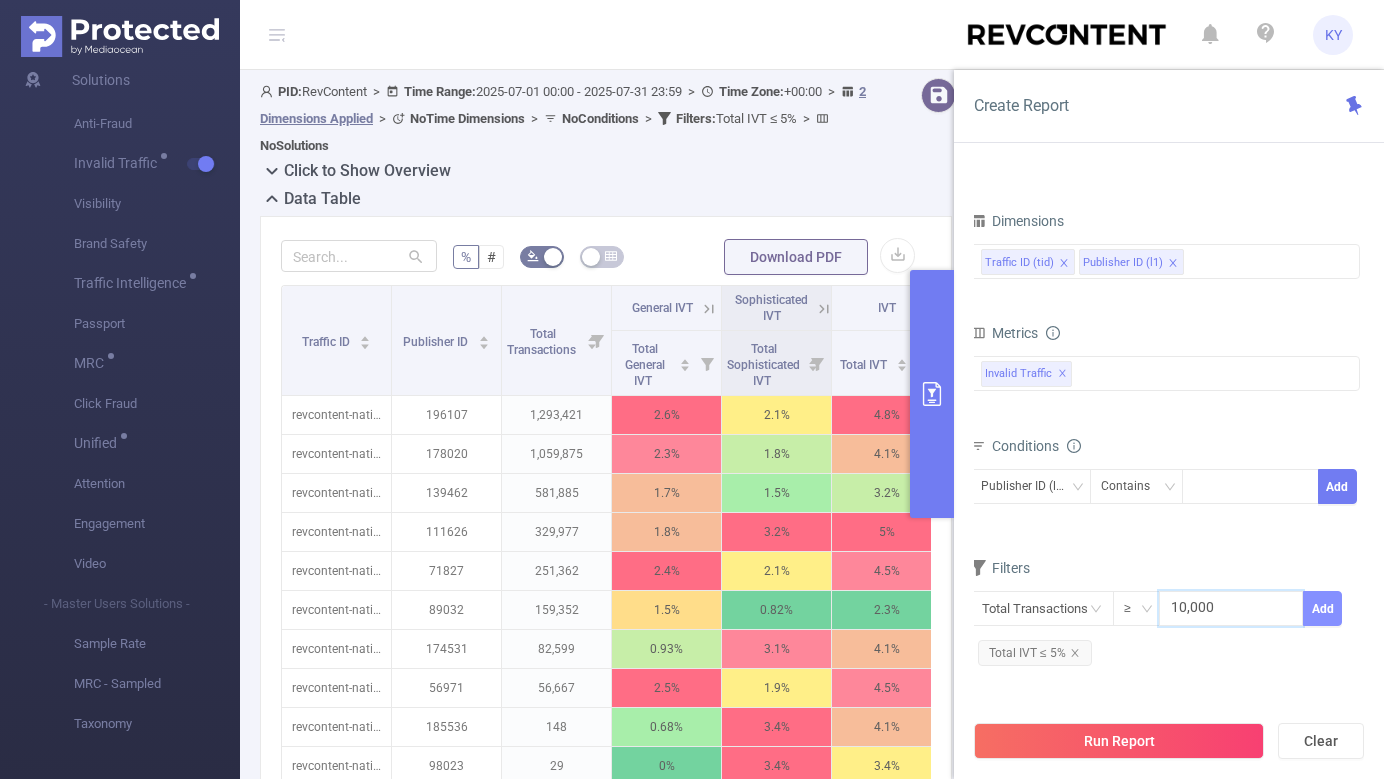 type on "10,000" 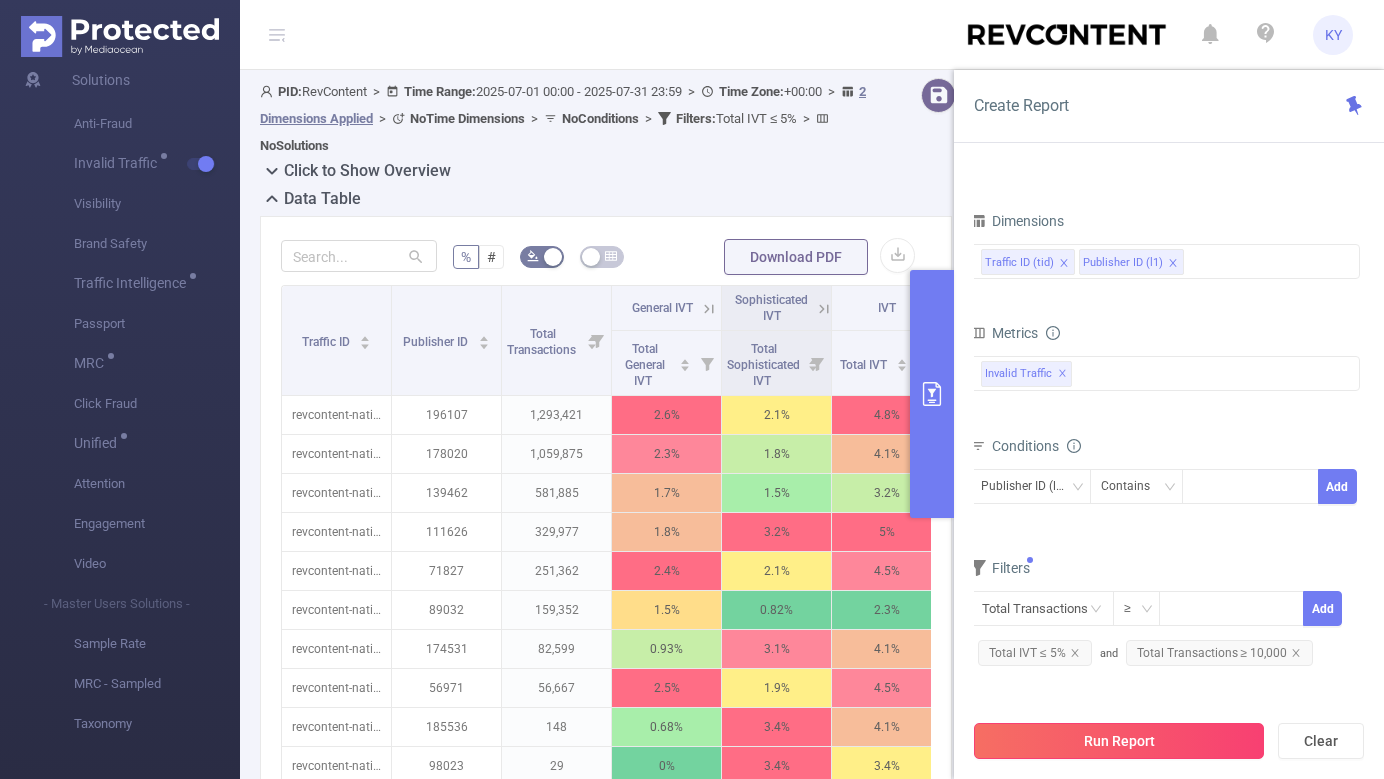 click on "Run Report" at bounding box center (1119, 741) 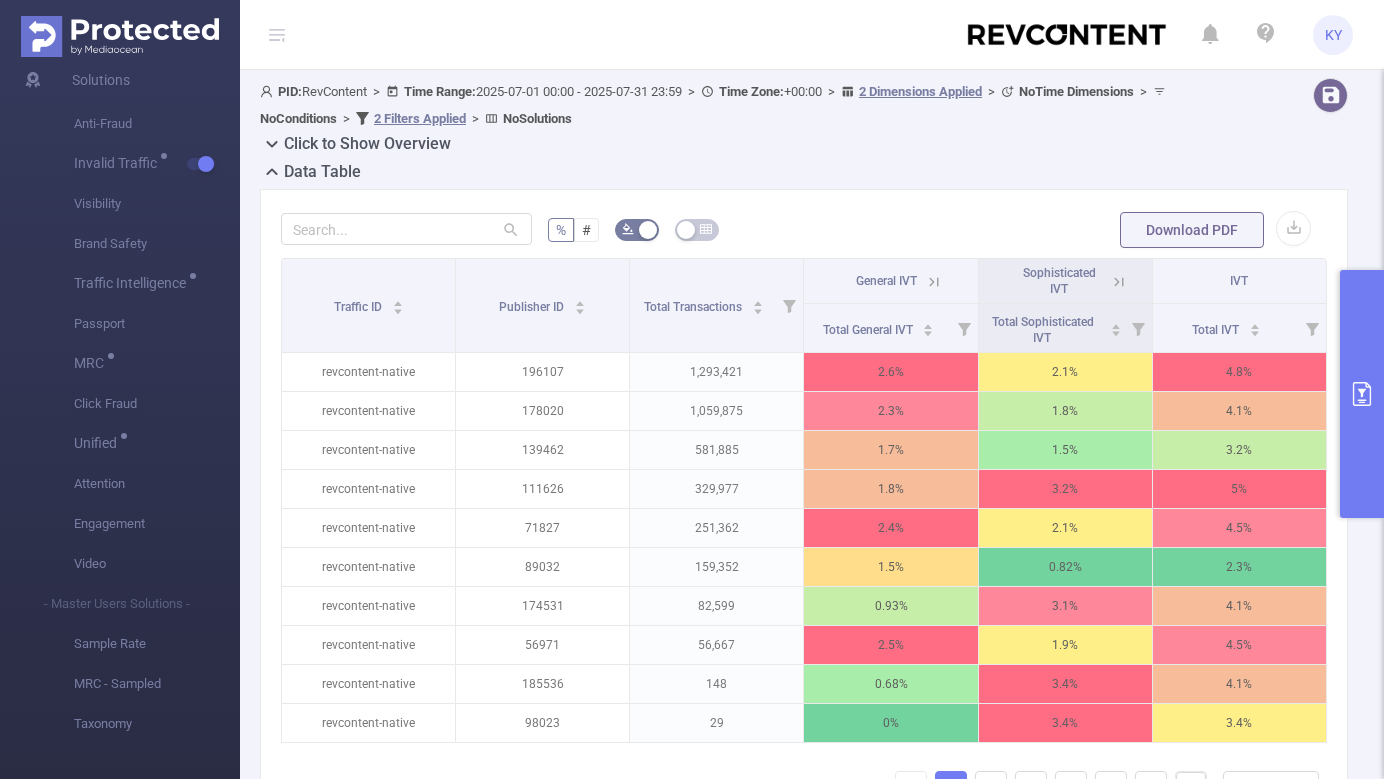click 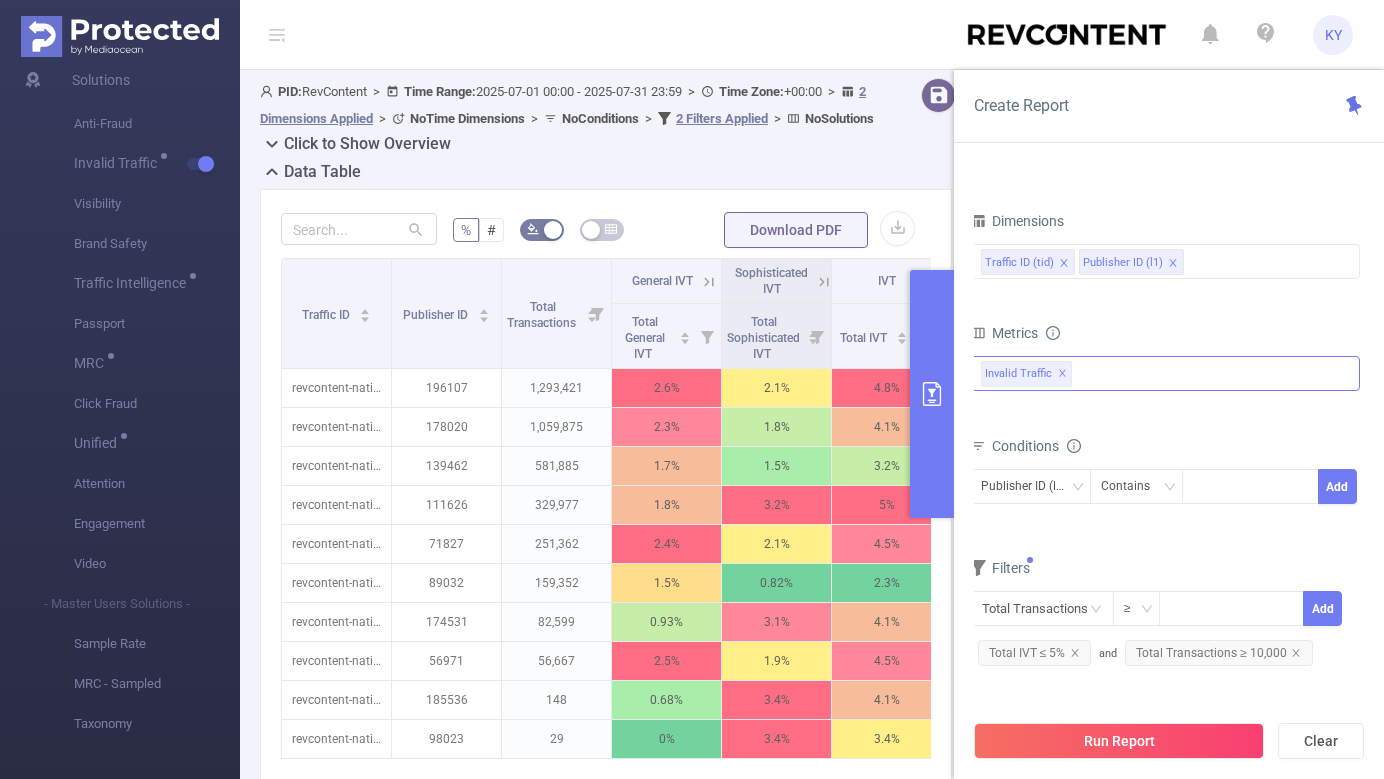 click on "Anti-Fraud Invalid Traffic Visibility Brand Safety Traffic Intelligence Sample Rate MRC MRC - Sampled Click Fraud Passport Unified Attention Engagement Taxonomy Video Invalid Traffic    ✕" at bounding box center (1165, 373) 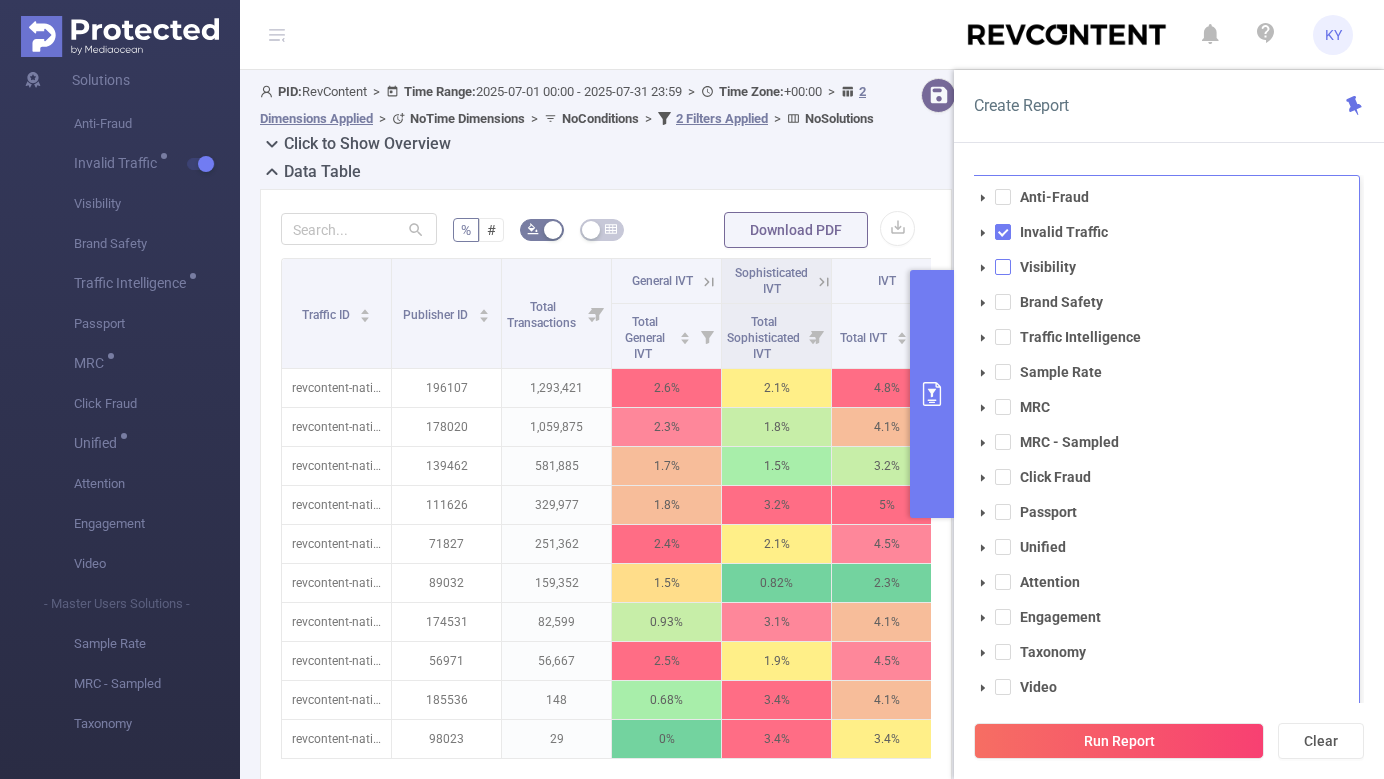 click at bounding box center (1003, 267) 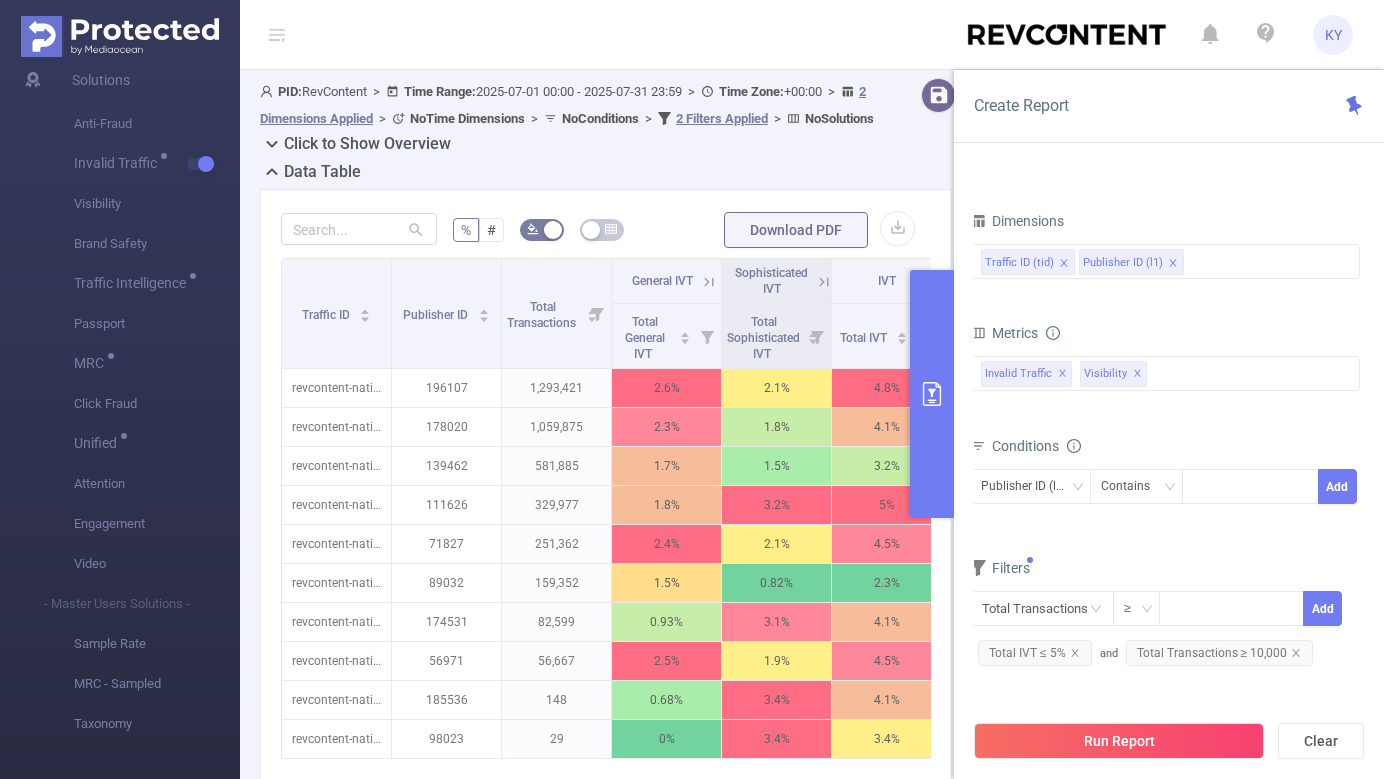 click on "Create Report" at bounding box center [1169, 106] 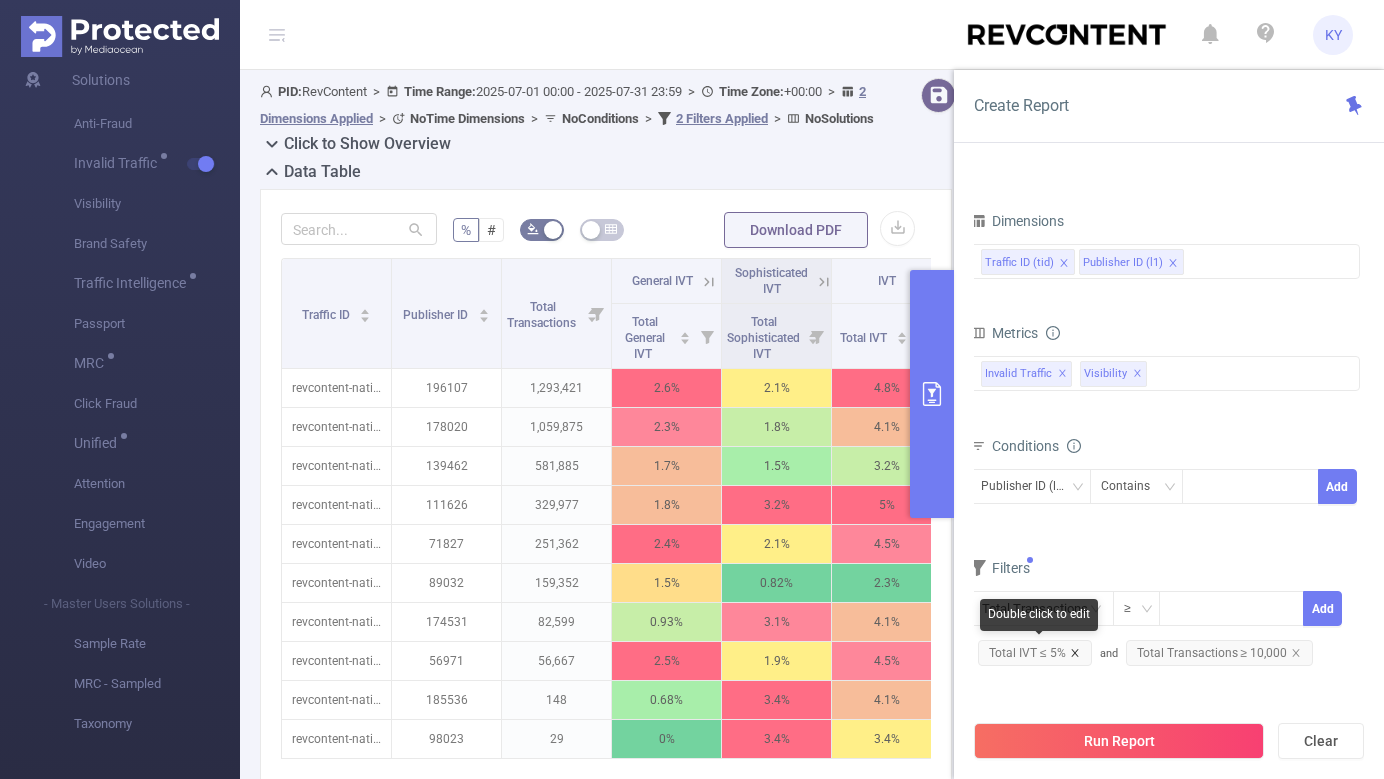 click 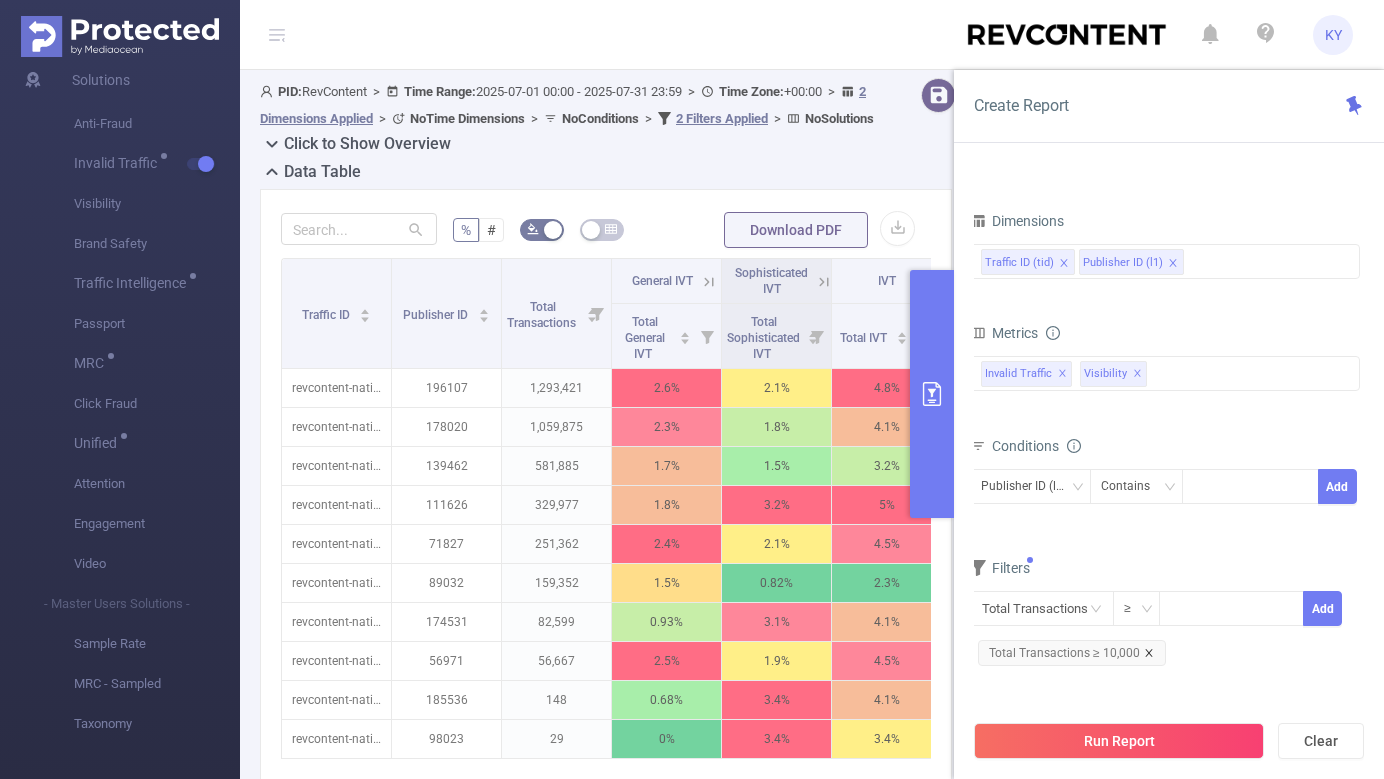click 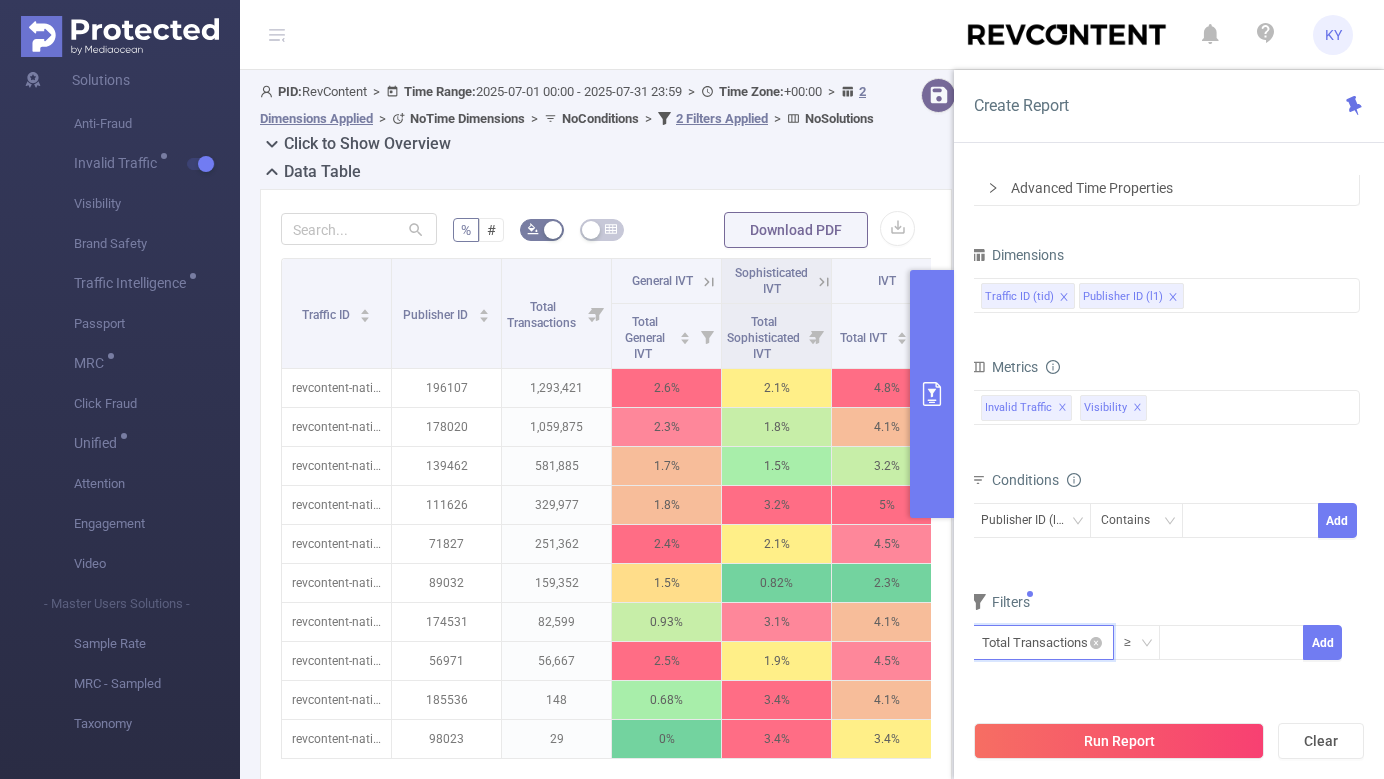 click at bounding box center [1042, 642] 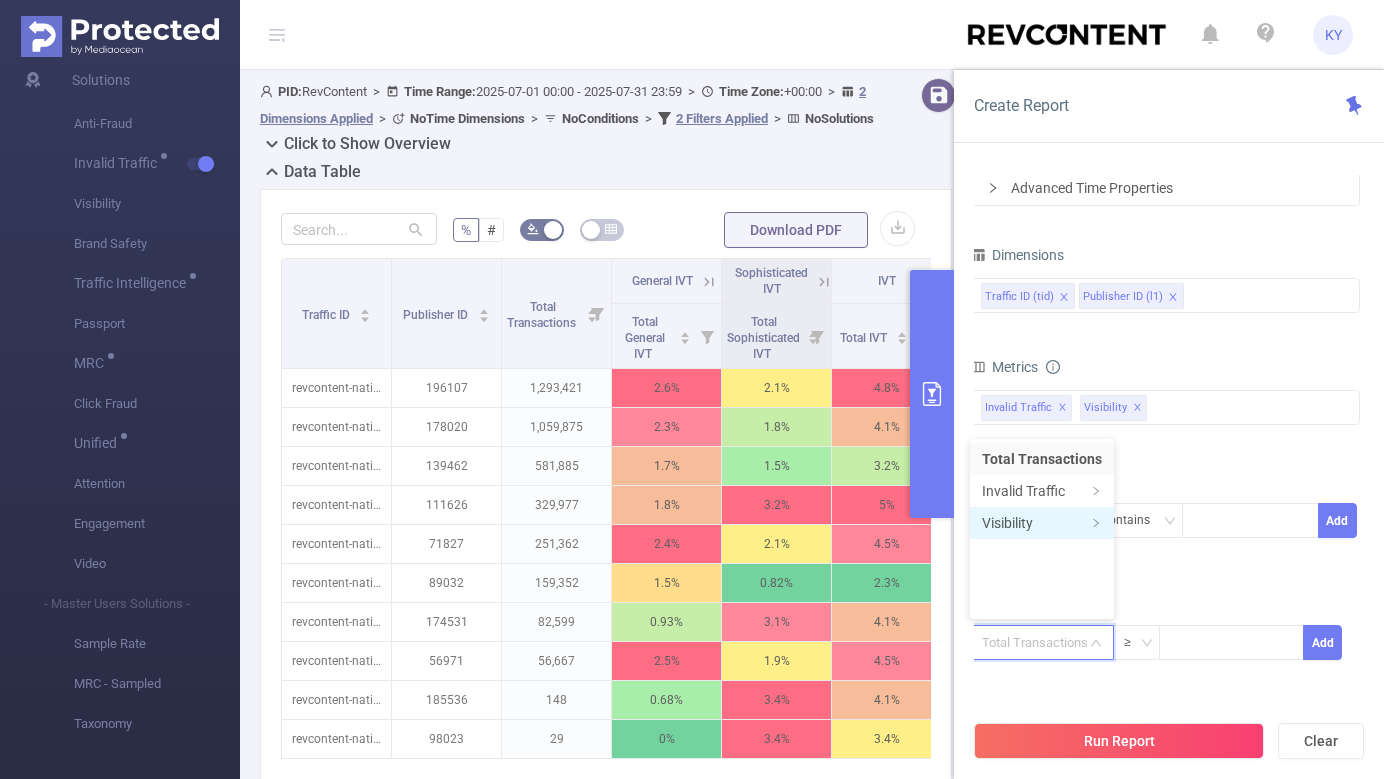 click on "Visibility" at bounding box center [1042, 523] 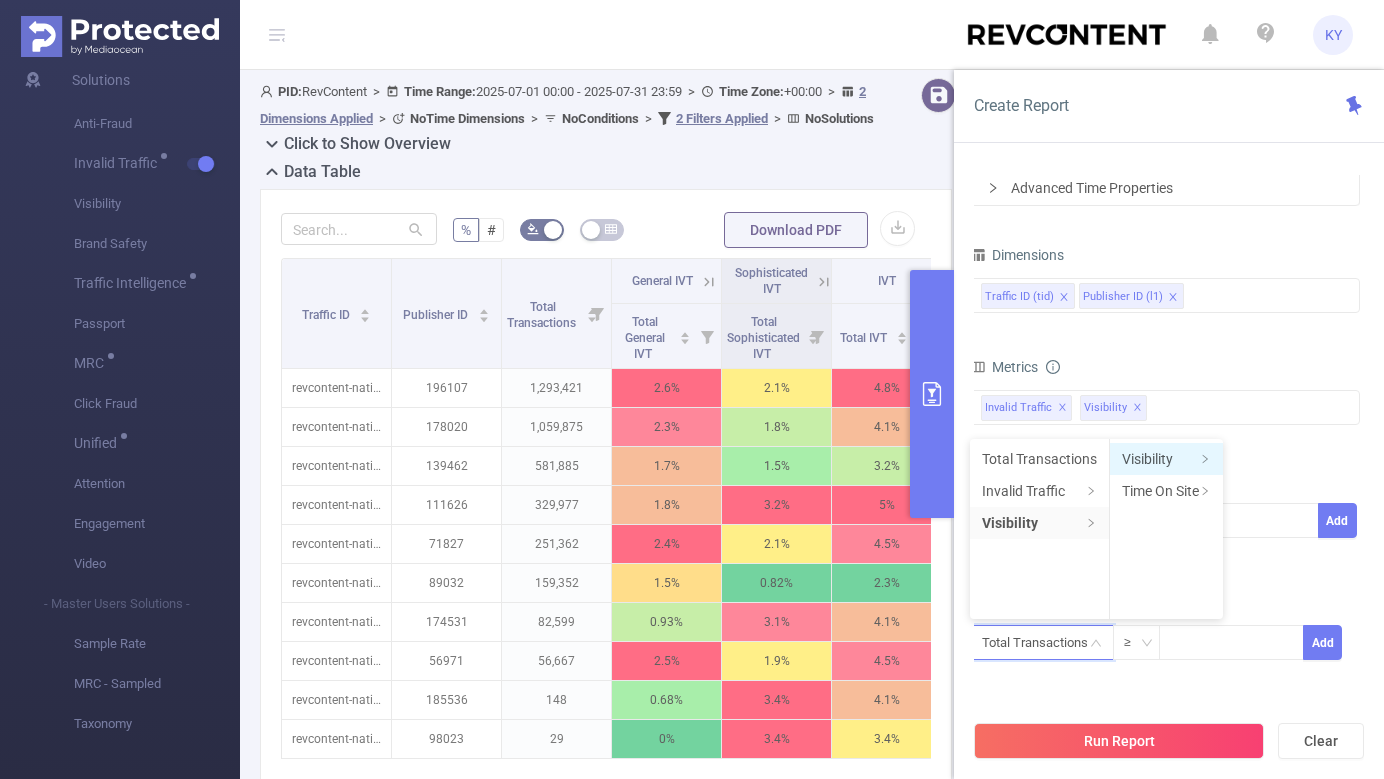 click on "Visibility" at bounding box center [1166, 459] 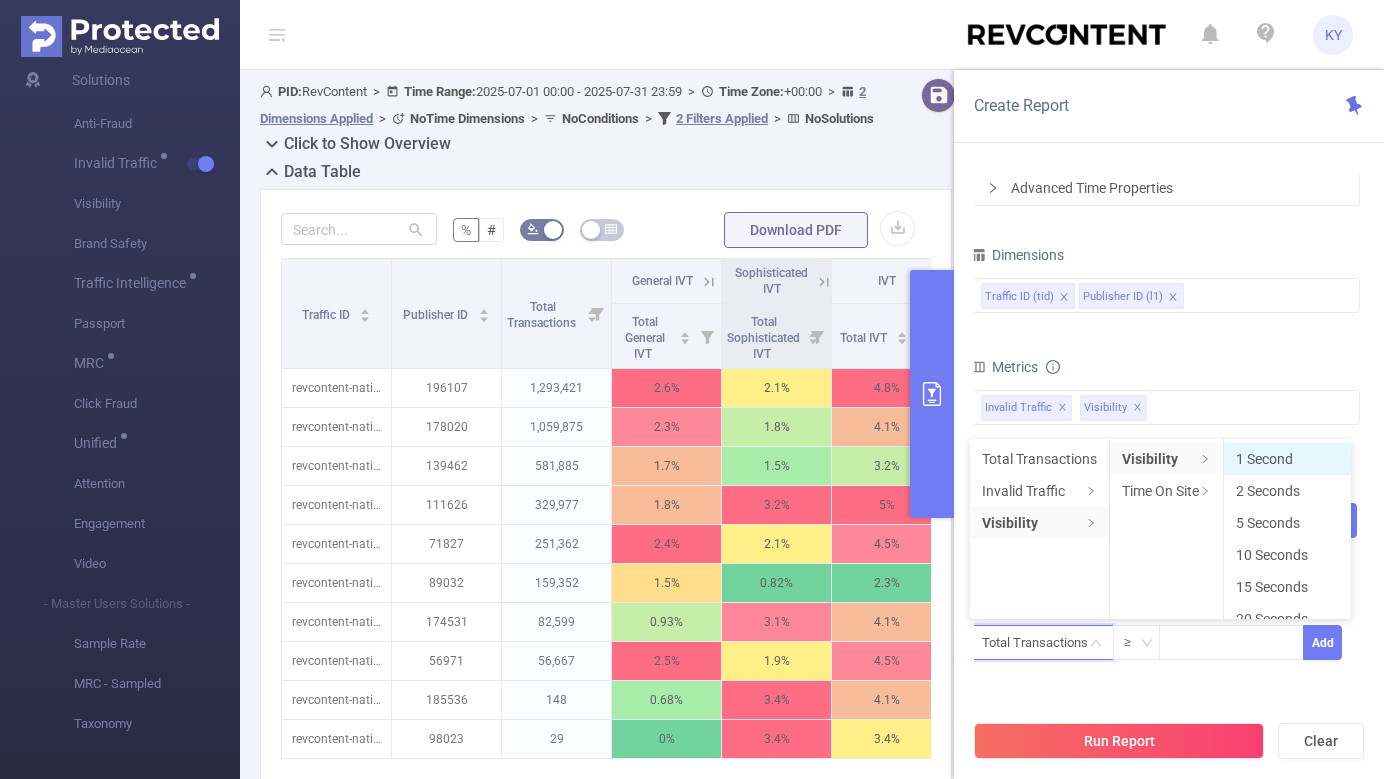 click on "1 Second" at bounding box center (1287, 459) 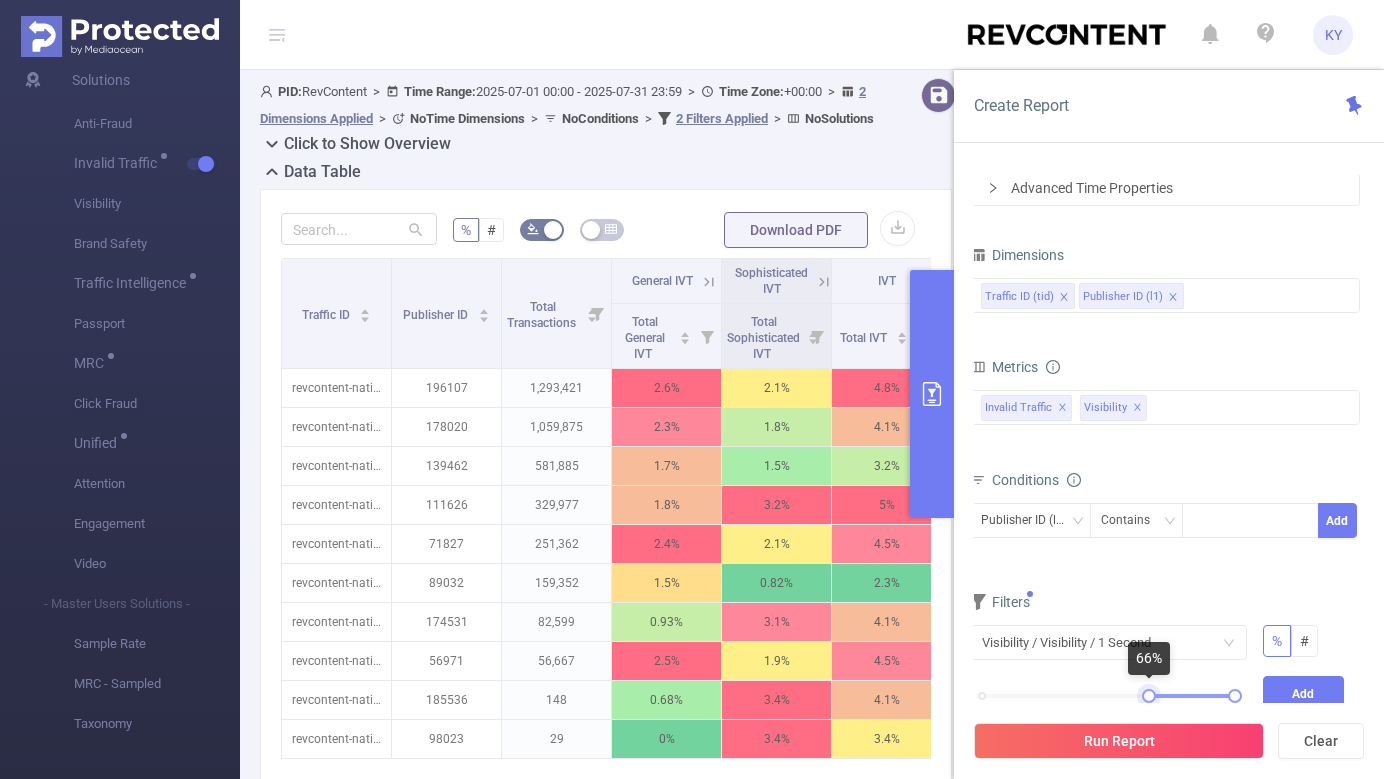 drag, startPoint x: 983, startPoint y: 695, endPoint x: 1150, endPoint y: 681, distance: 167.5858 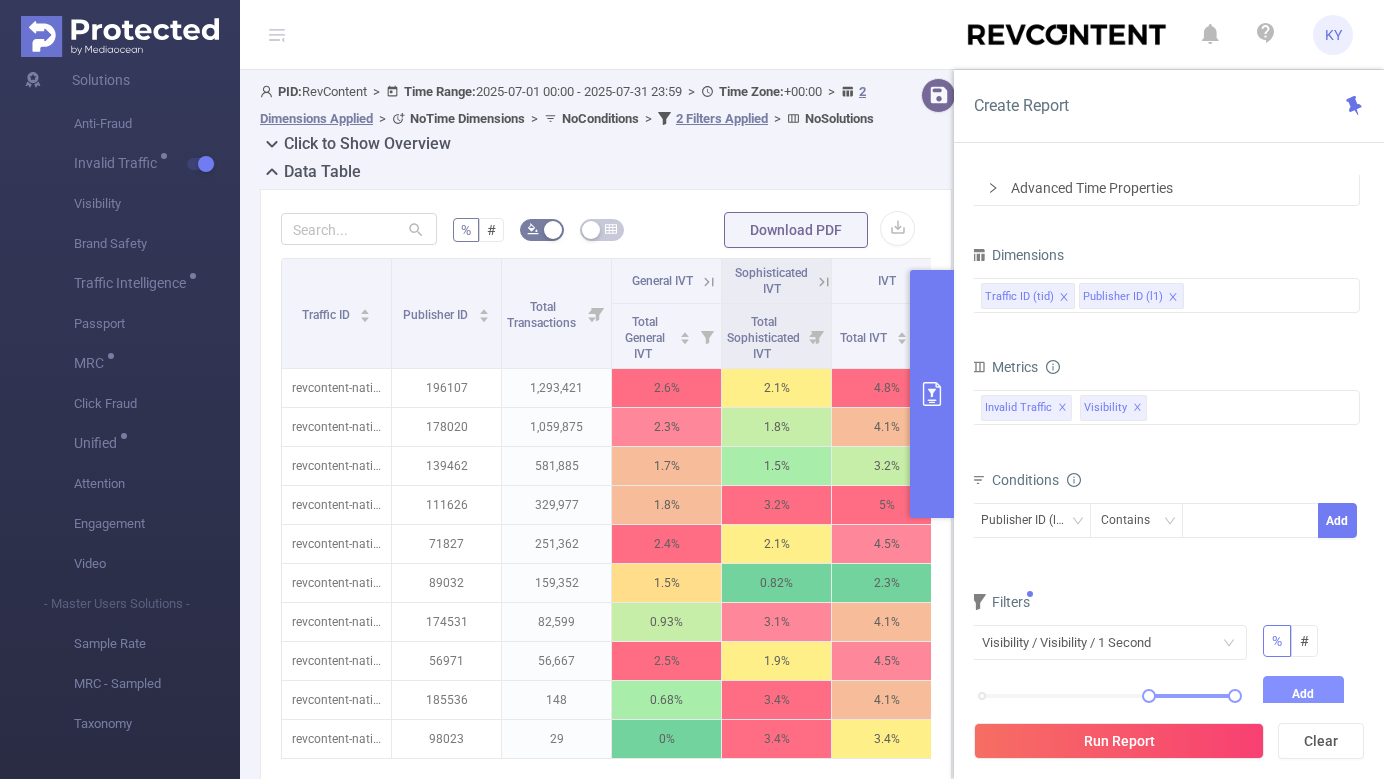 click on "Add" at bounding box center [1304, 693] 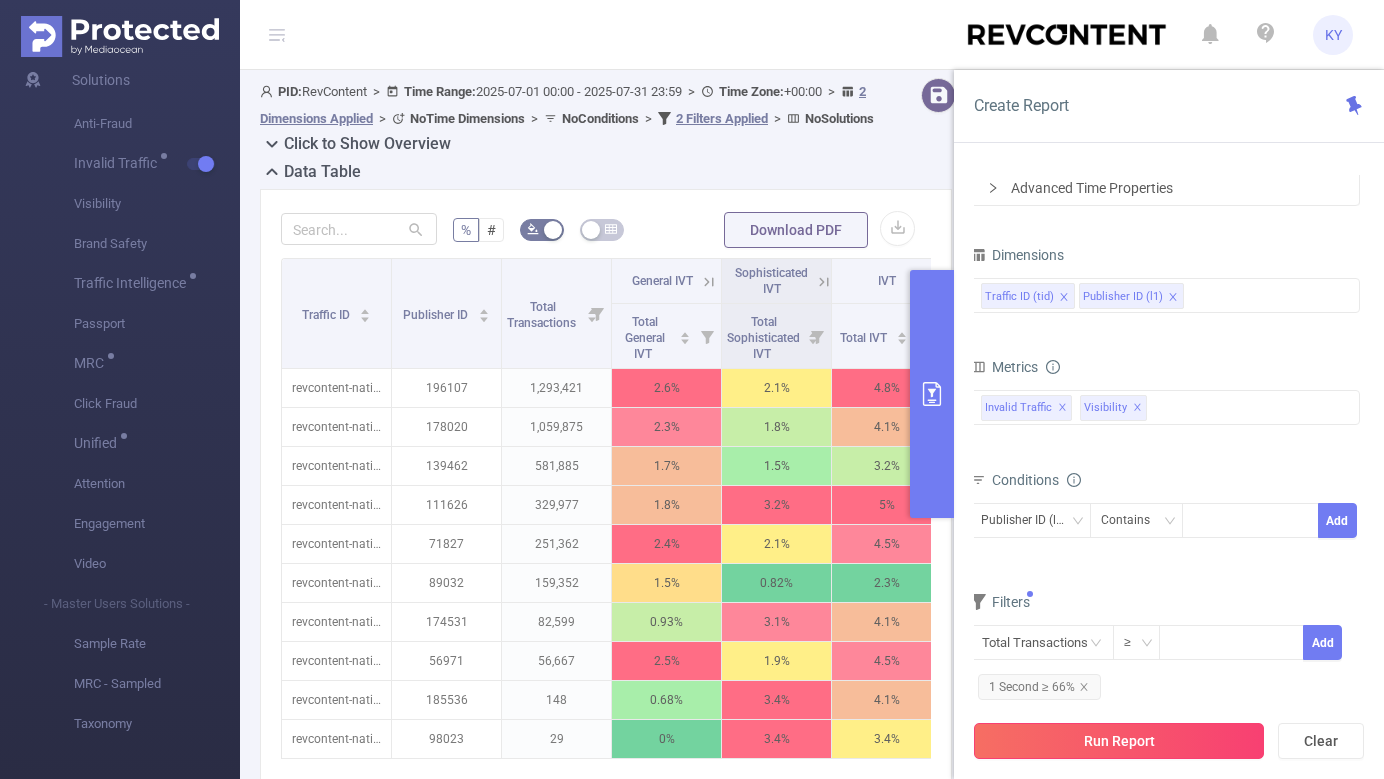 click on "Run Report" at bounding box center [1119, 741] 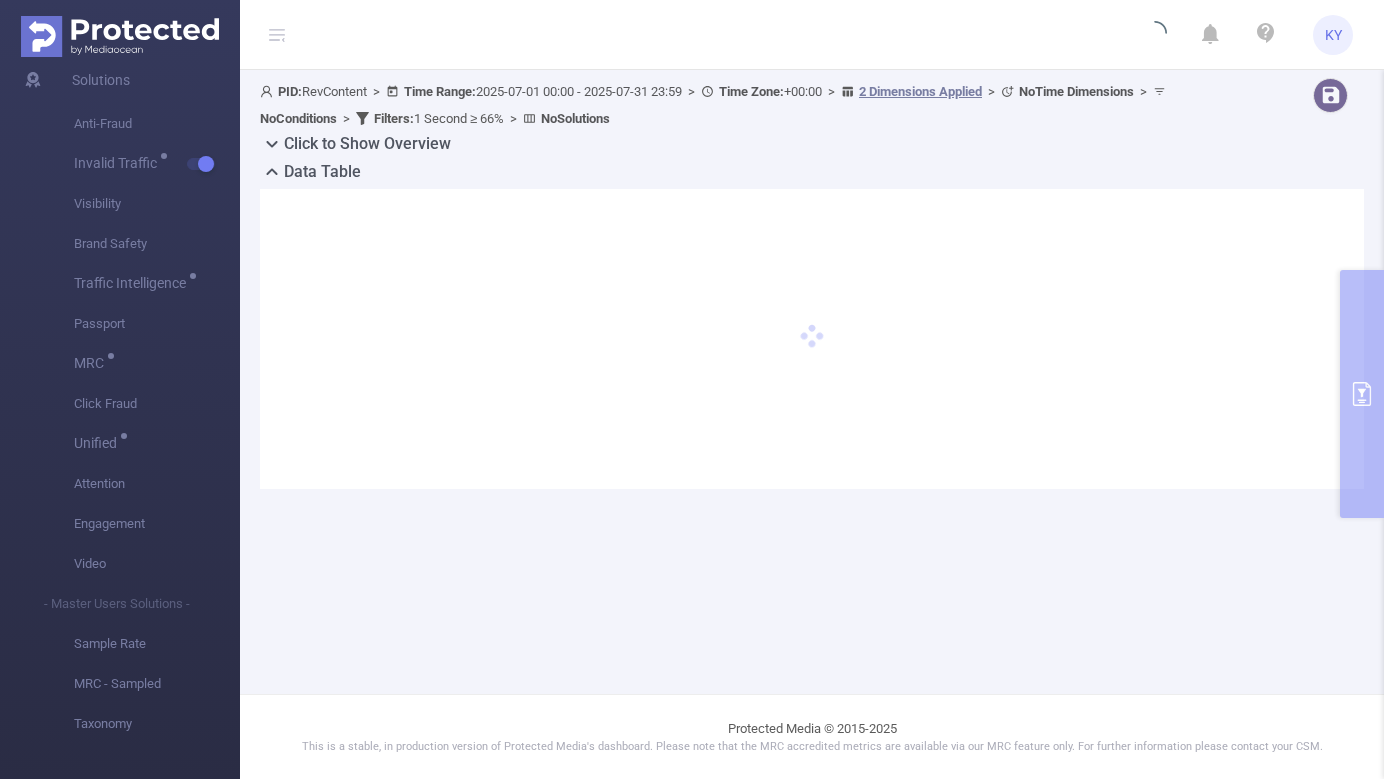 type 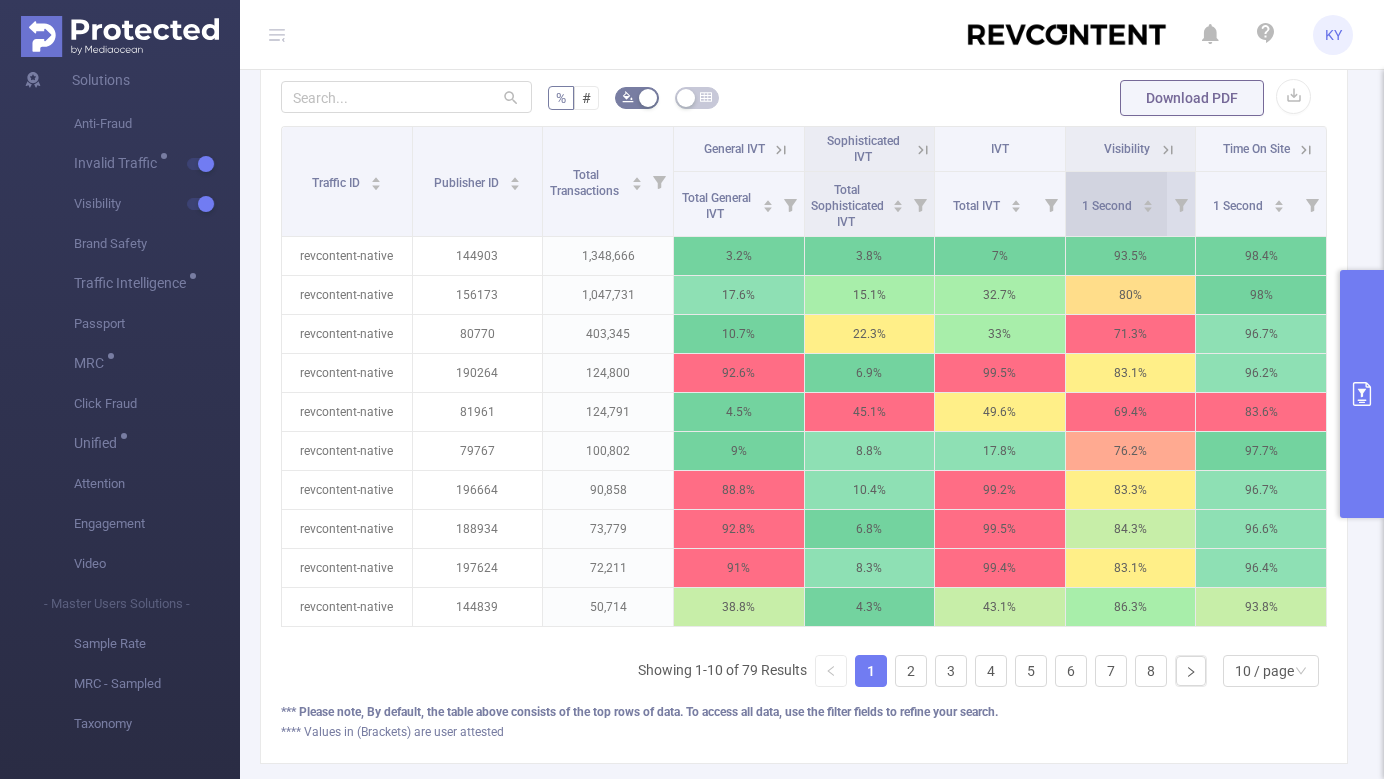 scroll, scrollTop: 238, scrollLeft: 0, axis: vertical 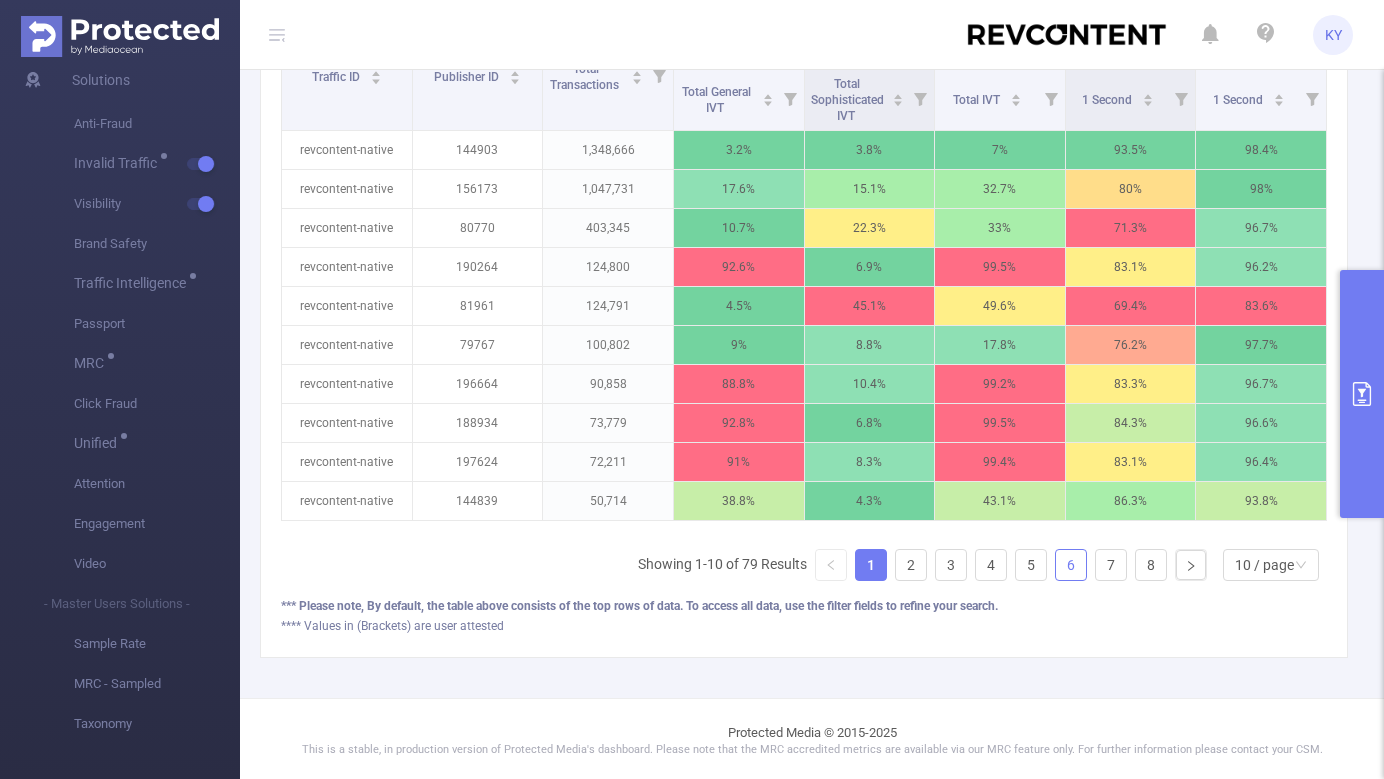 click on "6" at bounding box center (1071, 565) 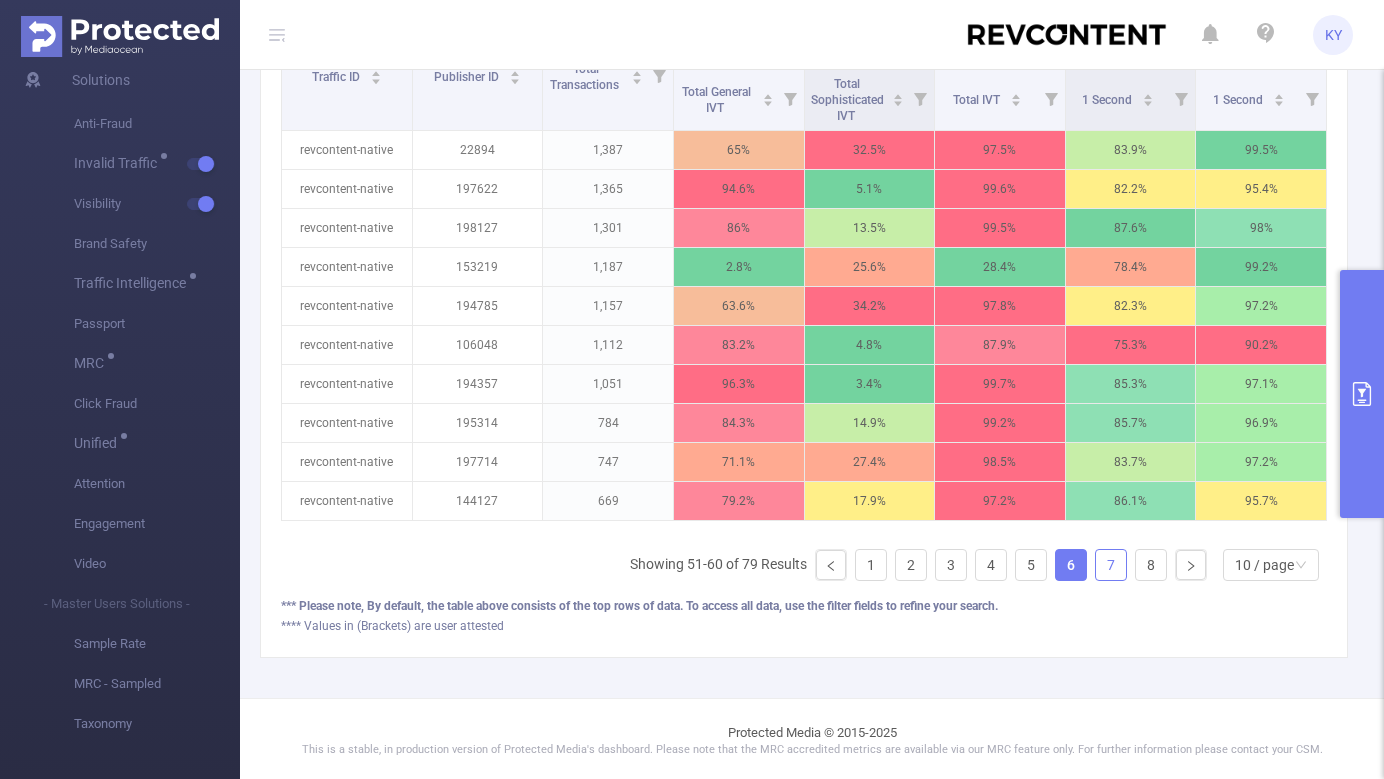 click on "7" at bounding box center (1111, 565) 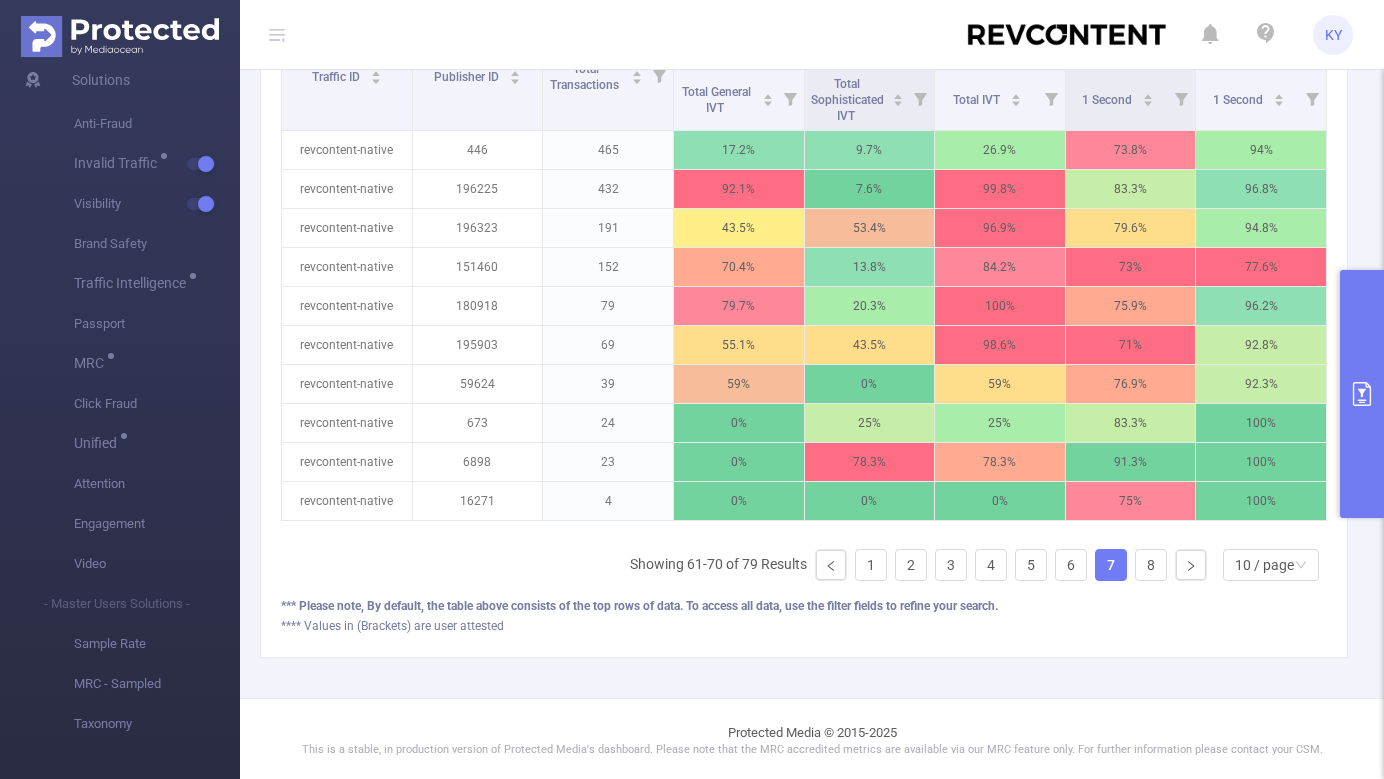 click at bounding box center (1362, 394) 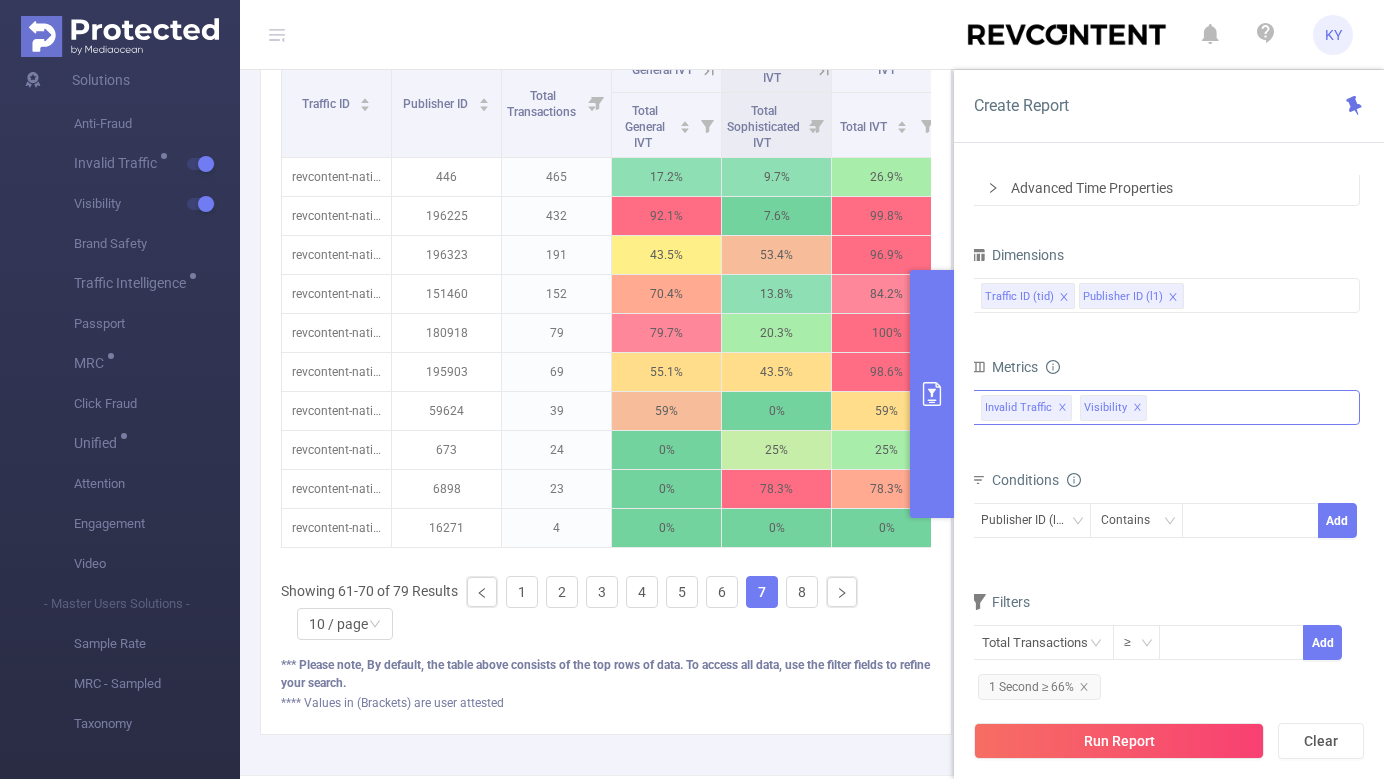 click on "Anti-Fraud Invalid Traffic Visibility Brand Safety Traffic Intelligence Sample Rate MRC MRC - Sampled Click Fraud Passport Unified Attention Engagement Taxonomy Video Invalid Traffic    ✕ Visibility    ✕" at bounding box center (1165, 407) 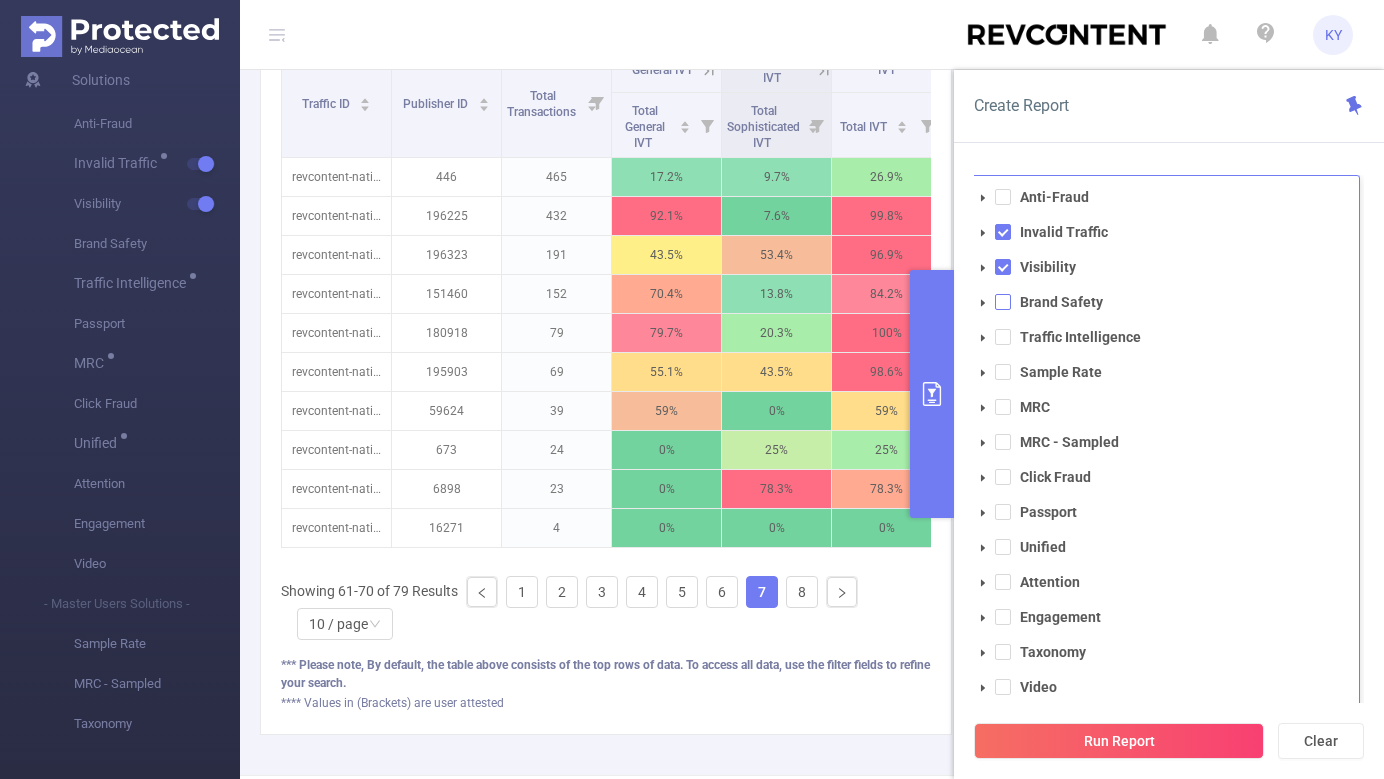 click at bounding box center (1003, 302) 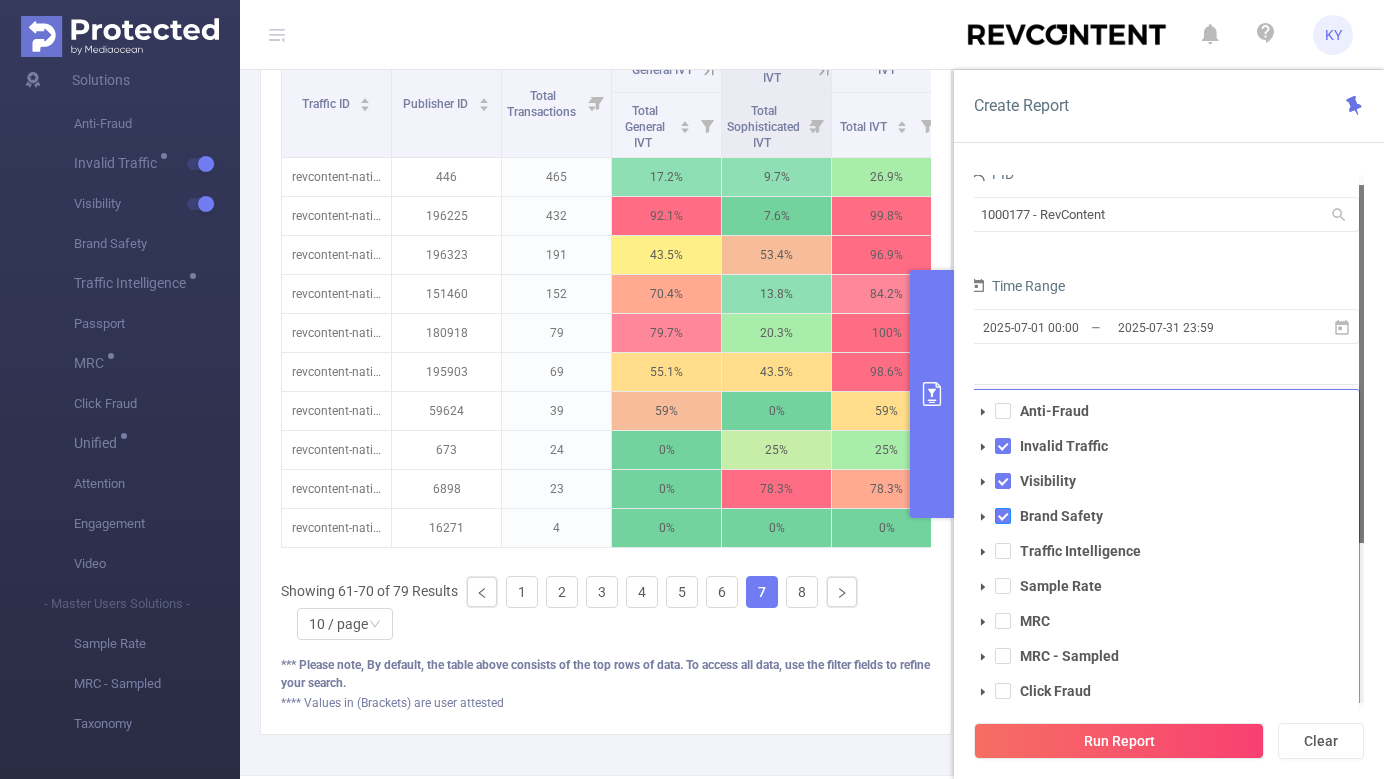click at bounding box center [1003, 516] 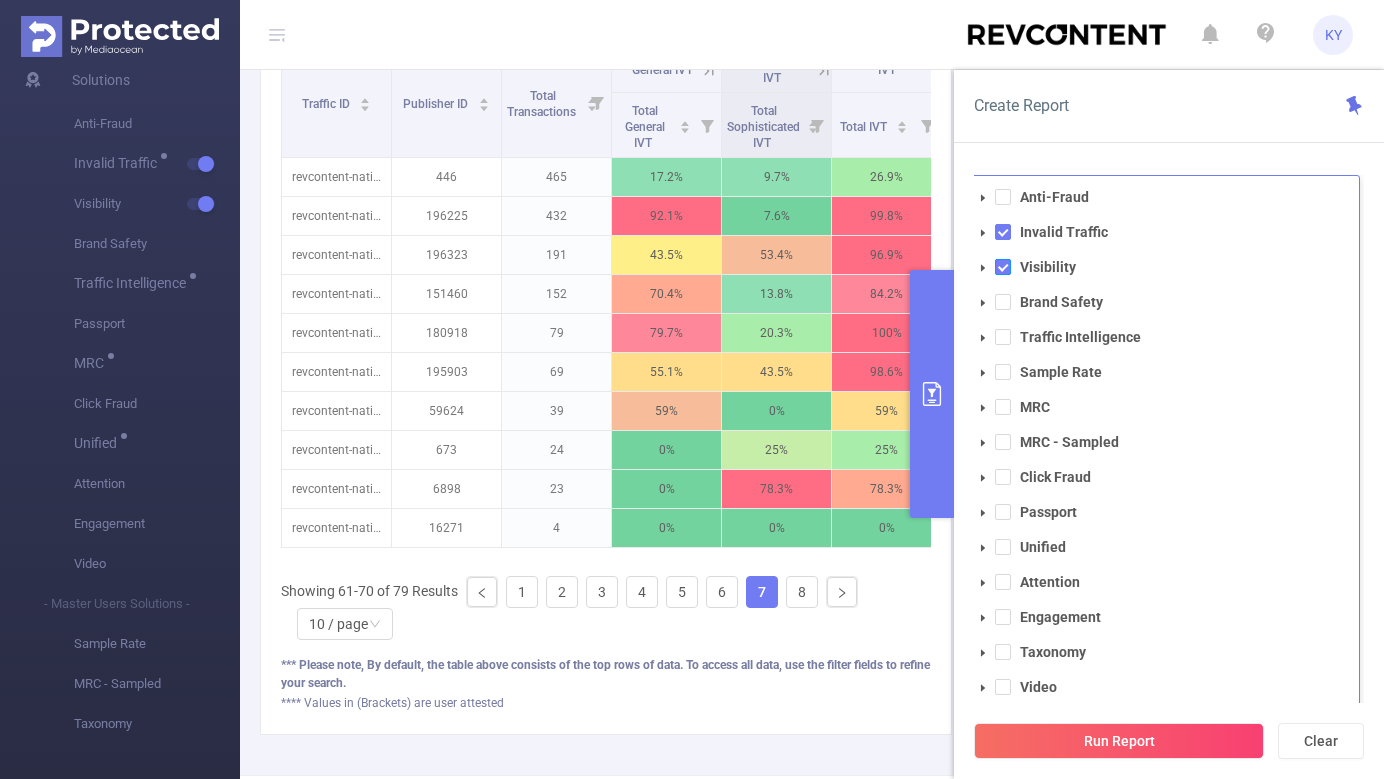 click at bounding box center [1003, 267] 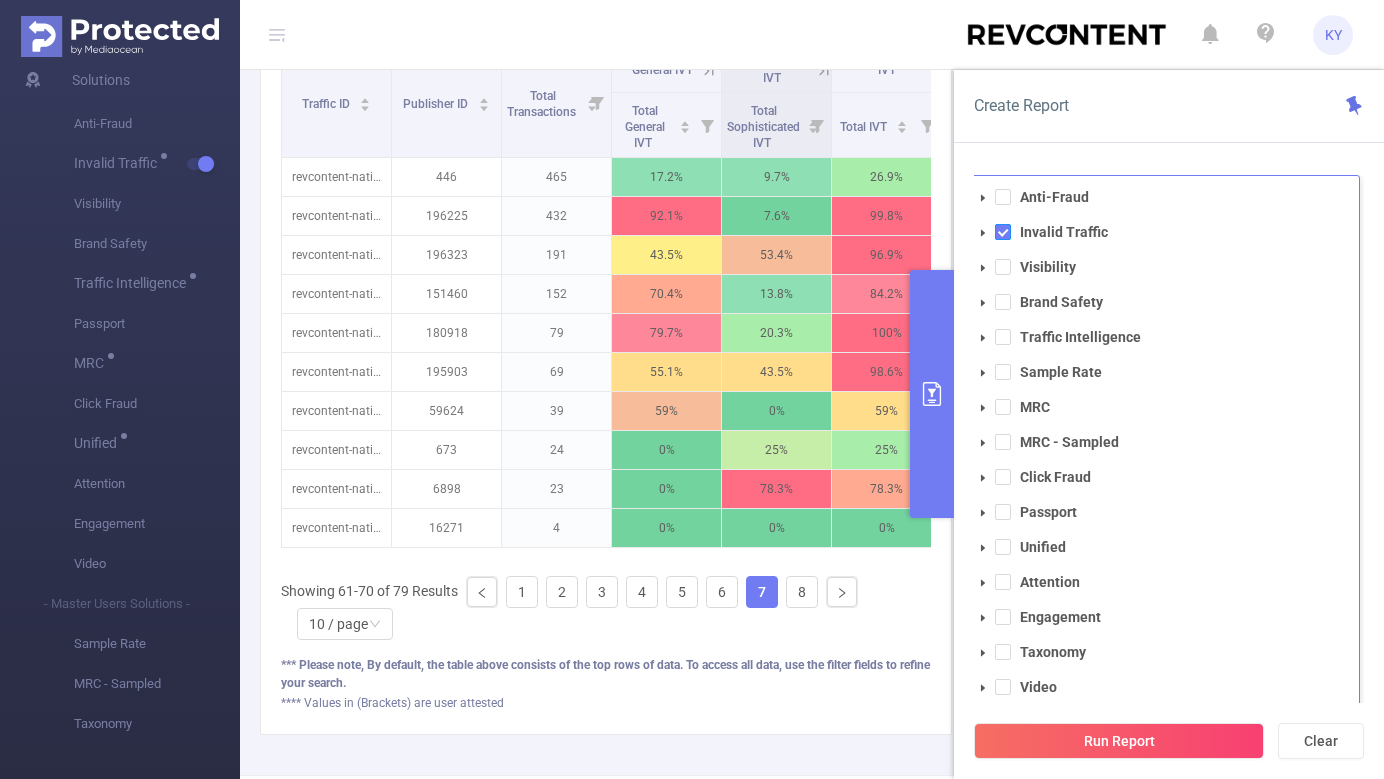 click at bounding box center (1003, 232) 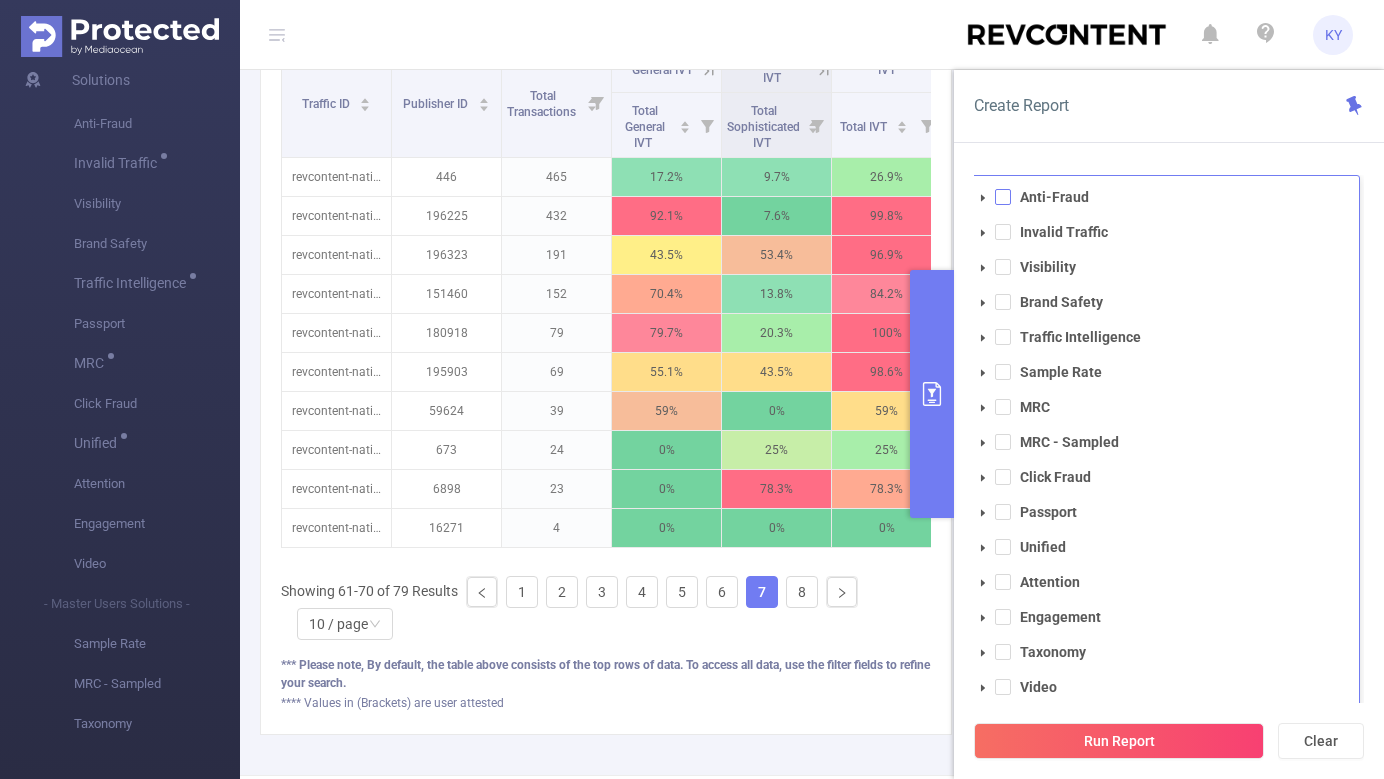click at bounding box center (1003, 197) 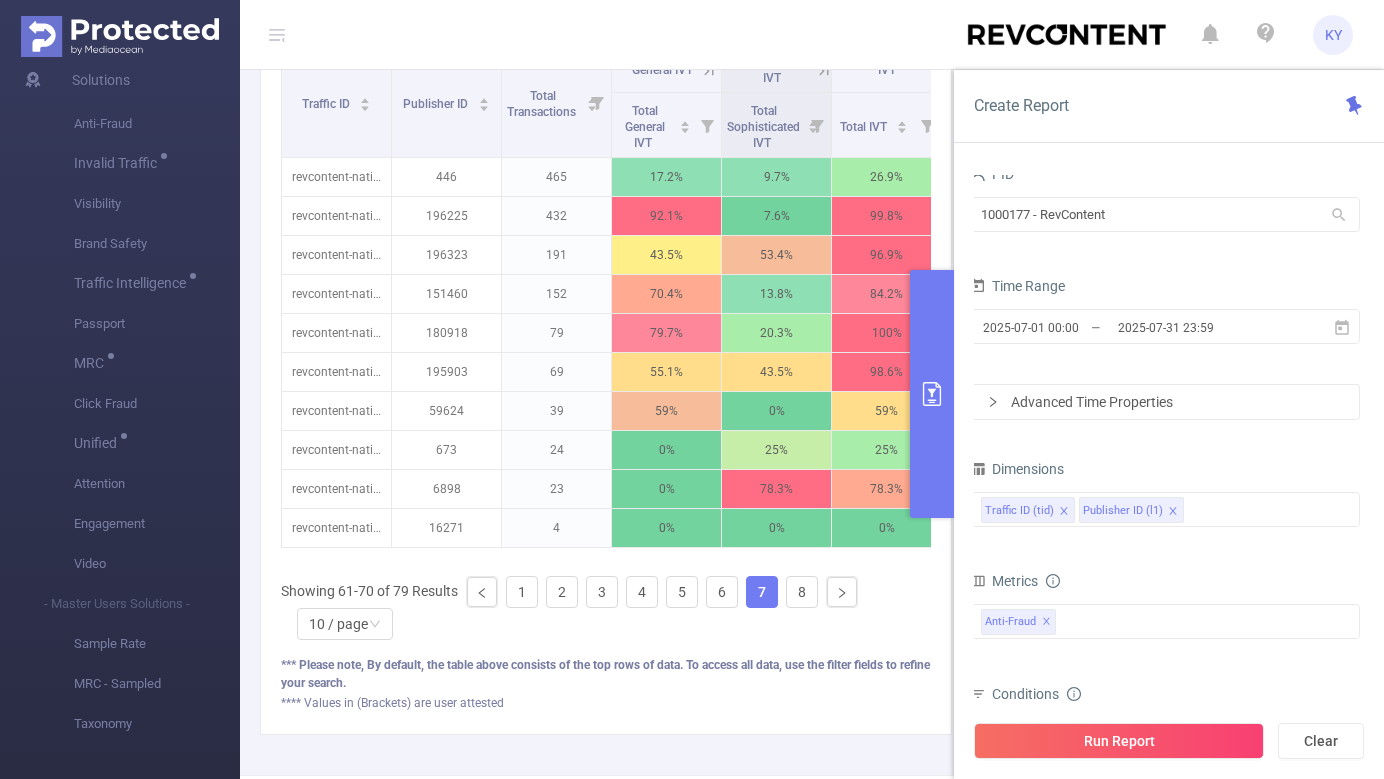 click on "Create Report" at bounding box center [1169, 106] 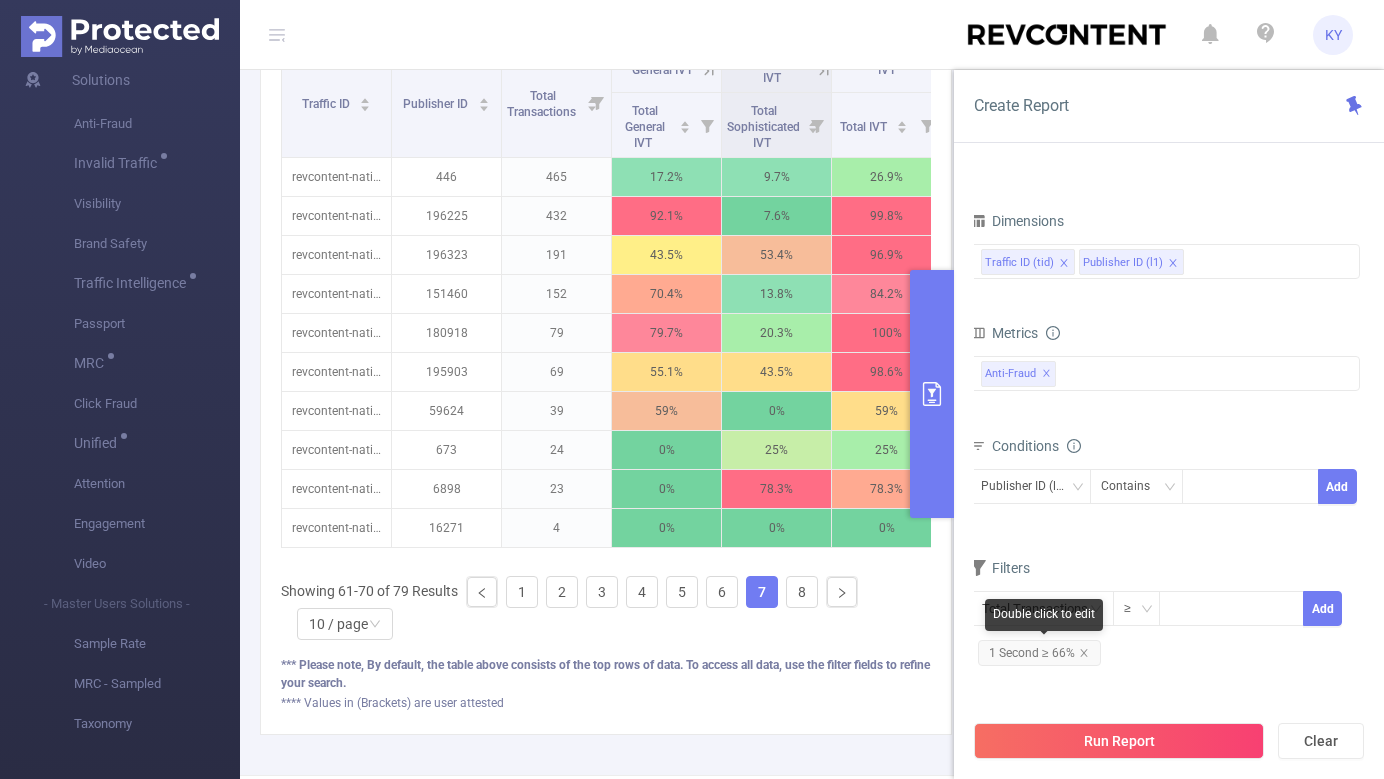 click on "1 Second ≥ 66%" at bounding box center (1039, 653) 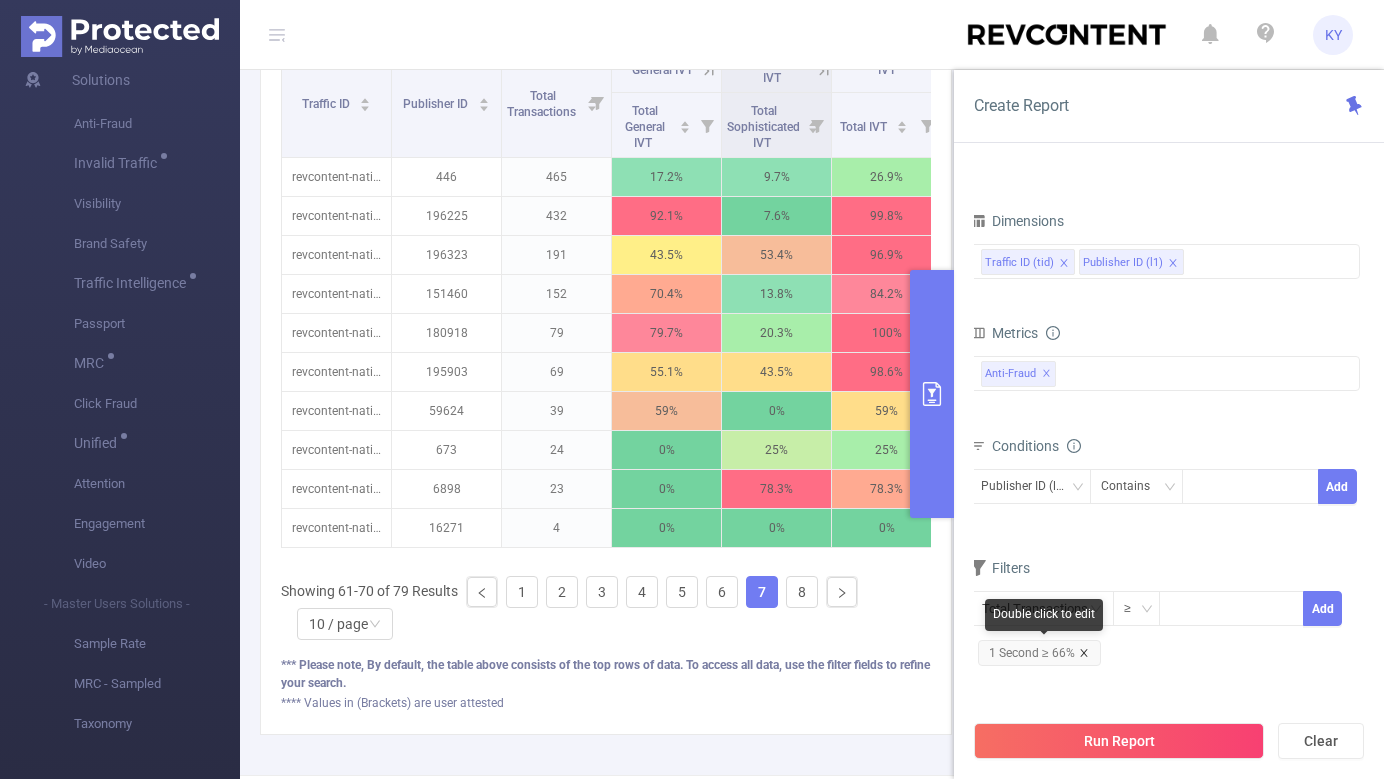 click 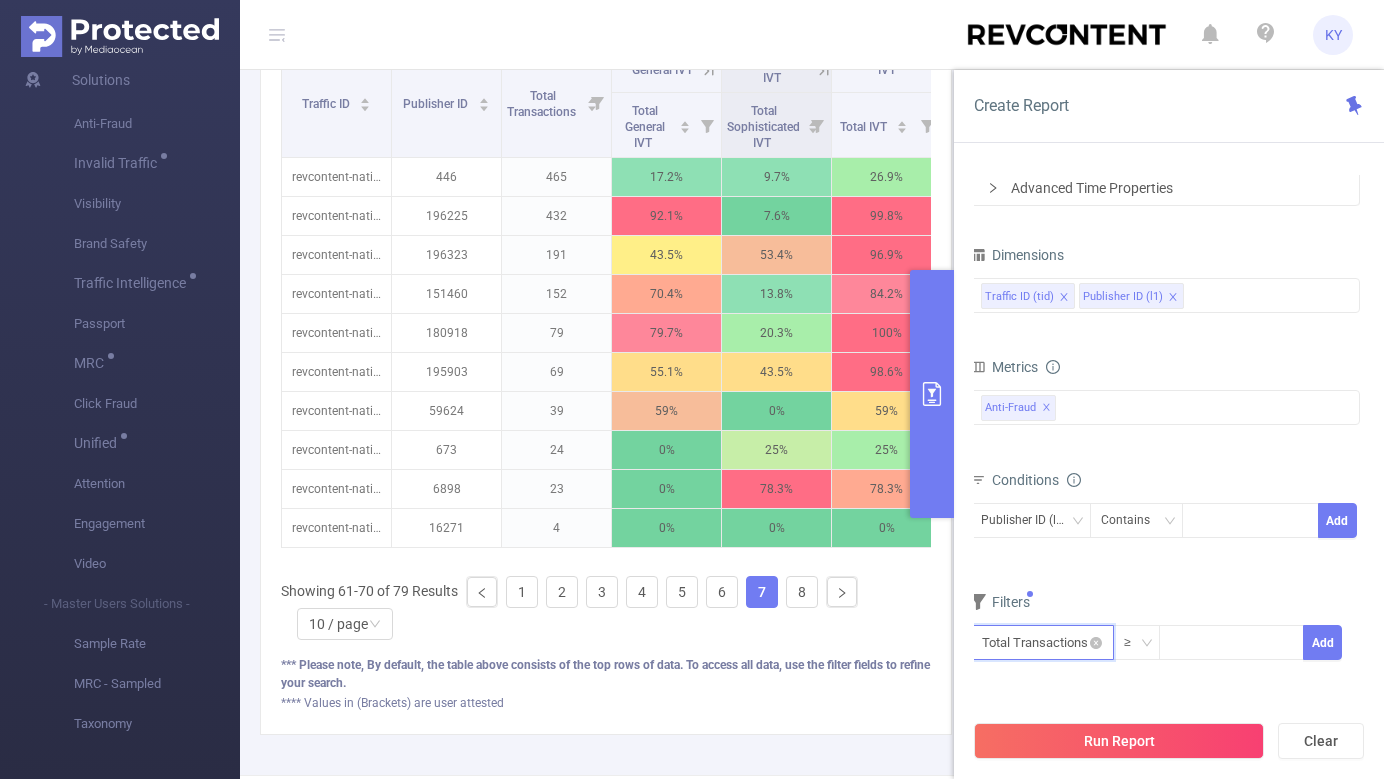 click at bounding box center (1042, 642) 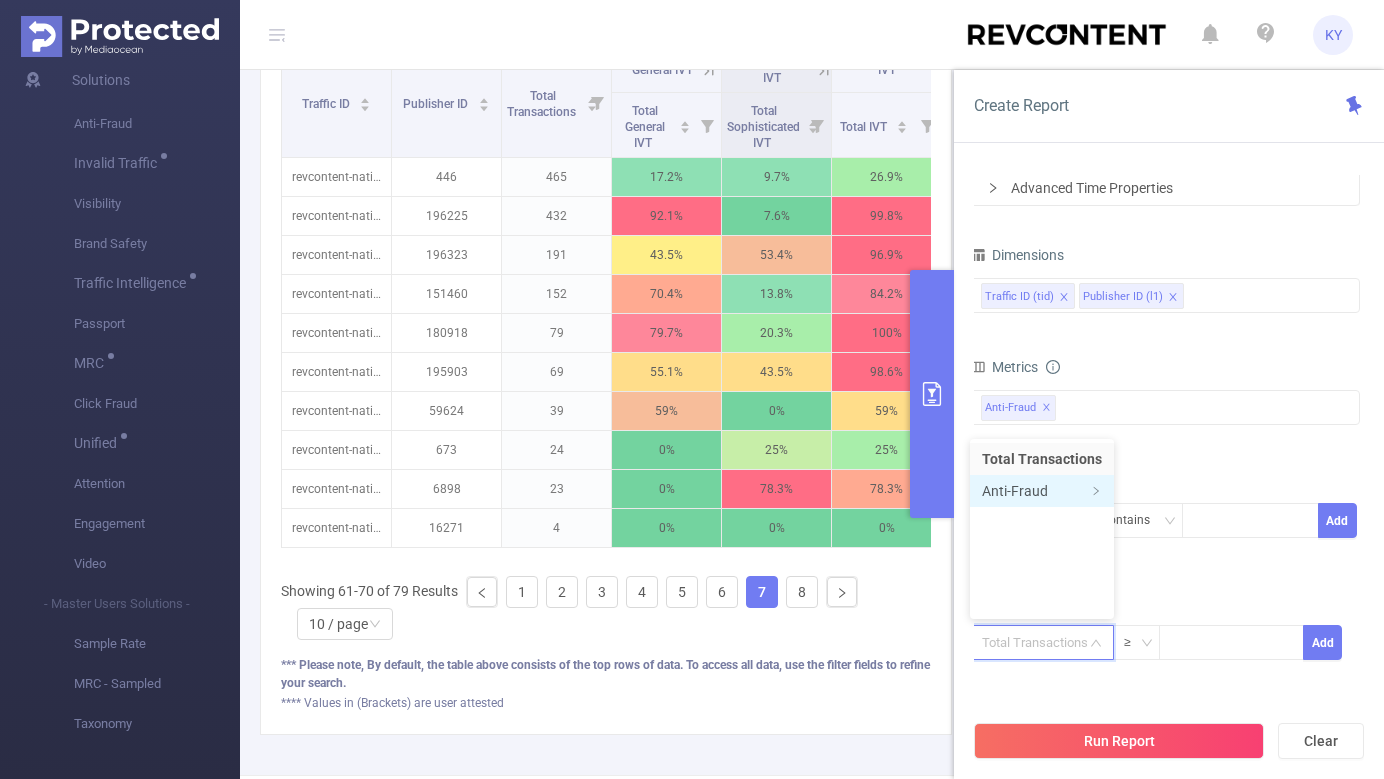 click on "Anti-Fraud" at bounding box center (1042, 491) 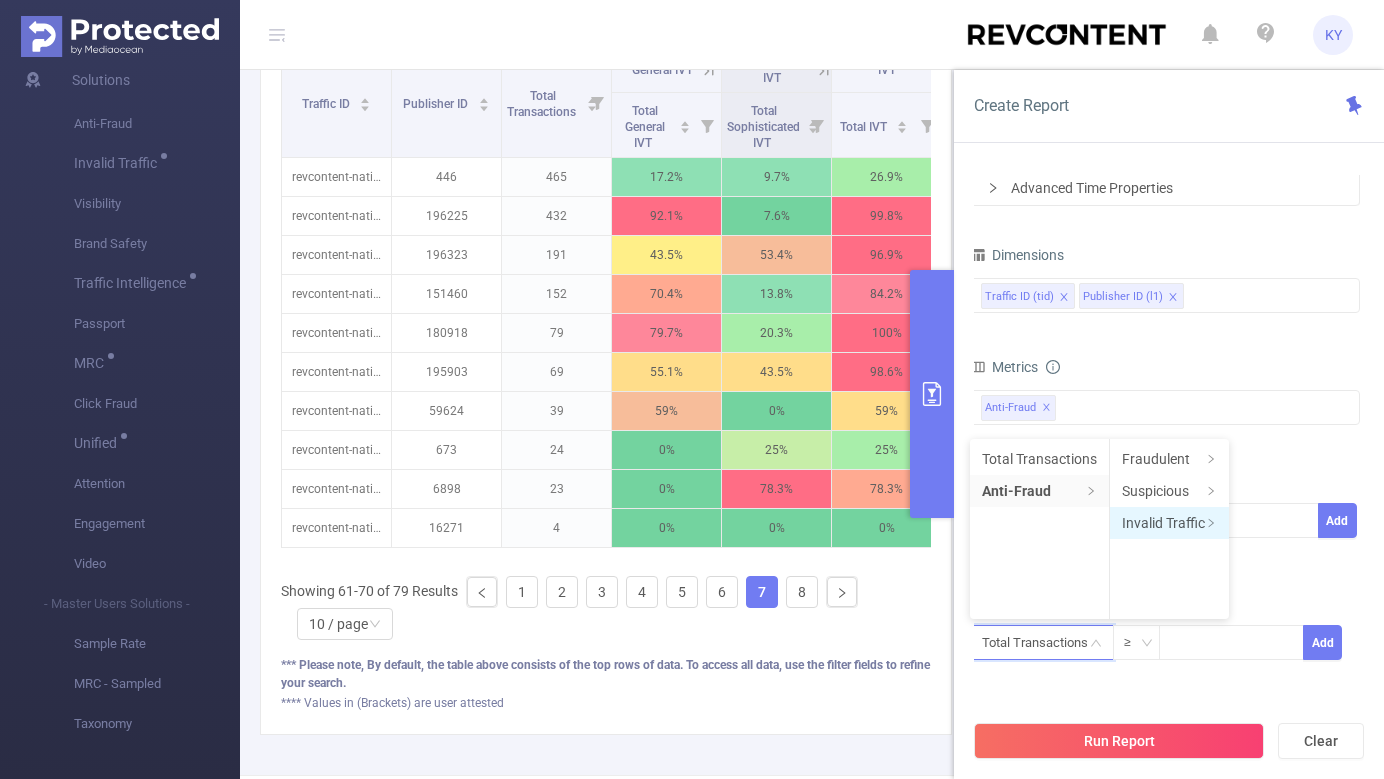 click on "Invalid Traffic" at bounding box center (1169, 523) 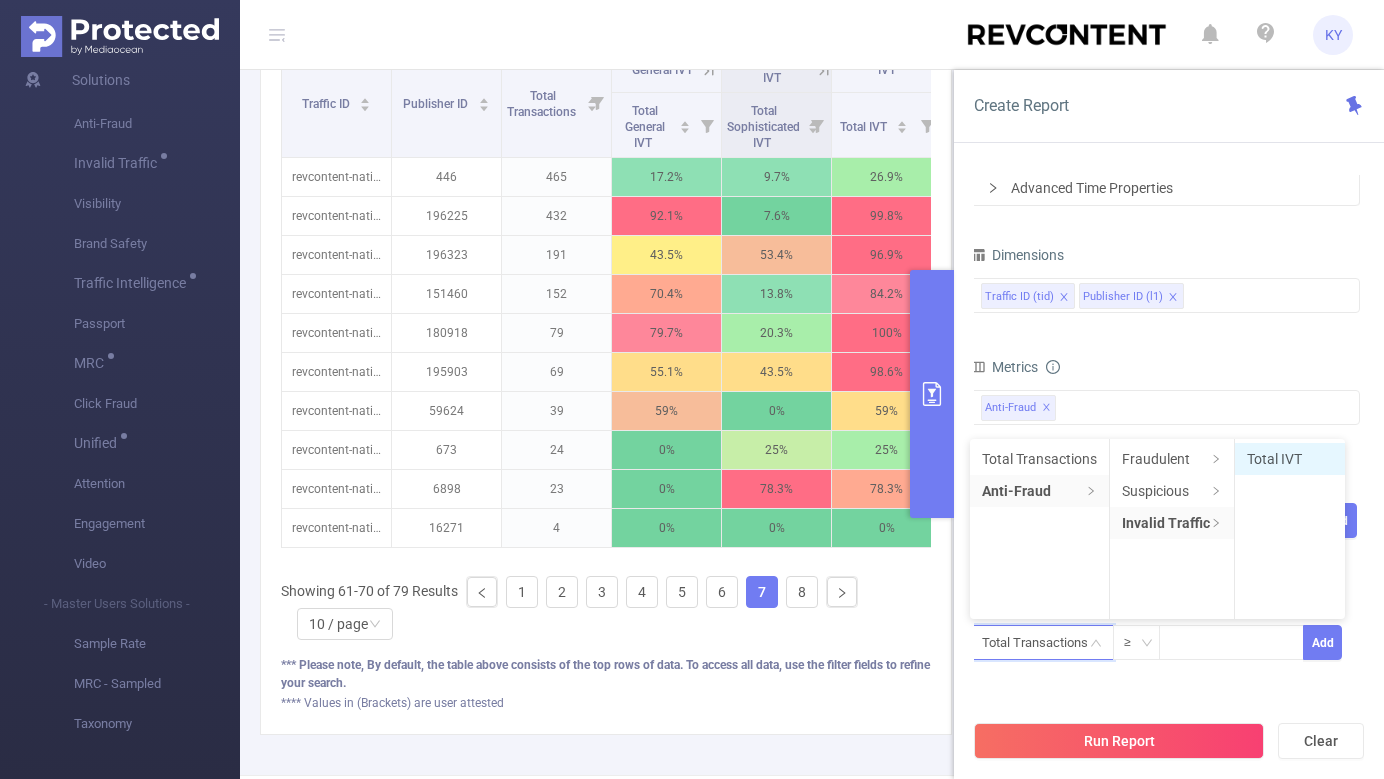 click on "Total IVT" at bounding box center (1290, 459) 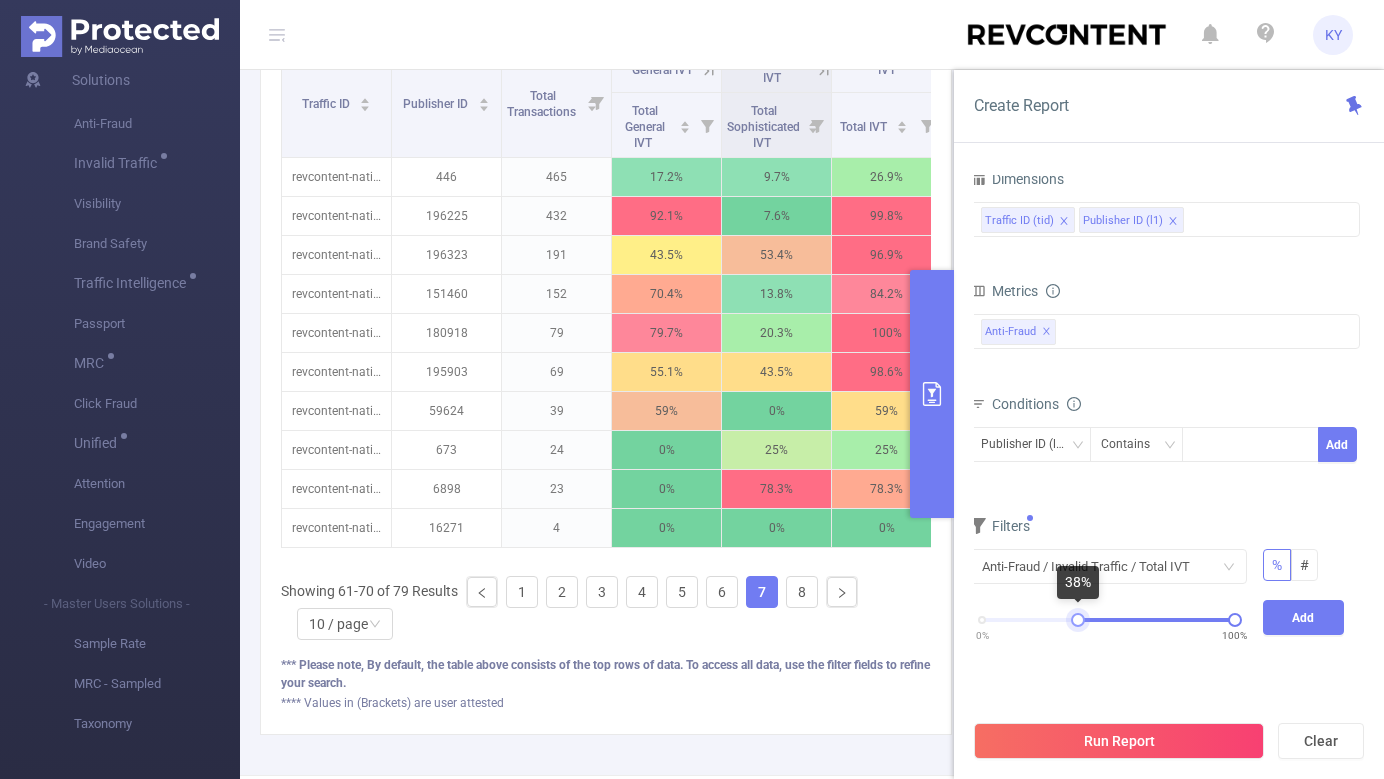 drag, startPoint x: 982, startPoint y: 615, endPoint x: 1092, endPoint y: 616, distance: 110.00455 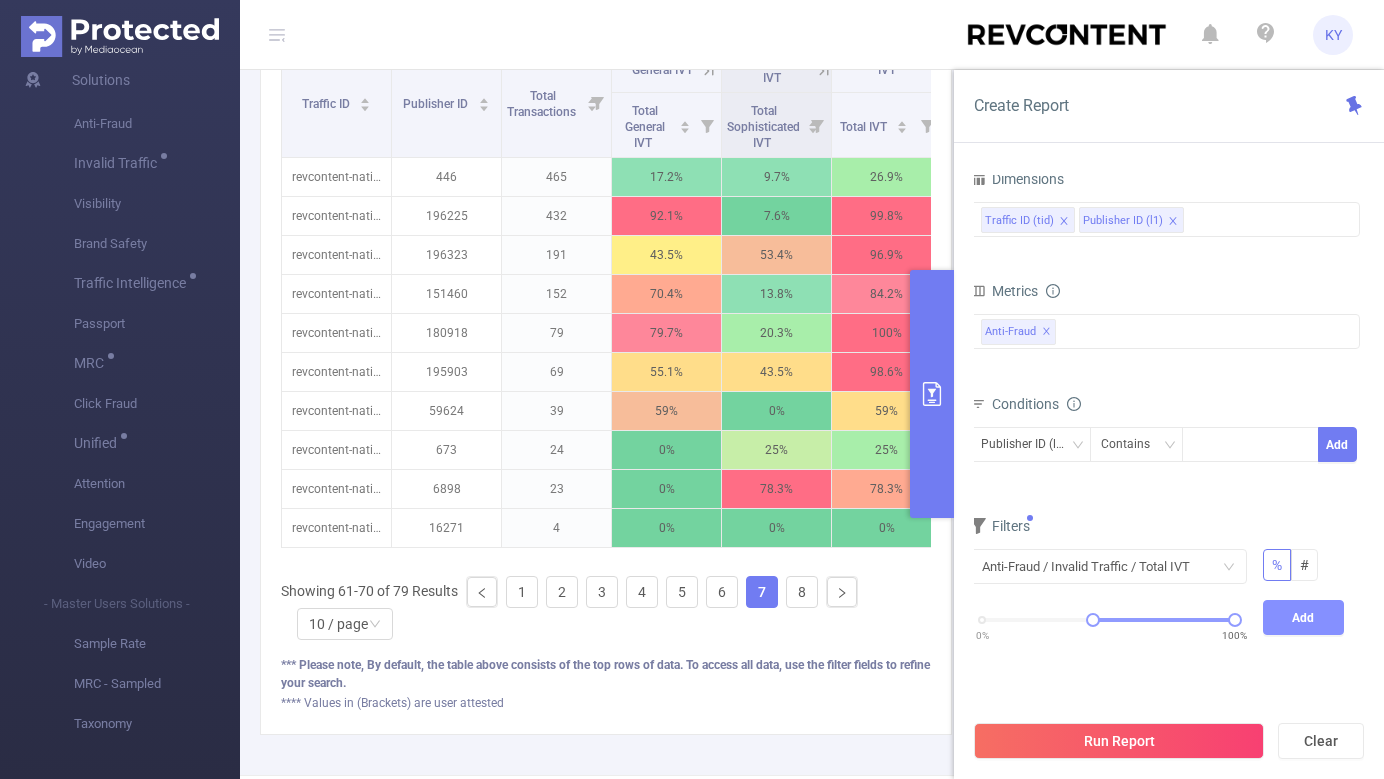 click on "Add" at bounding box center [1304, 617] 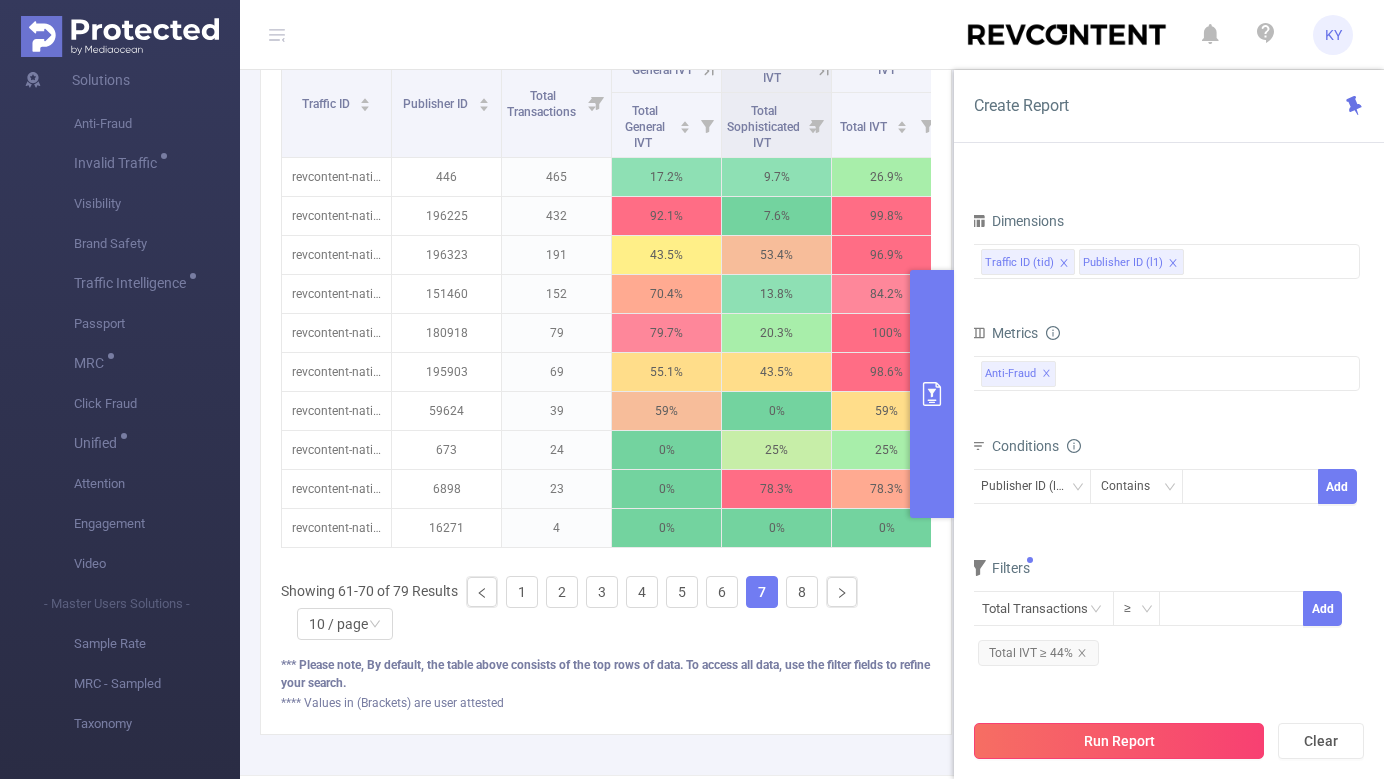 click on "Run Report" at bounding box center (1119, 741) 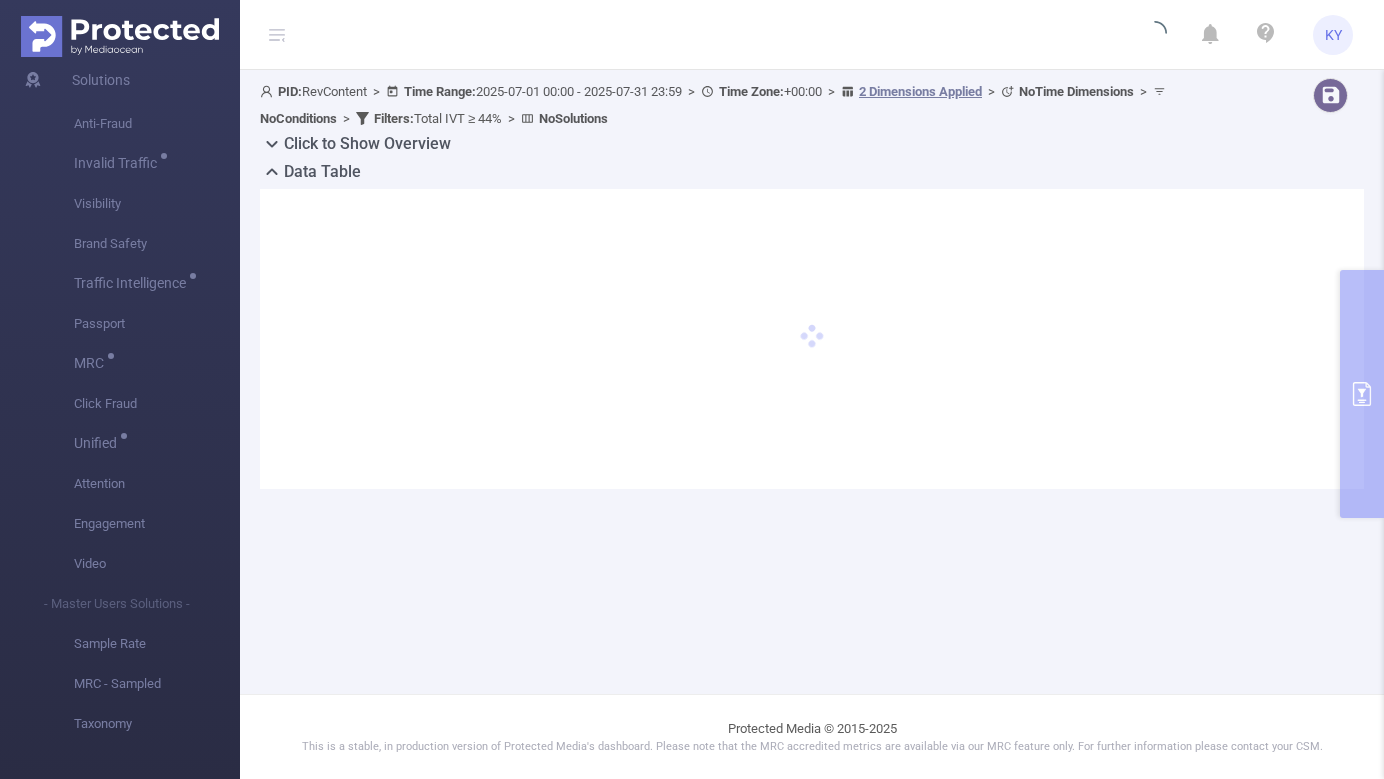 scroll, scrollTop: 0, scrollLeft: 0, axis: both 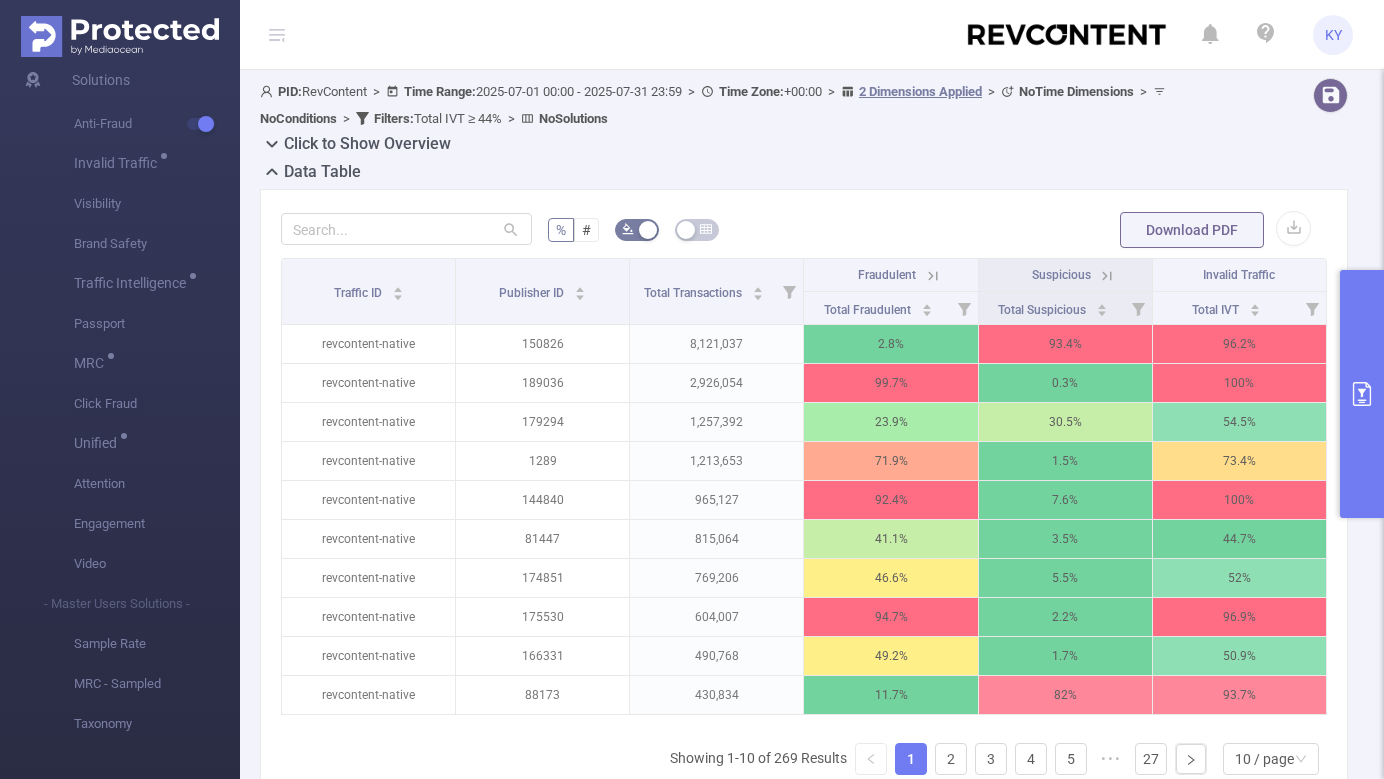 click at bounding box center (1362, 394) 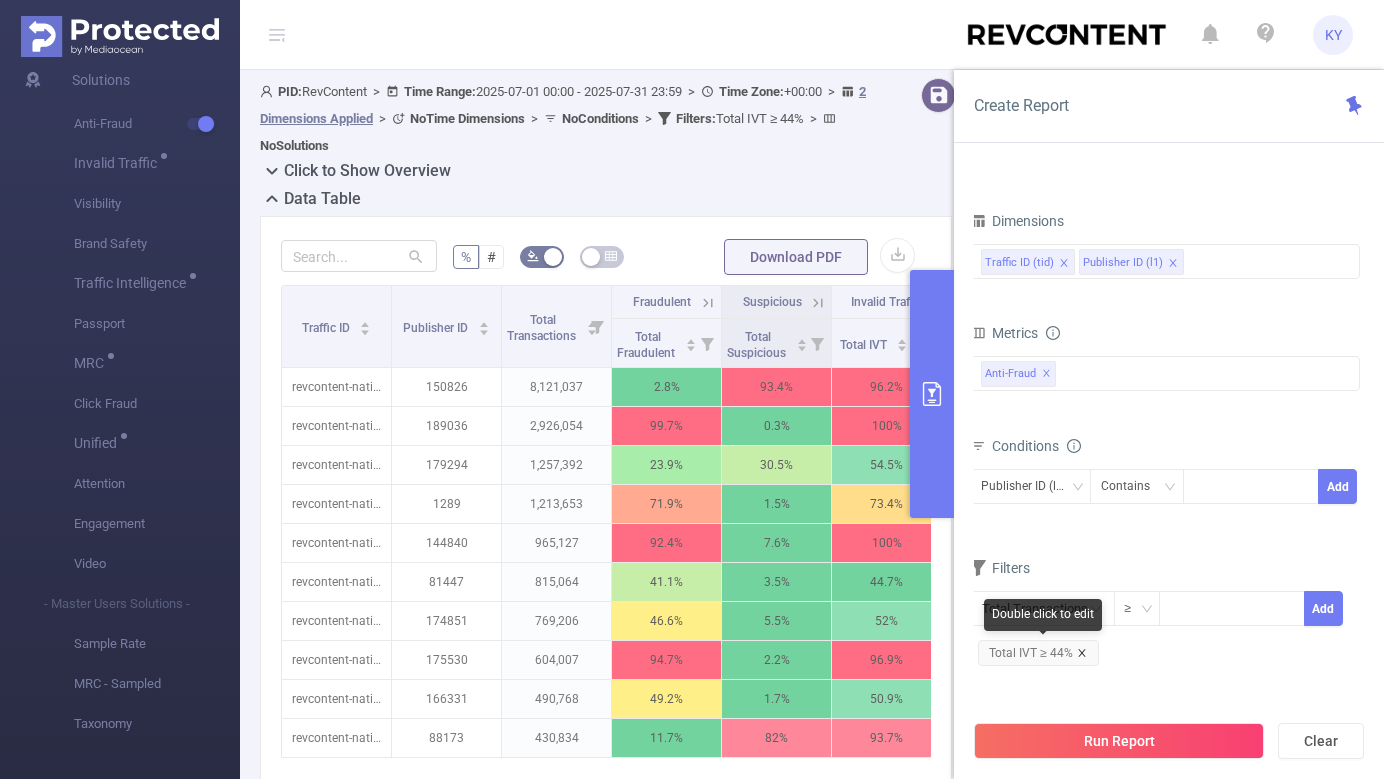 click 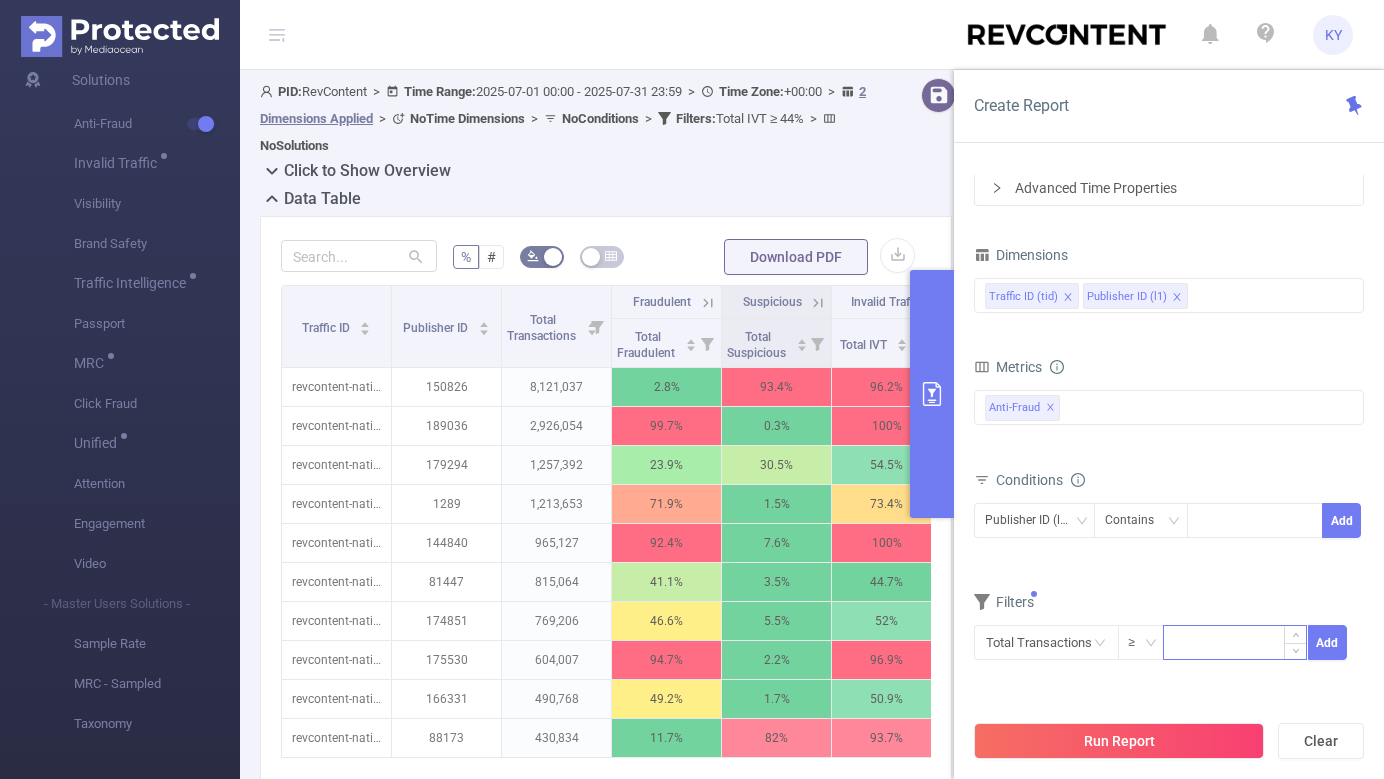 click at bounding box center [1235, 641] 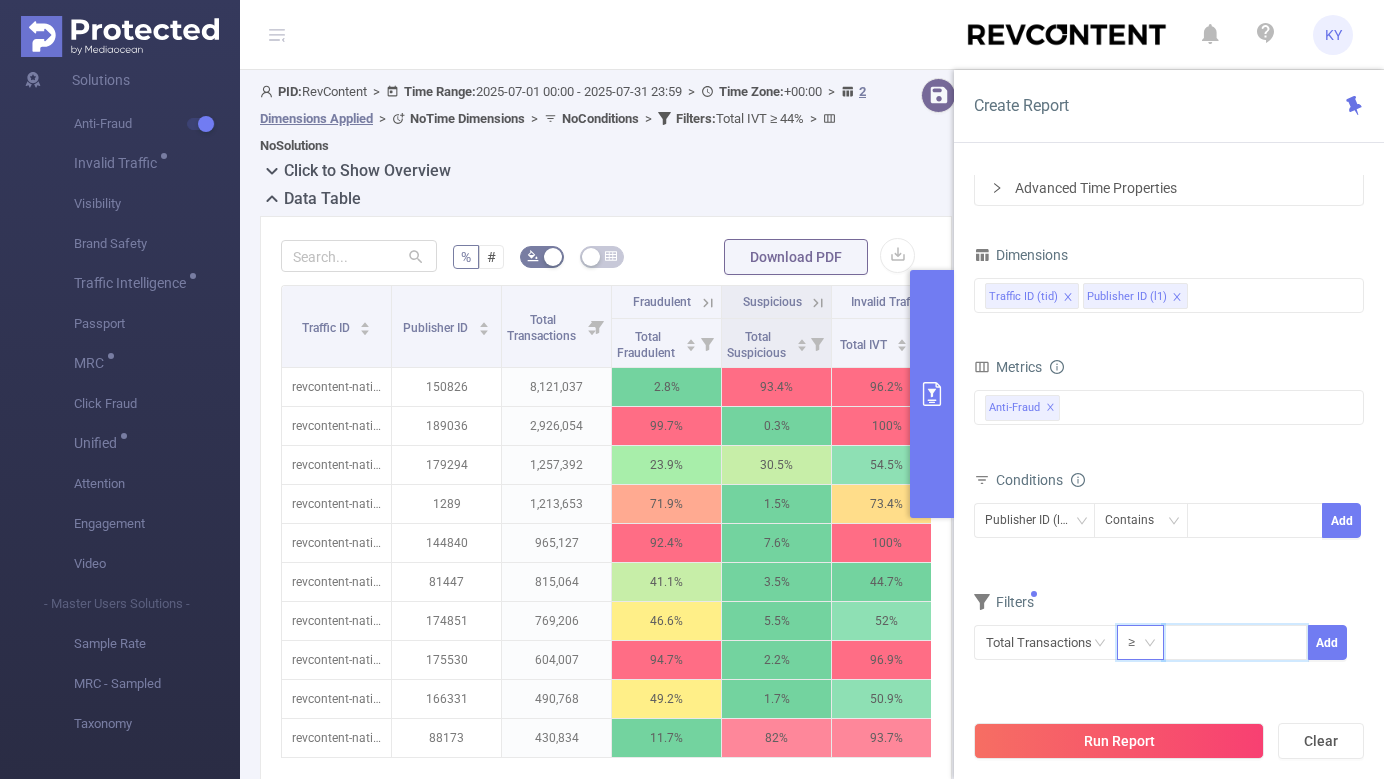 click on "≥" at bounding box center (1138, 642) 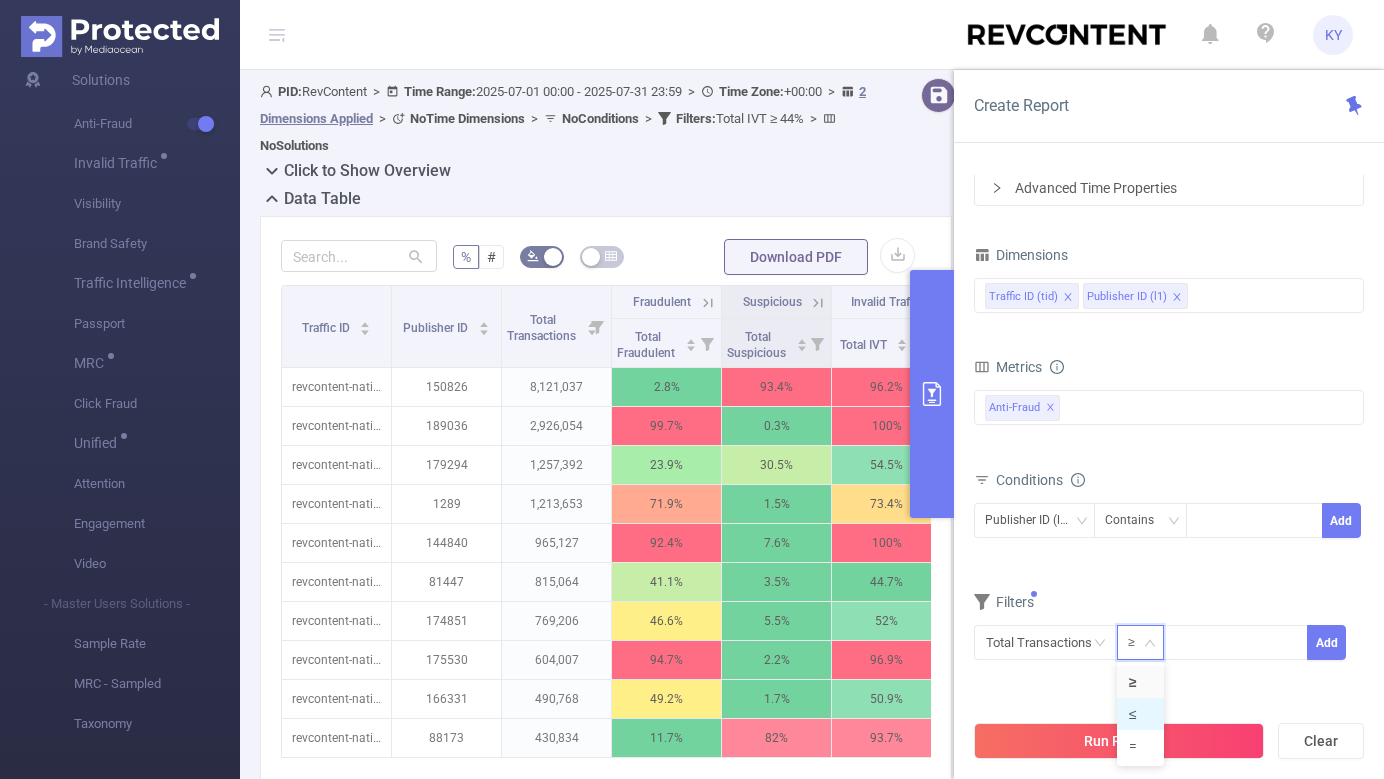 click on "≤" at bounding box center (1140, 714) 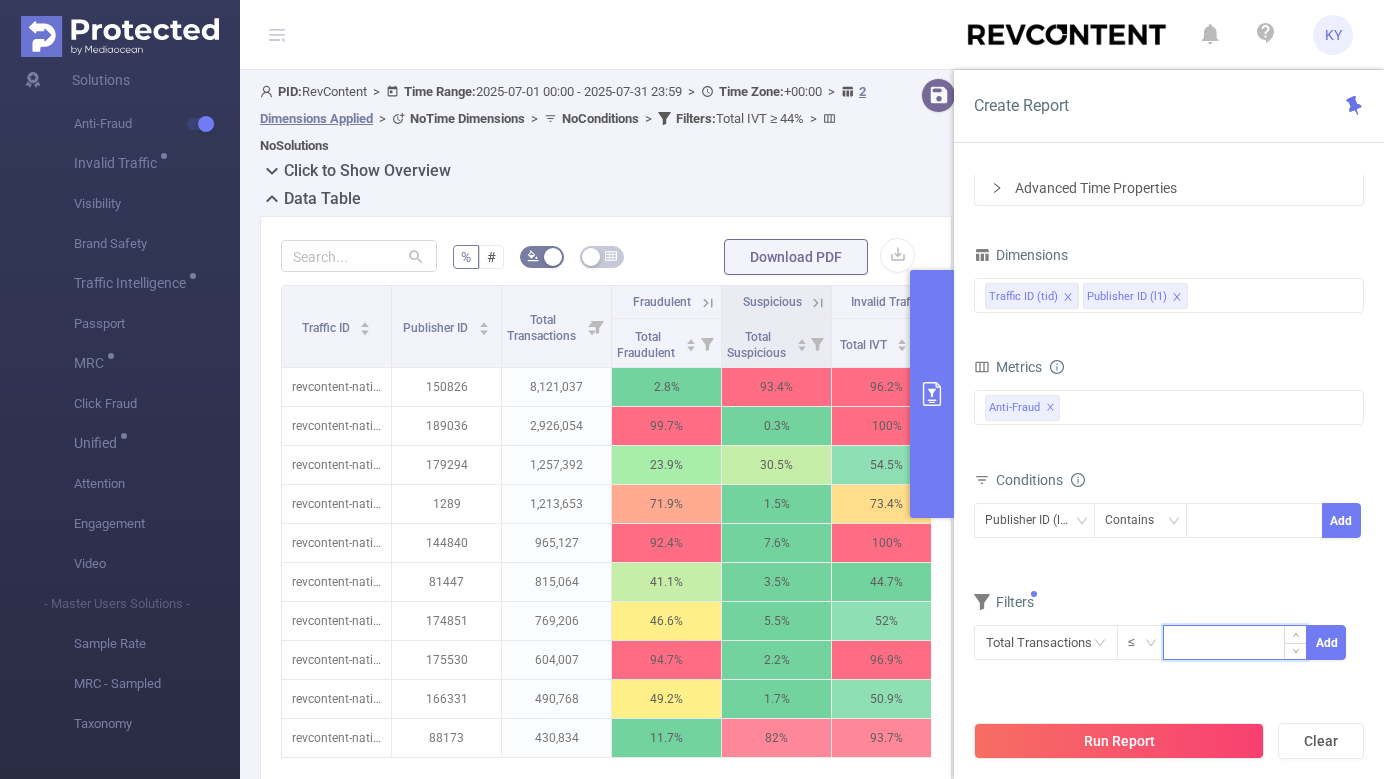 click at bounding box center [1235, 641] 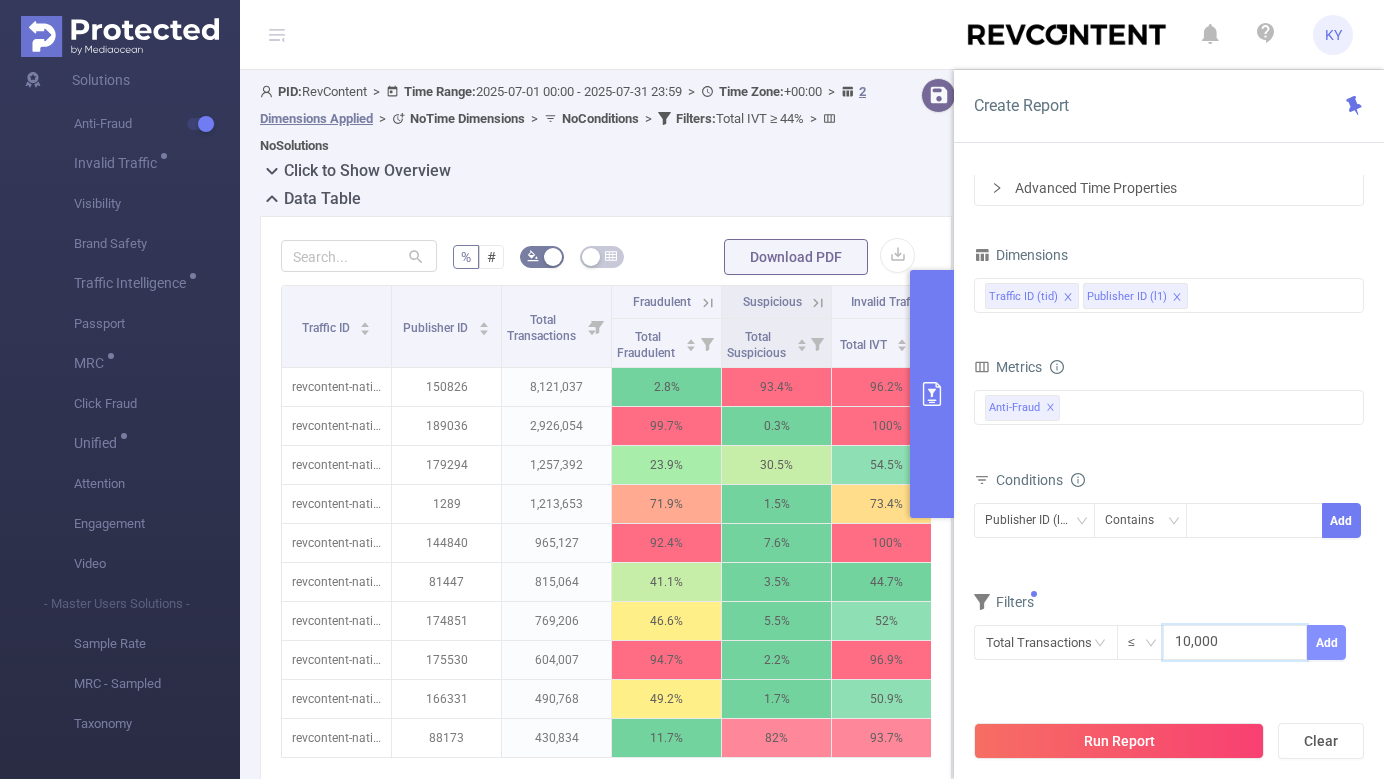 type on "10,000" 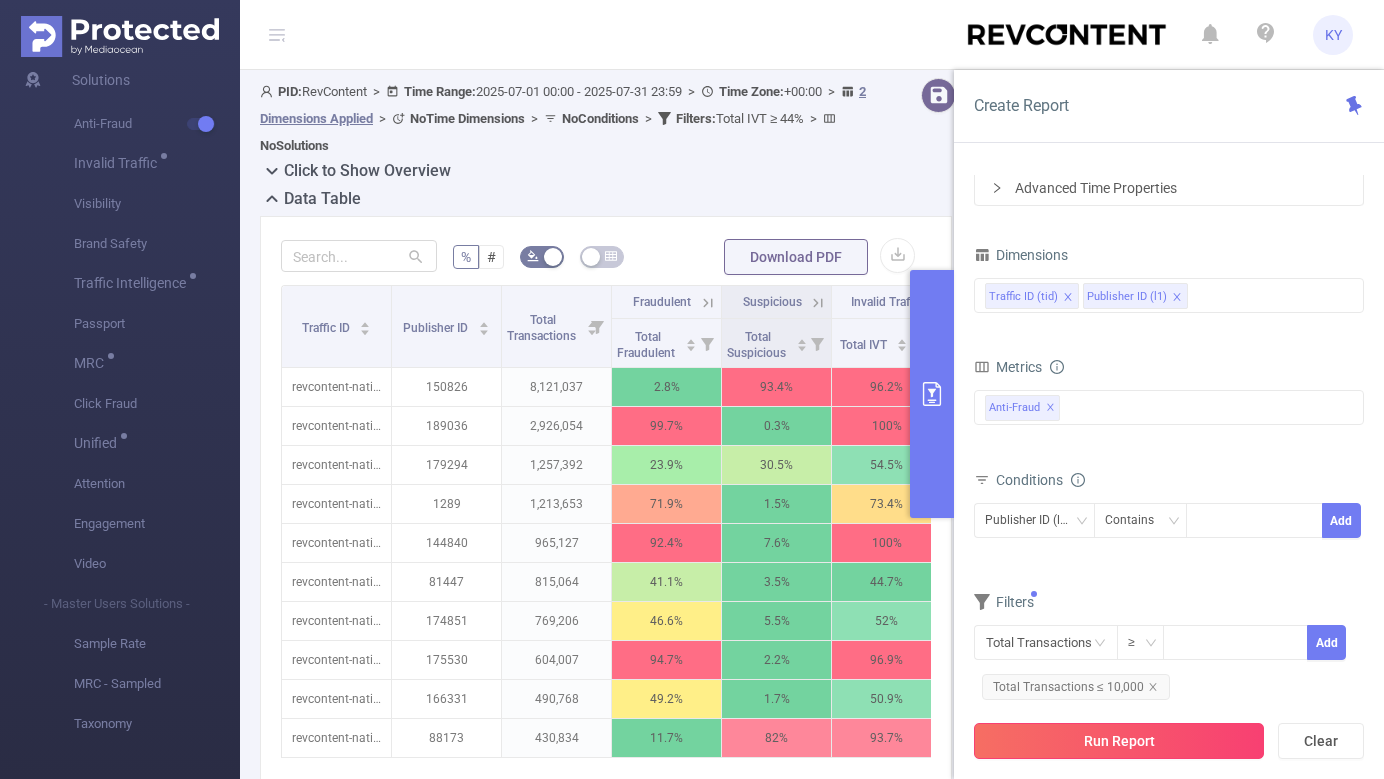click on "Run Report" at bounding box center (1119, 741) 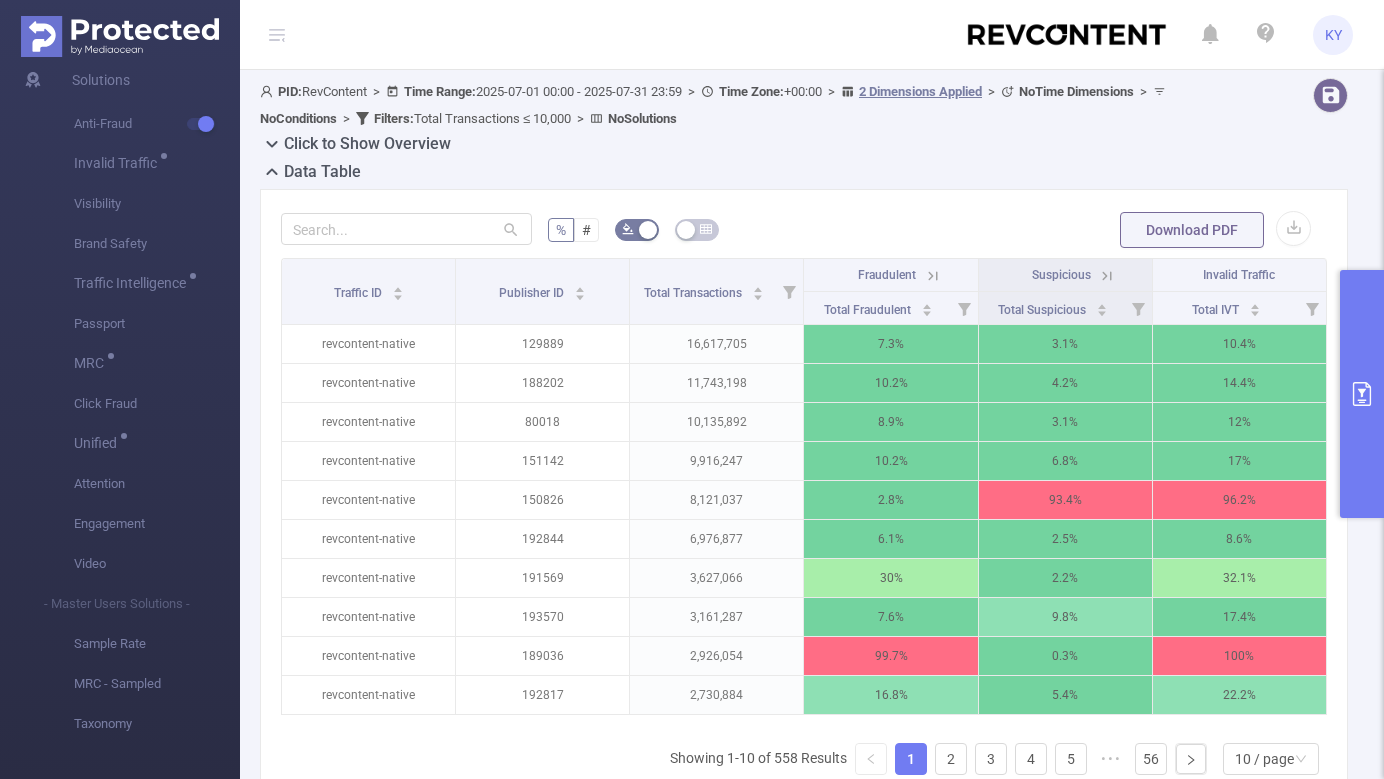 click at bounding box center (1362, 394) 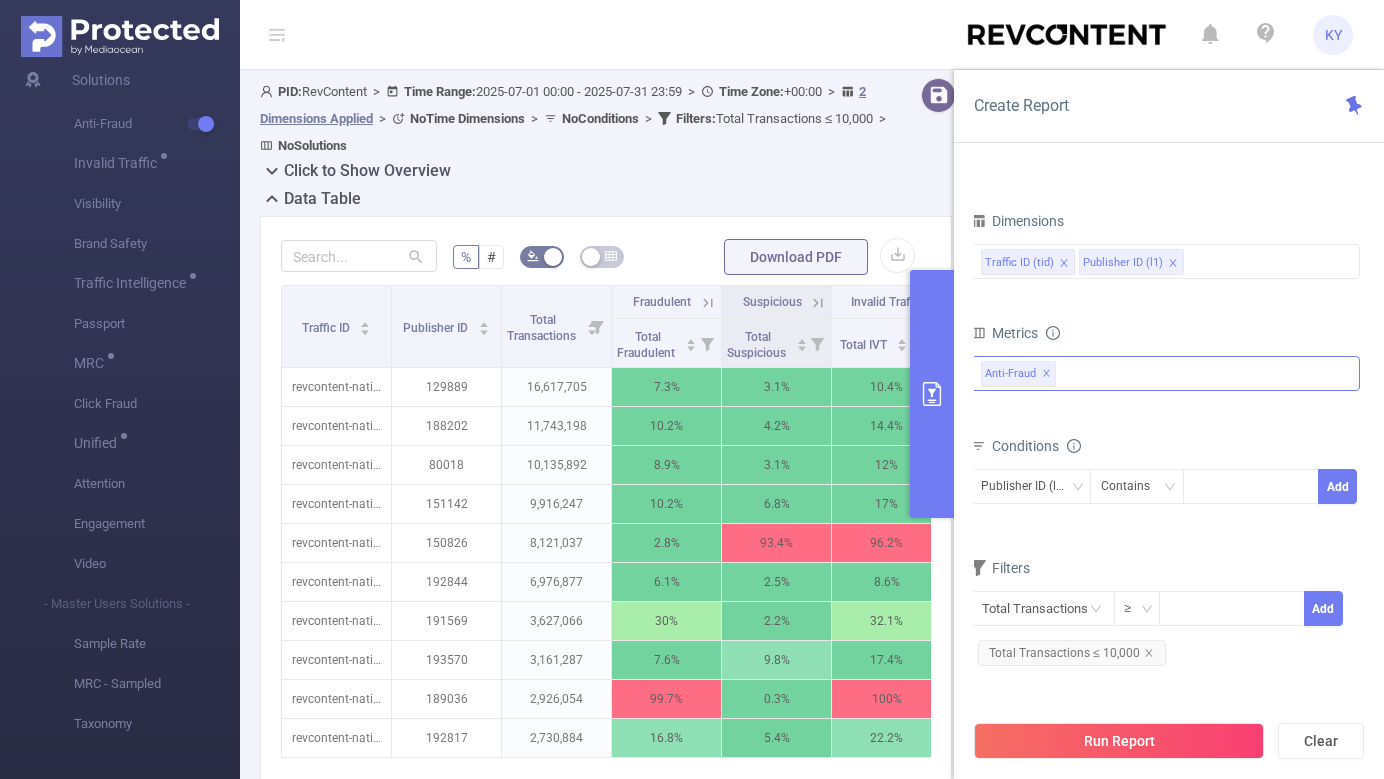click on "Anti-Fraud Invalid Traffic Visibility Brand Safety Traffic Intelligence Sample Rate MRC MRC - Sampled Click Fraud Passport Unified Attention Engagement Taxonomy Video Anti-Fraud    ✕" at bounding box center [1165, 373] 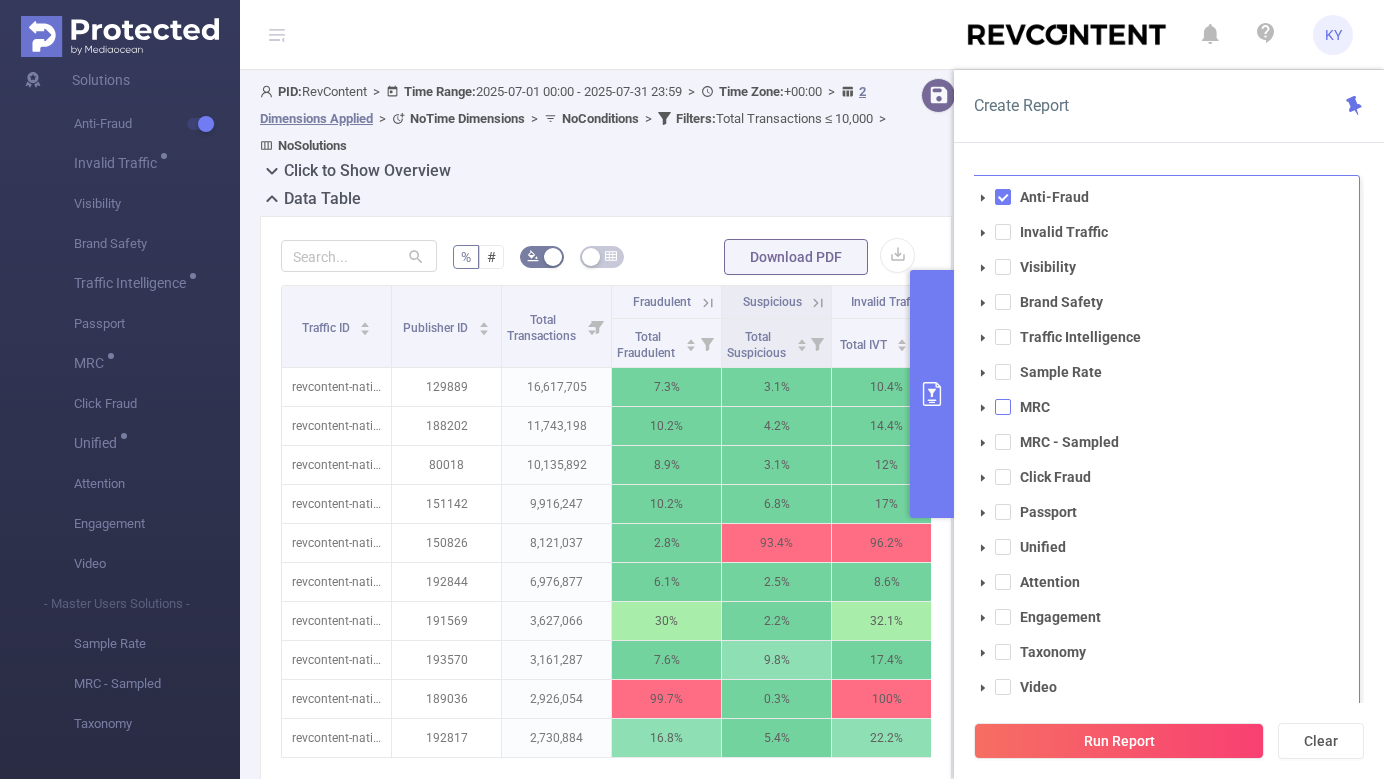 click at bounding box center [1003, 407] 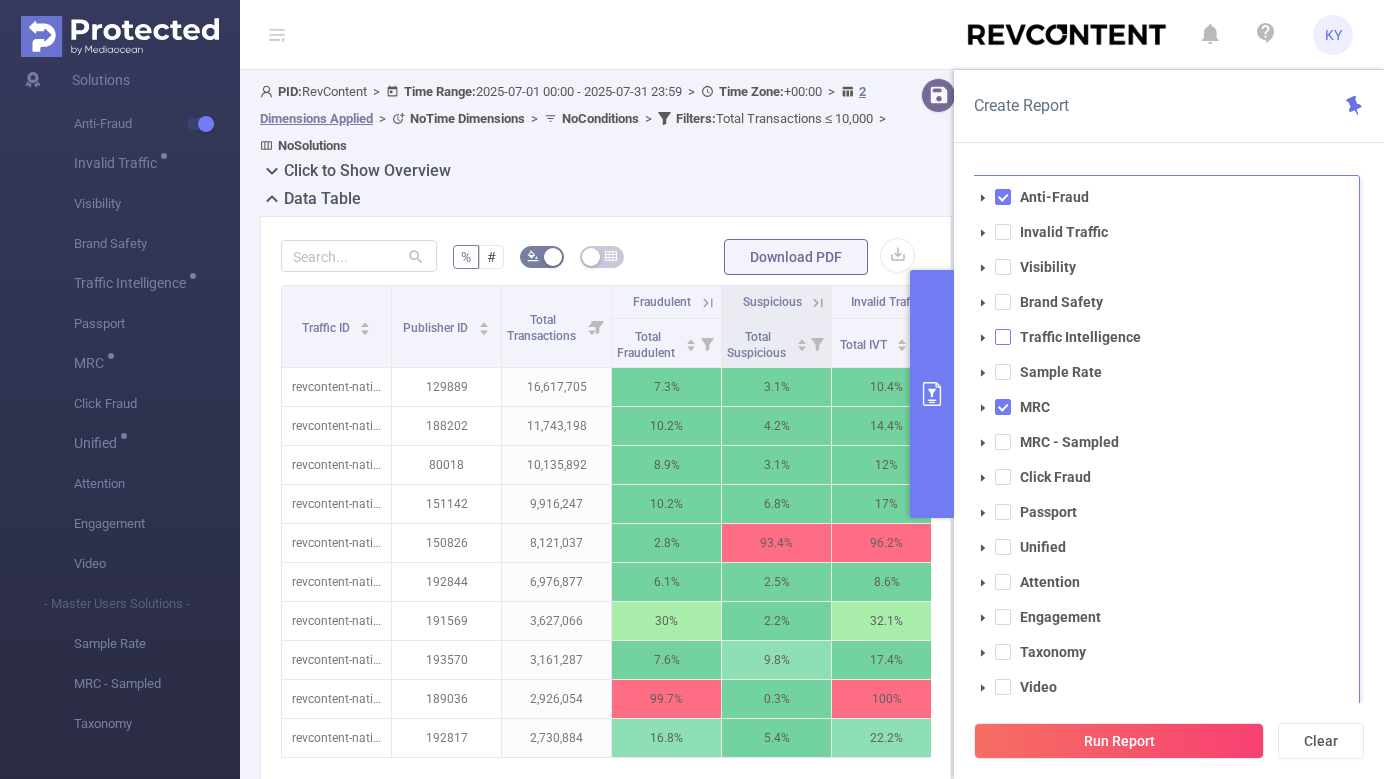 click at bounding box center (1003, 337) 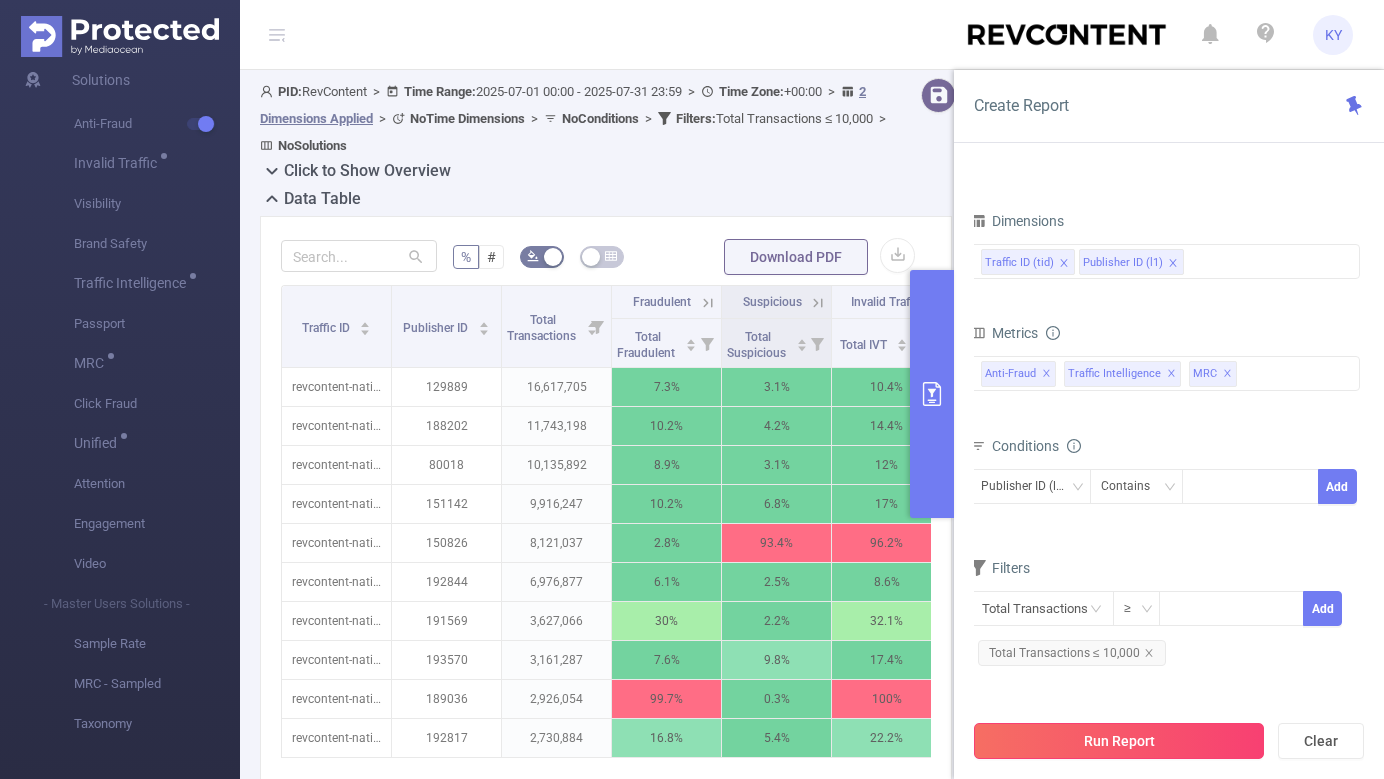 click on "Run Report" at bounding box center (1119, 741) 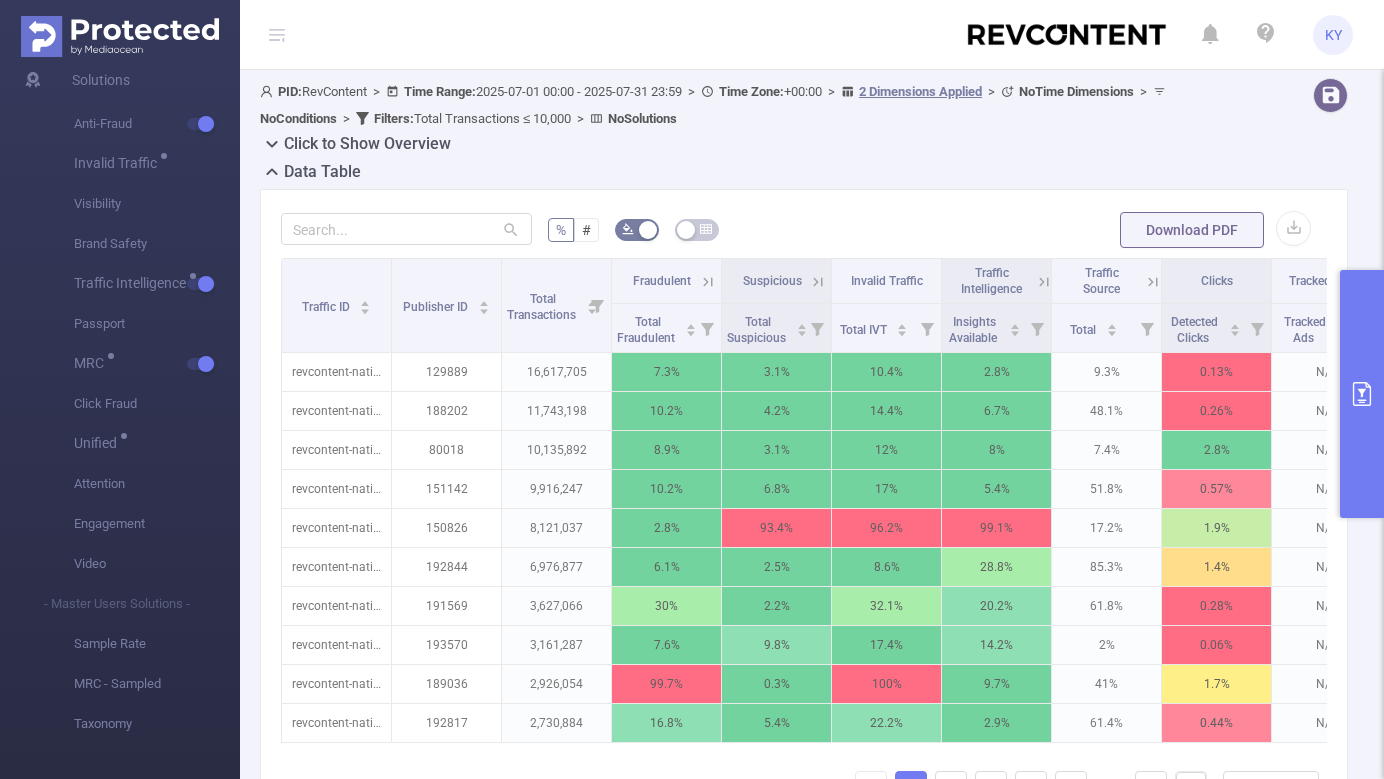 click at bounding box center [1362, 394] 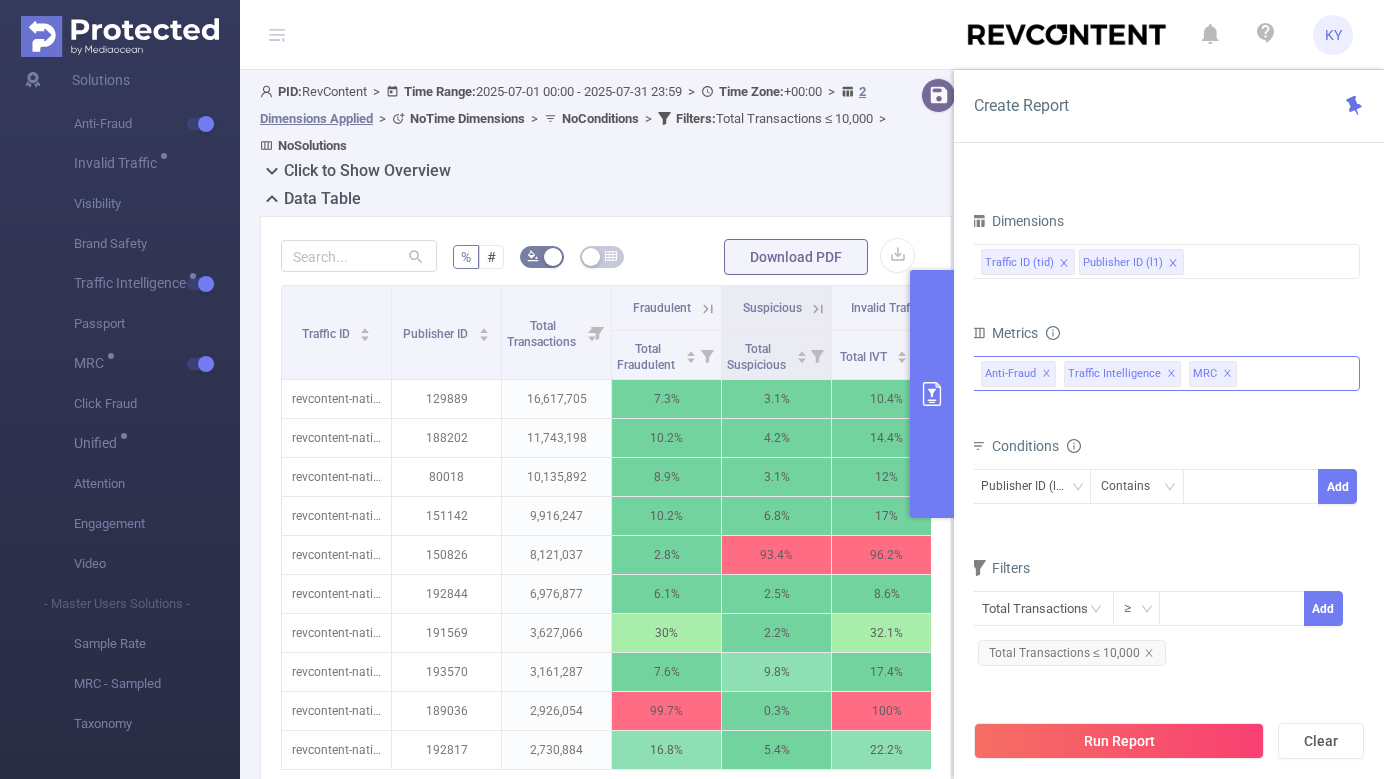 click on "Anti-Fraud Invalid Traffic Visibility Brand Safety Traffic Intelligence Sample Rate MRC MRC - Sampled Click Fraud Passport Unified Attention Engagement Taxonomy Video Anti-Fraud    ✕ Traffic Intelligence    ✕ MRC    ✕" at bounding box center (1165, 373) 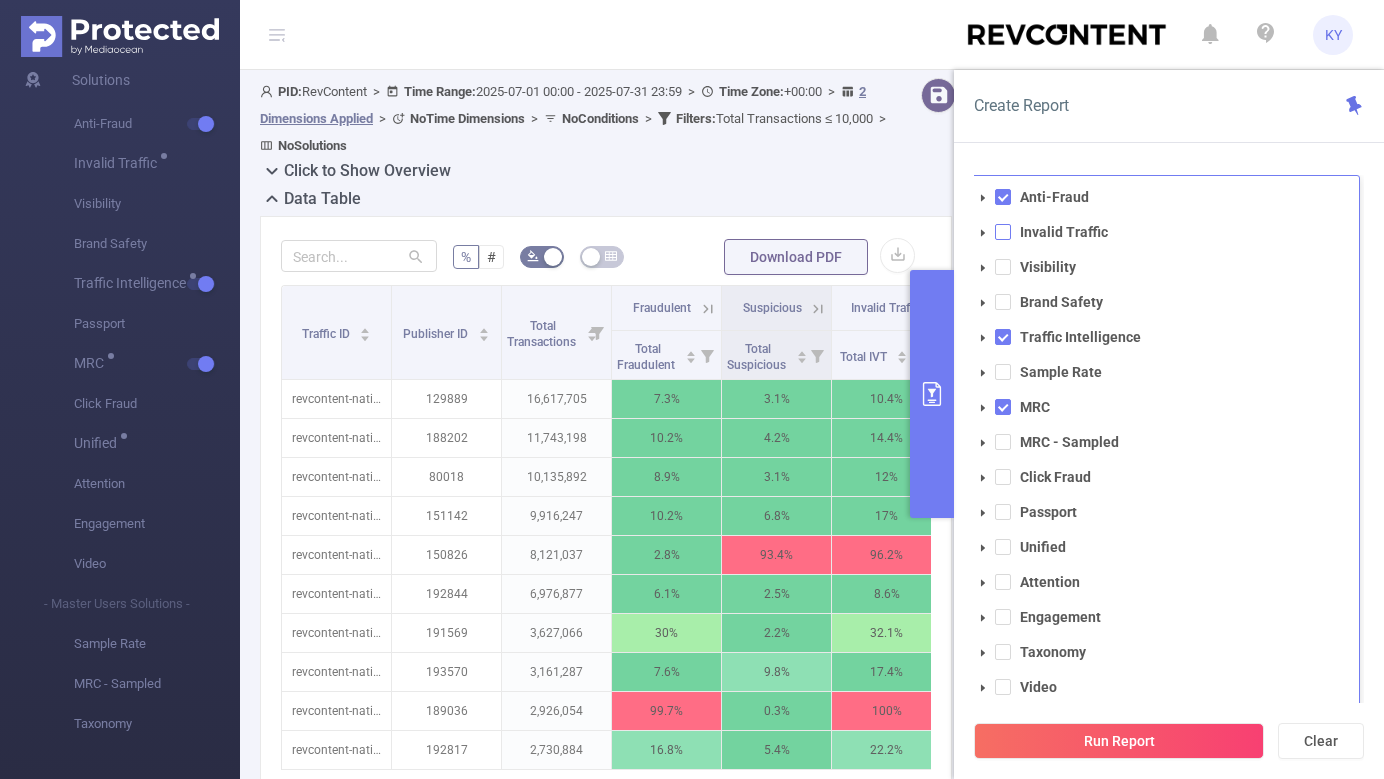 click at bounding box center (1003, 232) 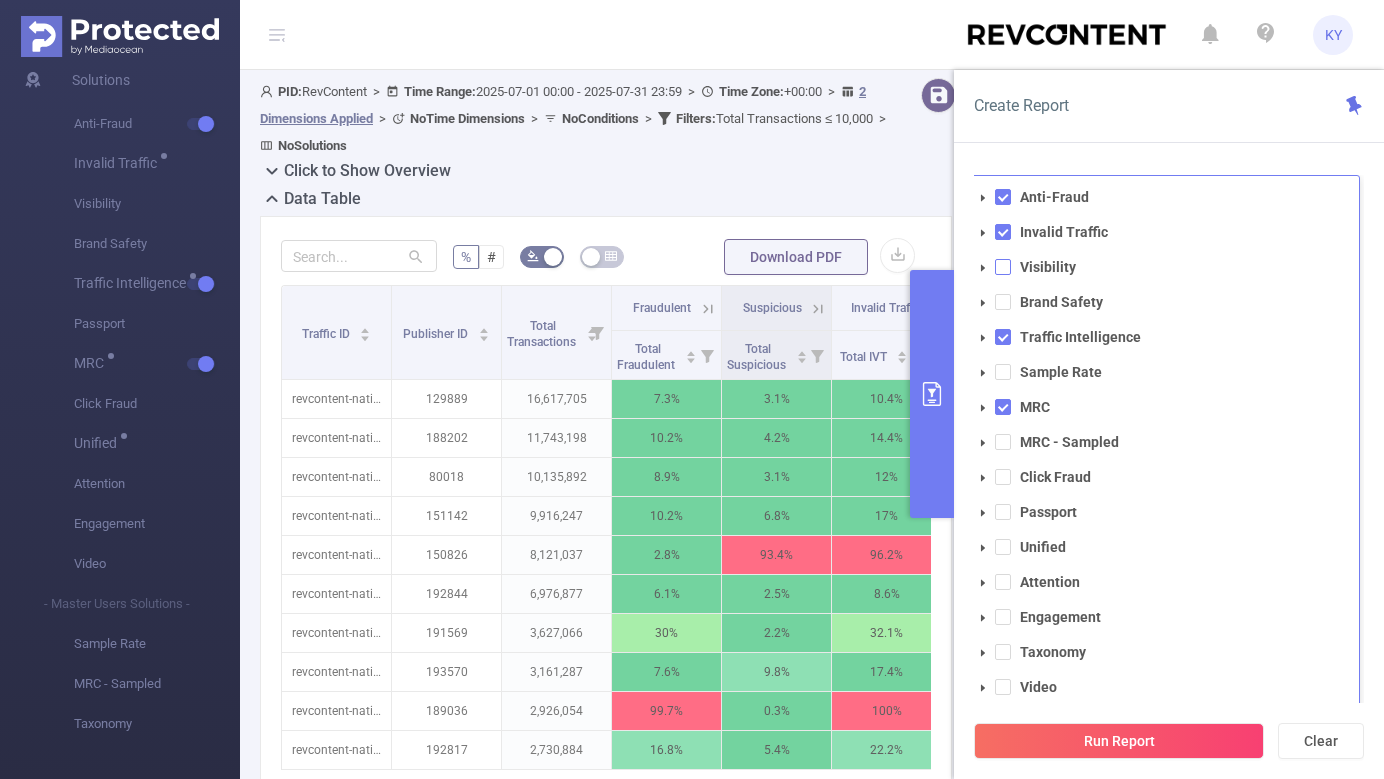 click at bounding box center (1003, 267) 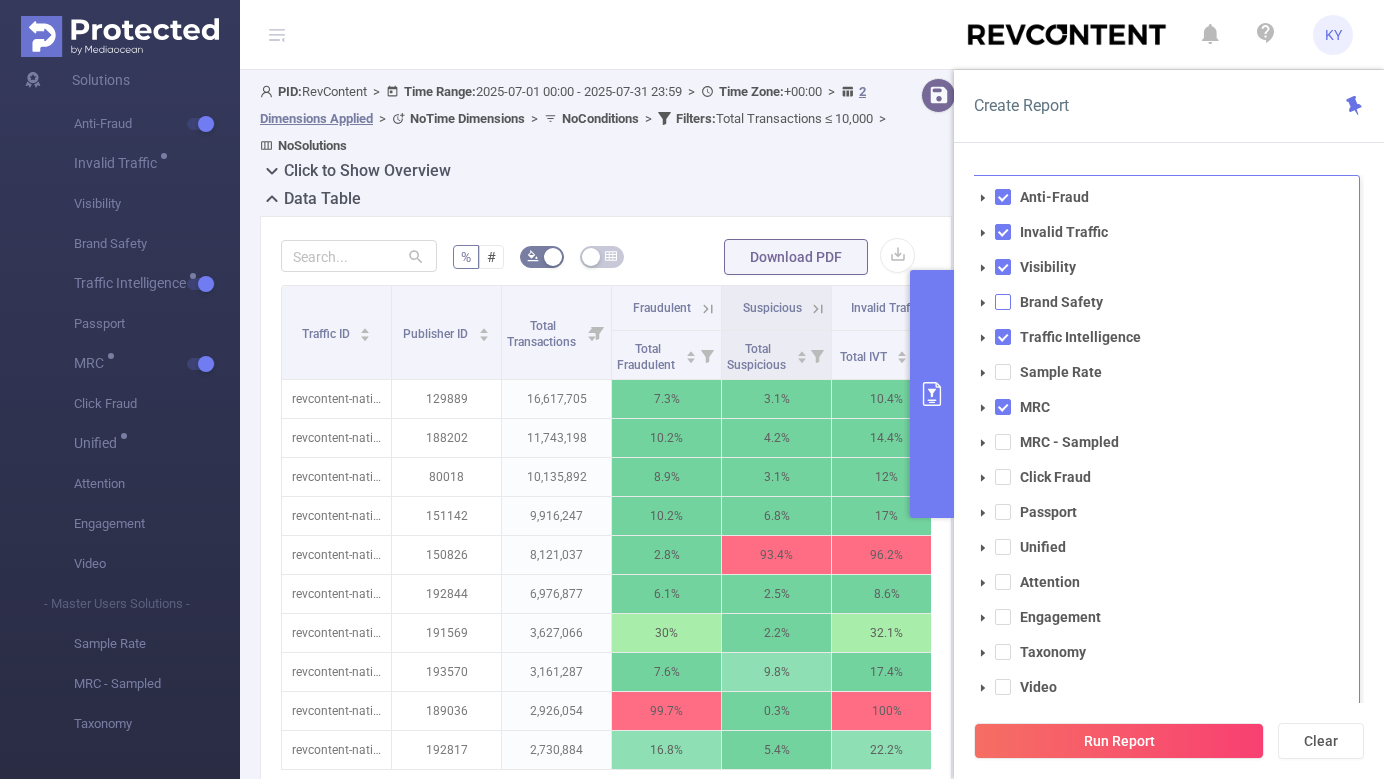 click at bounding box center [1003, 302] 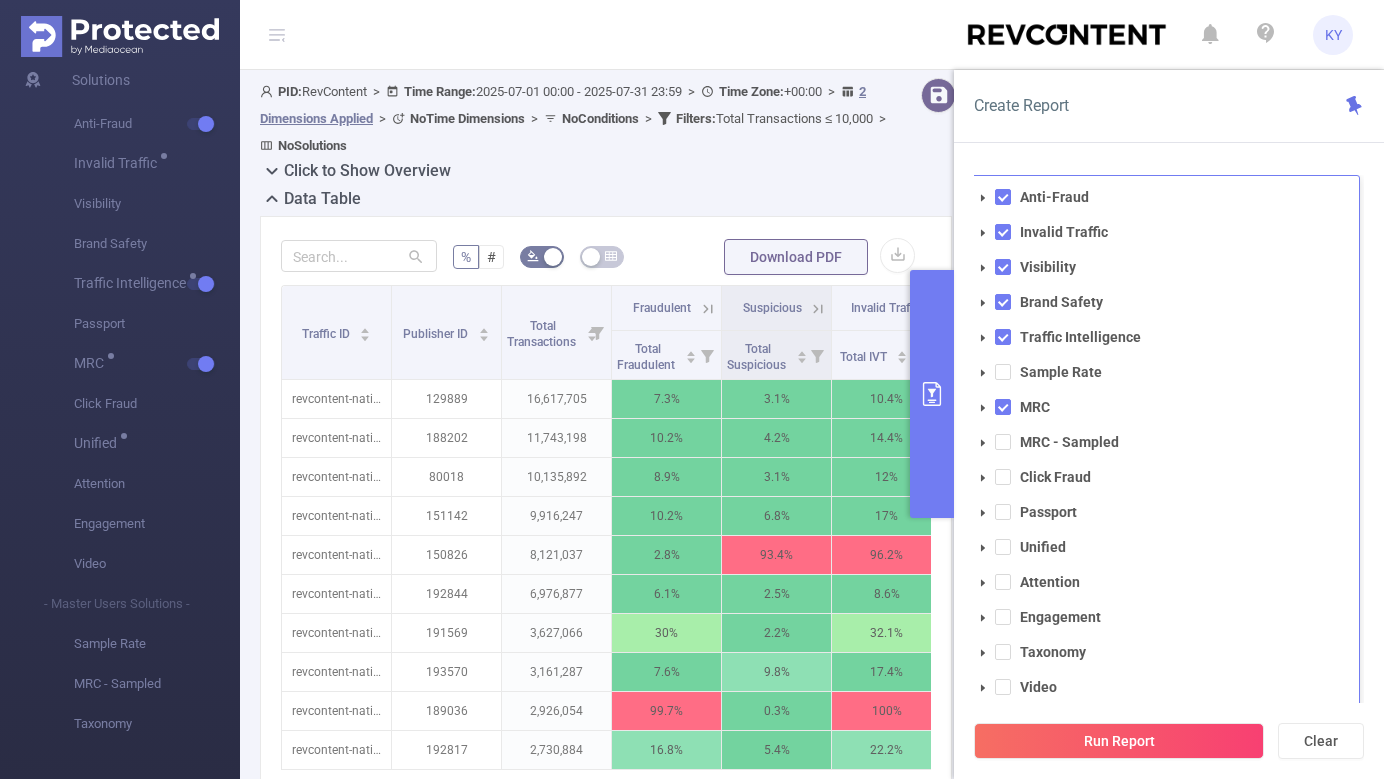 click on "Anti-Fraud Invalid Traffic Visibility Brand Safety Traffic Intelligence Sample Rate MRC MRC - Sampled Click Fraud Passport Unified Attention Engagement Taxonomy Video" at bounding box center (1165, 442) 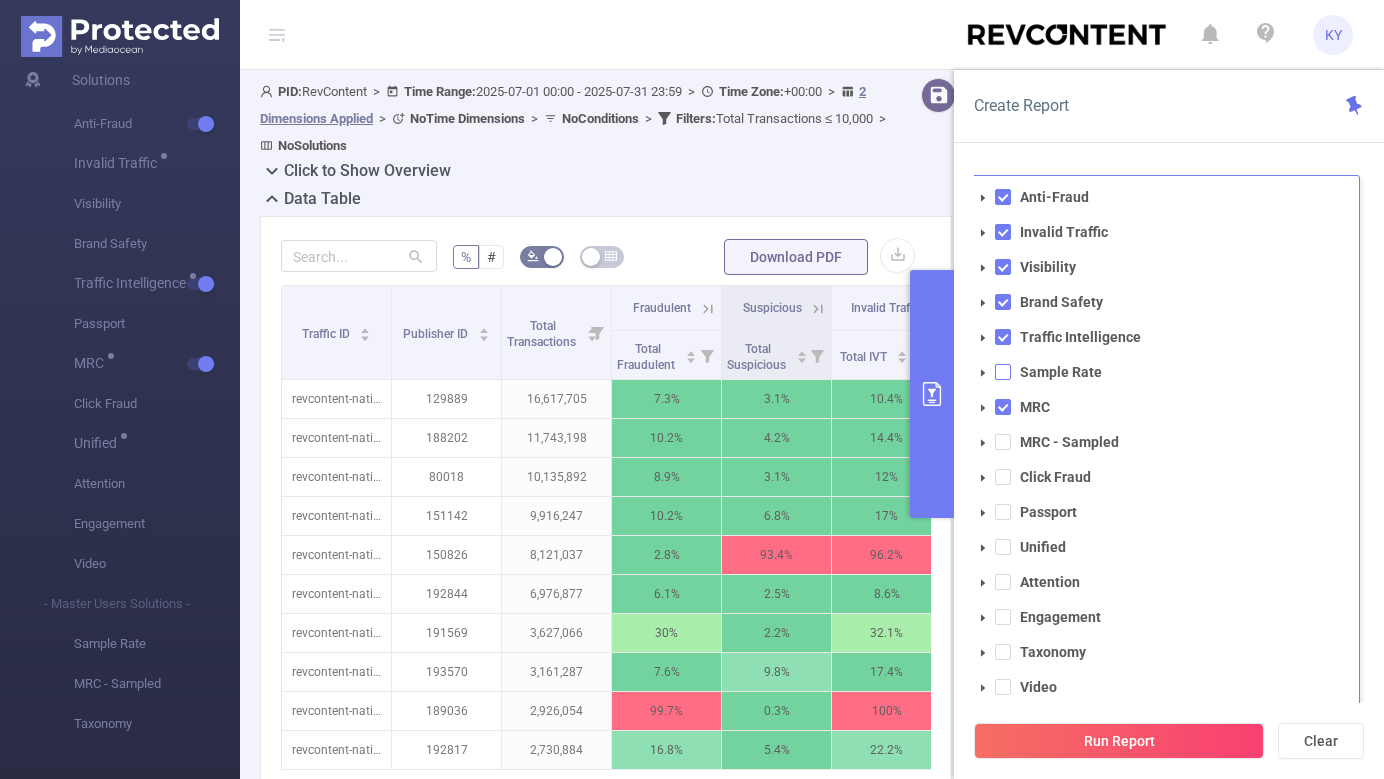 click at bounding box center [1003, 372] 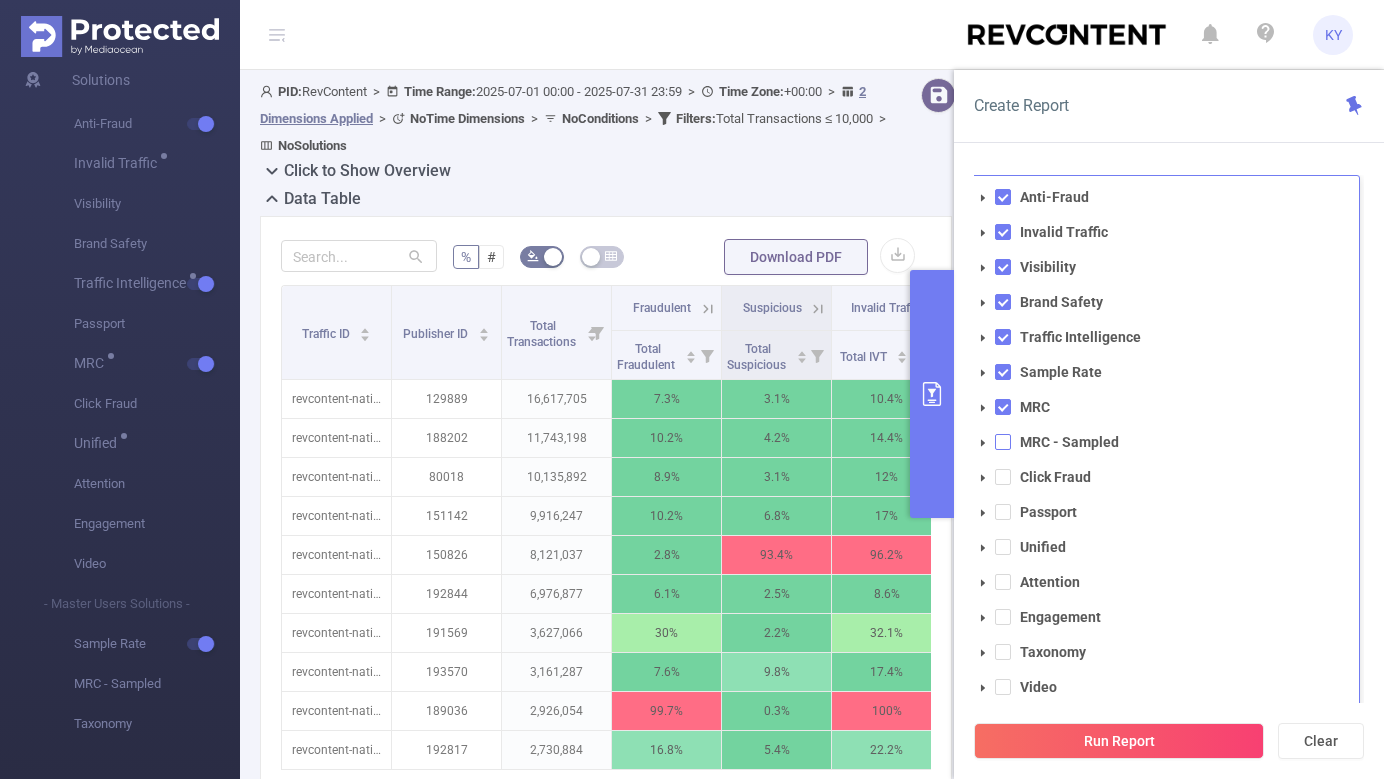 click at bounding box center [1003, 442] 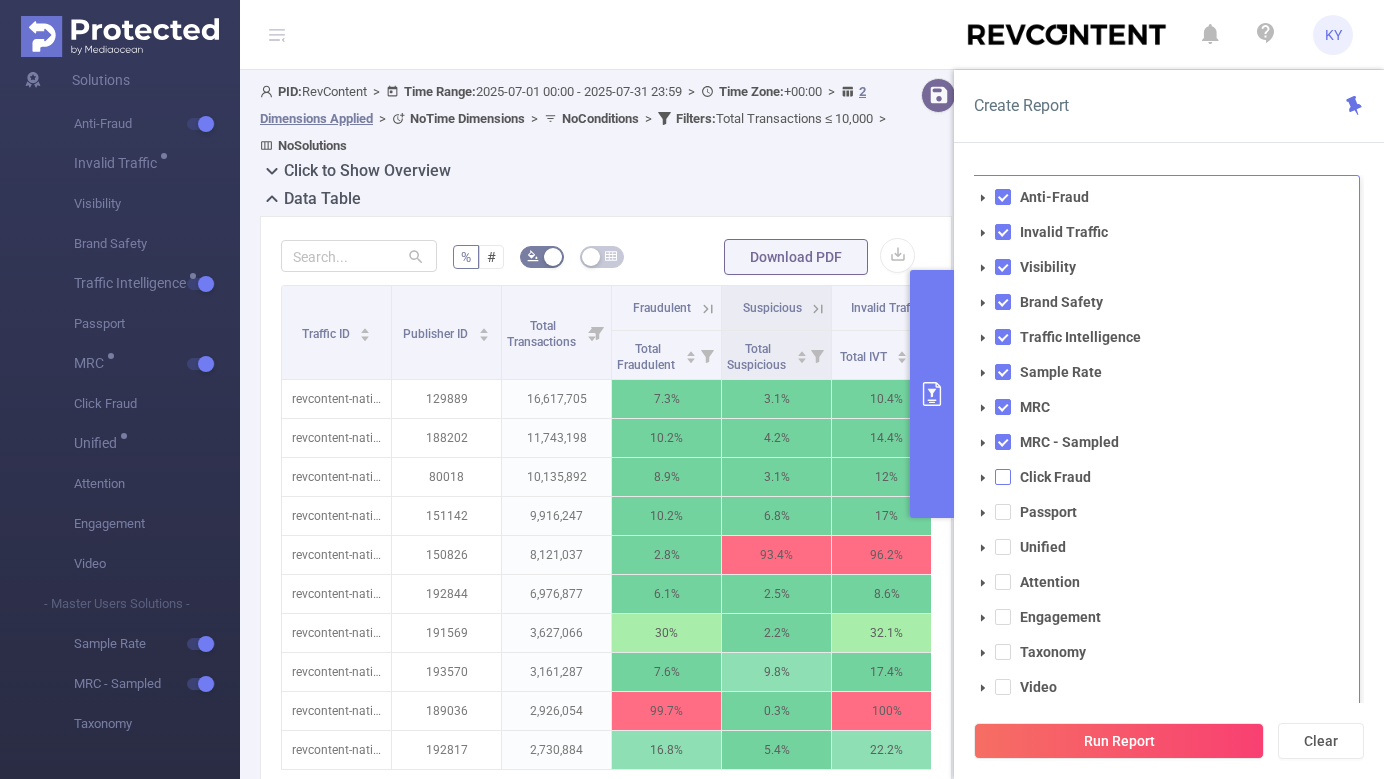 click at bounding box center (1003, 477) 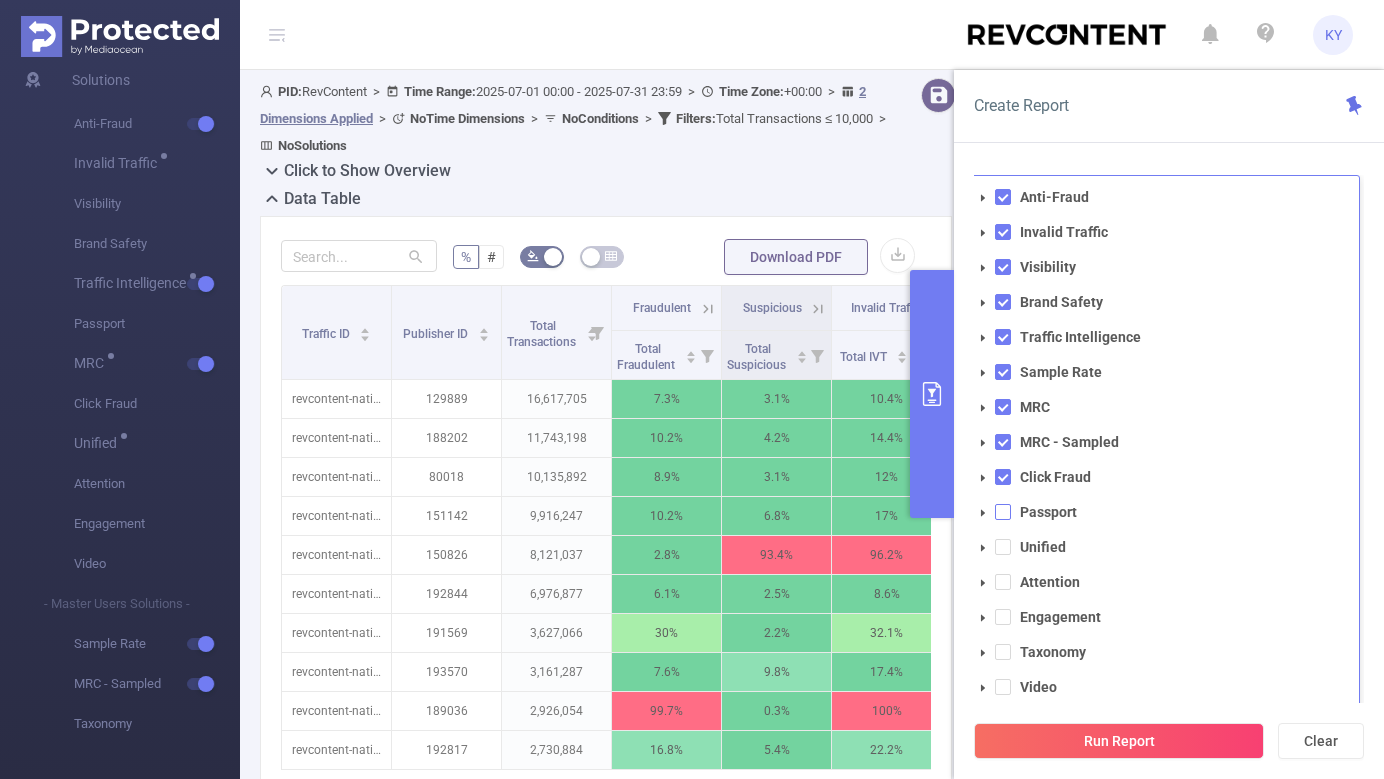 click at bounding box center (1003, 512) 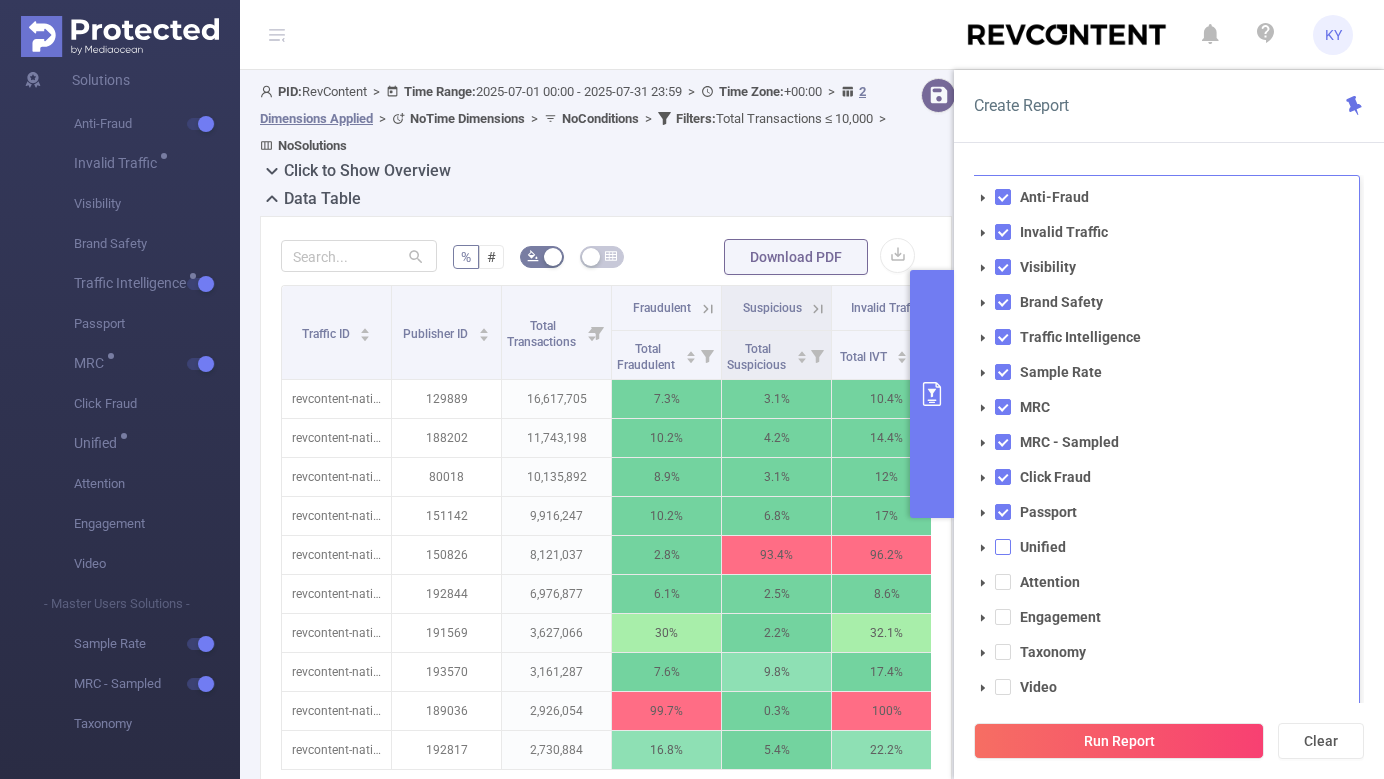 click at bounding box center (1003, 547) 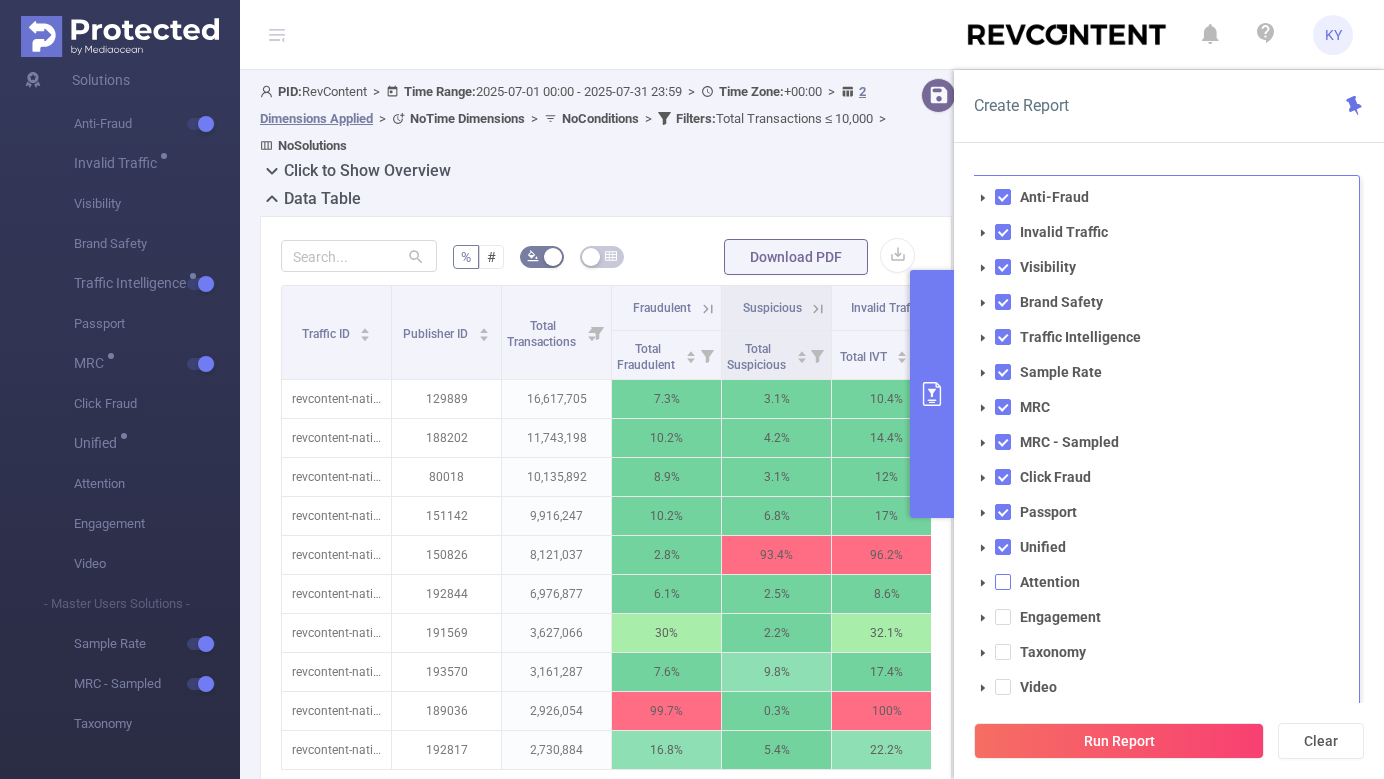 click at bounding box center (1003, 582) 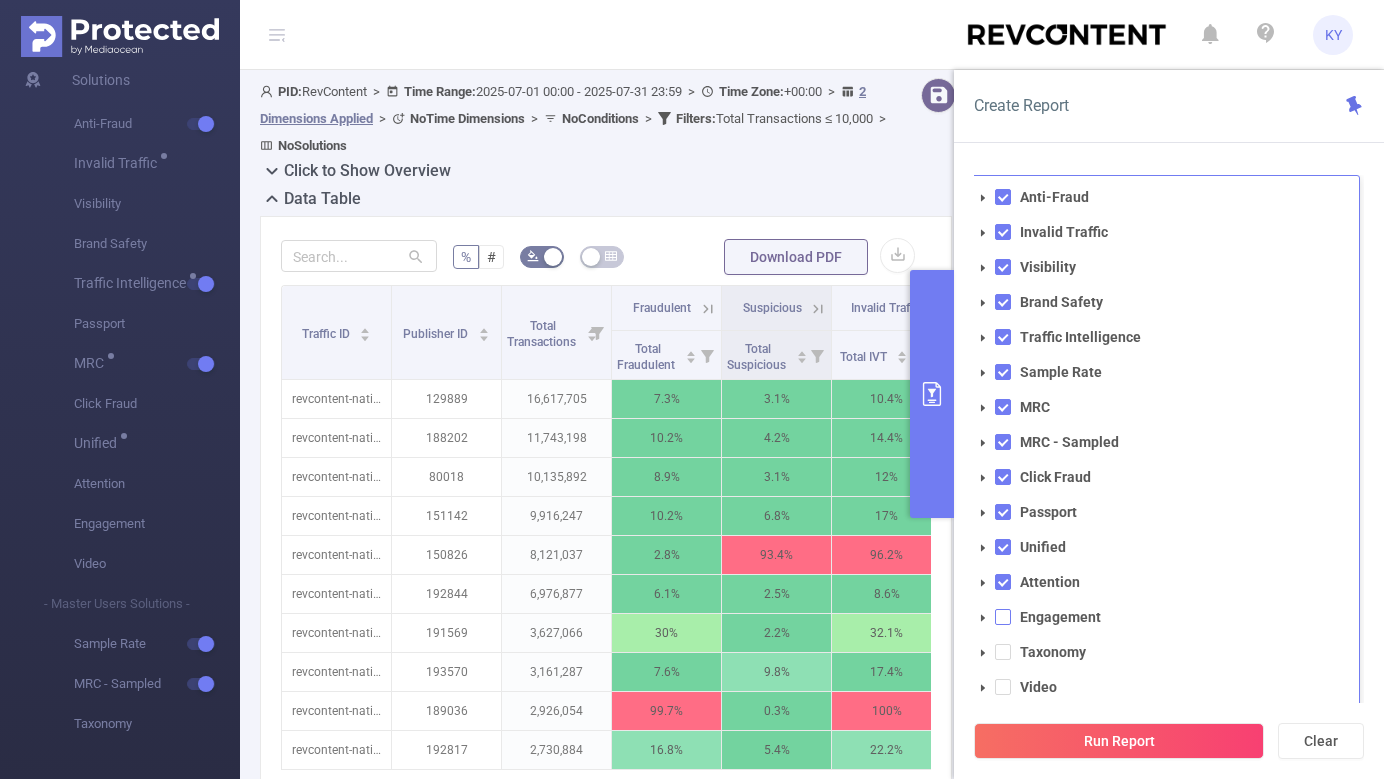 click at bounding box center [1003, 617] 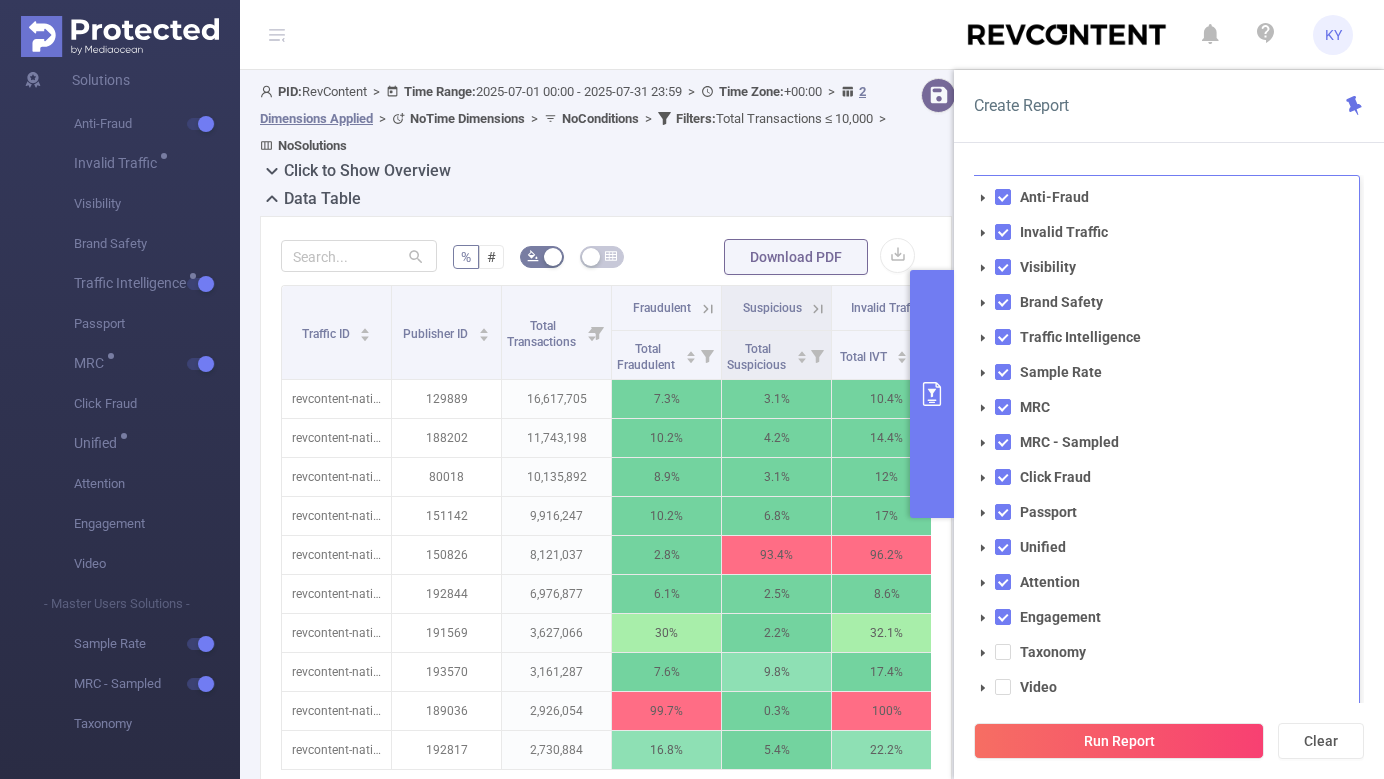 click on "Taxonomy" at bounding box center [1165, 652] 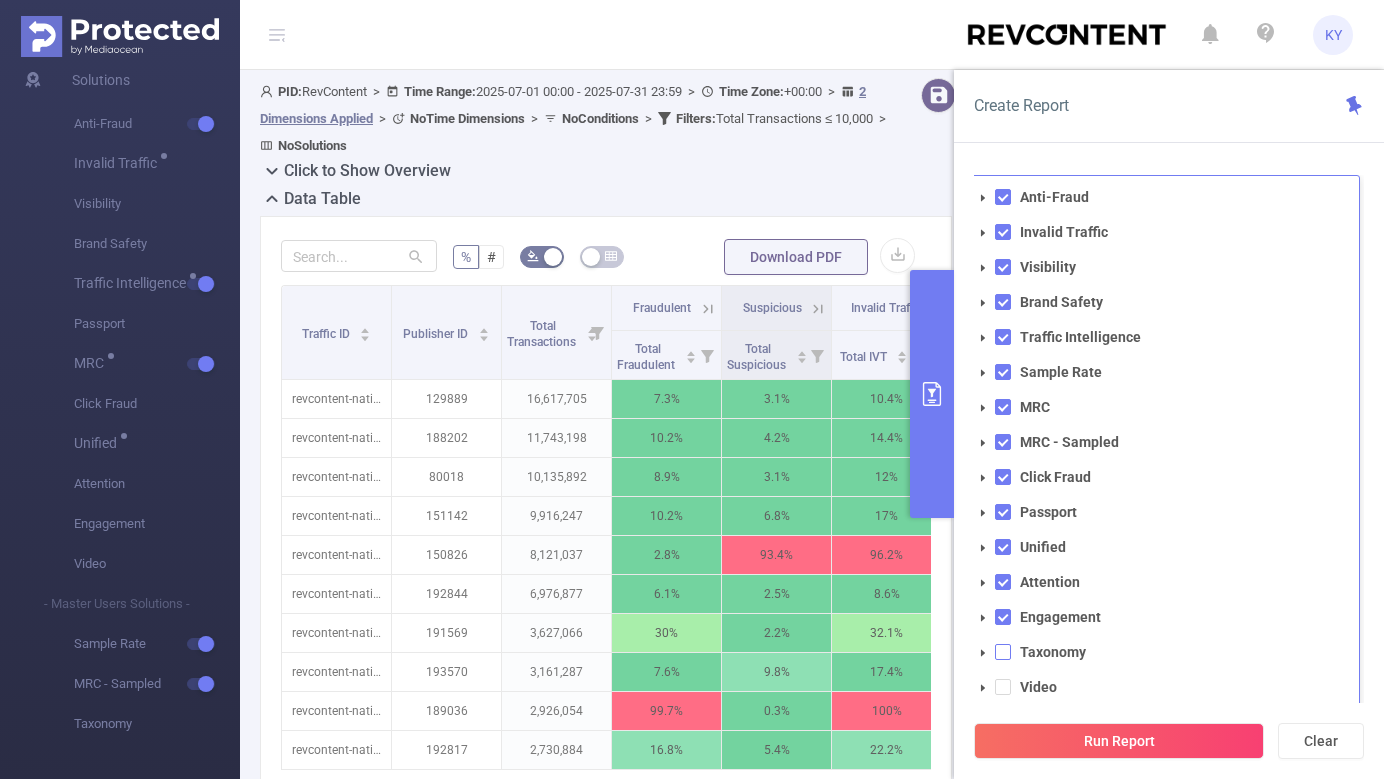 click at bounding box center (1003, 652) 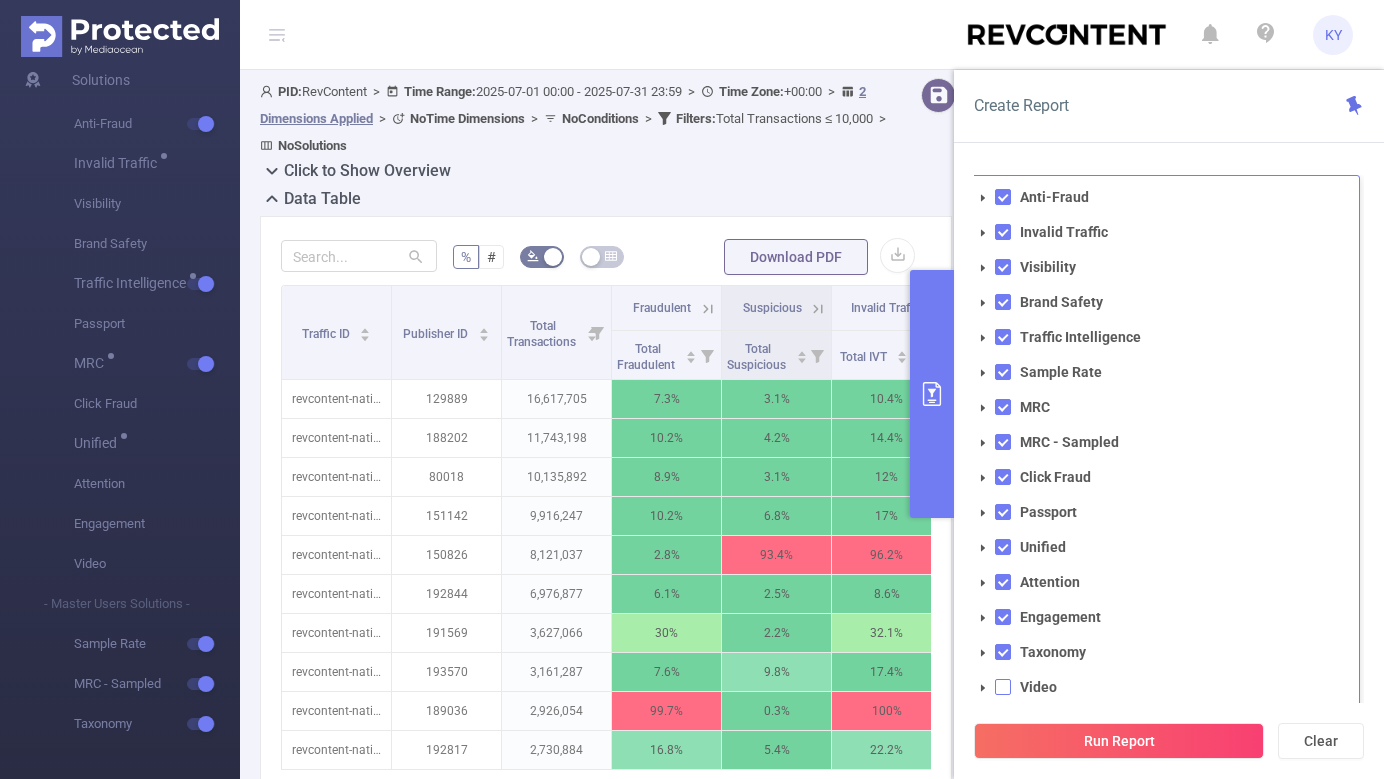 click at bounding box center [1003, 687] 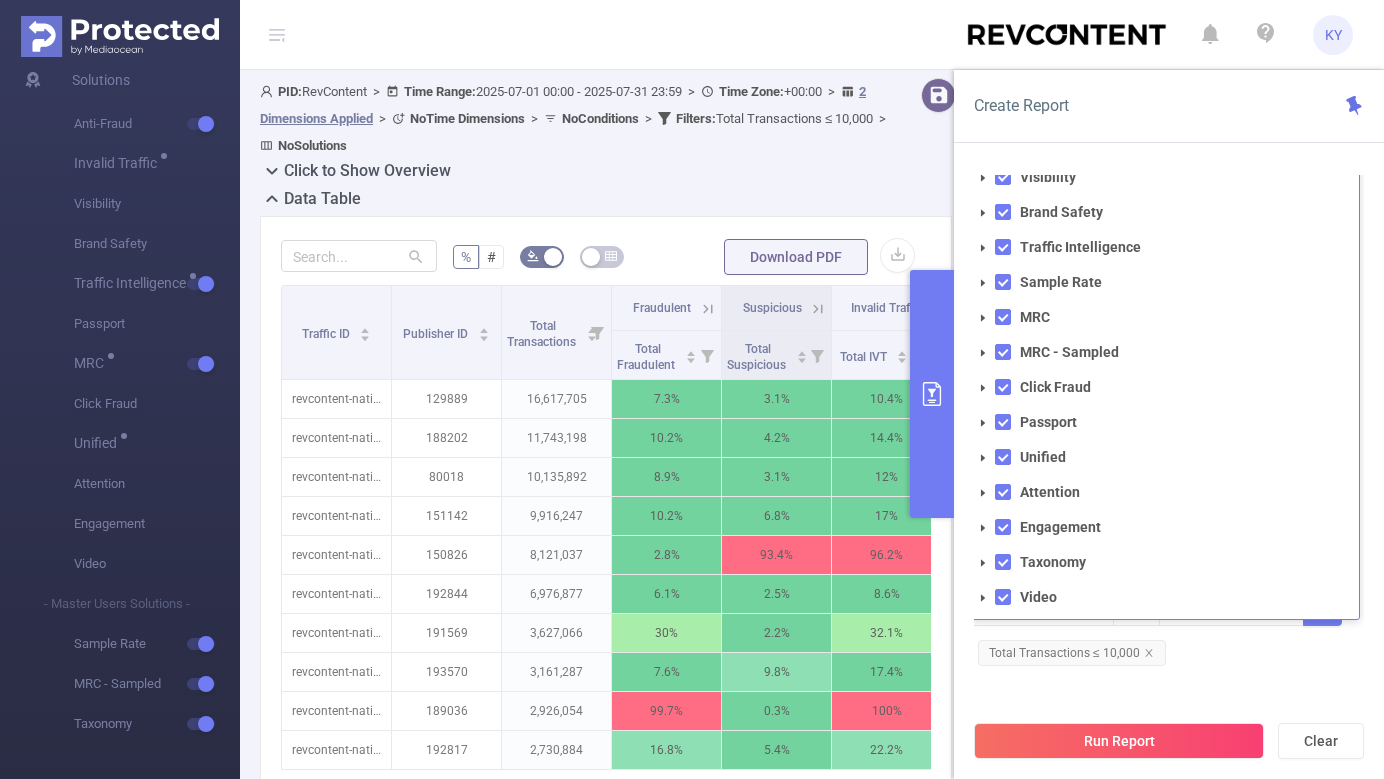 click on "Filters Total Transactions ≥ Add Total Transactions ≤ 10,000" at bounding box center (1165, 620) 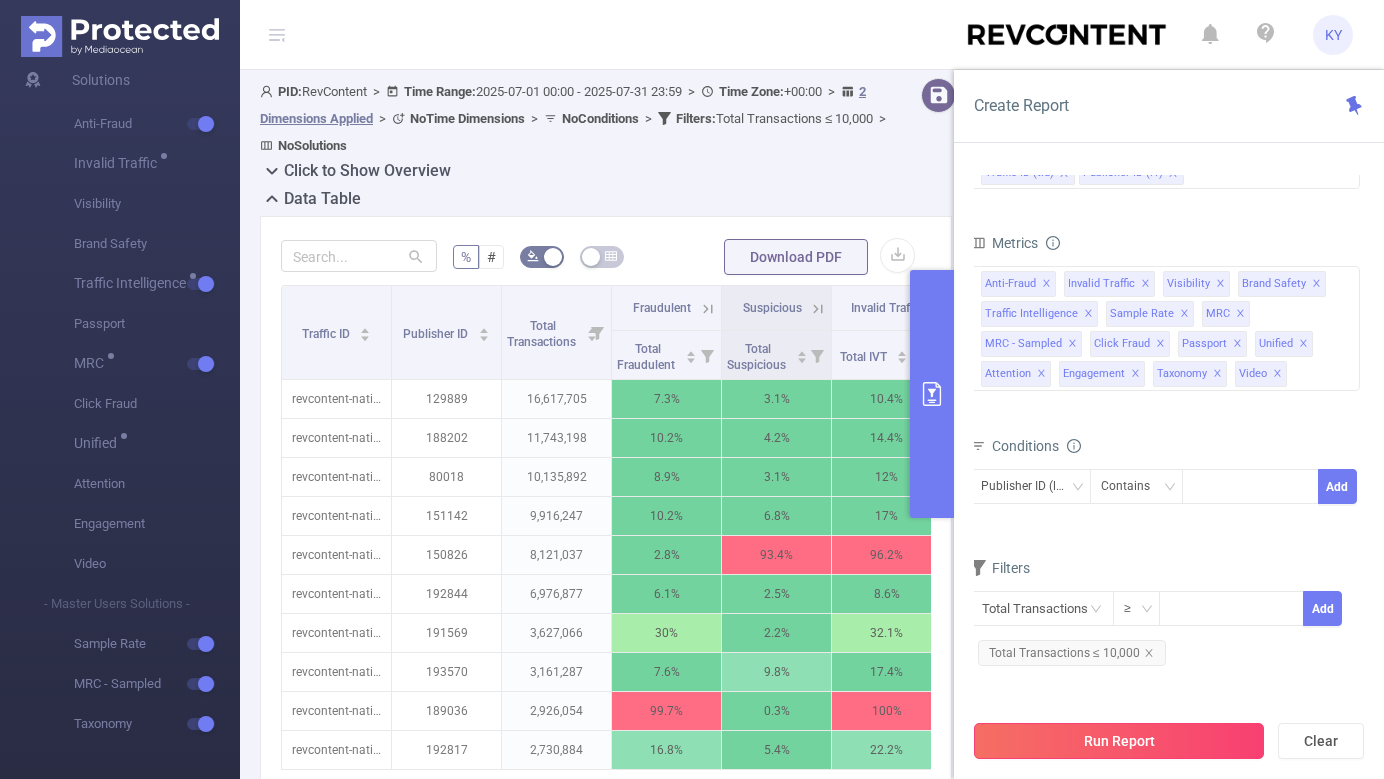 click on "Run Report" at bounding box center [1119, 741] 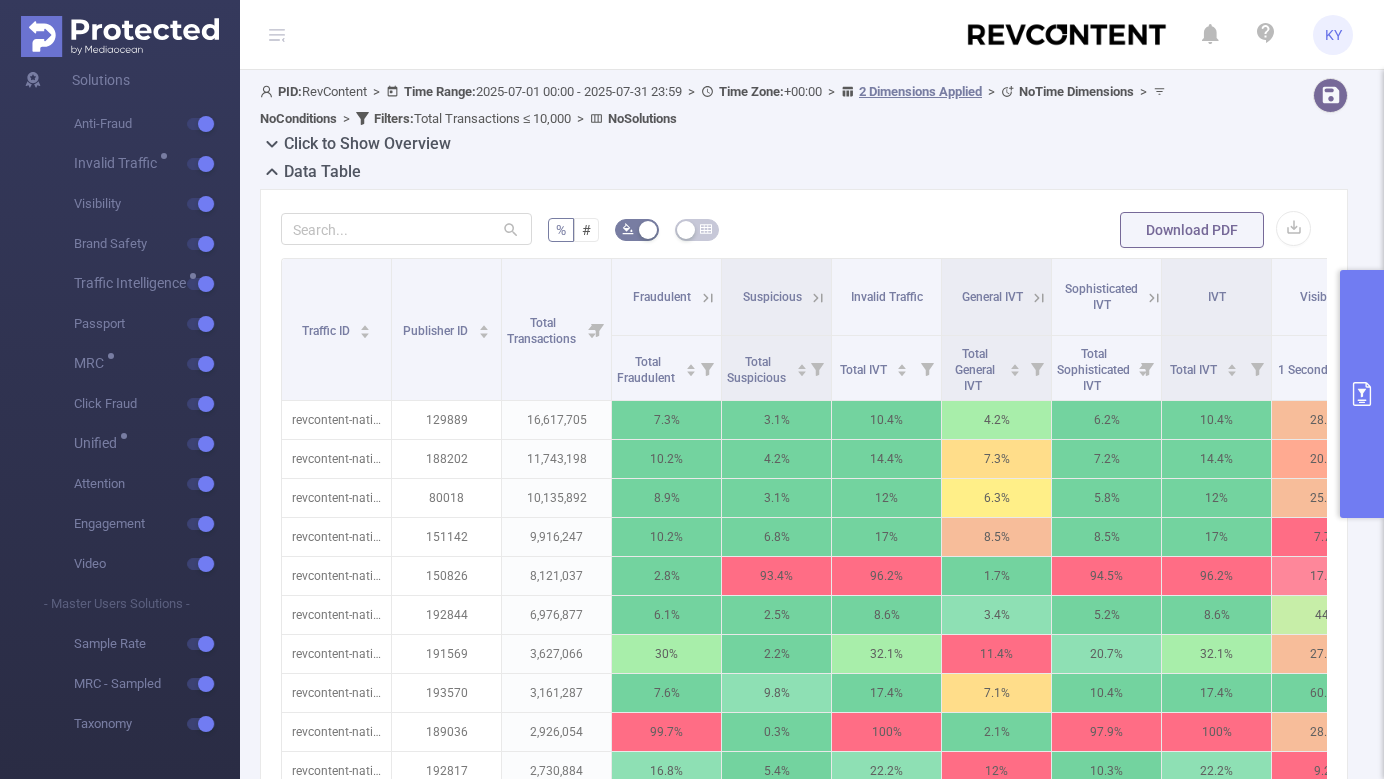 click at bounding box center [1362, 394] 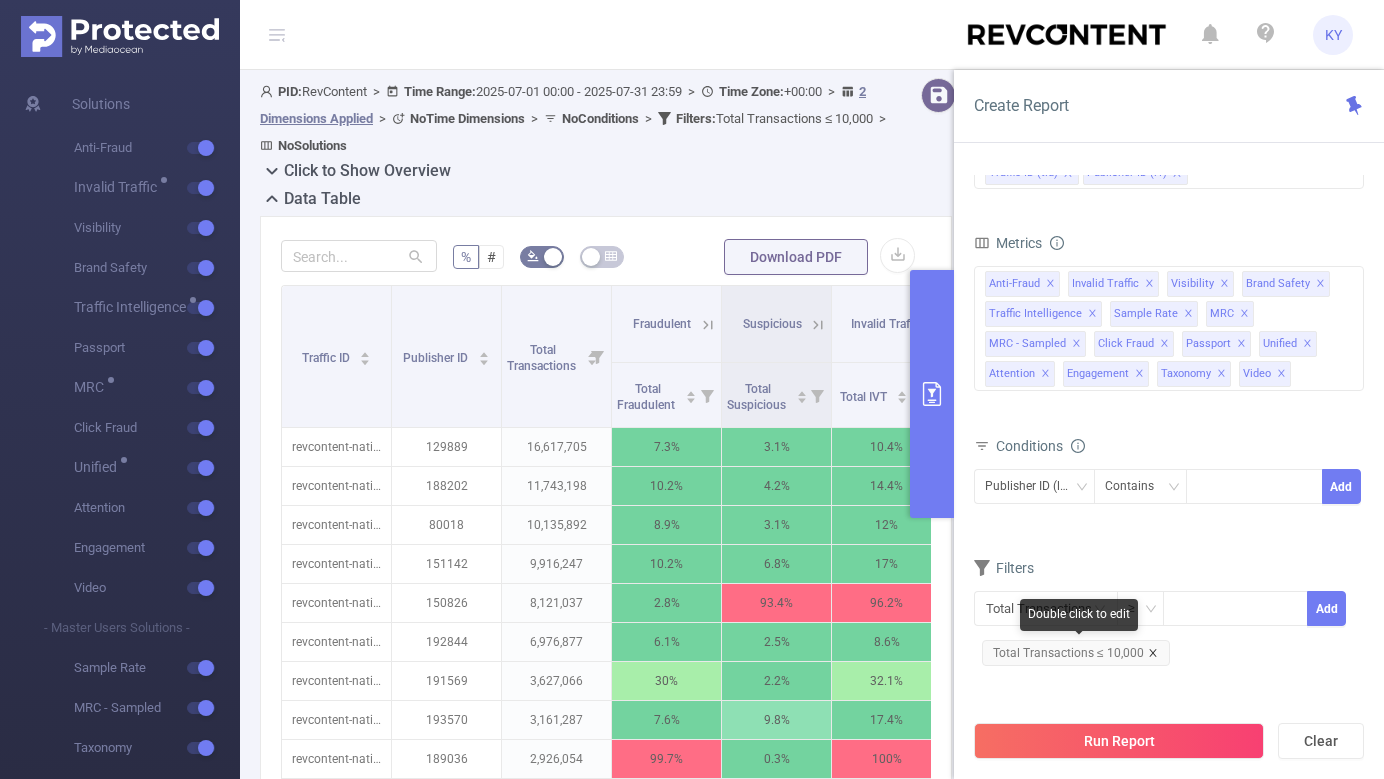 click 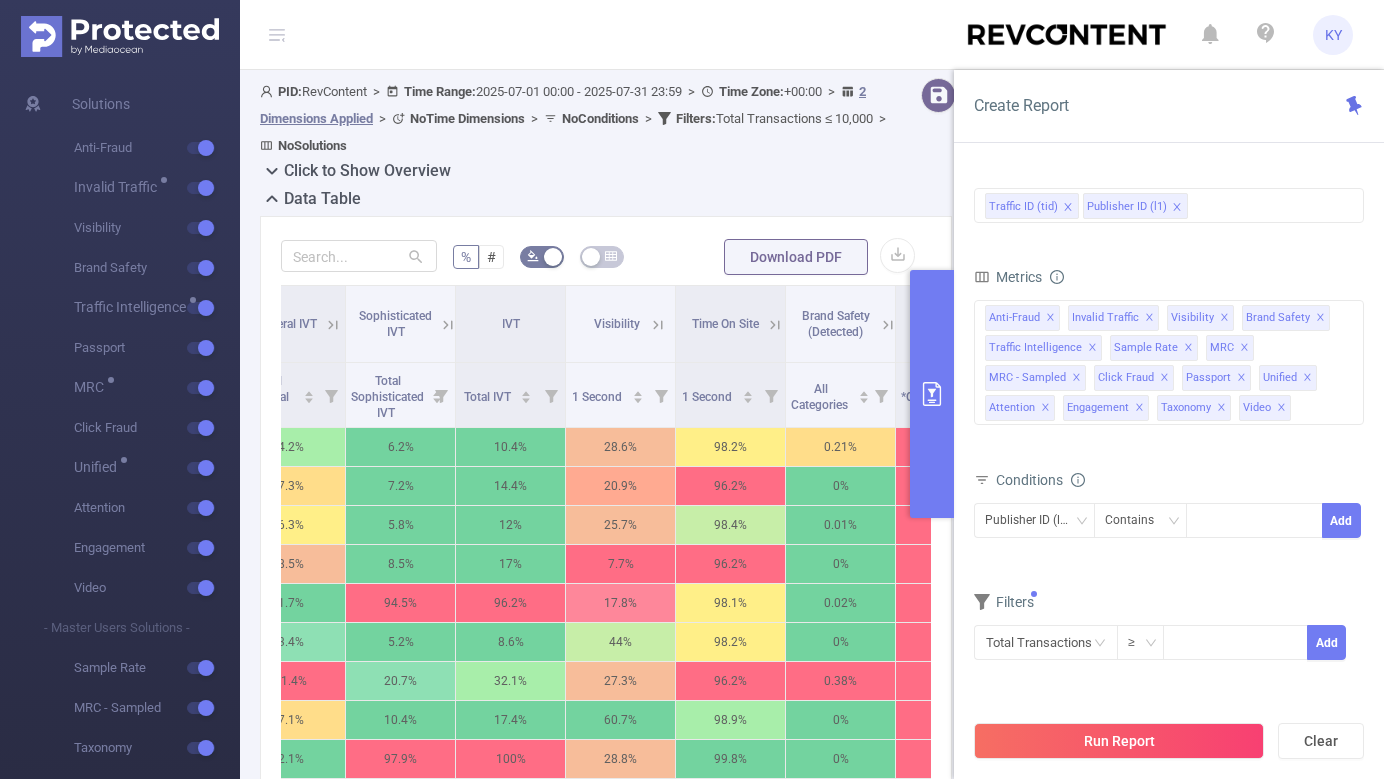 scroll, scrollTop: 0, scrollLeft: 1039, axis: horizontal 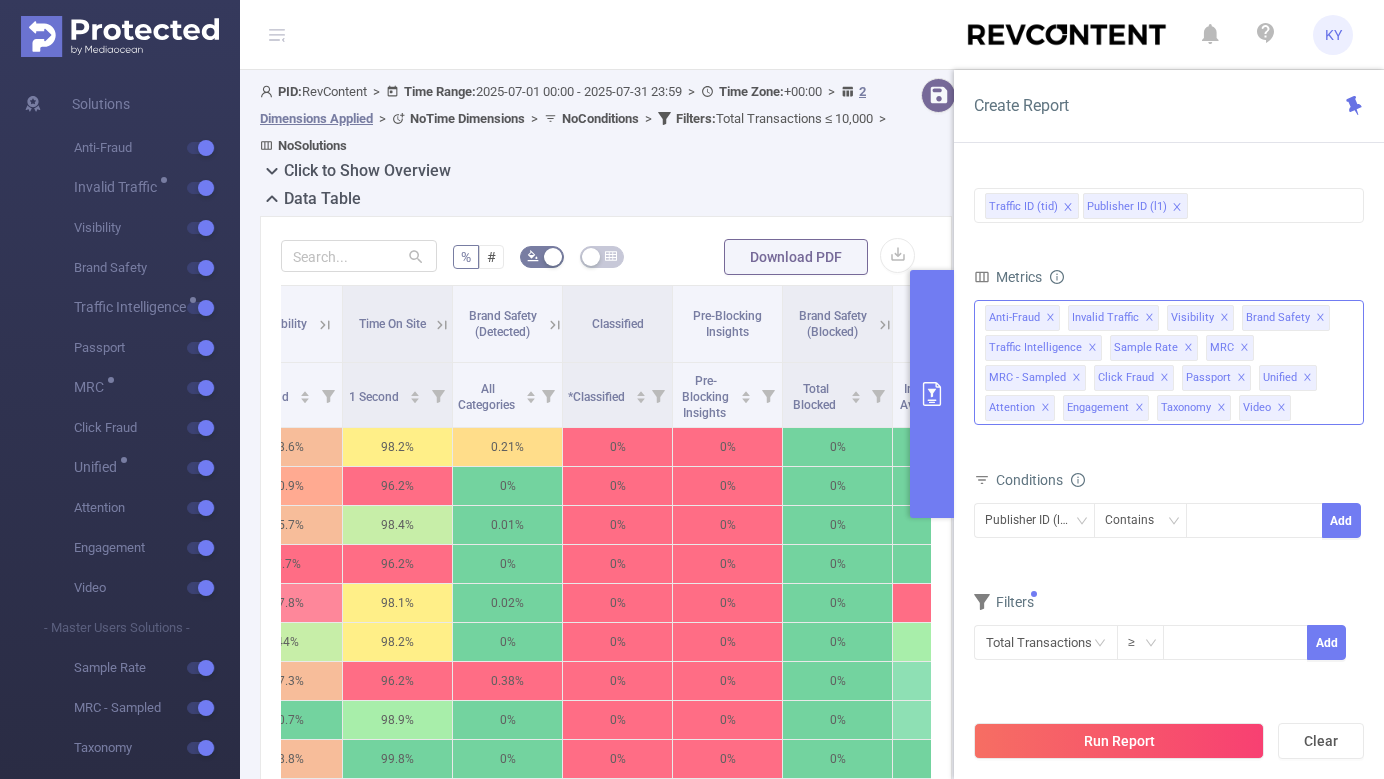 click on "Anti-Fraud Invalid Traffic Visibility Brand Safety Traffic Intelligence Sample Rate MRC MRC - Sampled Click Fraud Passport Unified Attention Engagement Taxonomy Video Anti-Fraud    ✕ Invalid Traffic    ✕ Visibility    ✕ Brand Safety    ✕ Traffic Intelligence    ✕ Sample Rate    ✕ MRC    ✕ MRC - Sampled    ✕ Click Fraud    ✕ Passport    ✕ Unified    ✕ Attention    ✕ Engagement    ✕ Taxonomy    ✕ Video    ✕" at bounding box center (1169, 362) 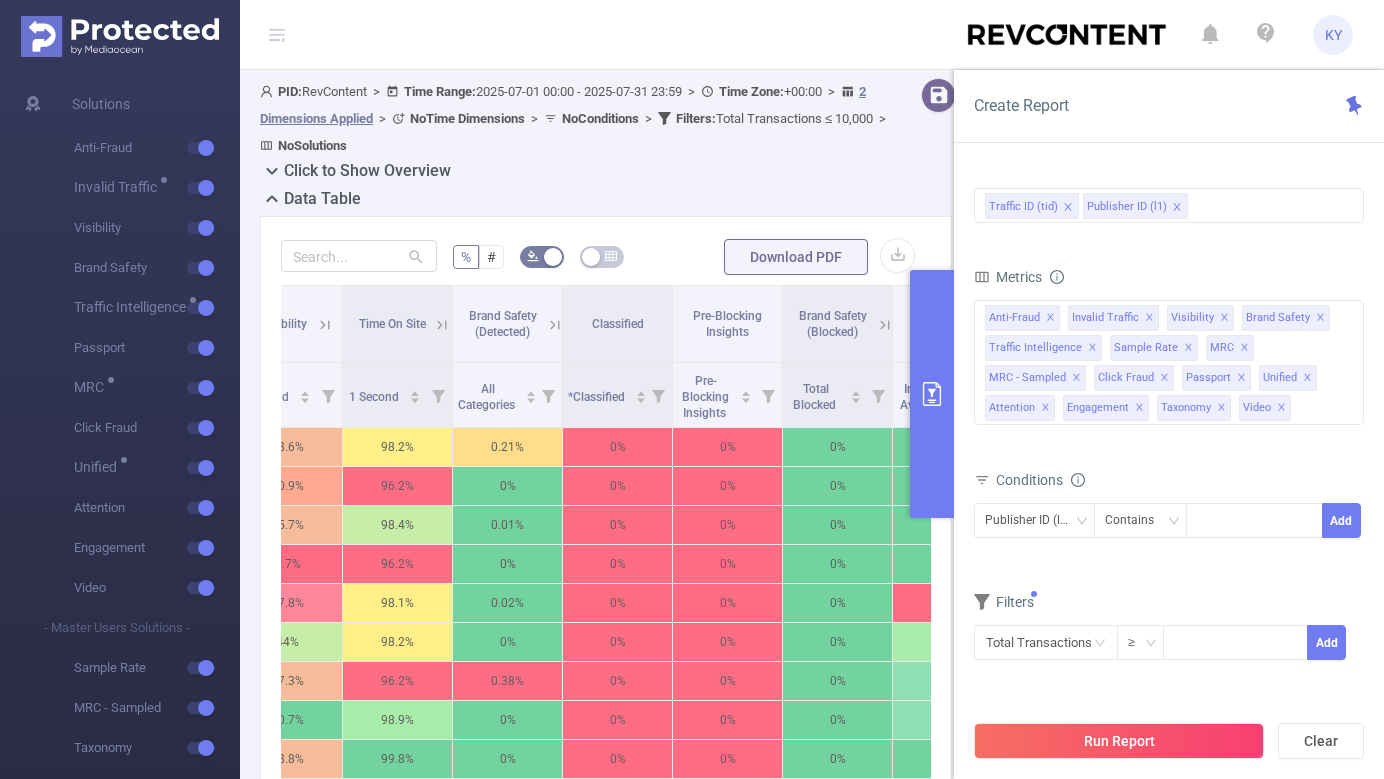 click on "Create Report    PID 1000177 - RevContent 1000177 - RevContent      Time Range [DATE] [TIME]   _   [DATE] [TIME] Advanced Time Properties    Dimensions Traffic ID (tid) Publisher ID (l1)      Metrics Total Fraudulent Bot/Virus Hostile Tools Tunneled Traffic Non Malicious Bots View Fraud Publisher Fraud Reputation Total Suspicious Bot/Virus Hostile Tools Tunneled Traffic Non Malicious Bots View Fraud Publisher Fraud Reputation Total IVT Tracked Ads GIVT SIVT *Gross Impressions *GIVT *SIVT Decision Rate *SIVT *Net Impressions *Viewable Impressions *Non Viewable Impressions *Viewability Undetermined Impressions *Measured Impressions *Viewable Rate Median Viewability *Total Net Impressions *Viewable Impressions *Non Viewable Impressions *Viewability Undetermined Impressions *Measured Rate *Viewable Rate Median Viewability Insights Available Notifications & Pops Incentivized Users Private Browsing Invalid Supply Chain Ad Density Index MFA (Made For Advertising) Outdated Browser Total Purchased GIVT" at bounding box center [1169, 424] 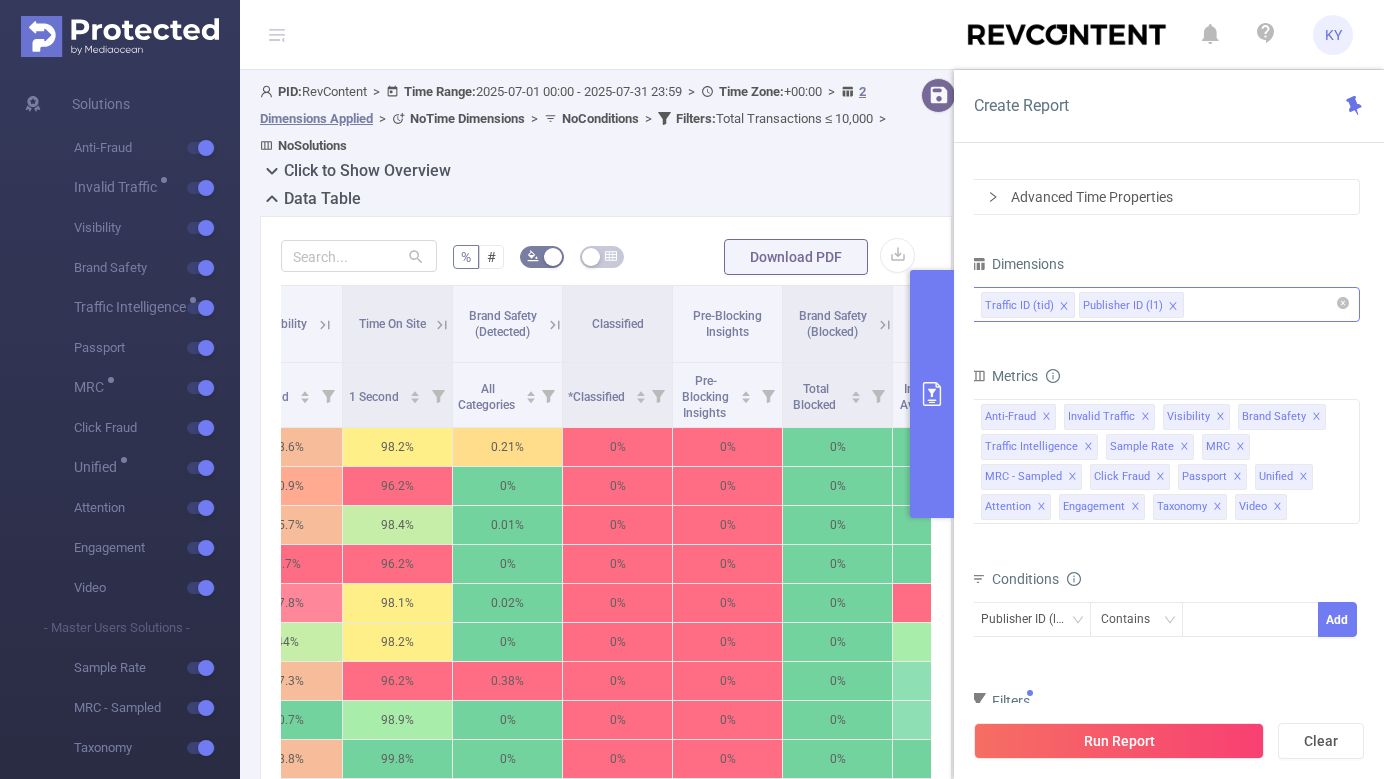 click on "Traffic ID (tid) Publisher ID (l1)" at bounding box center (1165, 304) 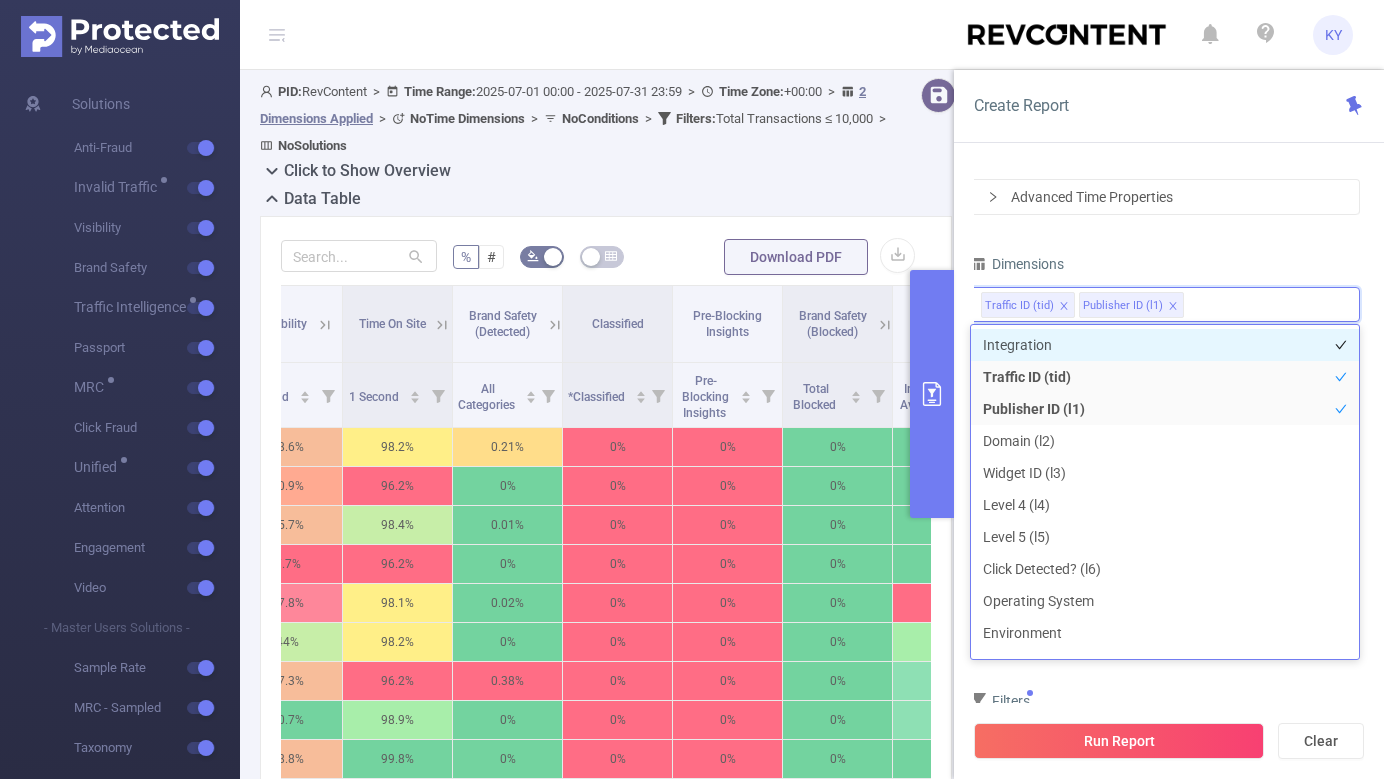 click on "Integration" at bounding box center (1165, 345) 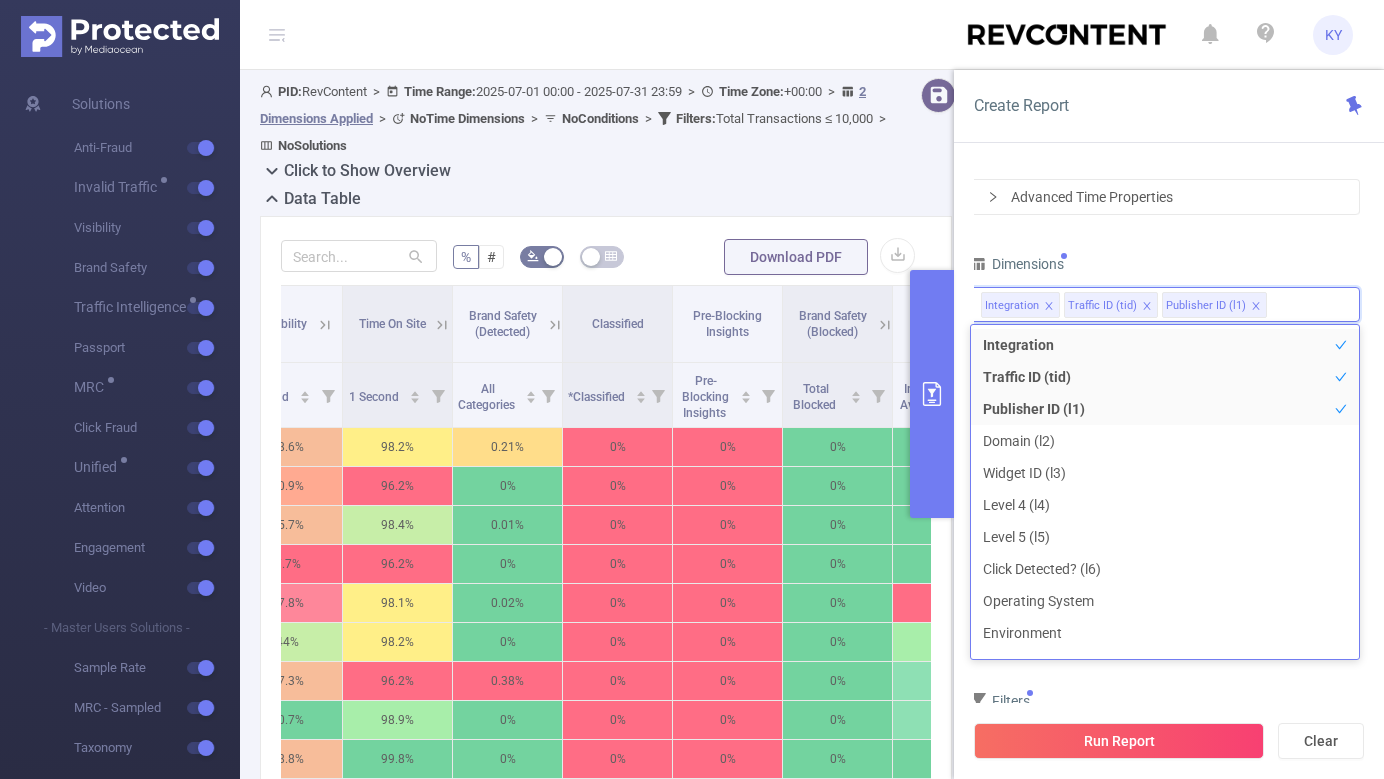 click on "PID 1000177 - RevContent 1000177 - RevContent      Time Range [DATE] [TIME]   _   [DATE] [TIME] Advanced Time Properties    Dimensions Integration Traffic ID (tid) Publisher ID (l1)      Metrics Total Fraudulent Bot/Virus Hostile Tools Tunneled Traffic Non Malicious Bots View Fraud Publisher Fraud Reputation Total Suspicious Bot/Virus Hostile Tools Tunneled Traffic Non Malicious Bots View Fraud Publisher Fraud Reputation Total IVT Tracked Ads GIVT SIVT *Gross Impressions *GIVT *SIVT Decision Rate *SIVT *Net Impressions *Viewable Impressions *Non Viewable Impressions *Viewability Undetermined Impressions *Measured Impressions *Viewable Rate Median Viewability *Total Net Impressions *Viewable Impressions *Non Viewable Impressions *Viewability Undetermined Impressions *Measured Rate *Viewable Rate Median Viewability Insights Available Notifications & Pops Incentivized Users Private Browsing Invalid Supply Chain Ad Density Index MFA (Made For Advertising) Outdated Browser Total Purchased Social" at bounding box center (1165, 370) 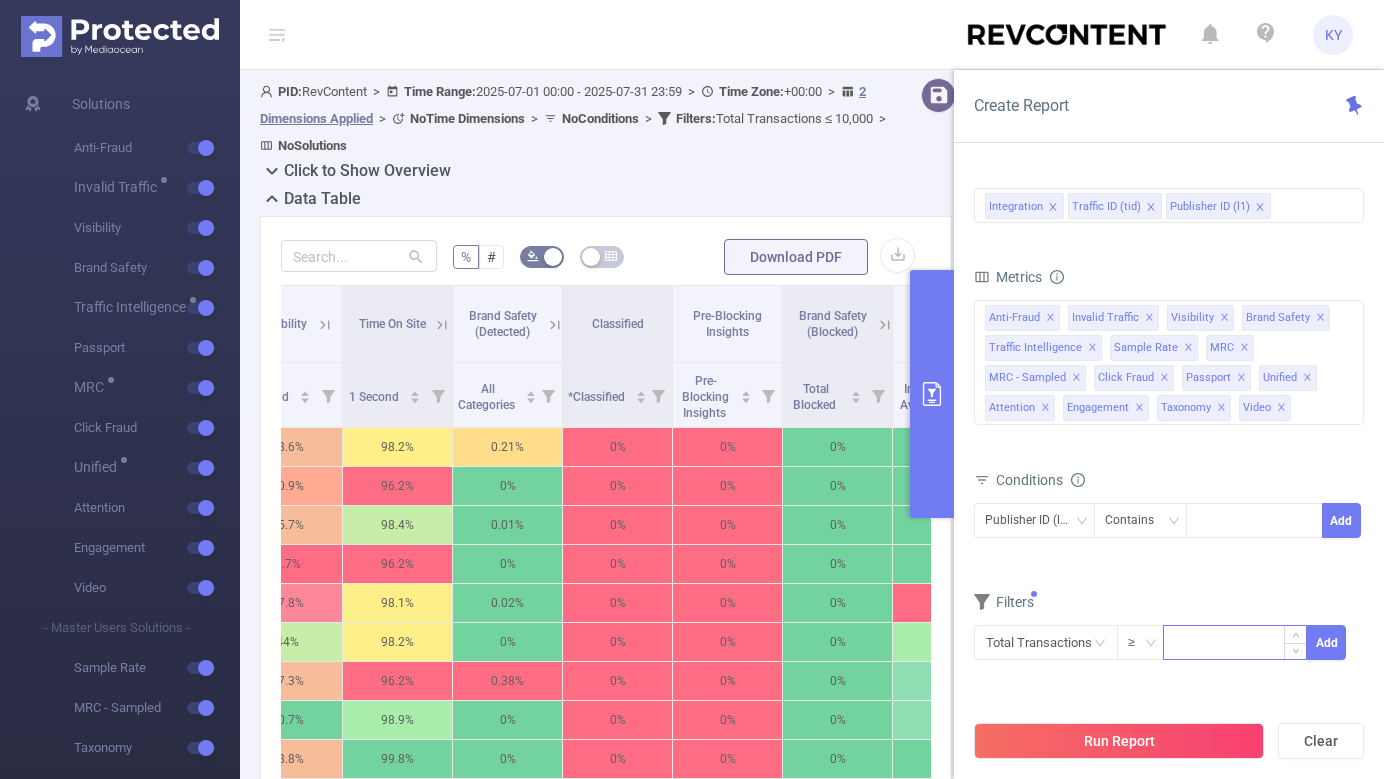 click at bounding box center [1235, 641] 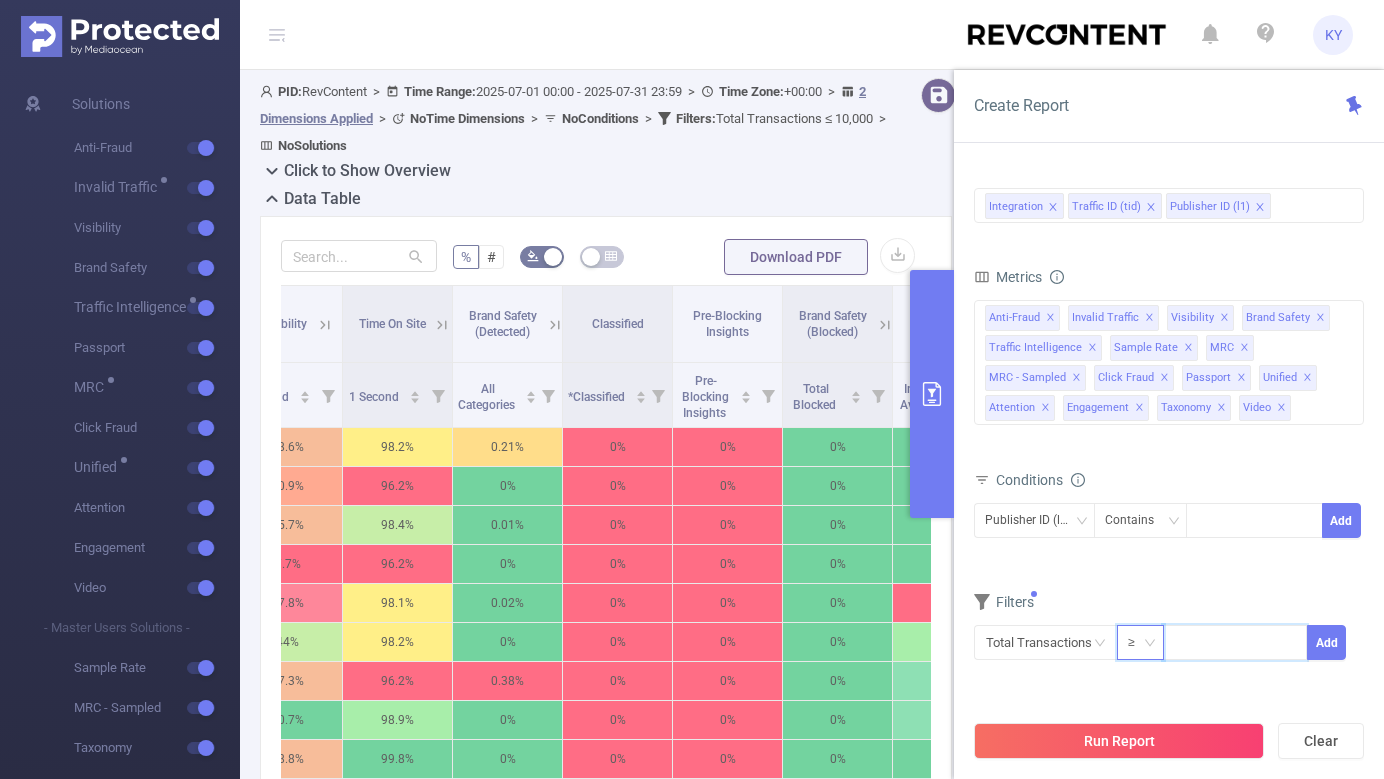 click on "≥" at bounding box center (1138, 642) 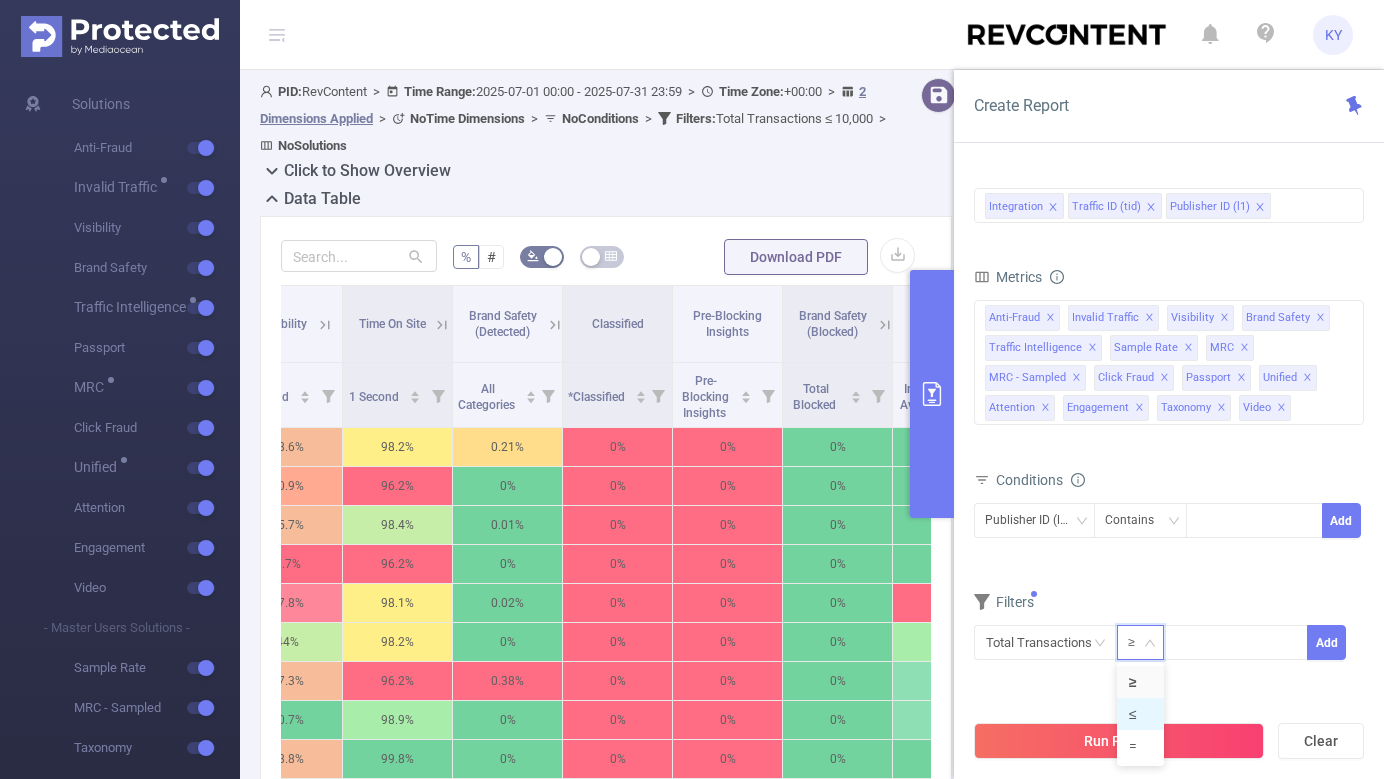 click on "≤" at bounding box center [1140, 714] 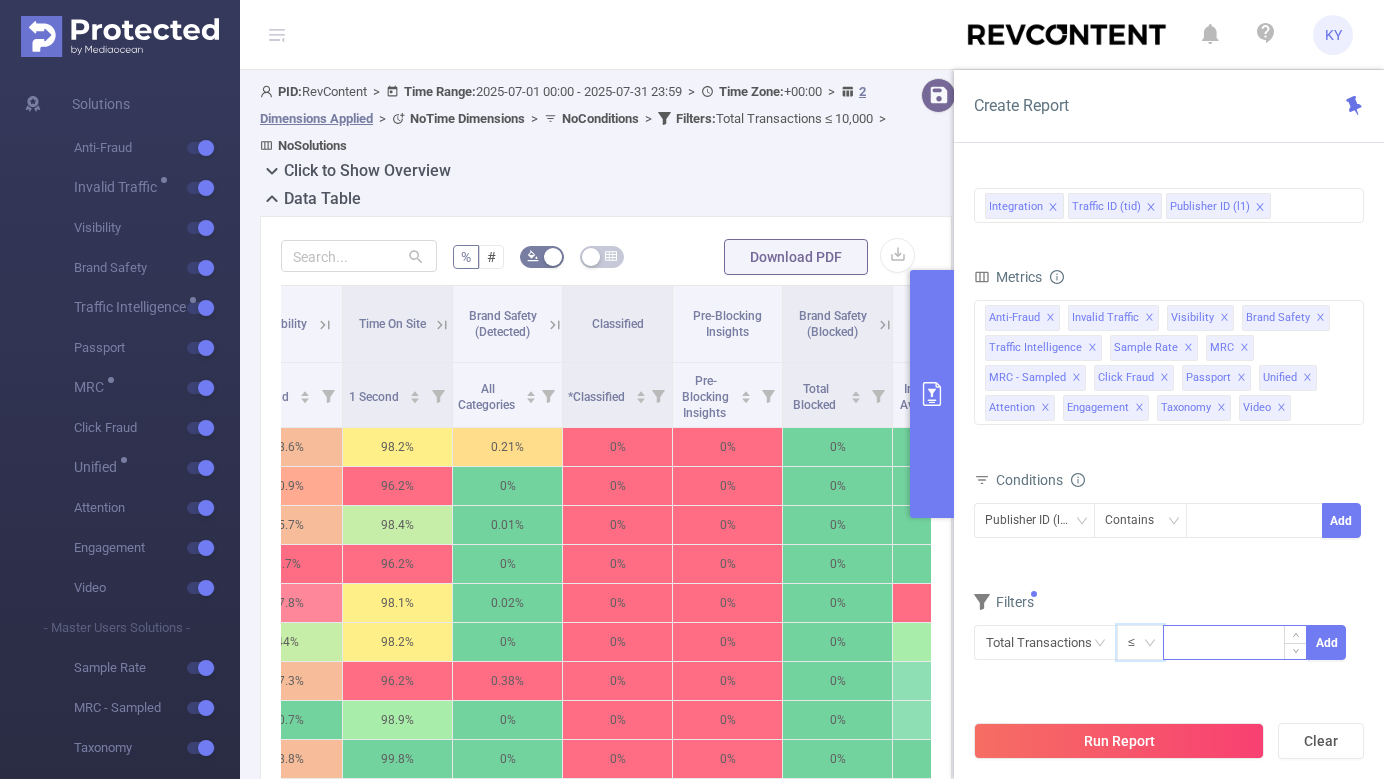 click at bounding box center [1235, 641] 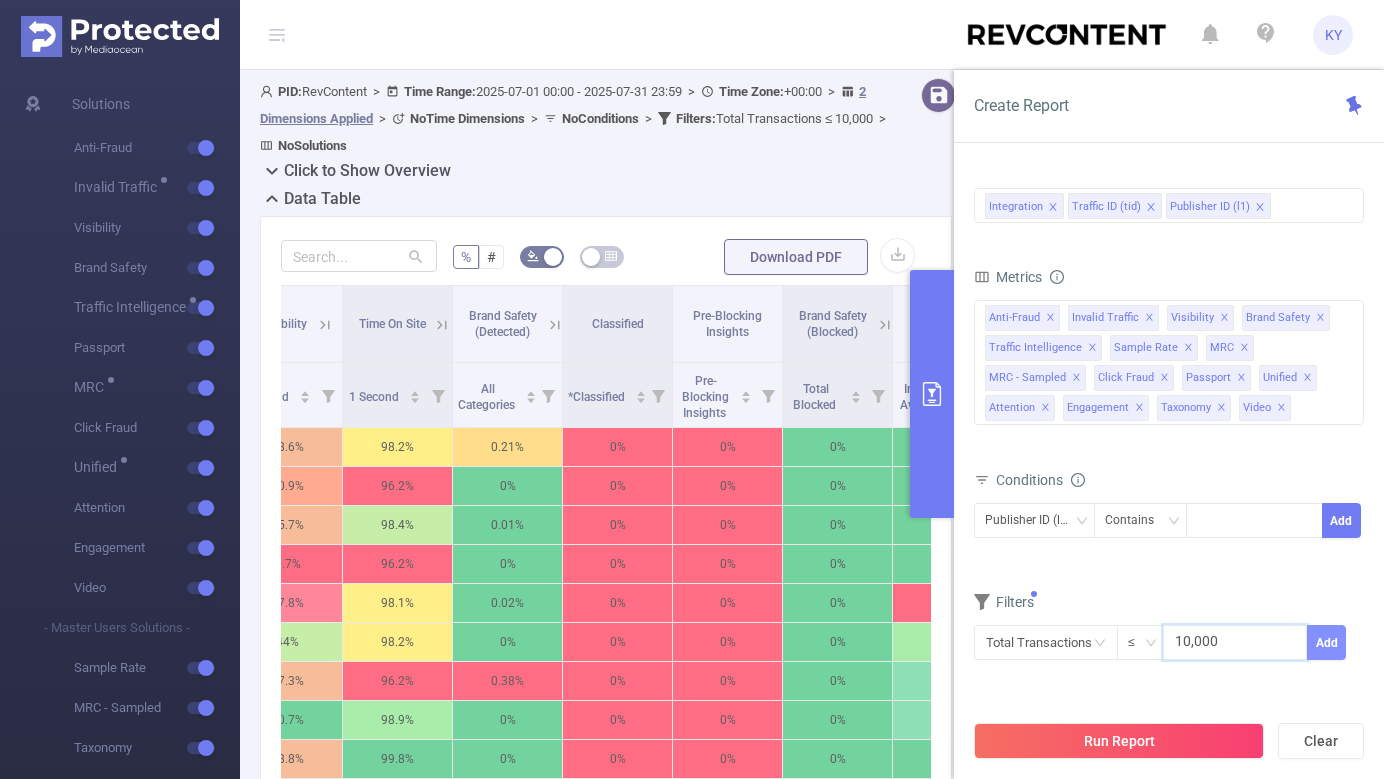 type on "10,000" 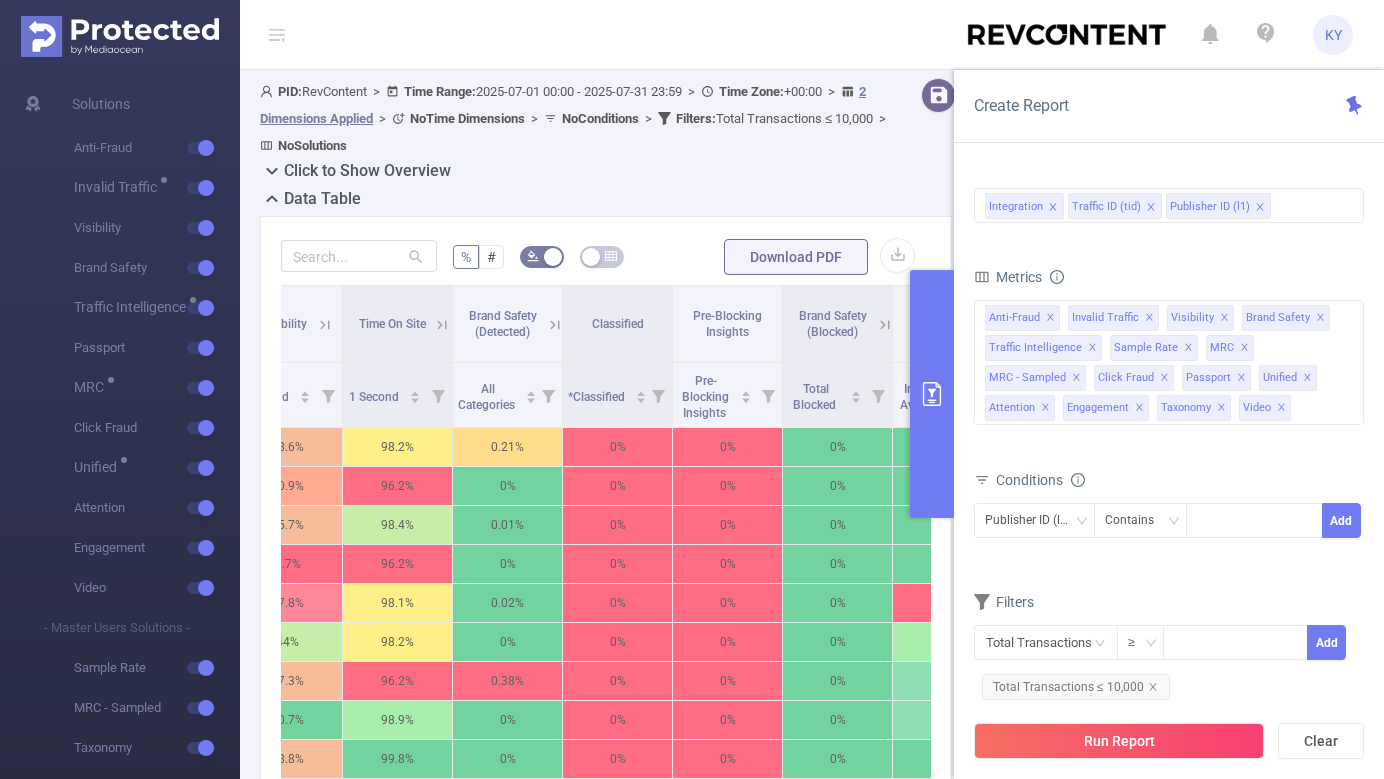 click on "Run Report  Clear" at bounding box center [1169, 741] 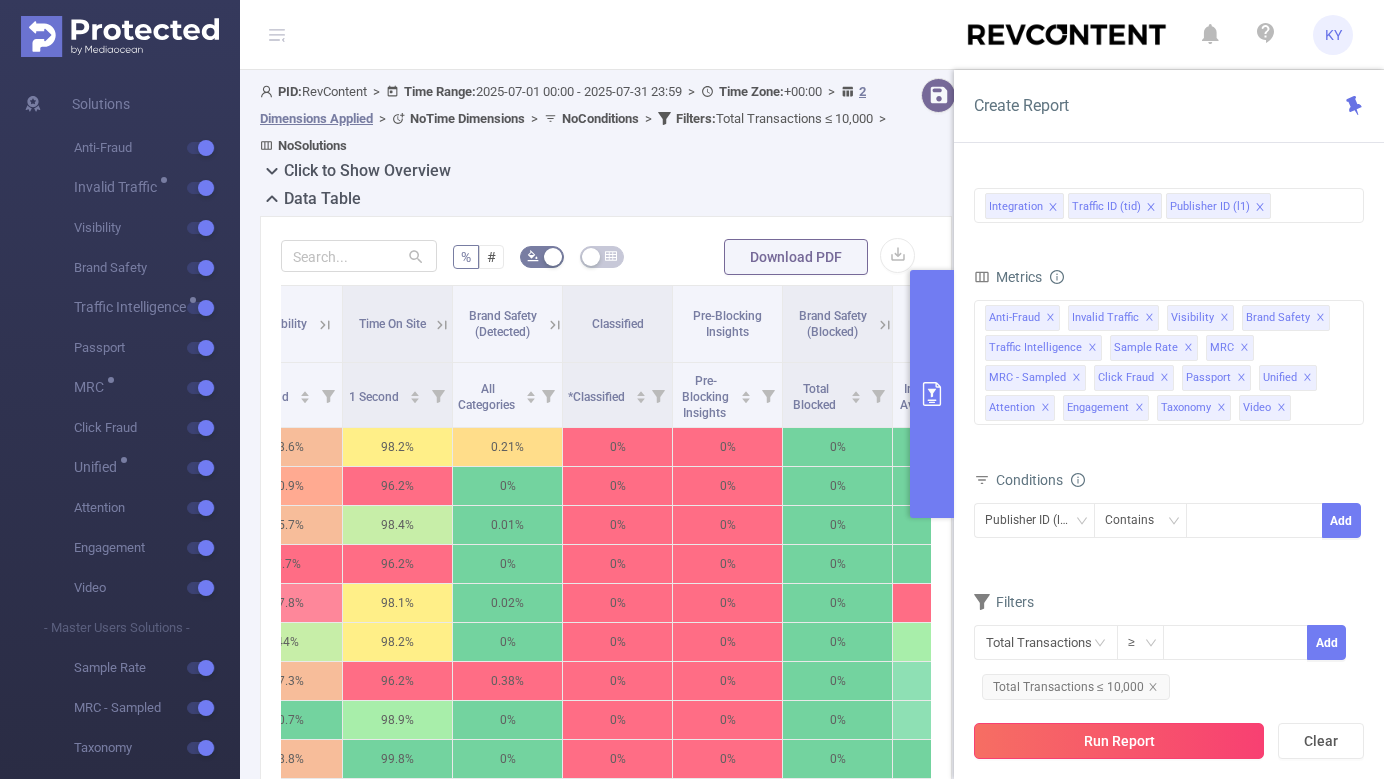 click on "Run Report" at bounding box center [1119, 741] 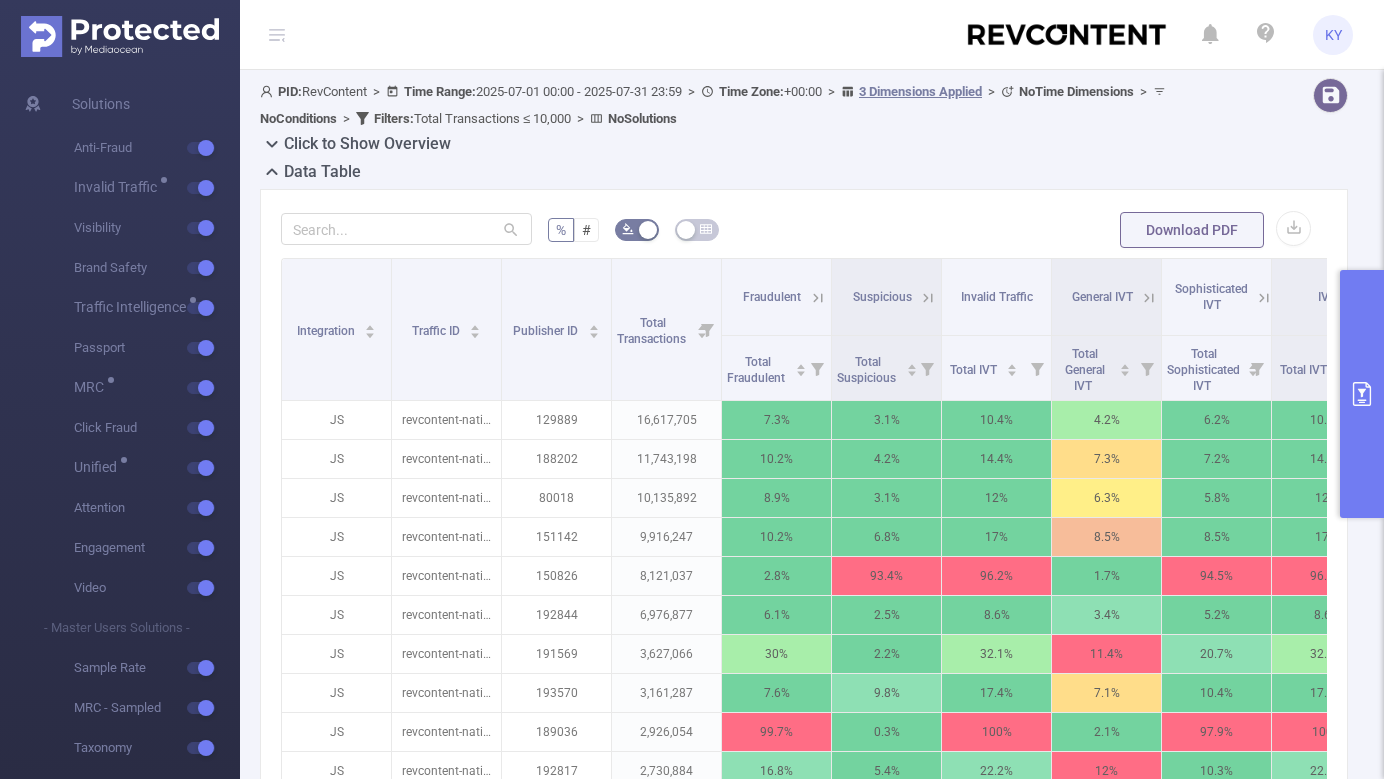 click at bounding box center [1362, 394] 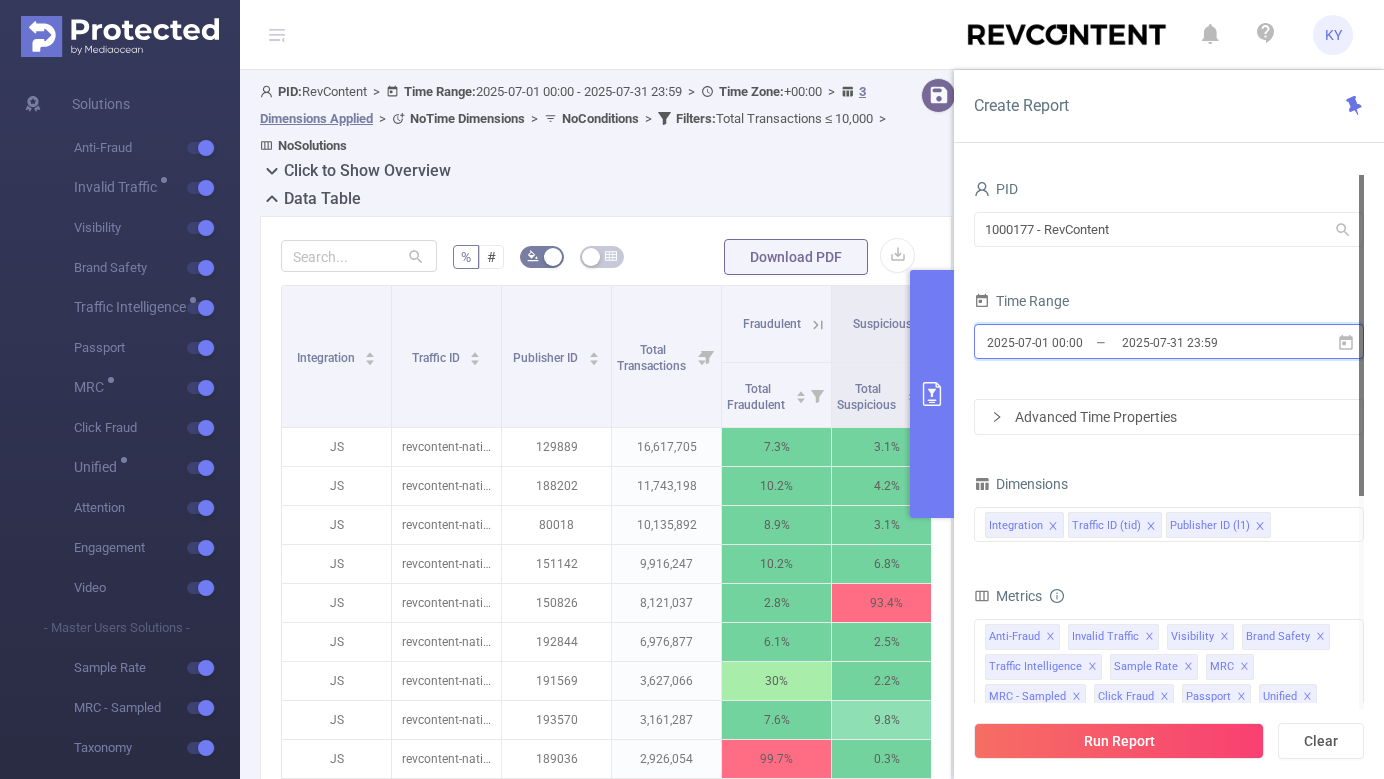 click on "[DATE] [TIME]   _   [DATE] [TIME]" at bounding box center [1169, 341] 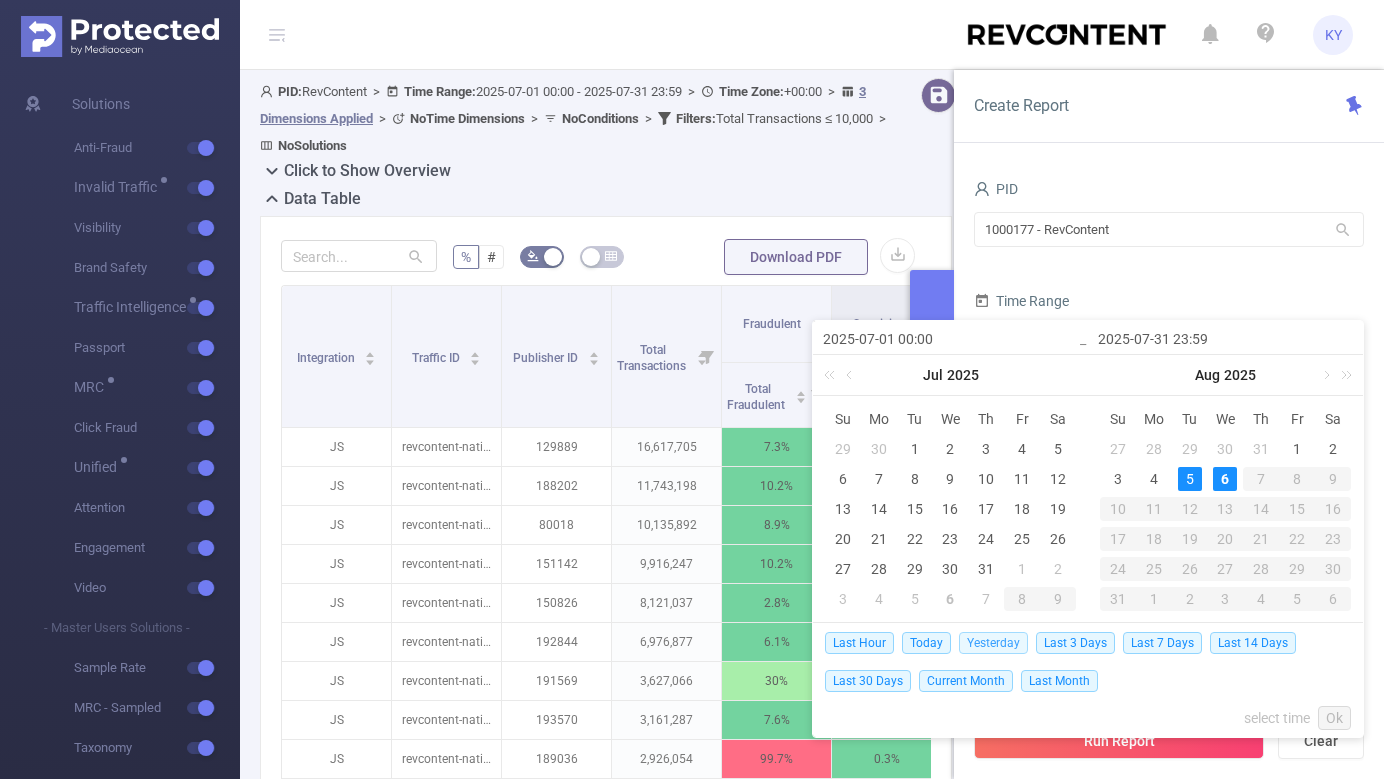 click on "Yesterday" at bounding box center (993, 643) 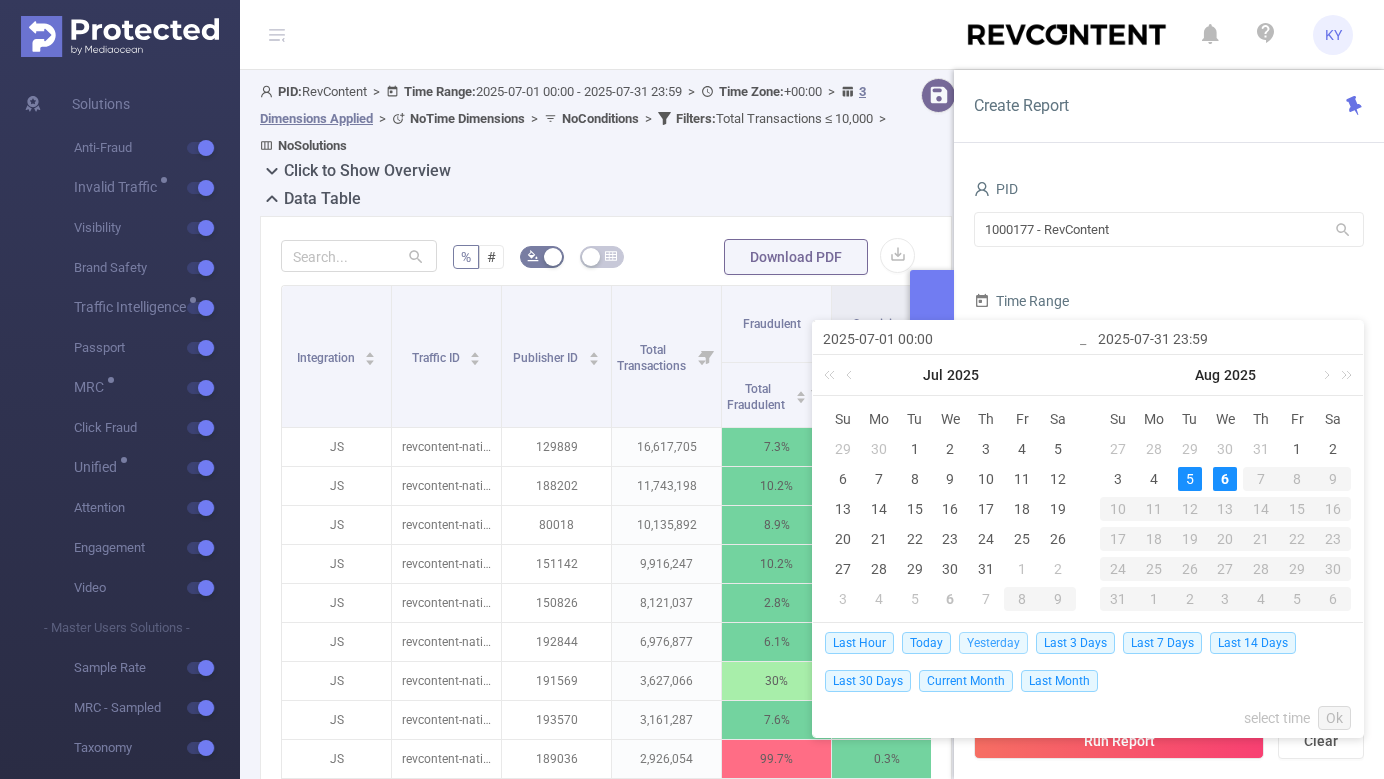 type on "[DATE] [TIME]" 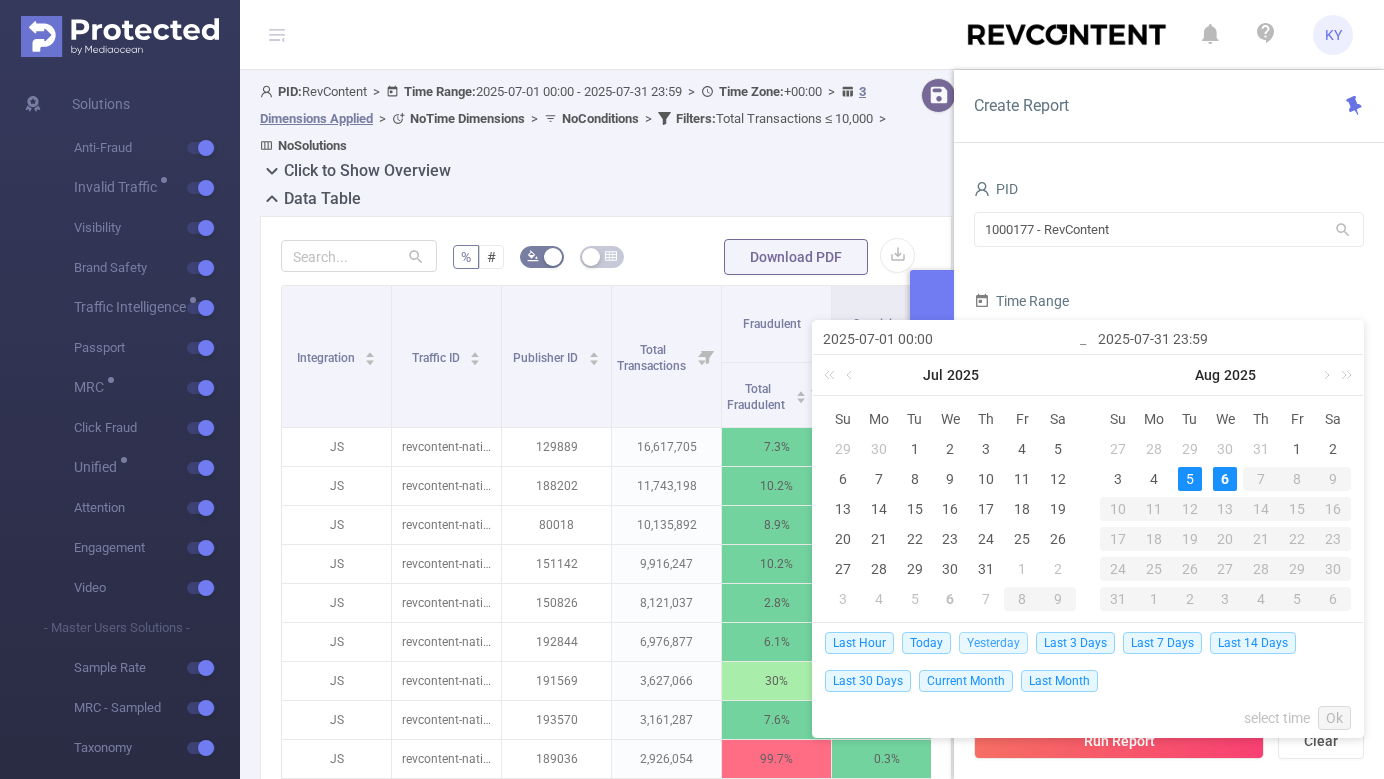 type on "2025-08-06 23:59" 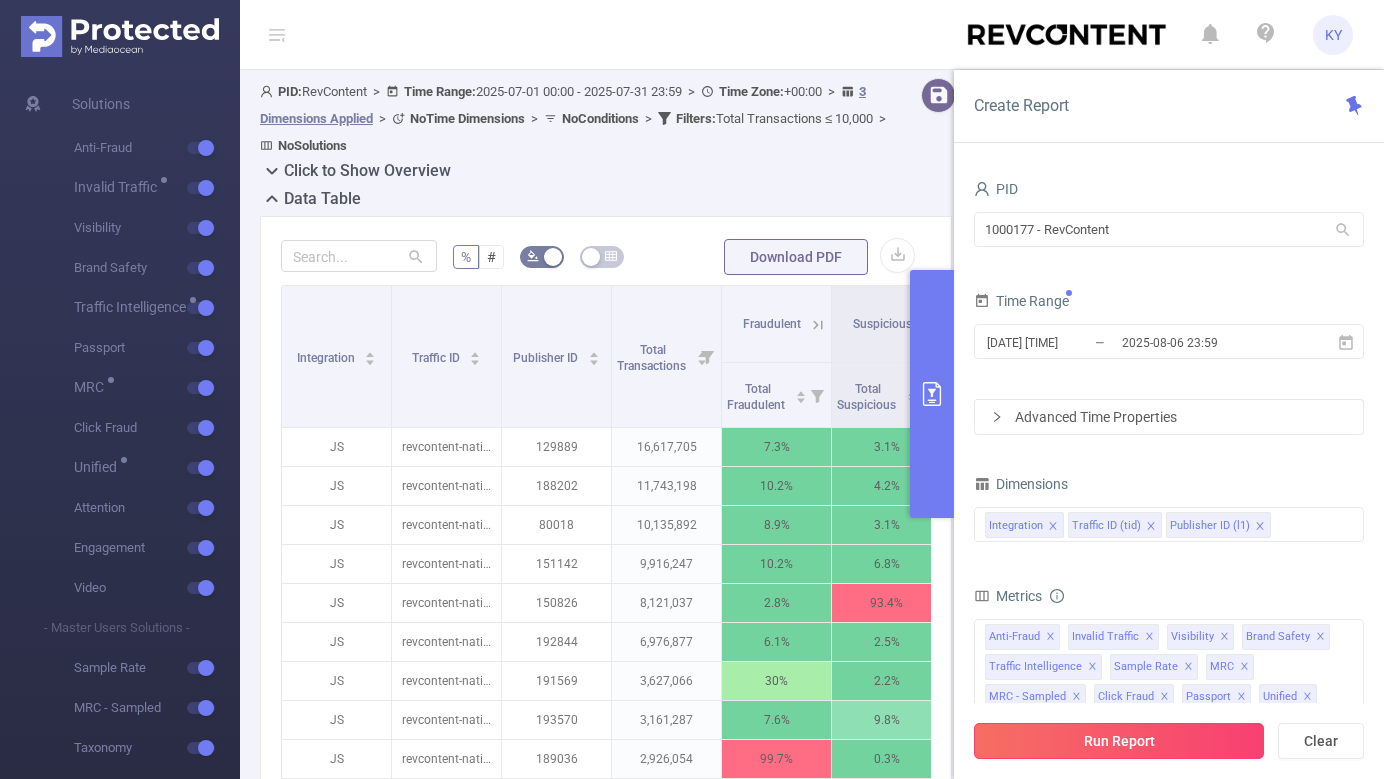 click on "Run Report" at bounding box center (1119, 741) 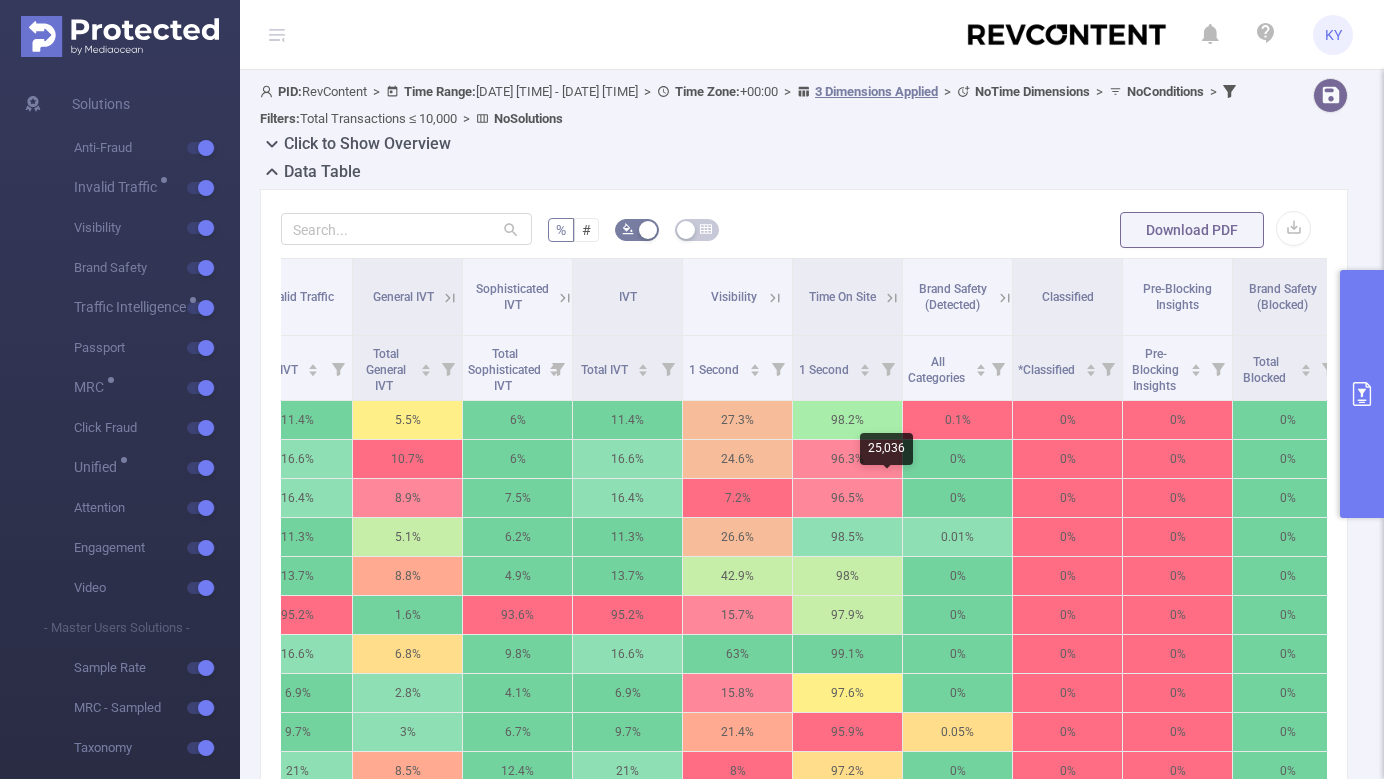 scroll, scrollTop: 0, scrollLeft: 821, axis: horizontal 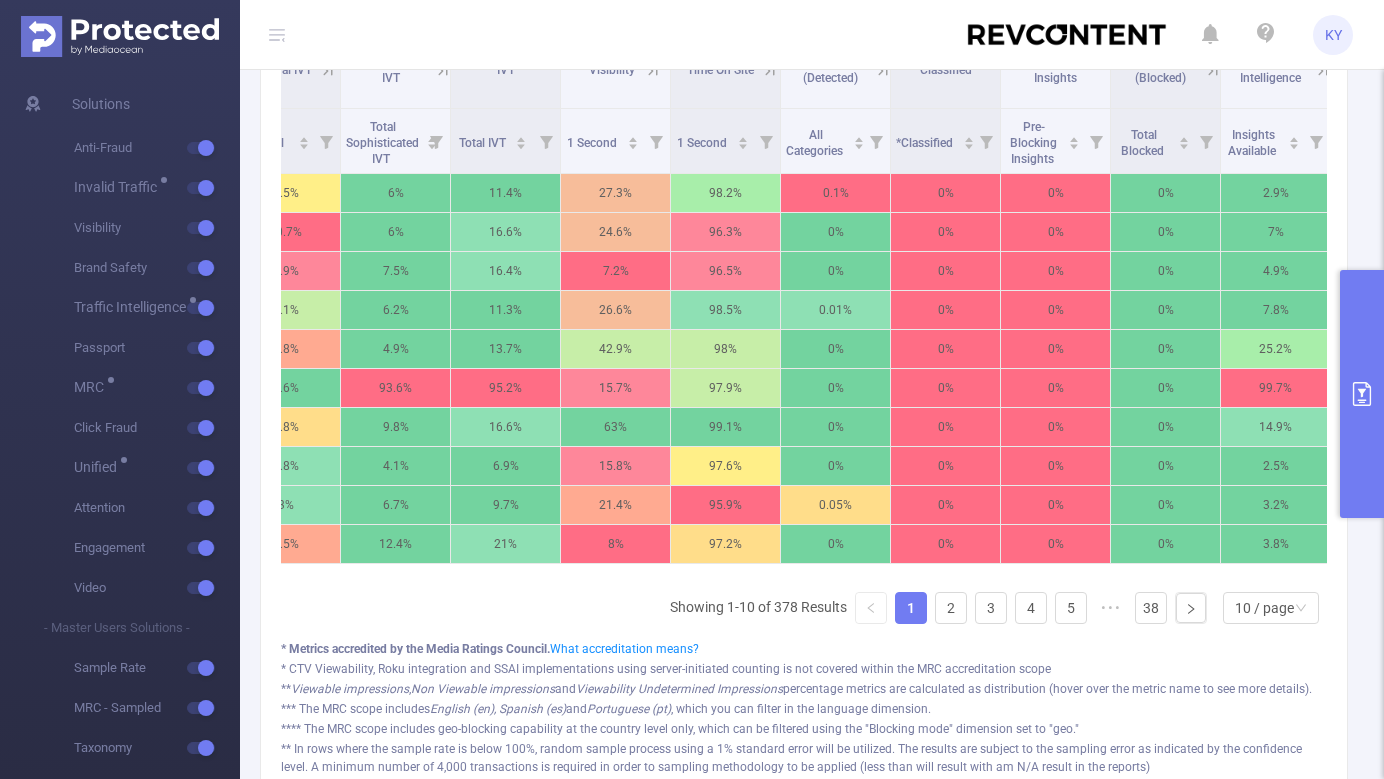 click 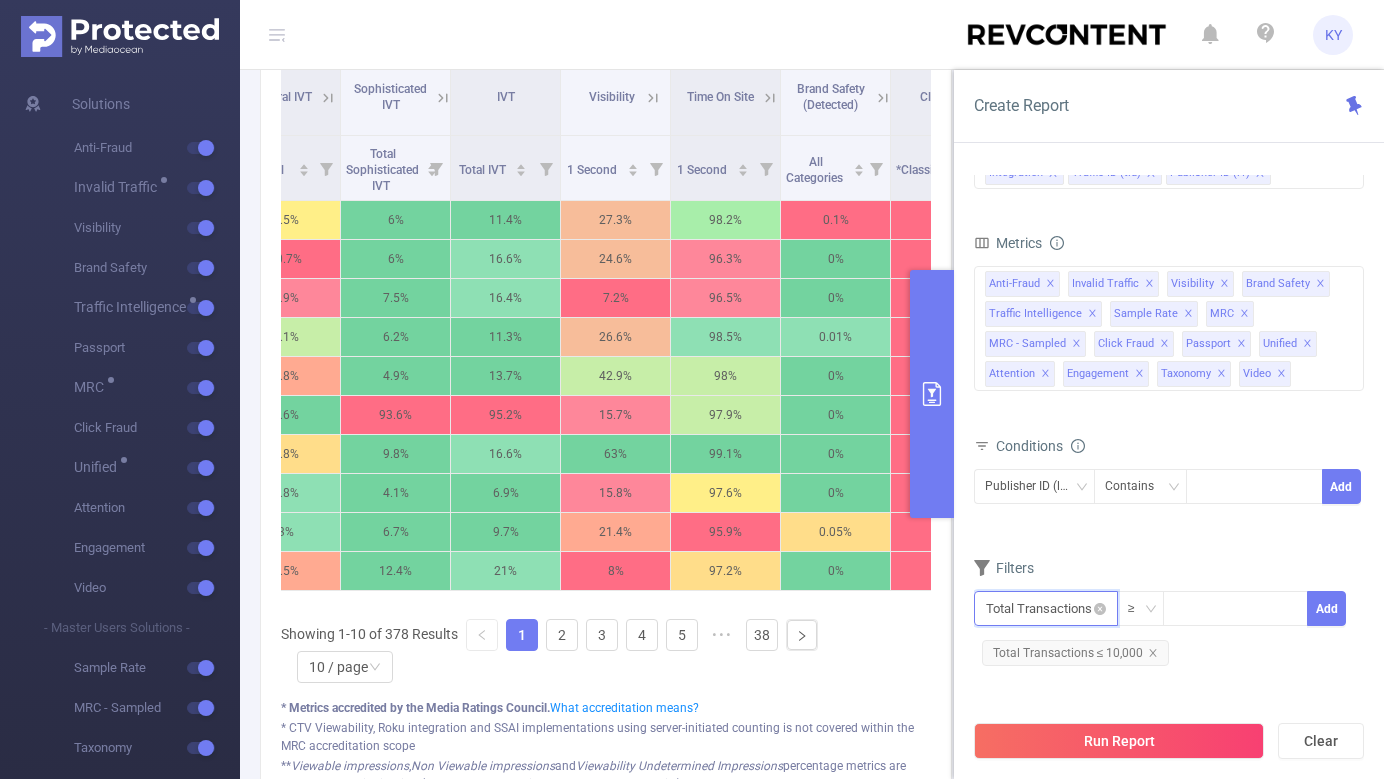 click at bounding box center [1046, 608] 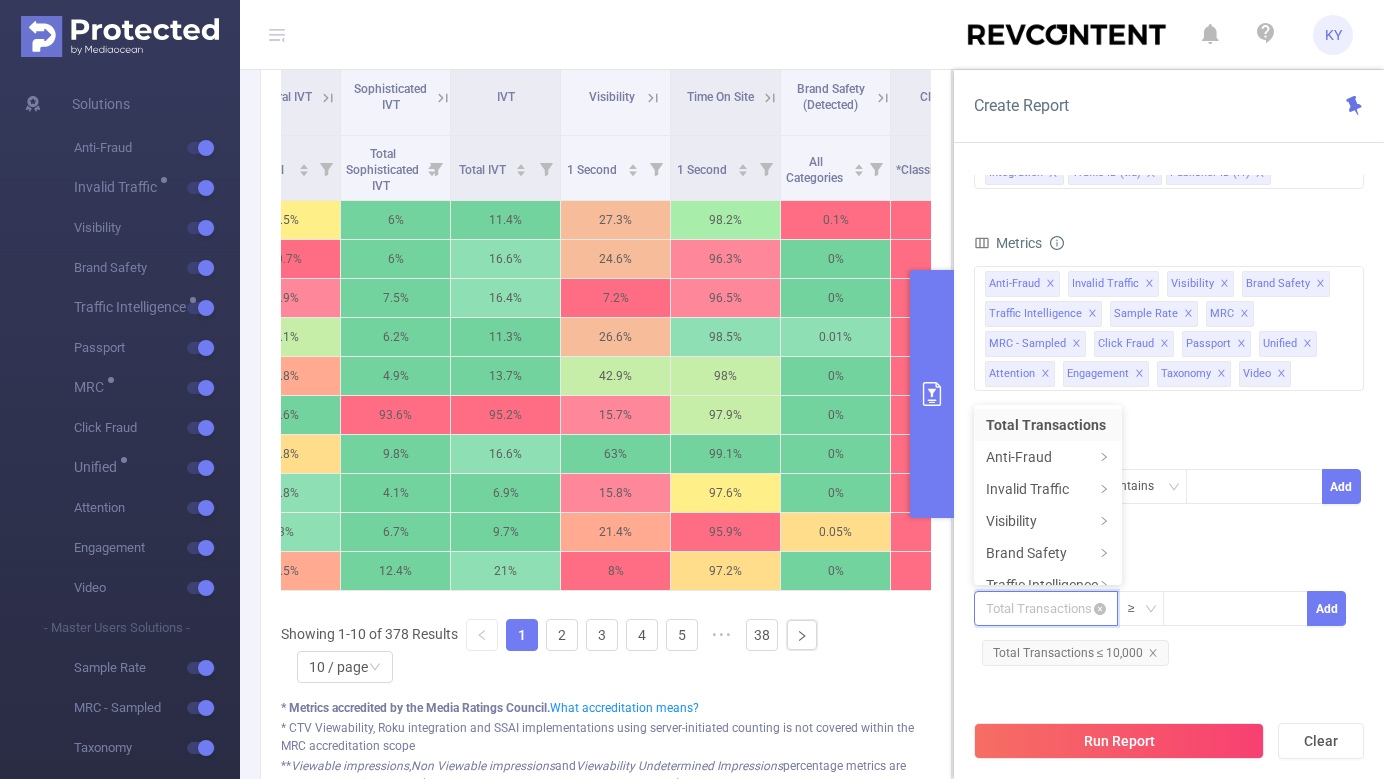 scroll, scrollTop: 4, scrollLeft: 0, axis: vertical 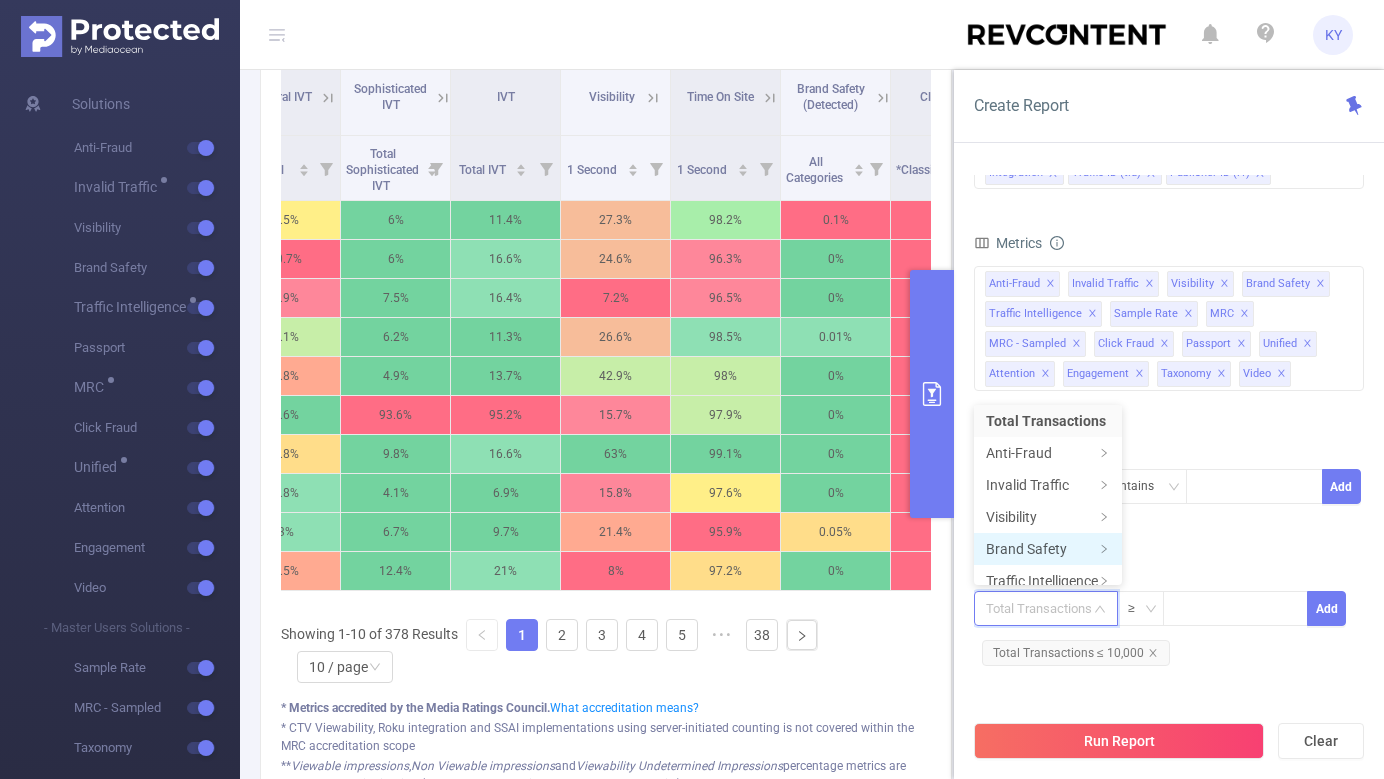 click on "Brand Safety" at bounding box center (1048, 549) 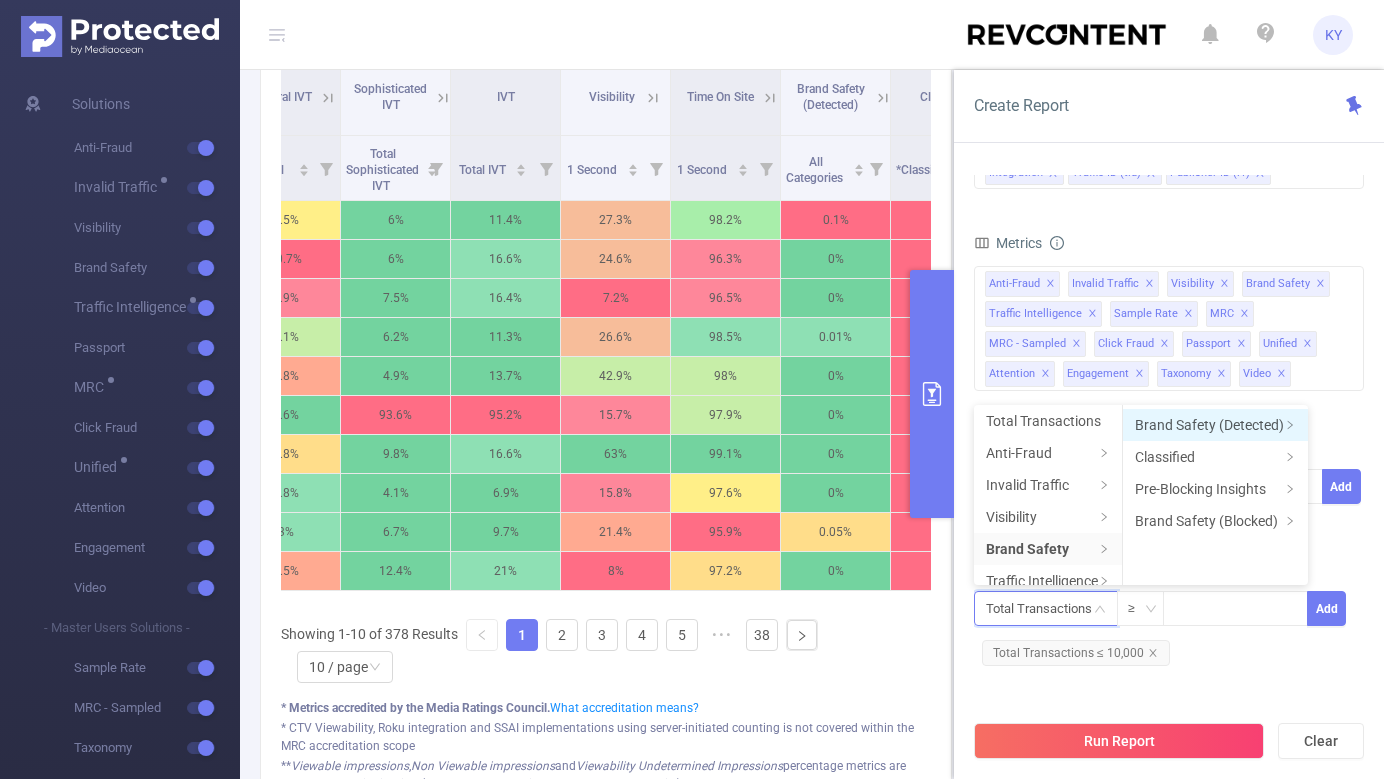 click on "Brand Safety (Detected)" at bounding box center [1215, 425] 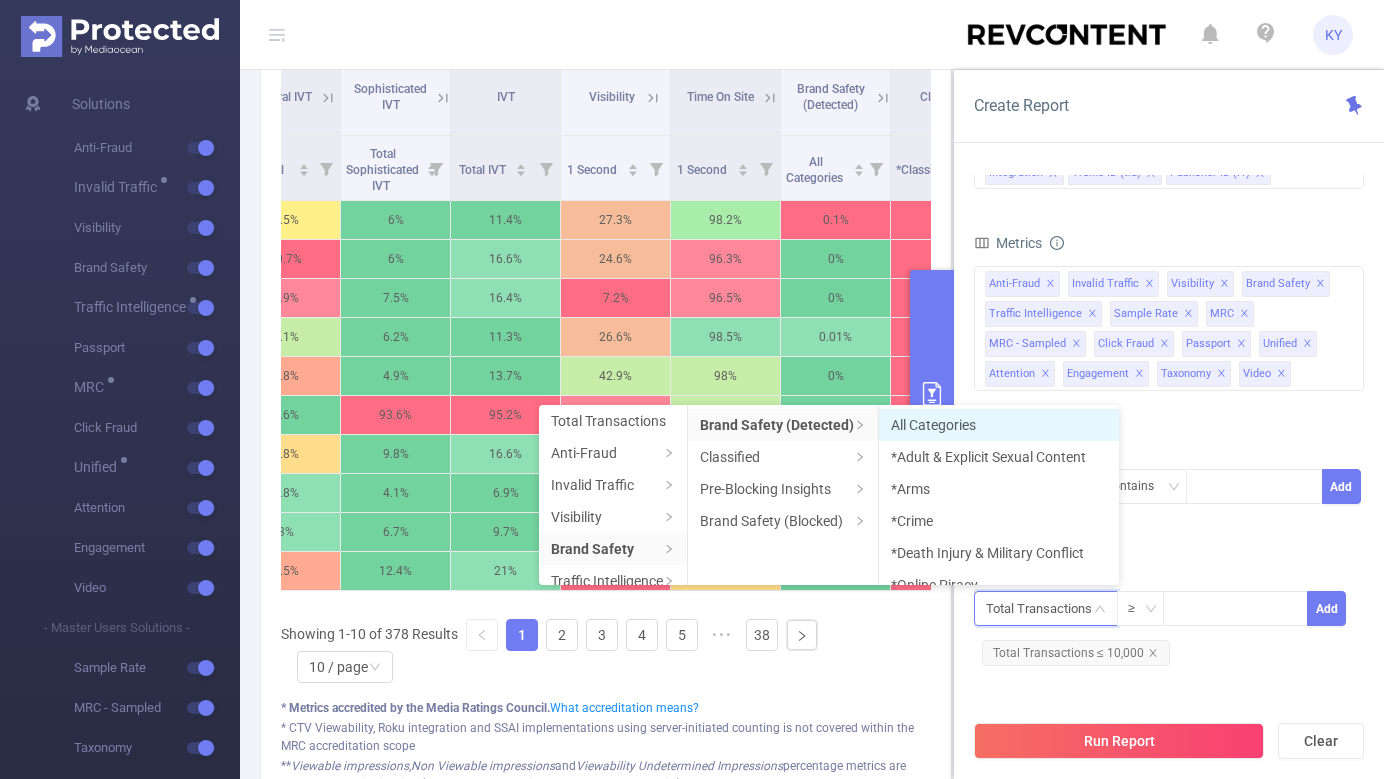 click on "All Categories" at bounding box center [999, 425] 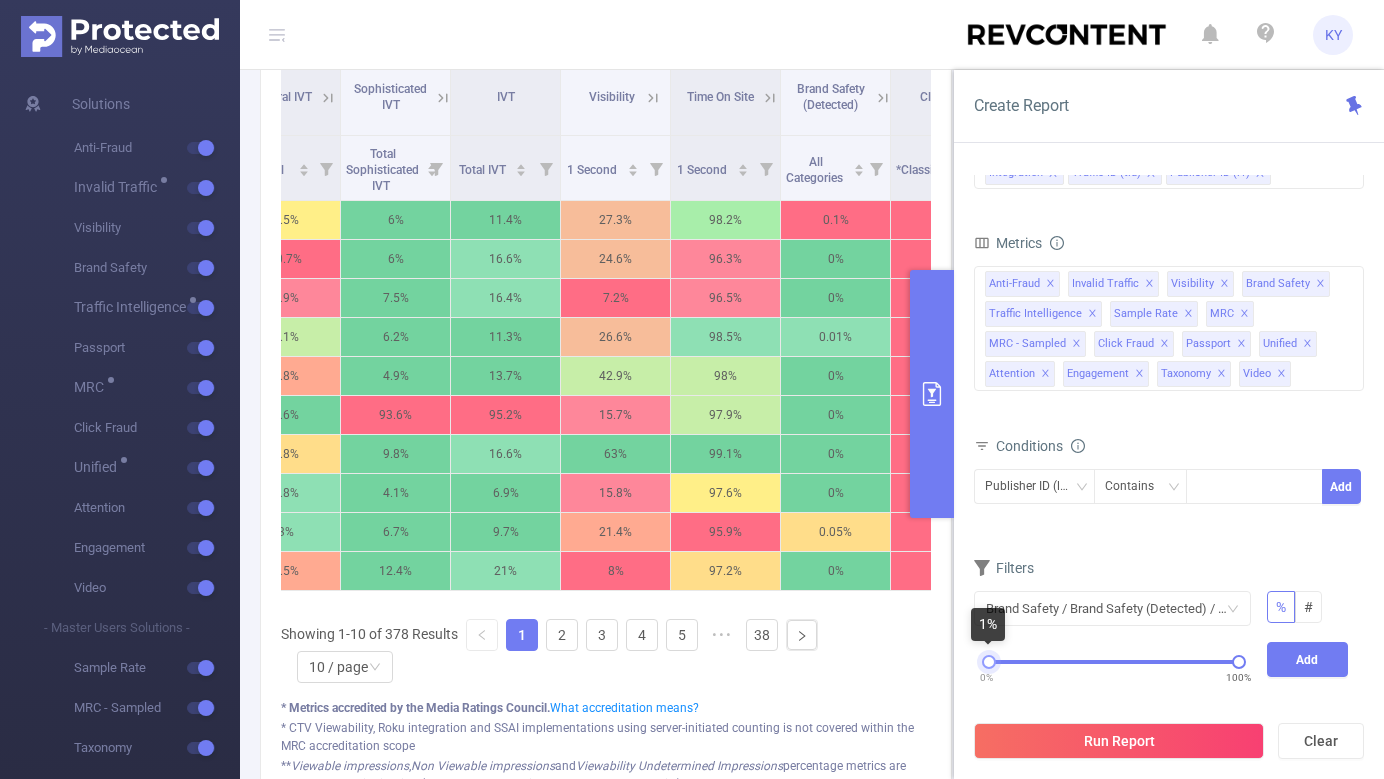 click at bounding box center (989, 662) 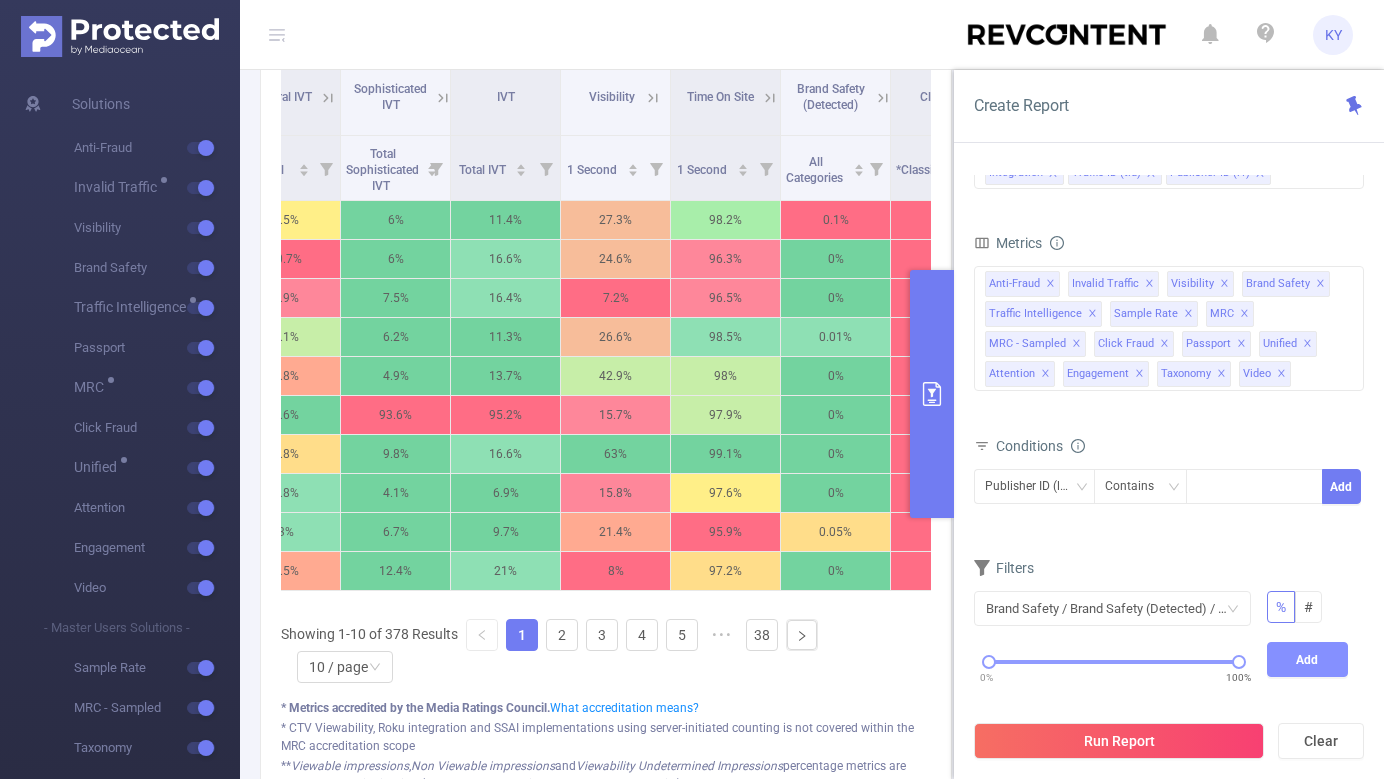 click on "Add" at bounding box center [1308, 659] 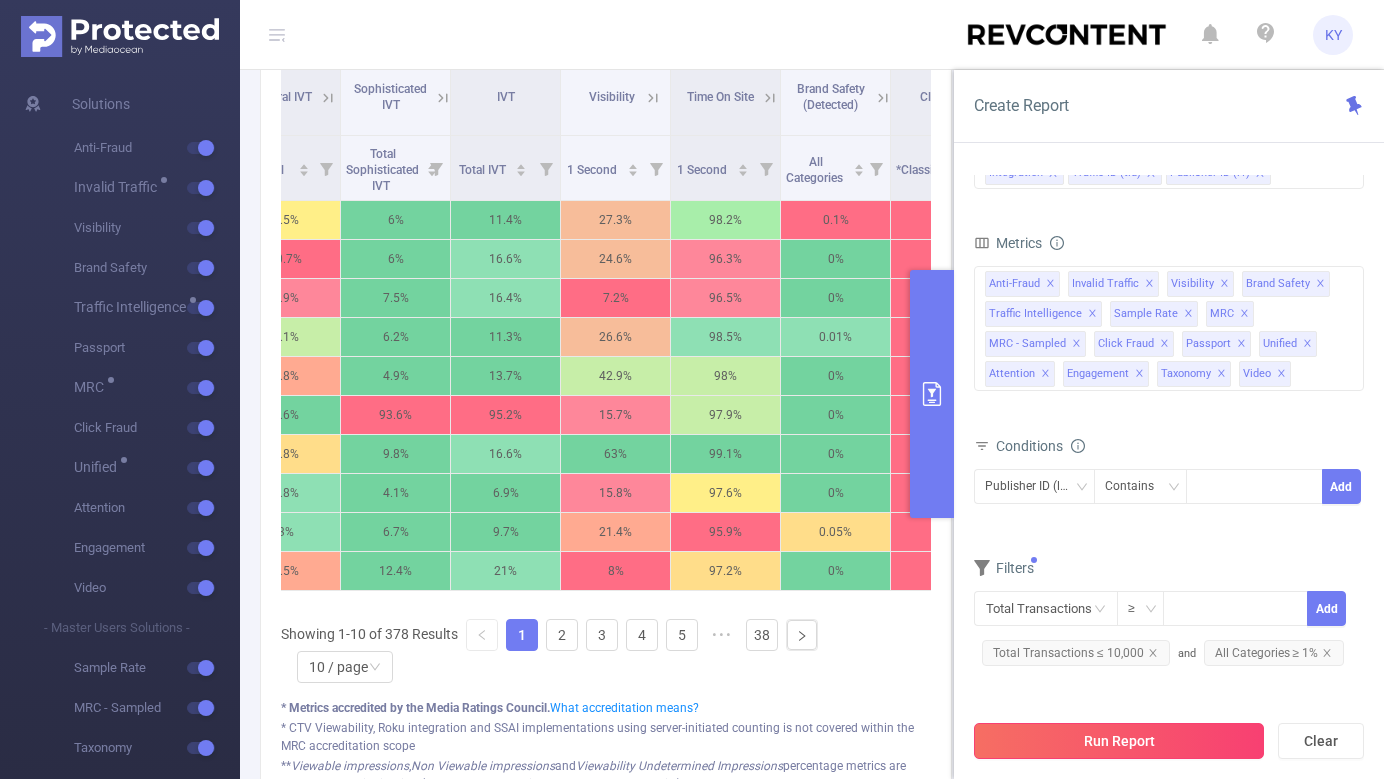 click on "Run Report" at bounding box center [1119, 741] 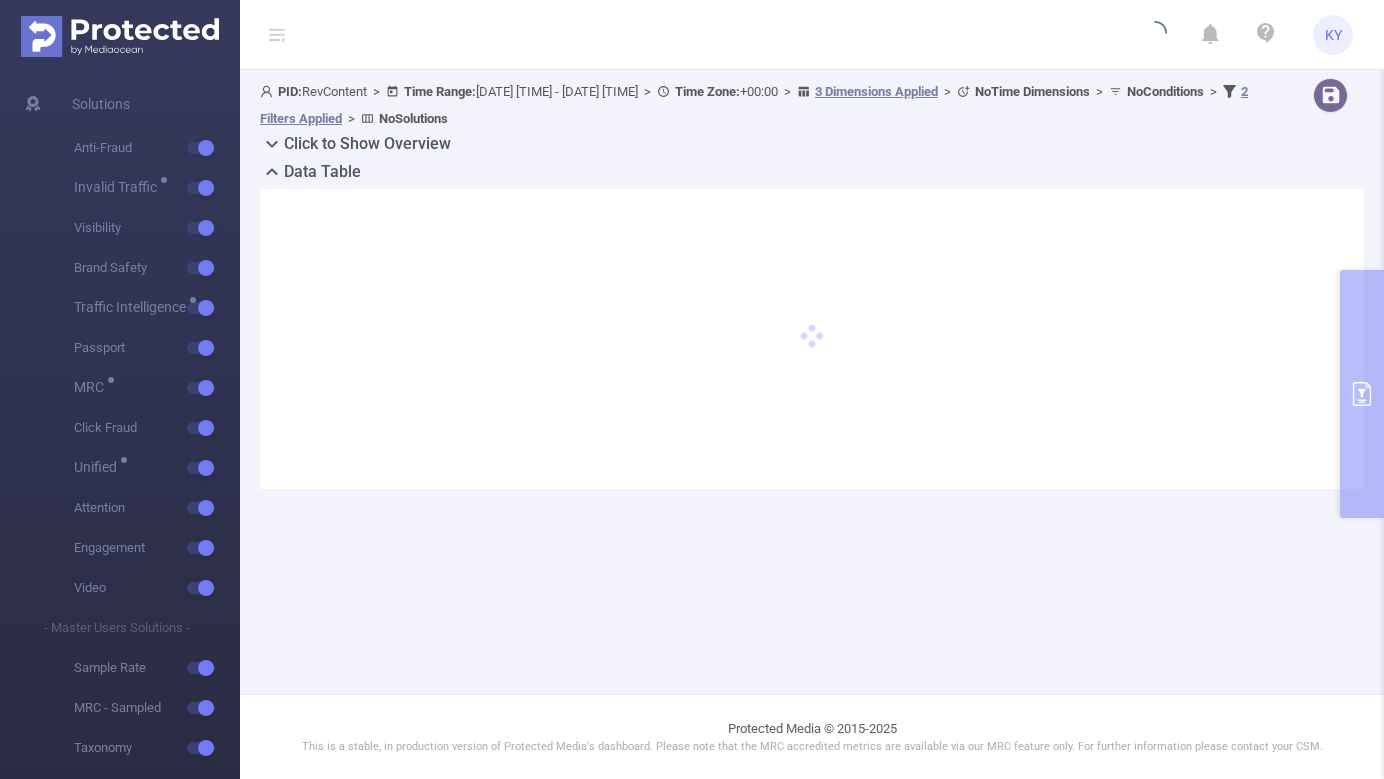 scroll, scrollTop: 0, scrollLeft: 0, axis: both 